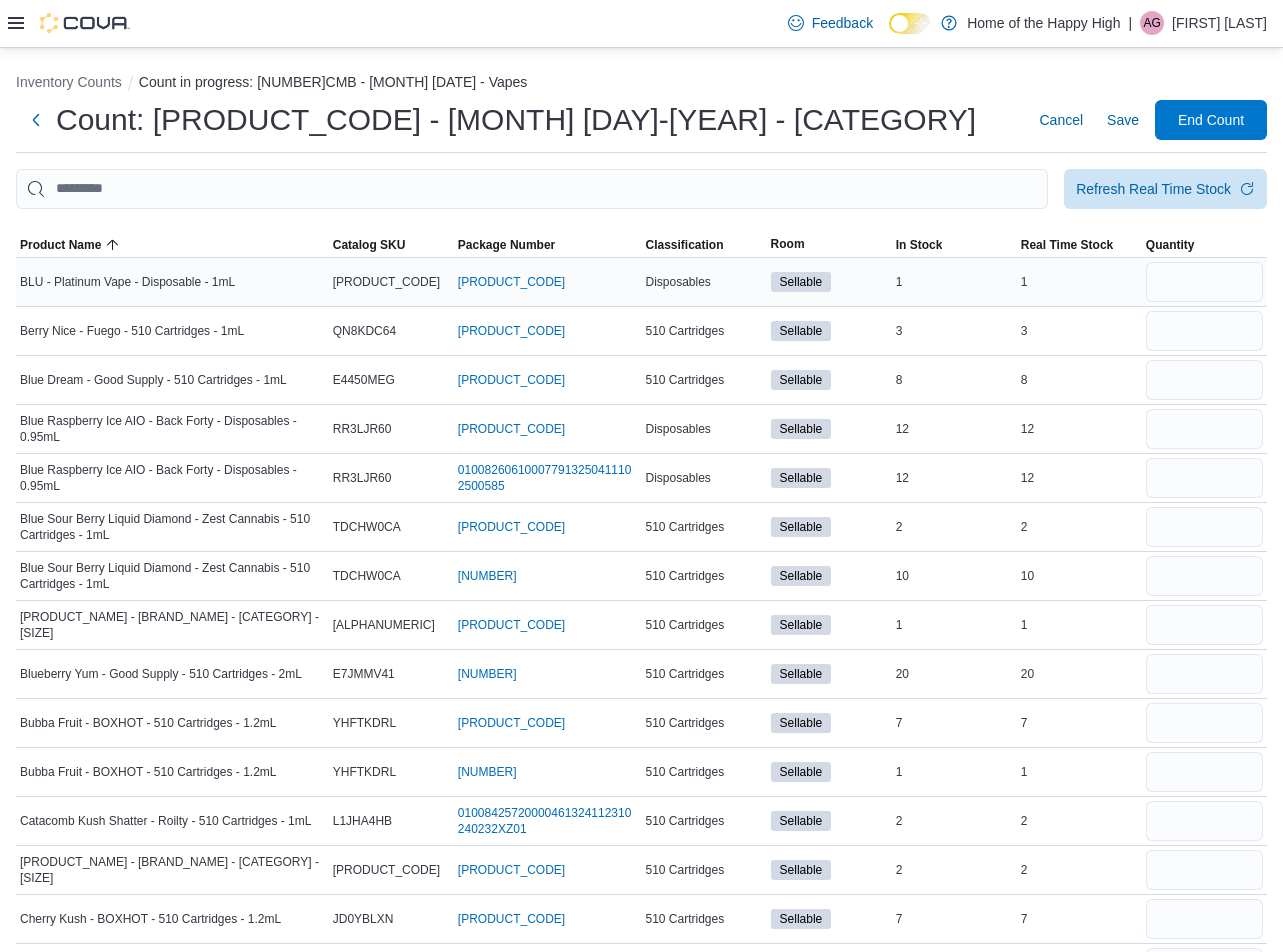 scroll, scrollTop: 0, scrollLeft: 0, axis: both 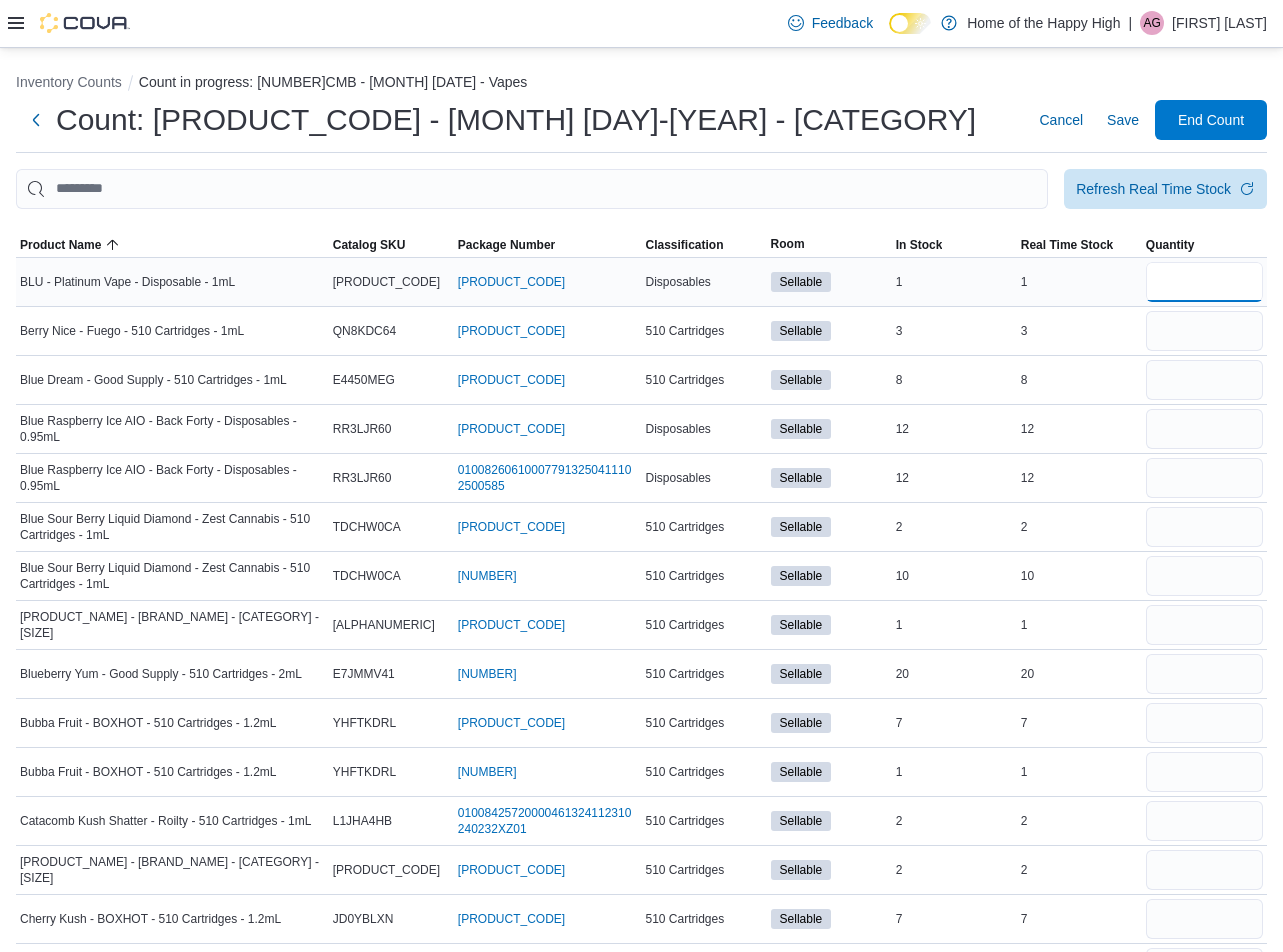 click at bounding box center (1204, 282) 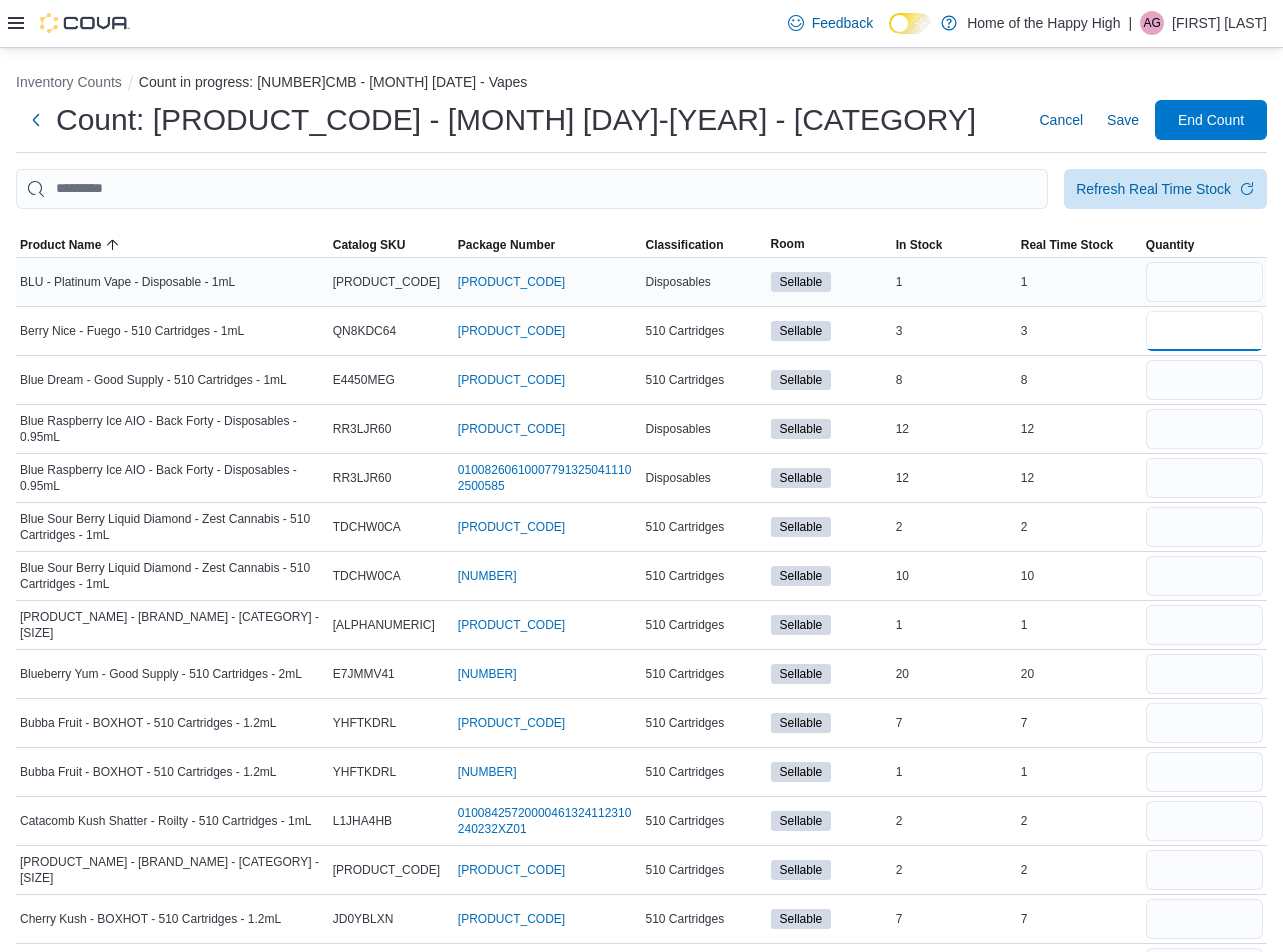 type 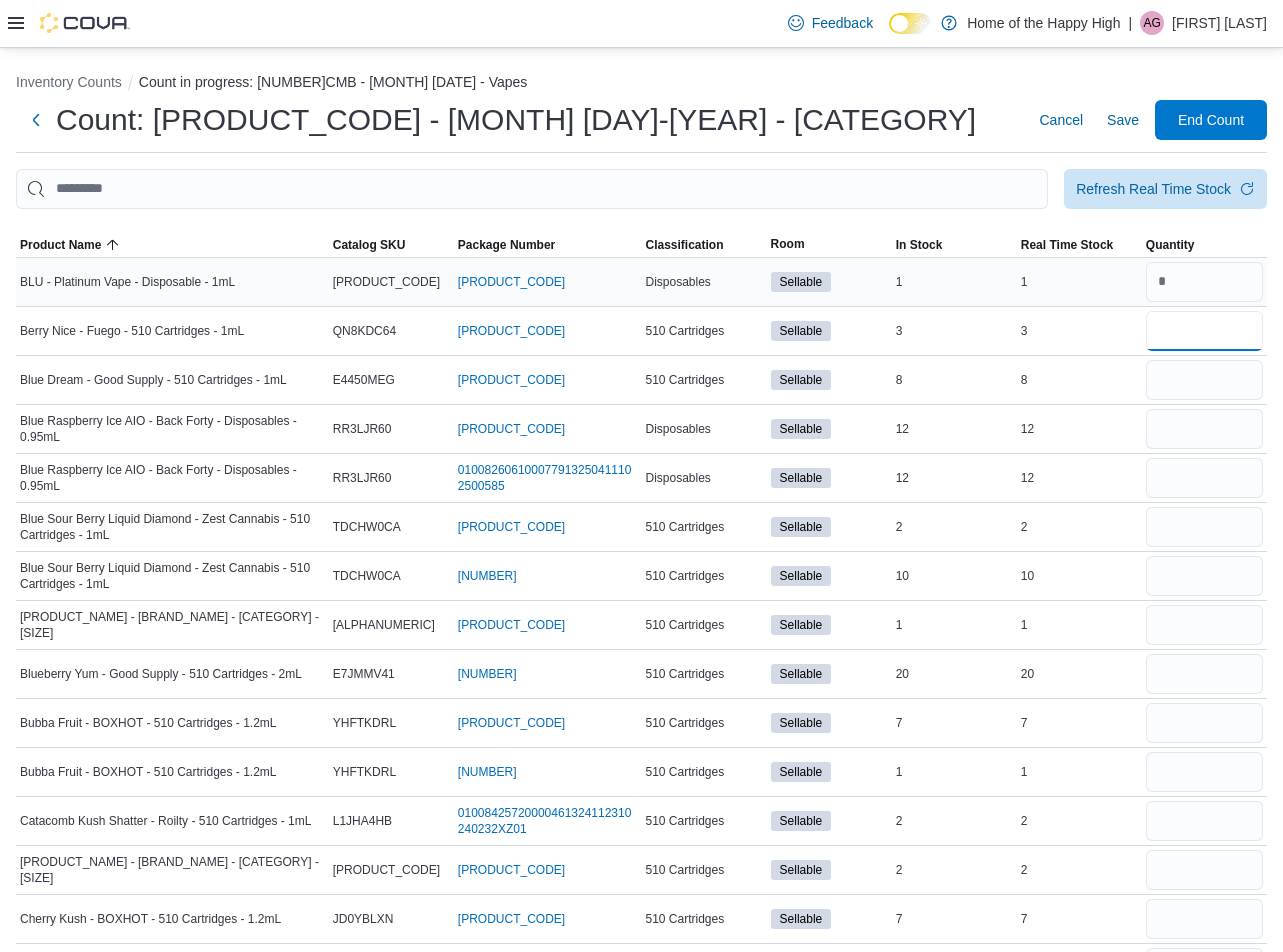type on "*" 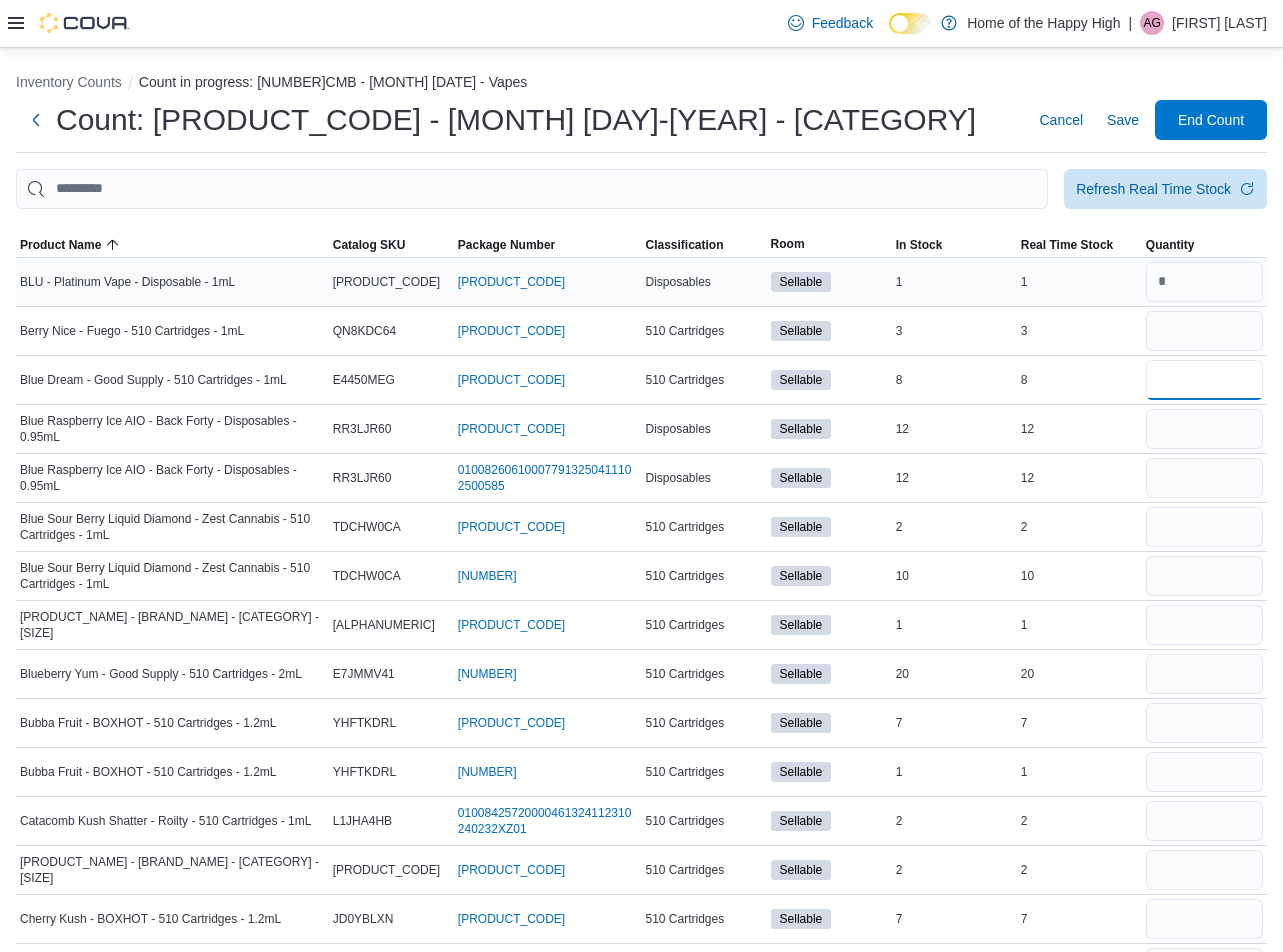 type 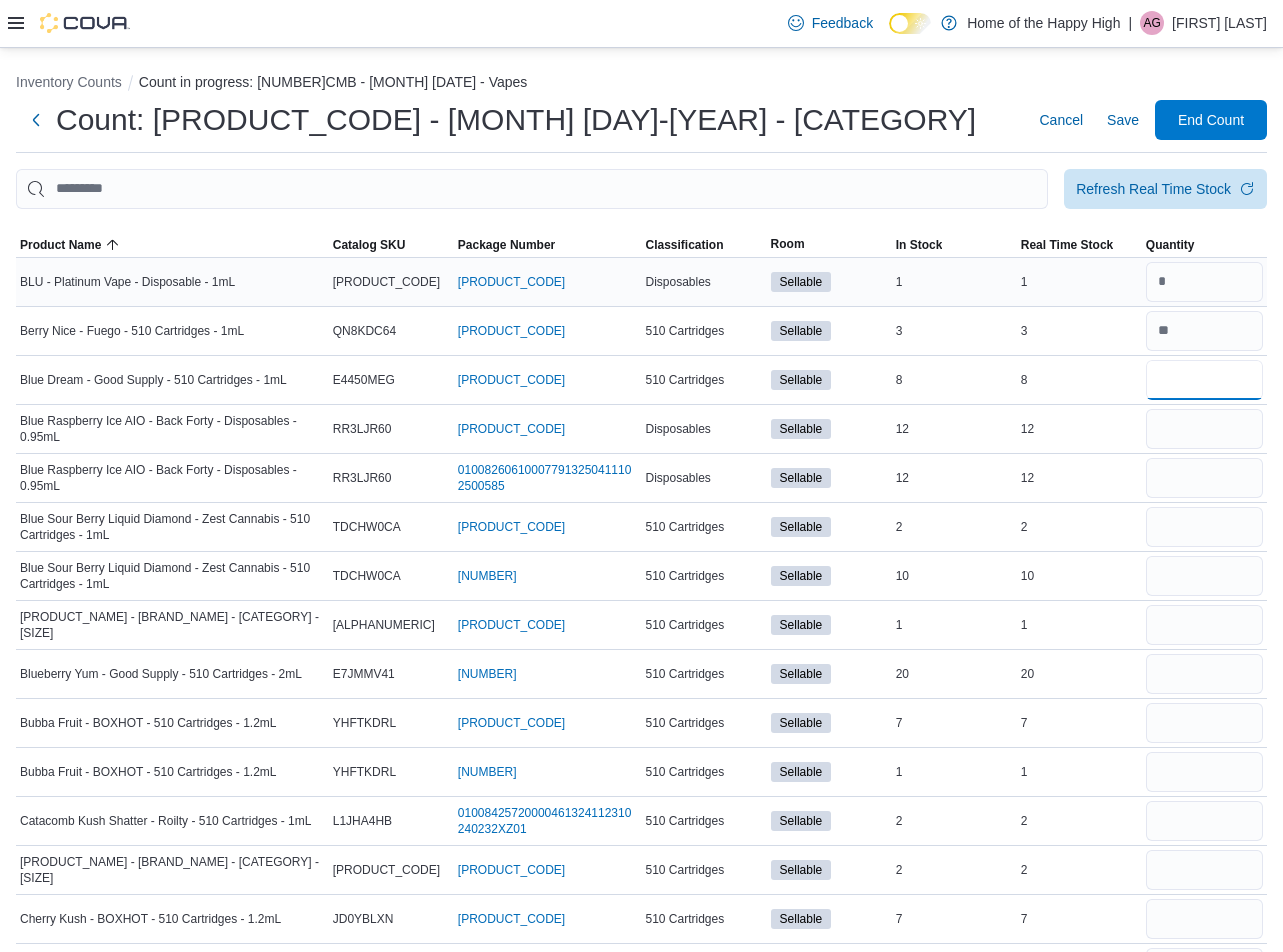 type on "*" 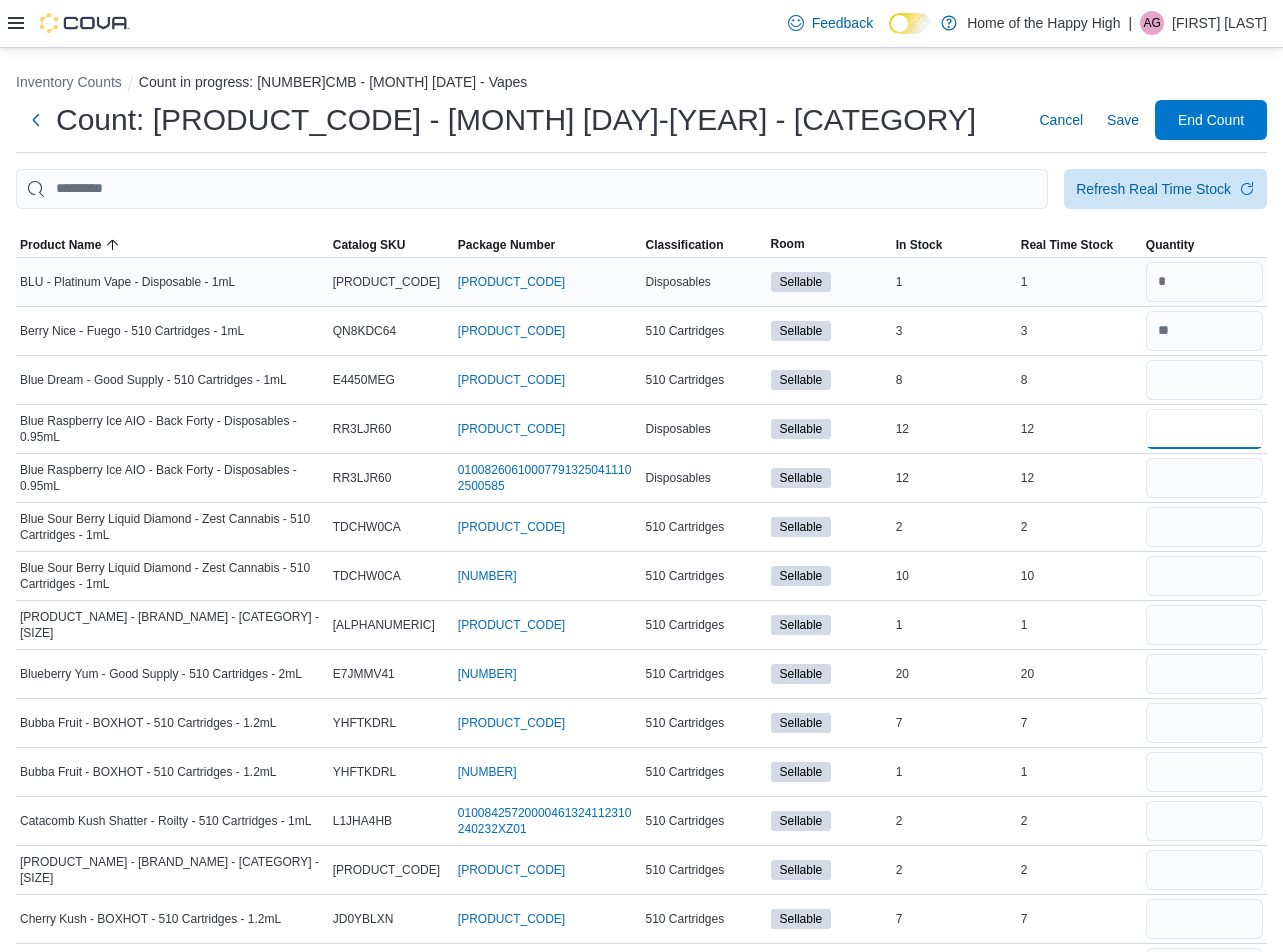 type 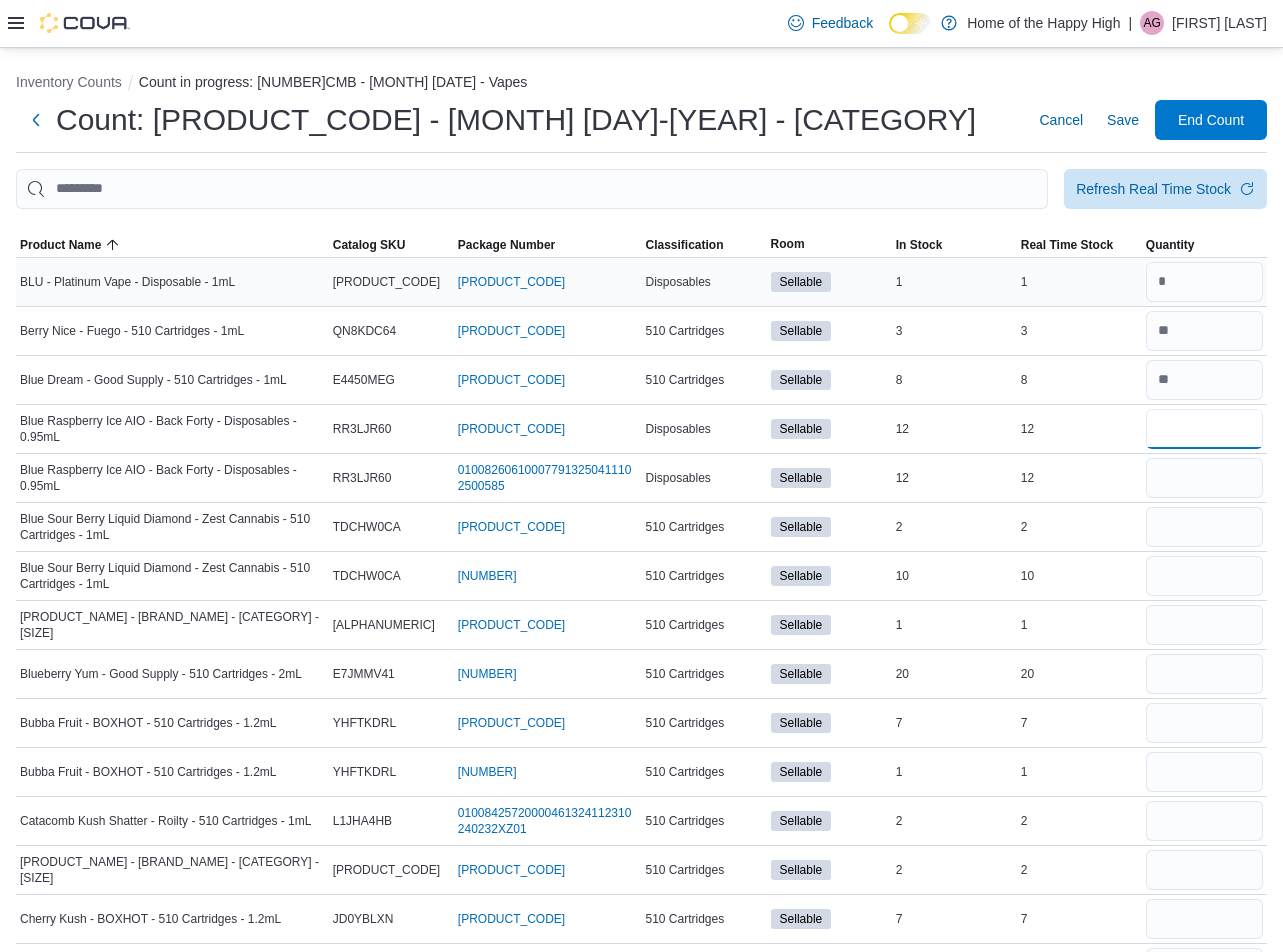 type on "*" 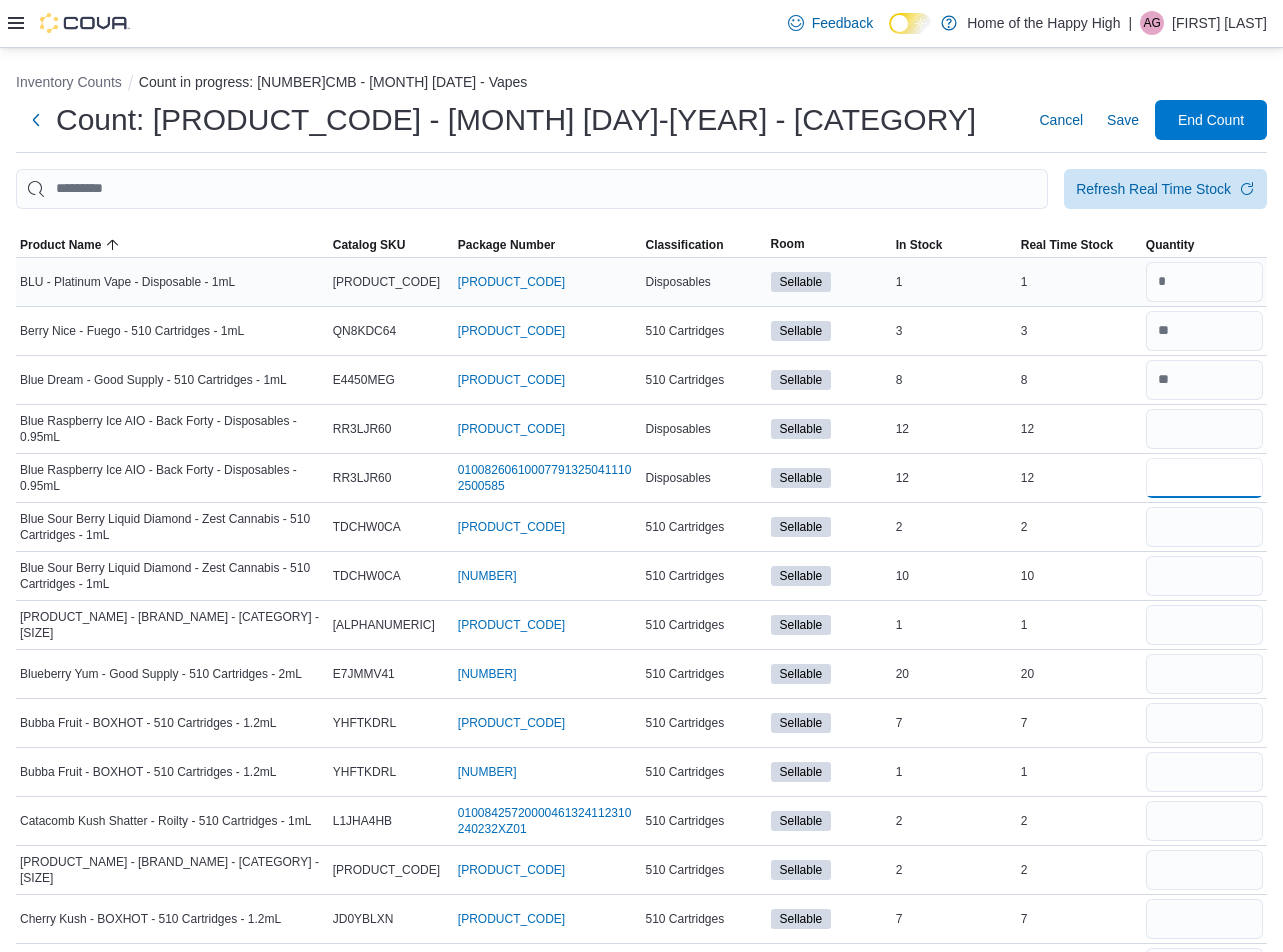 type 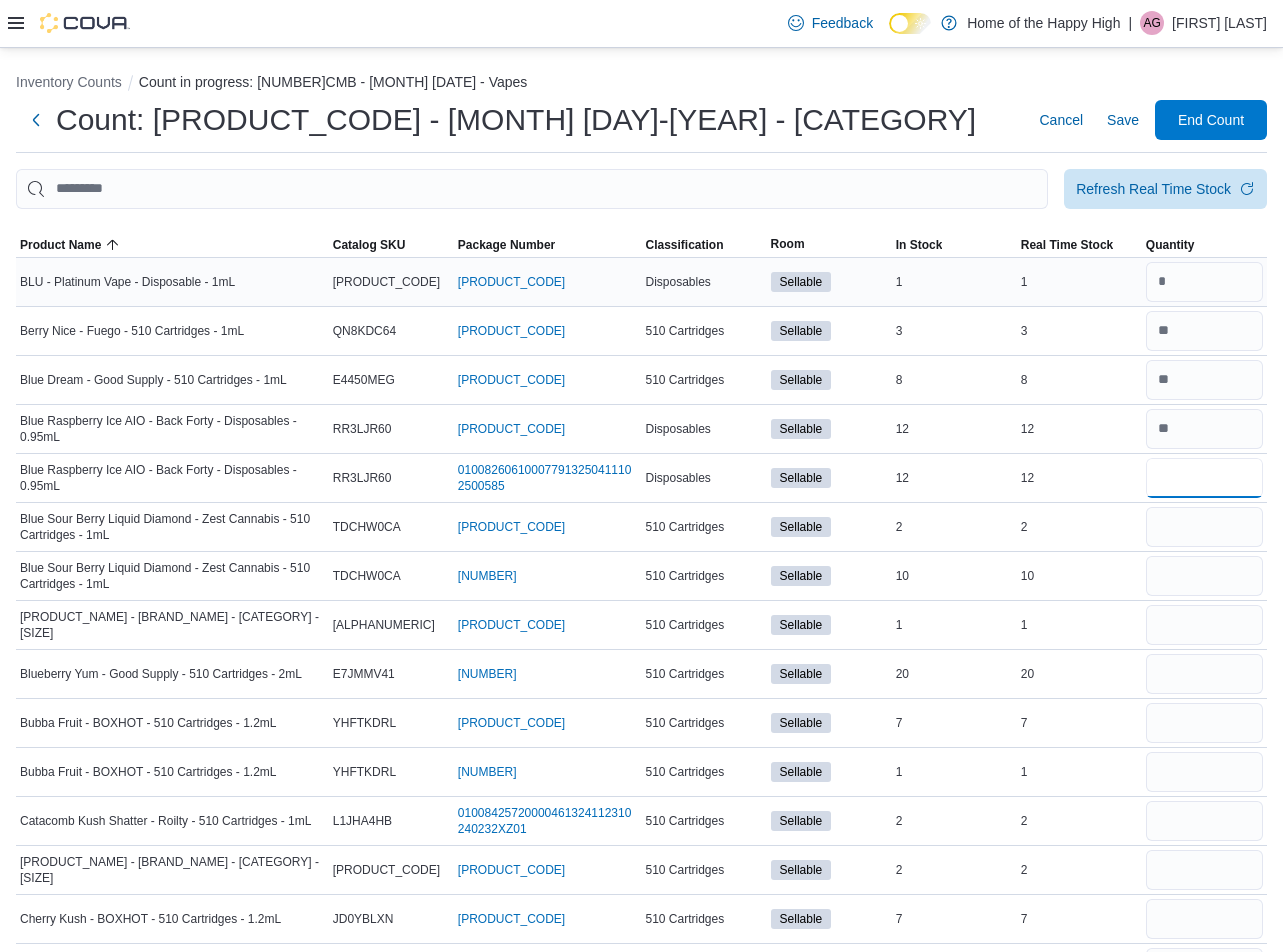 type on "**" 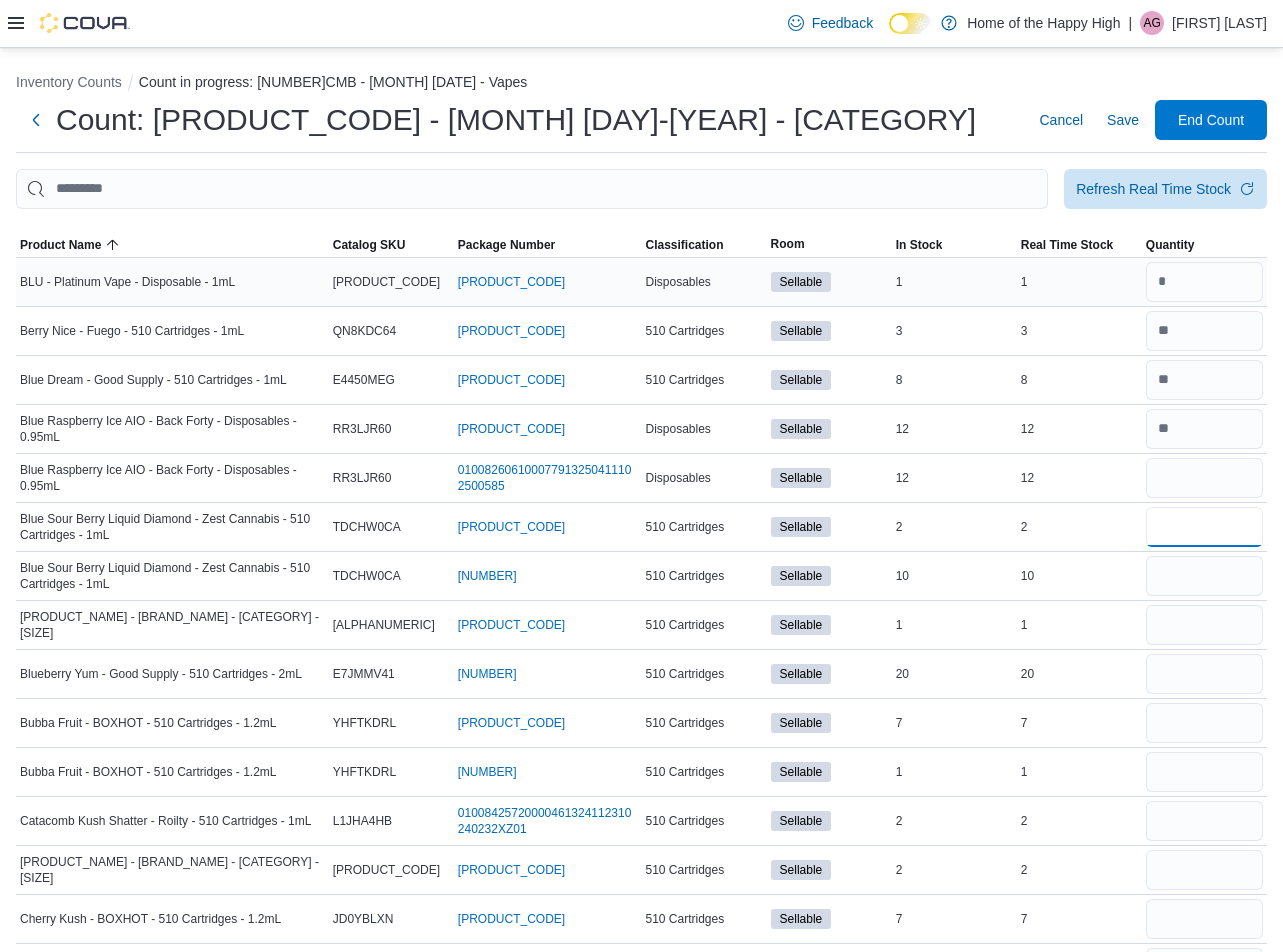 type 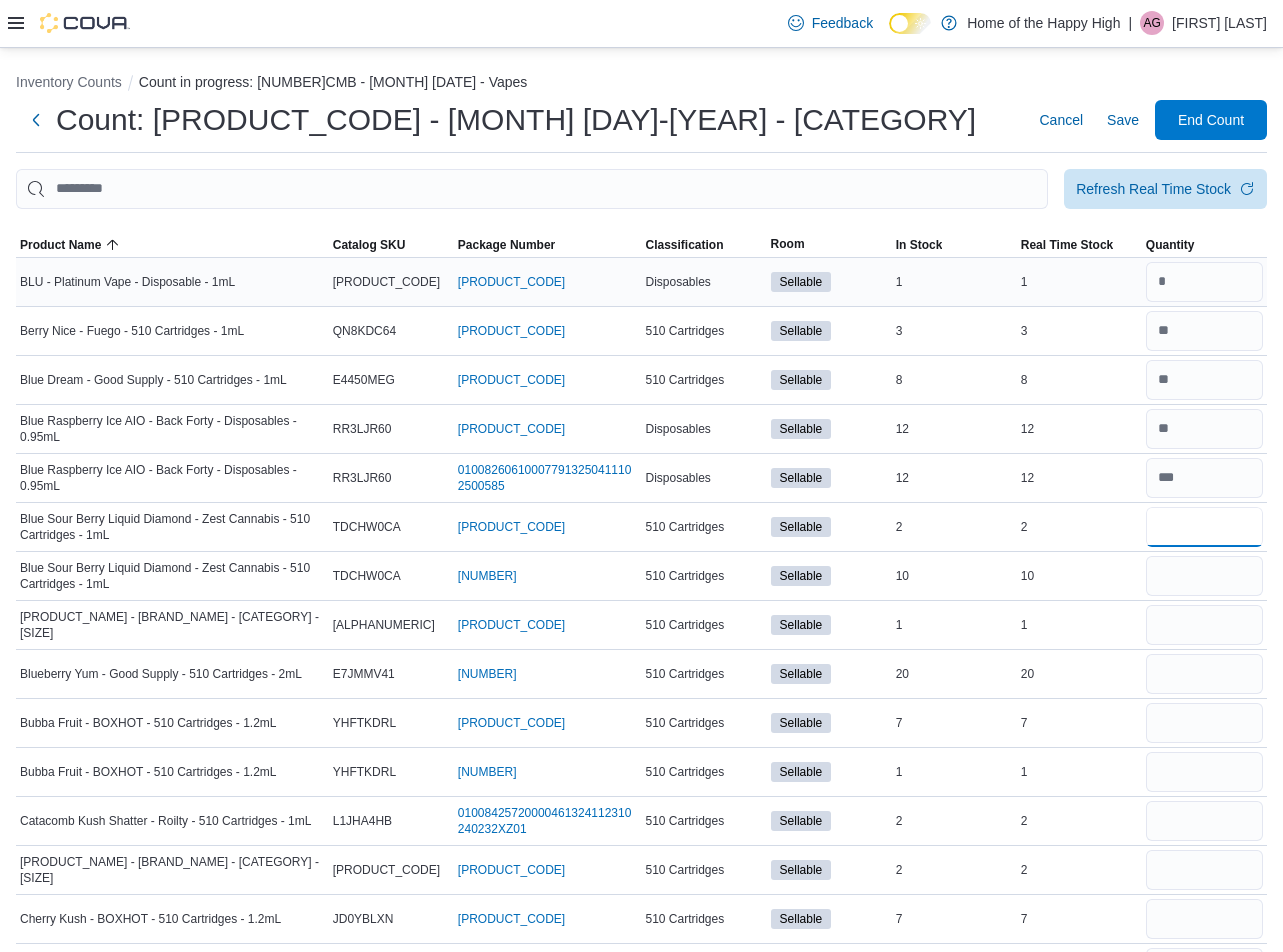 type on "*" 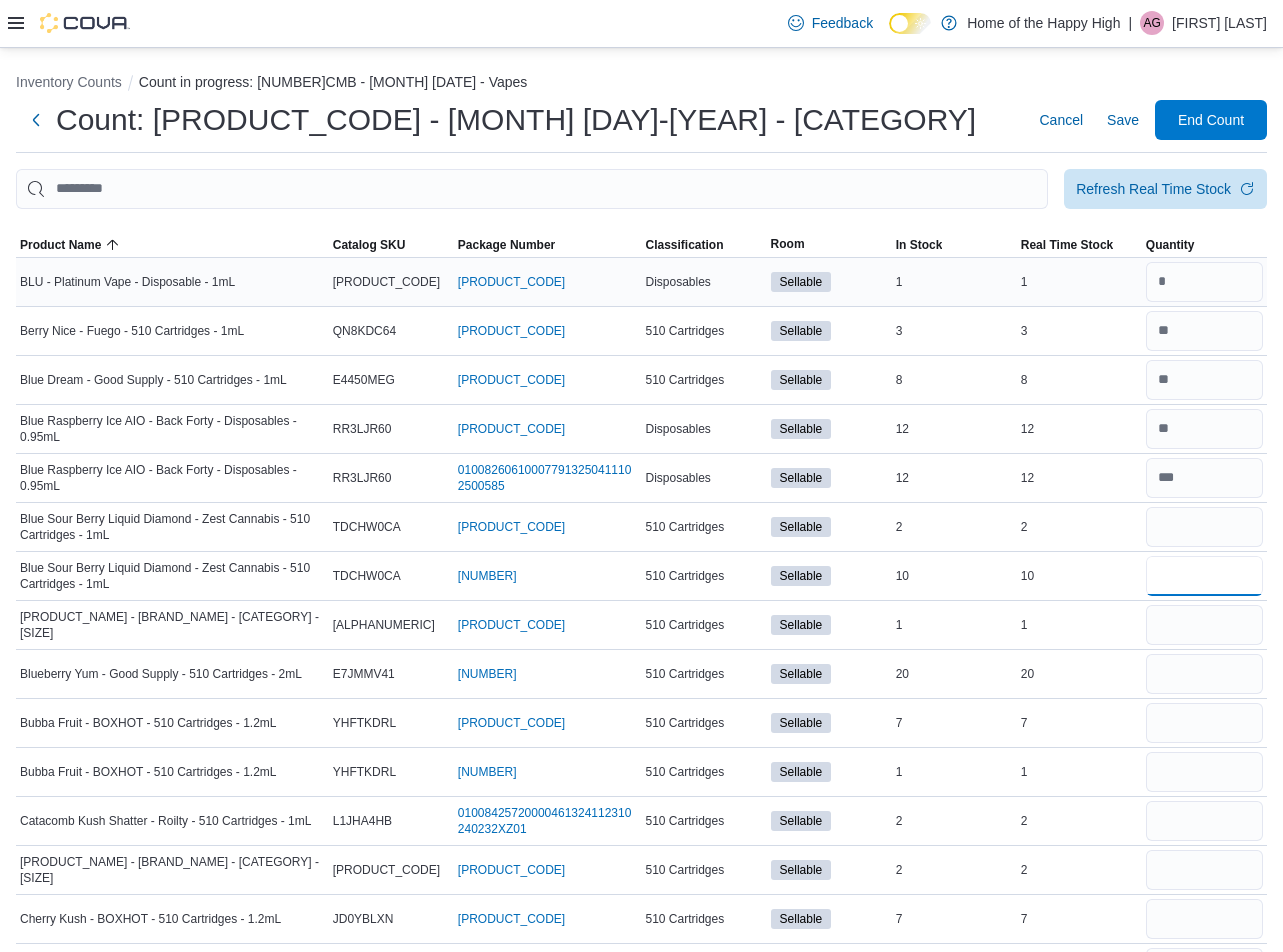 type 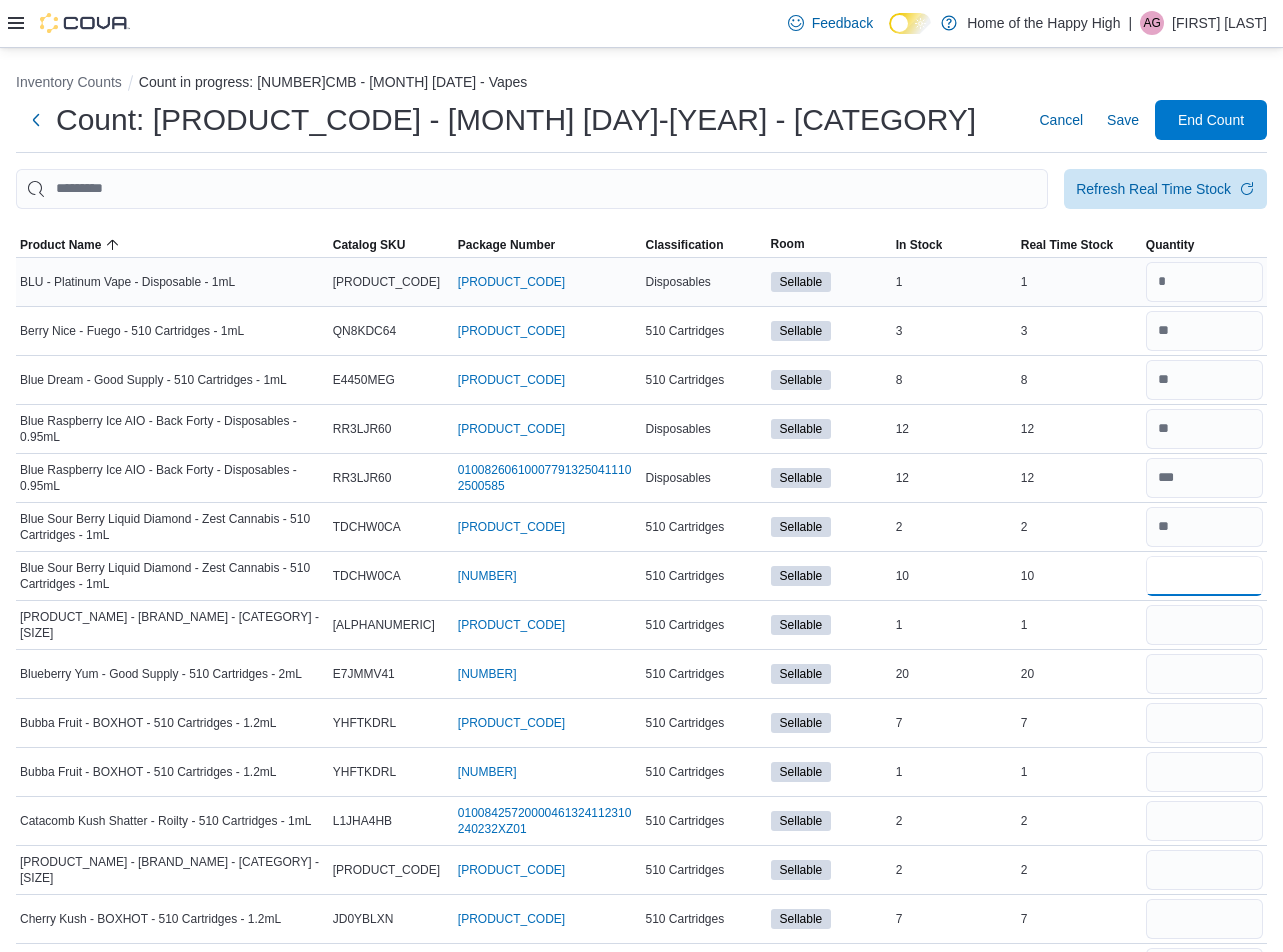 type on "**" 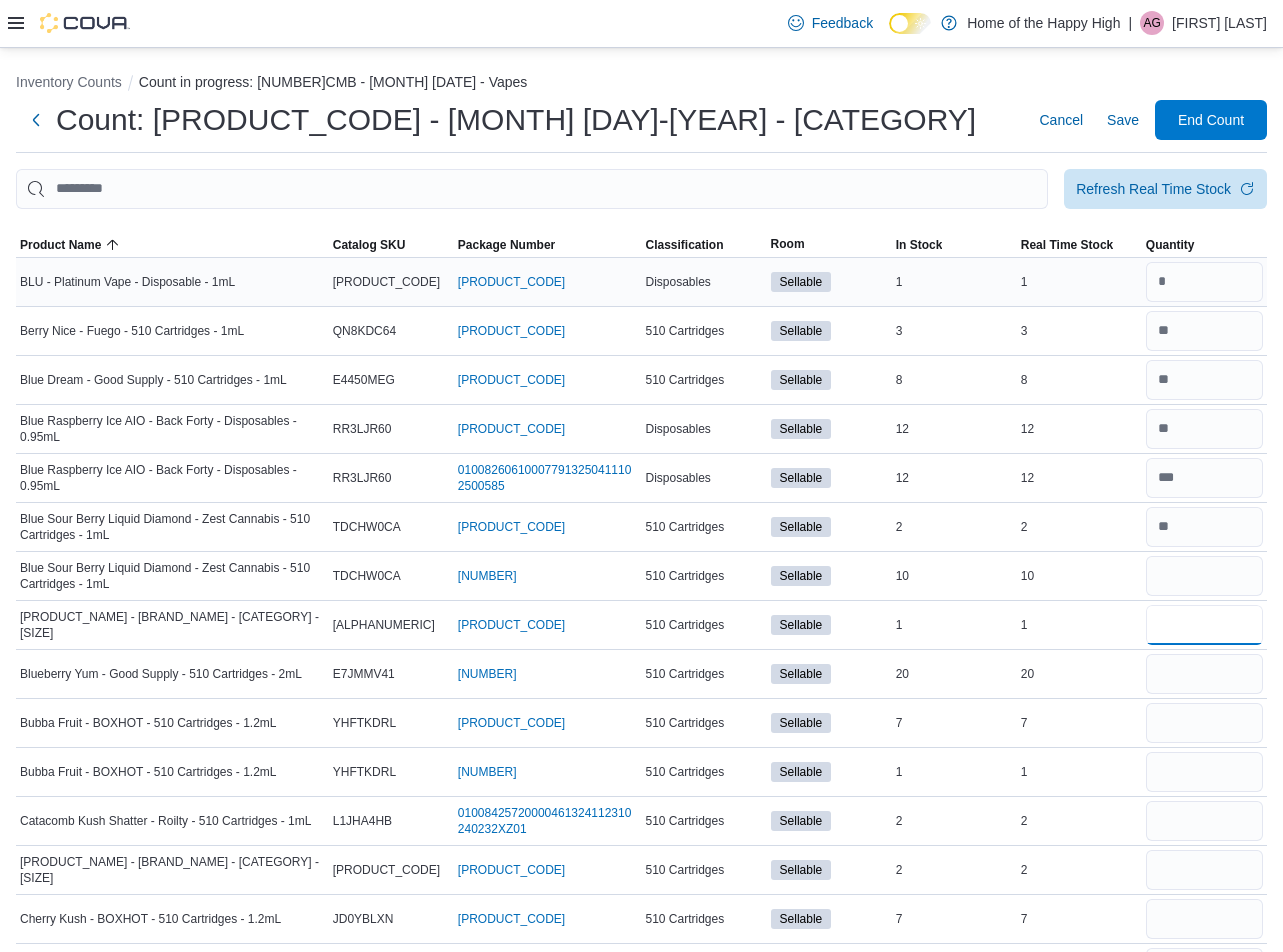 type 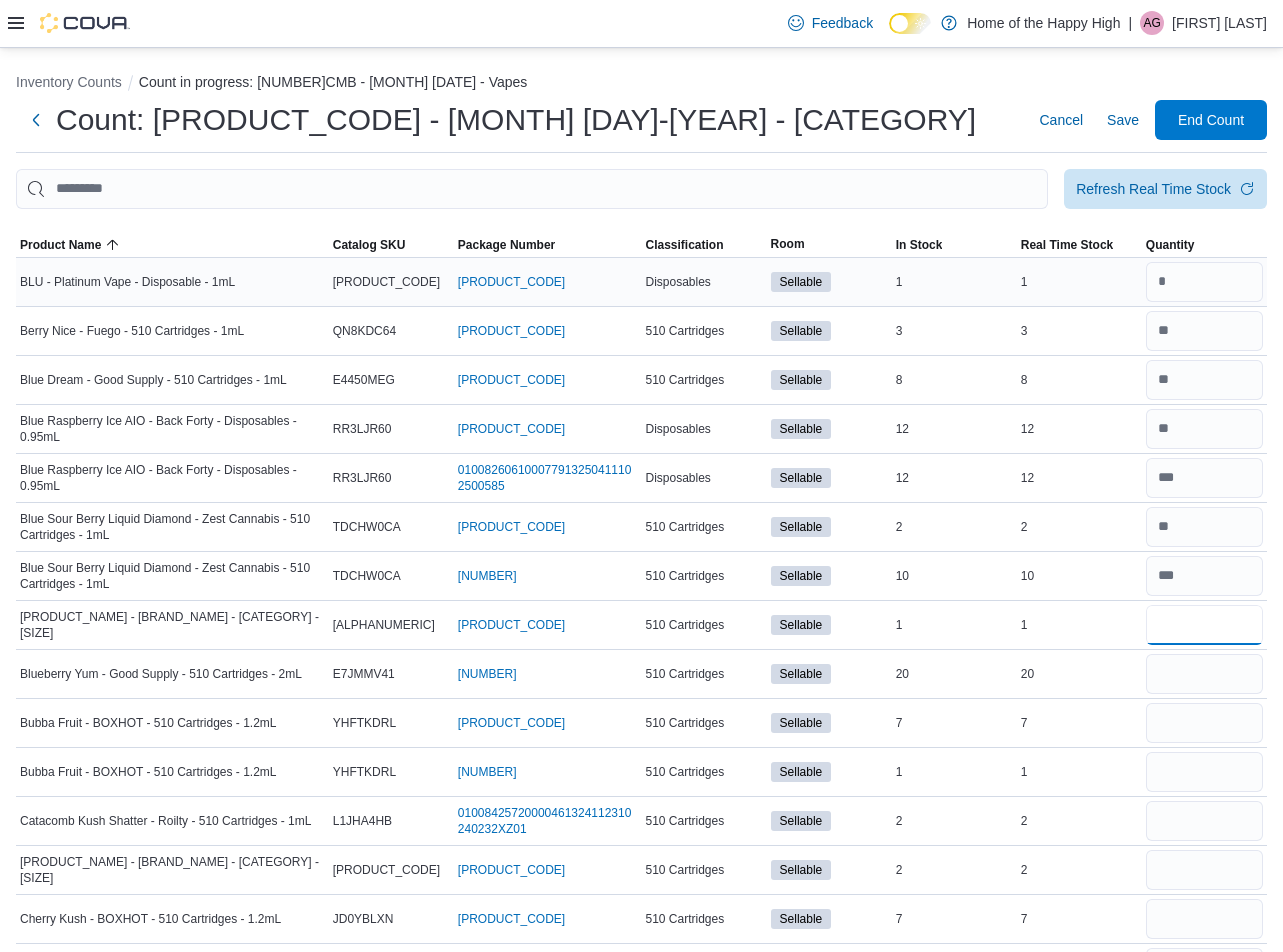 type on "*" 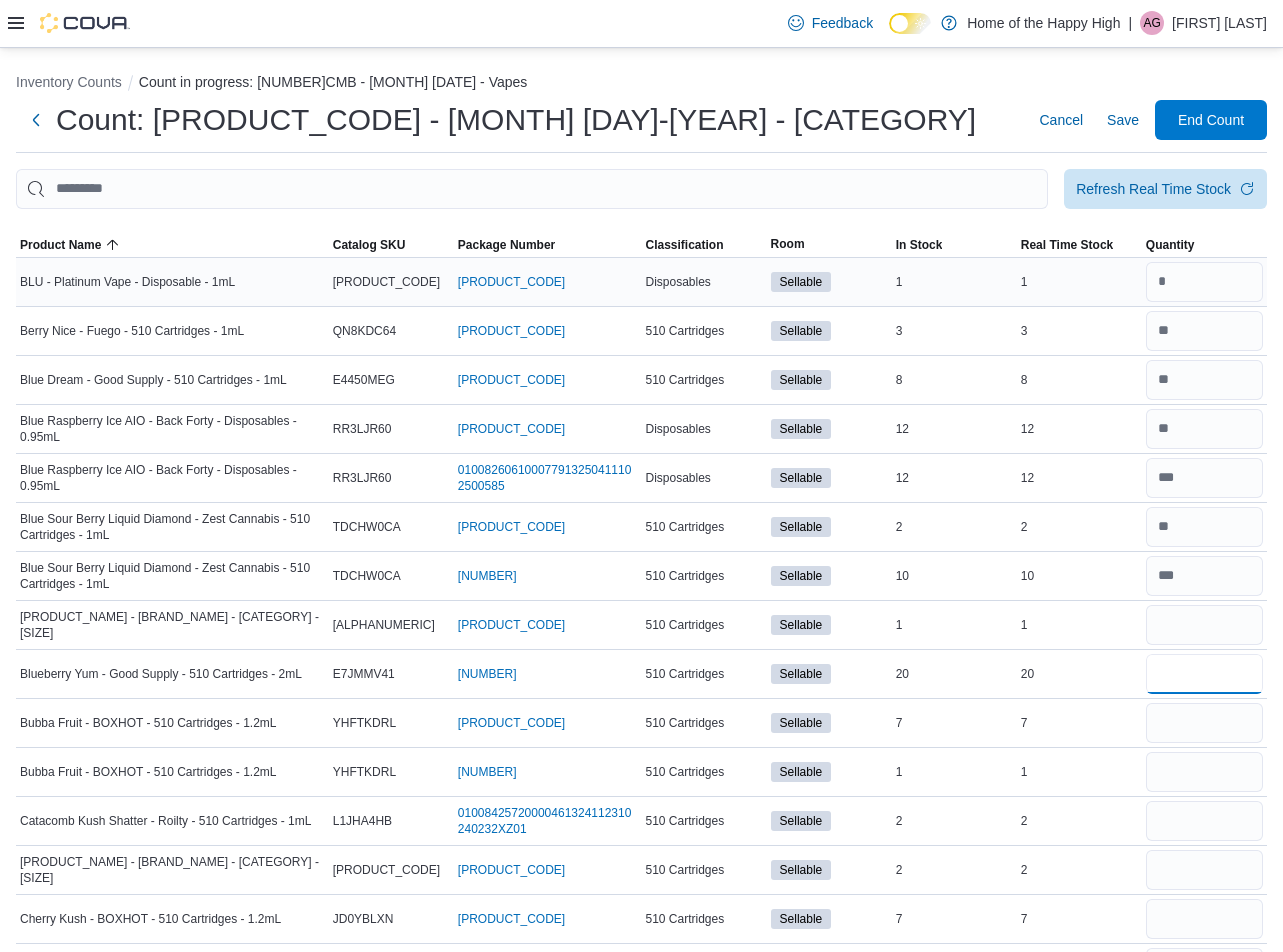 type 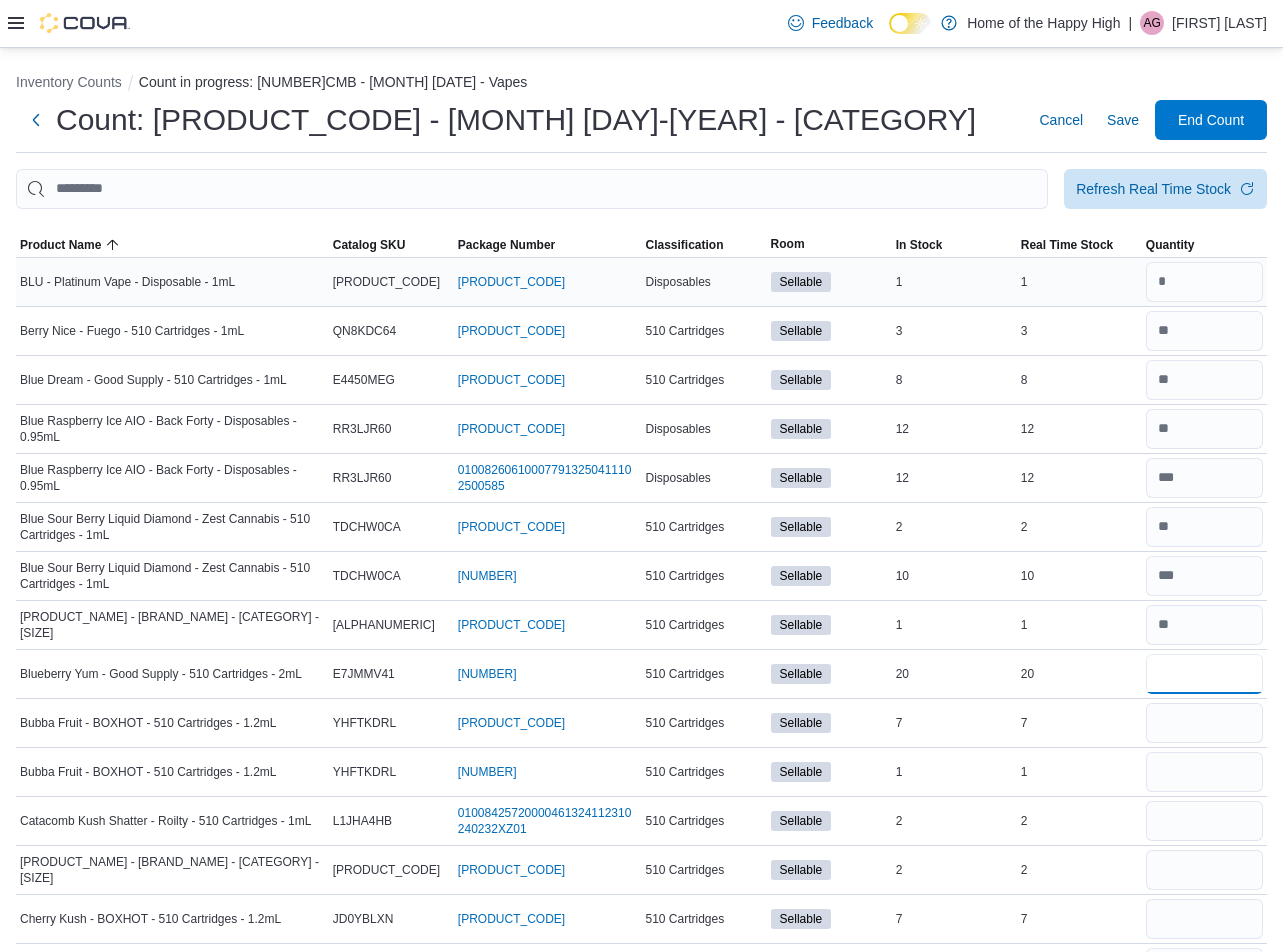type on "**" 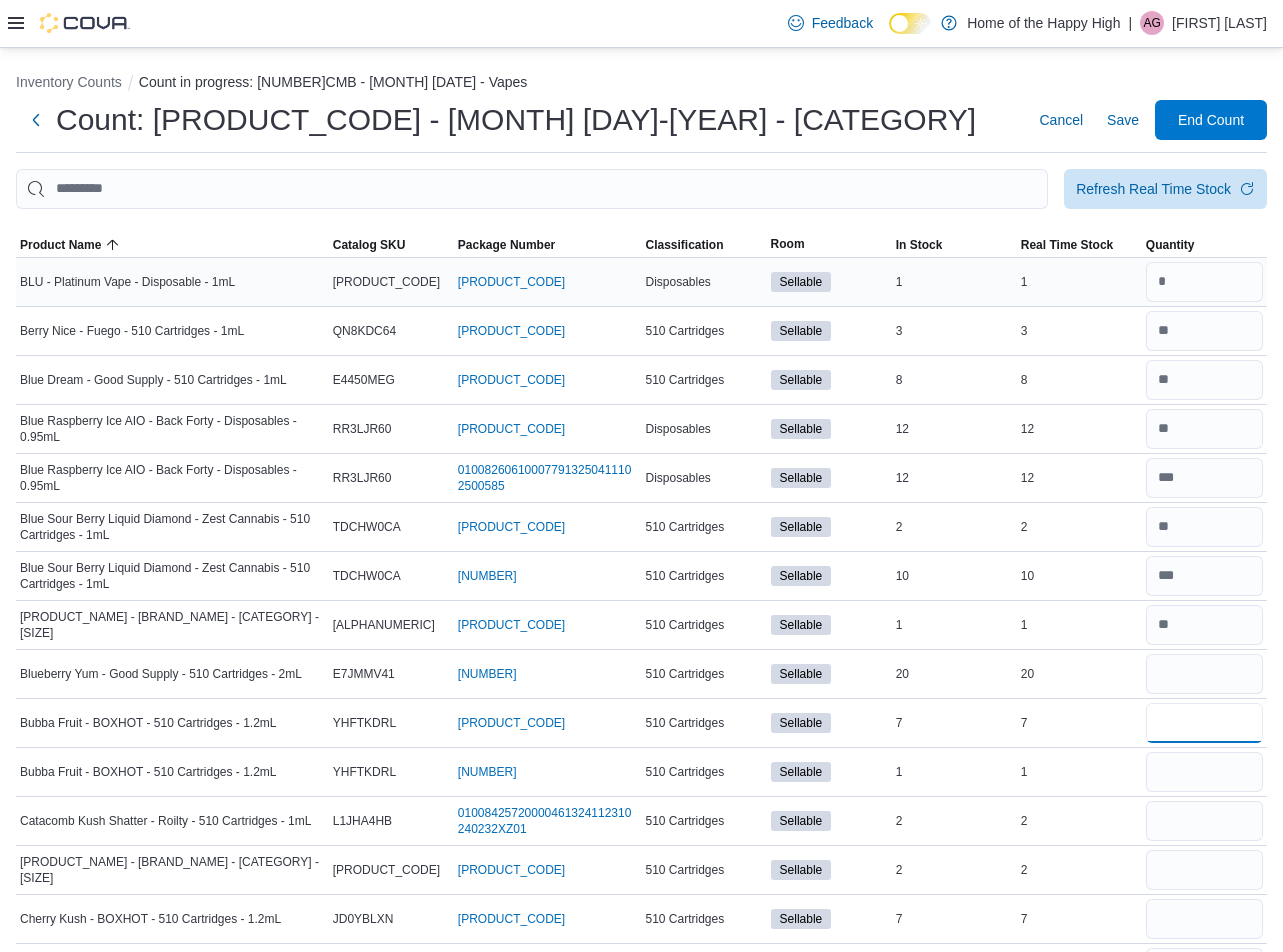type 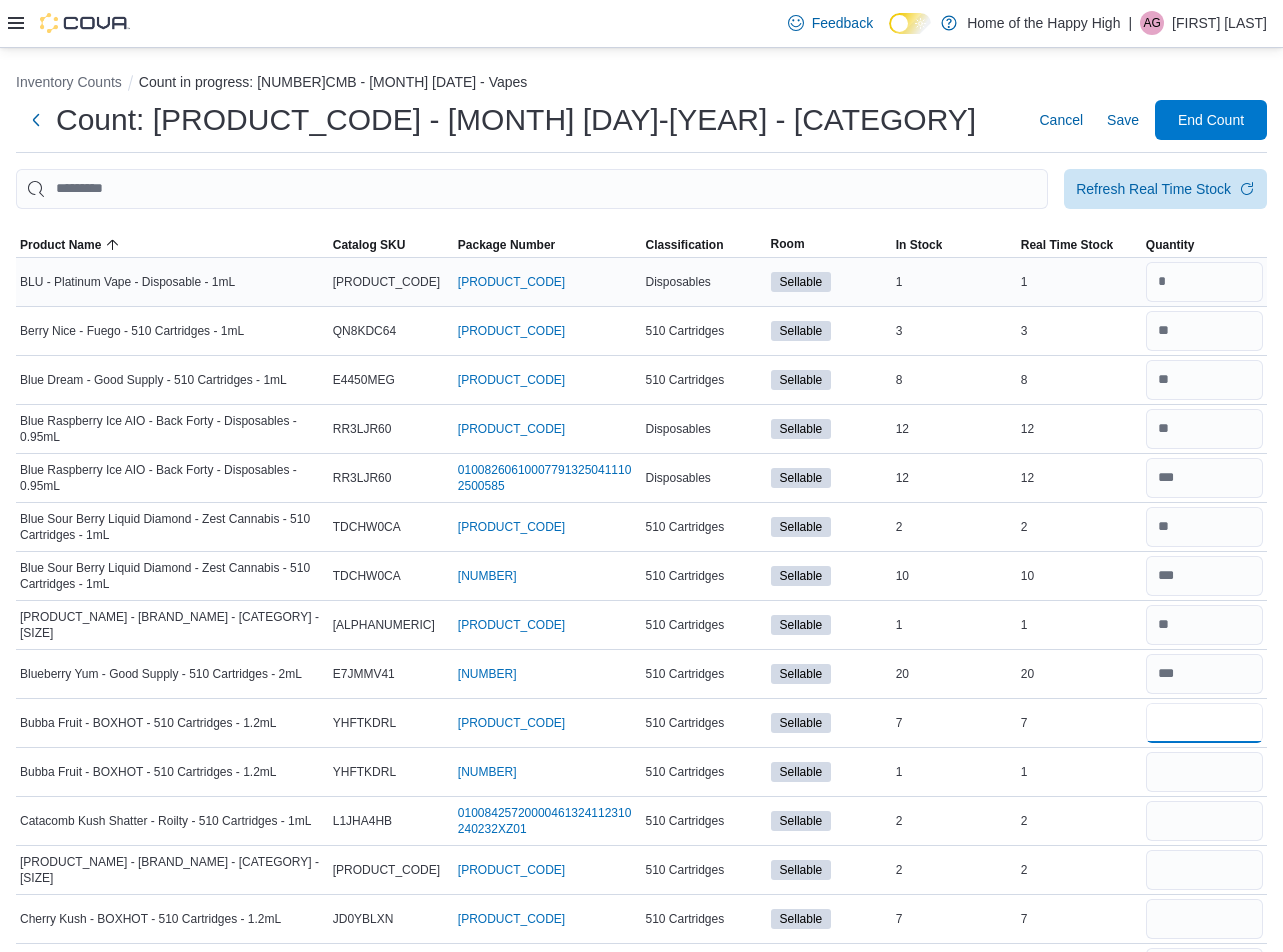 type on "*" 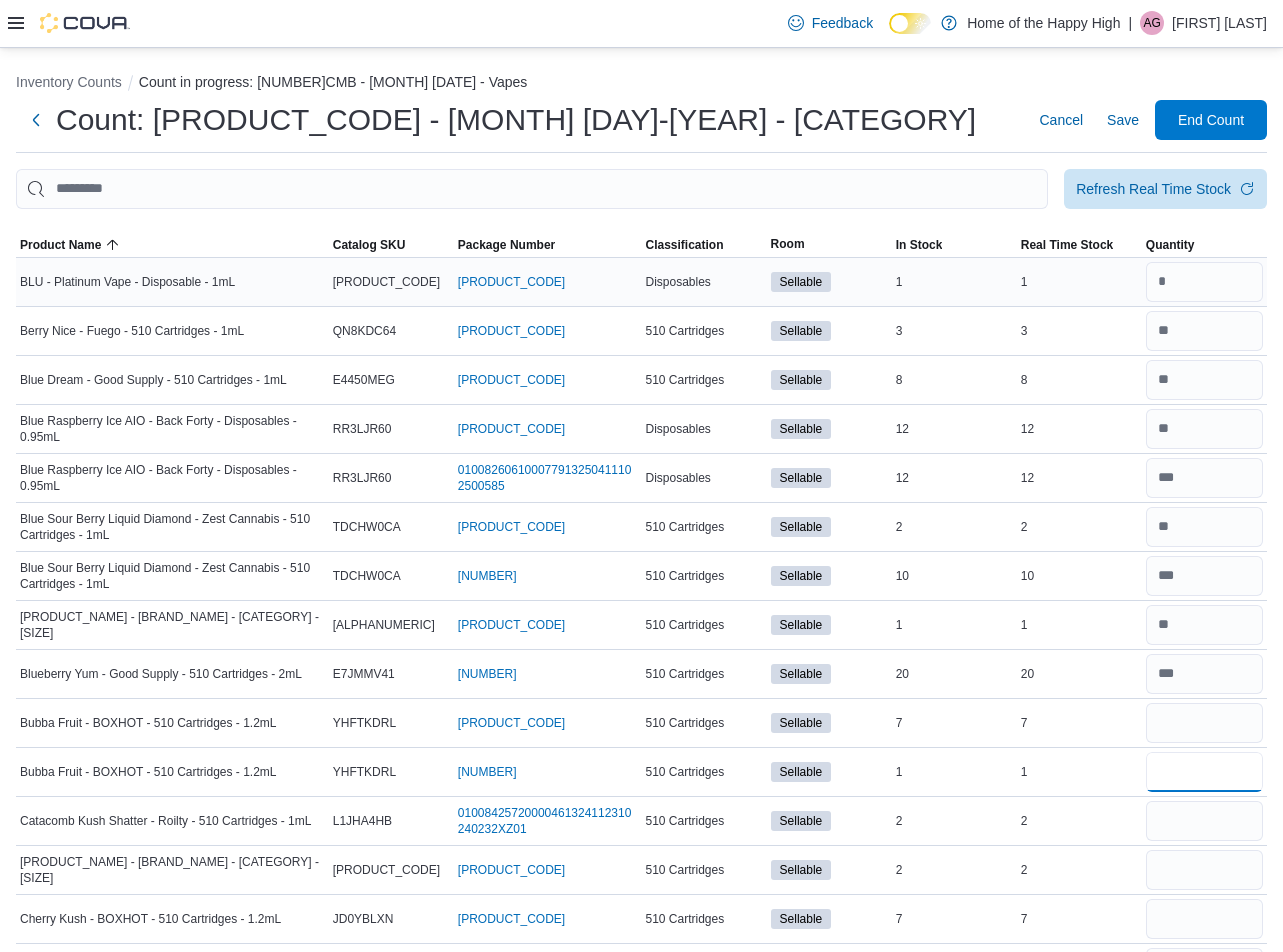 type 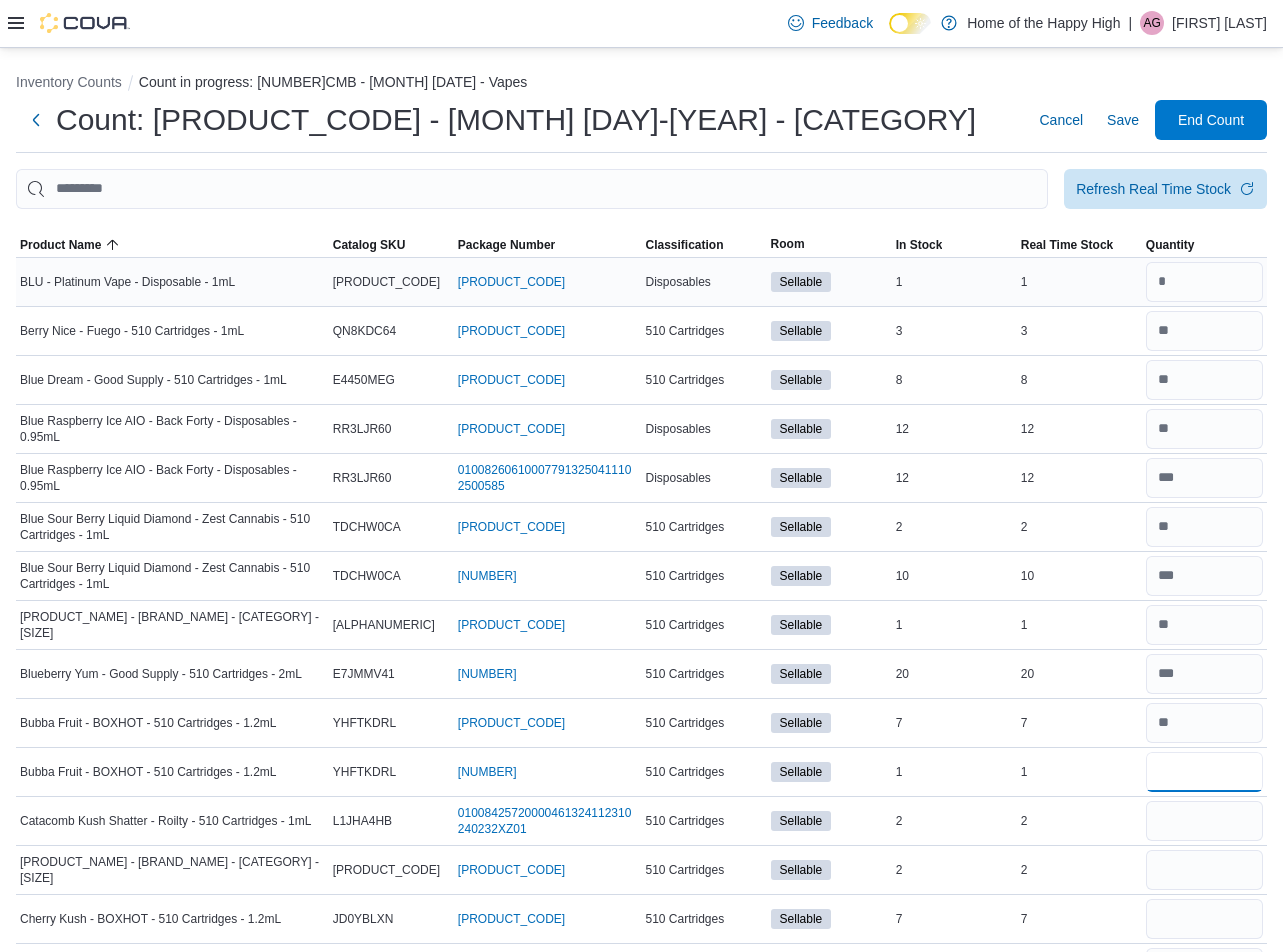 type on "*" 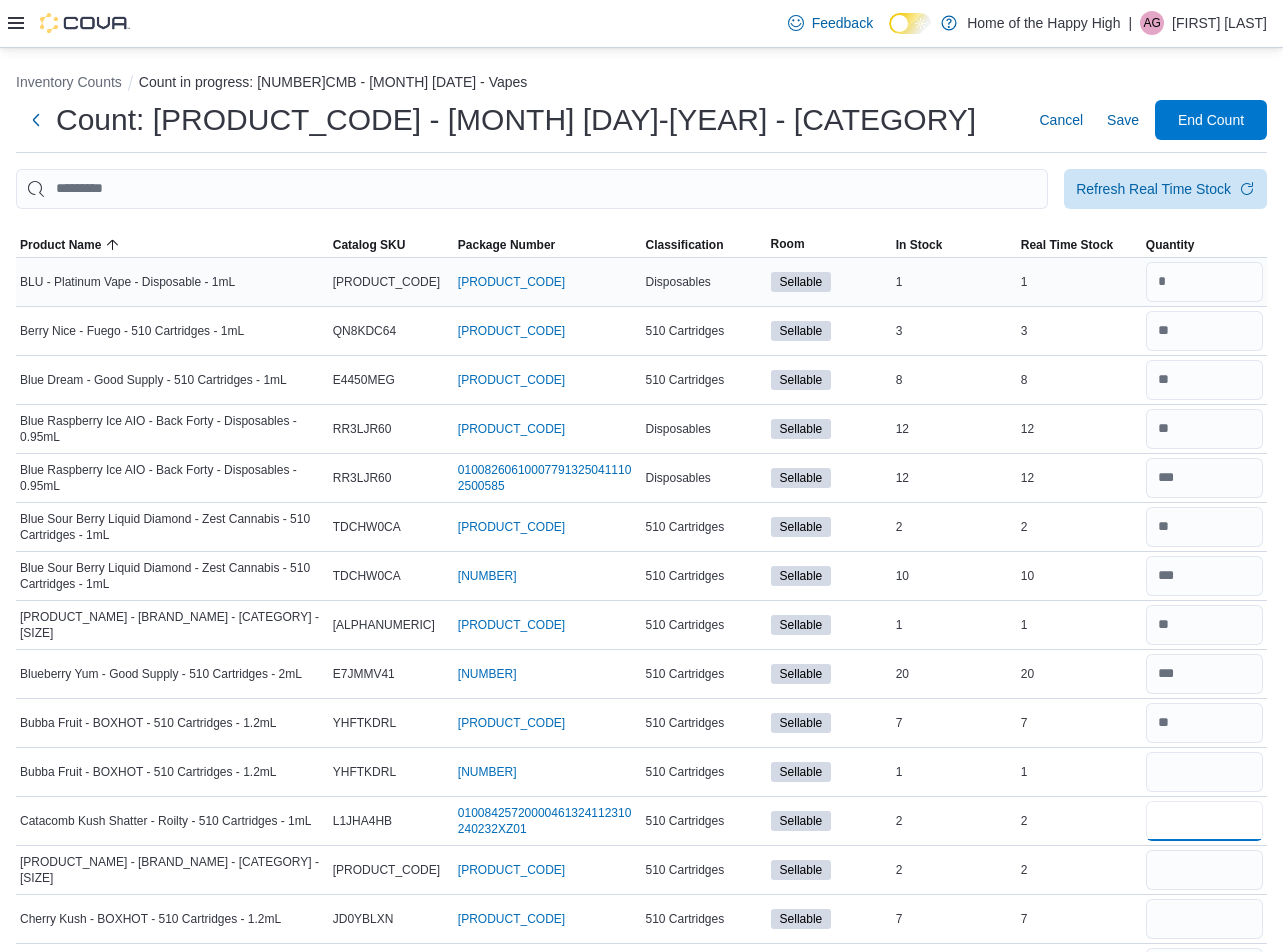 type 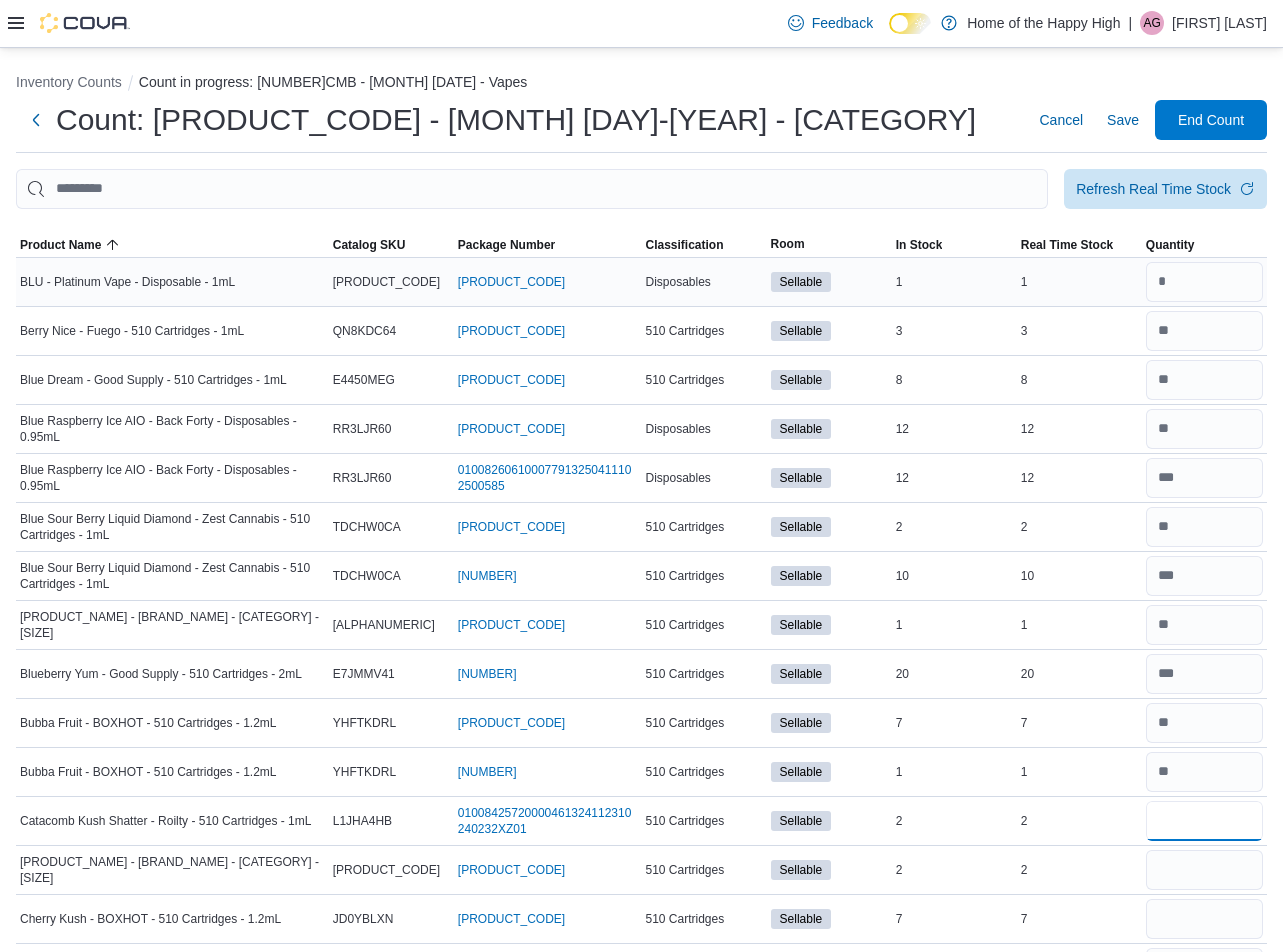 type on "*" 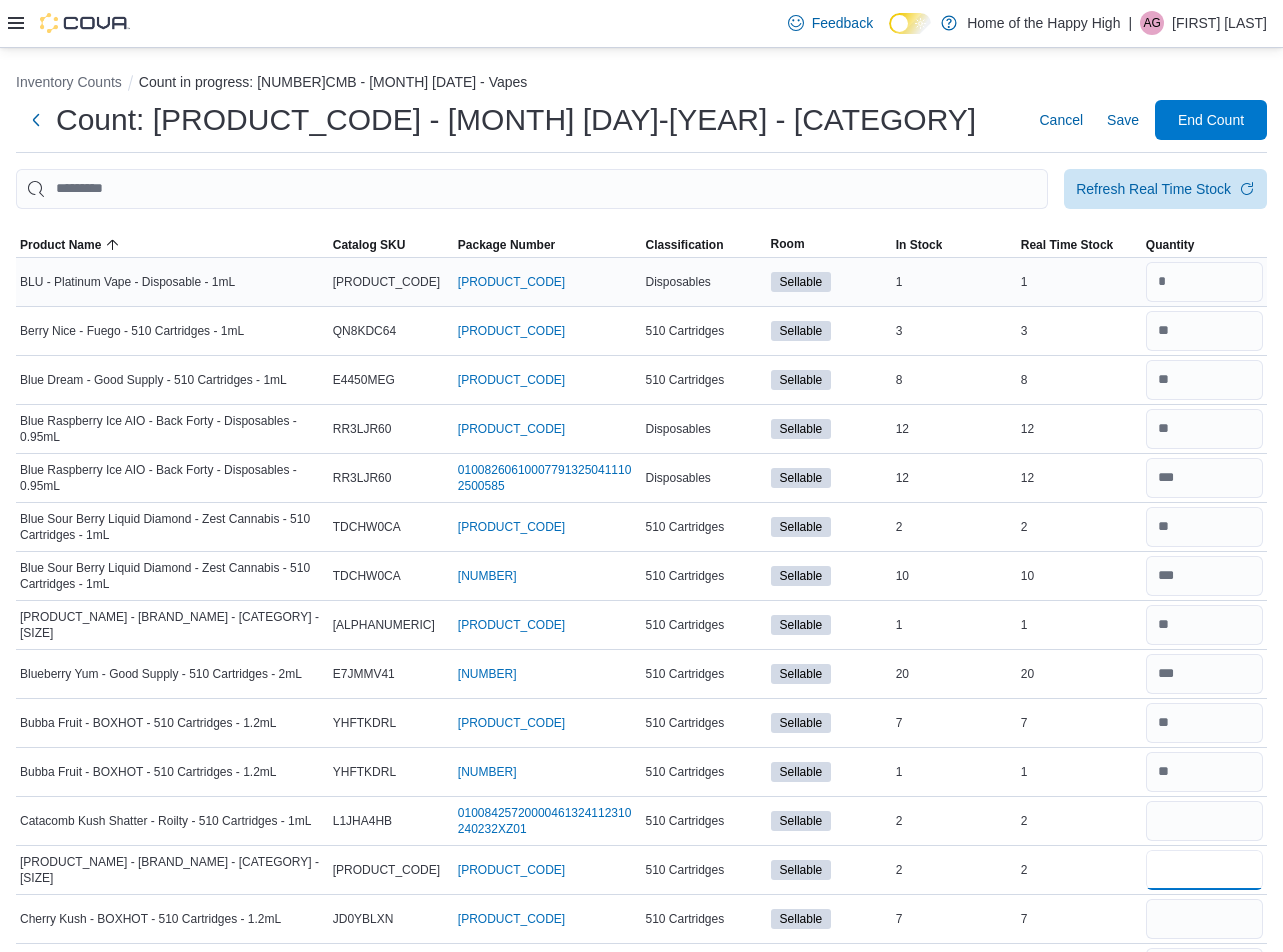 type 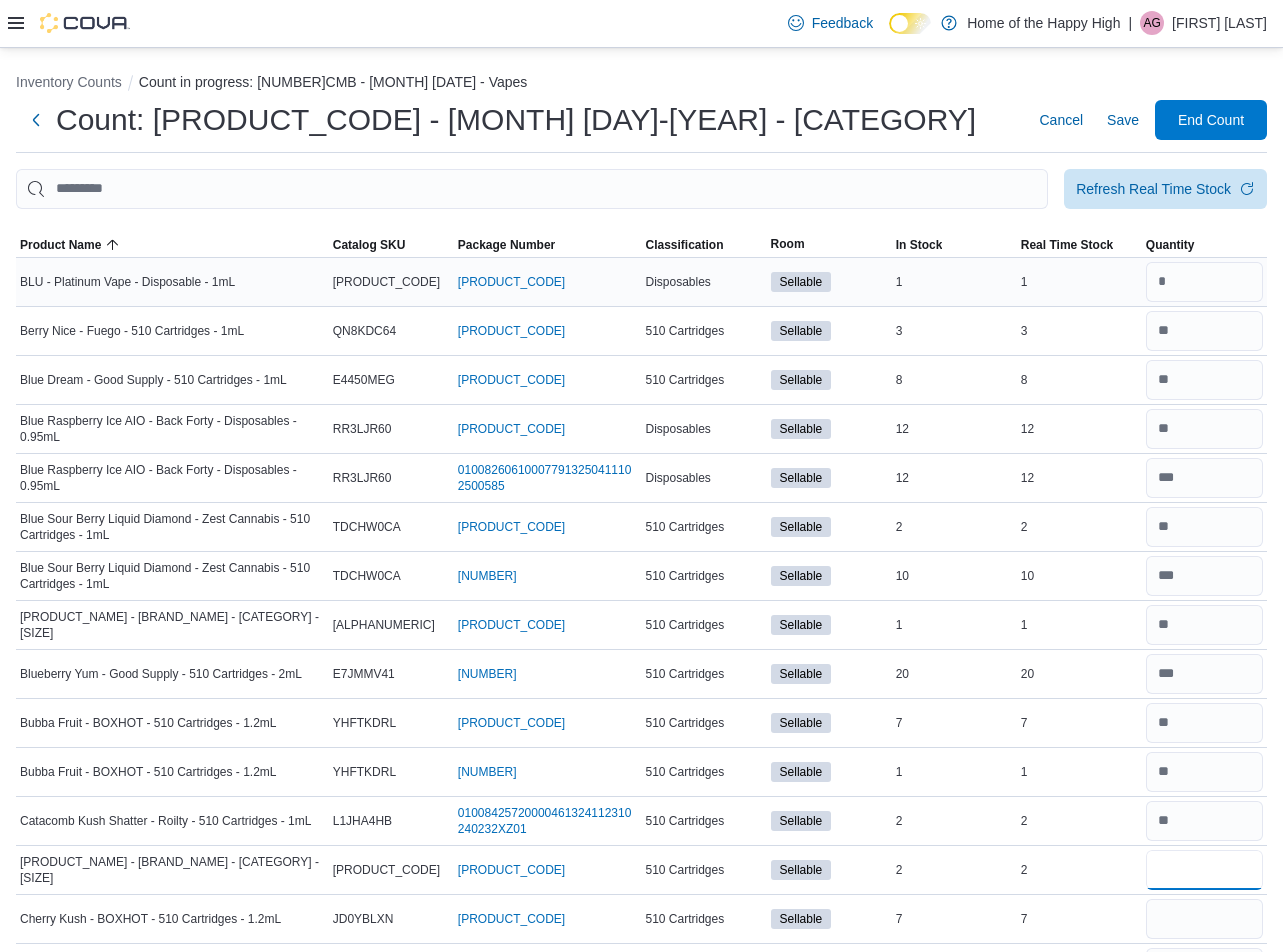type on "*" 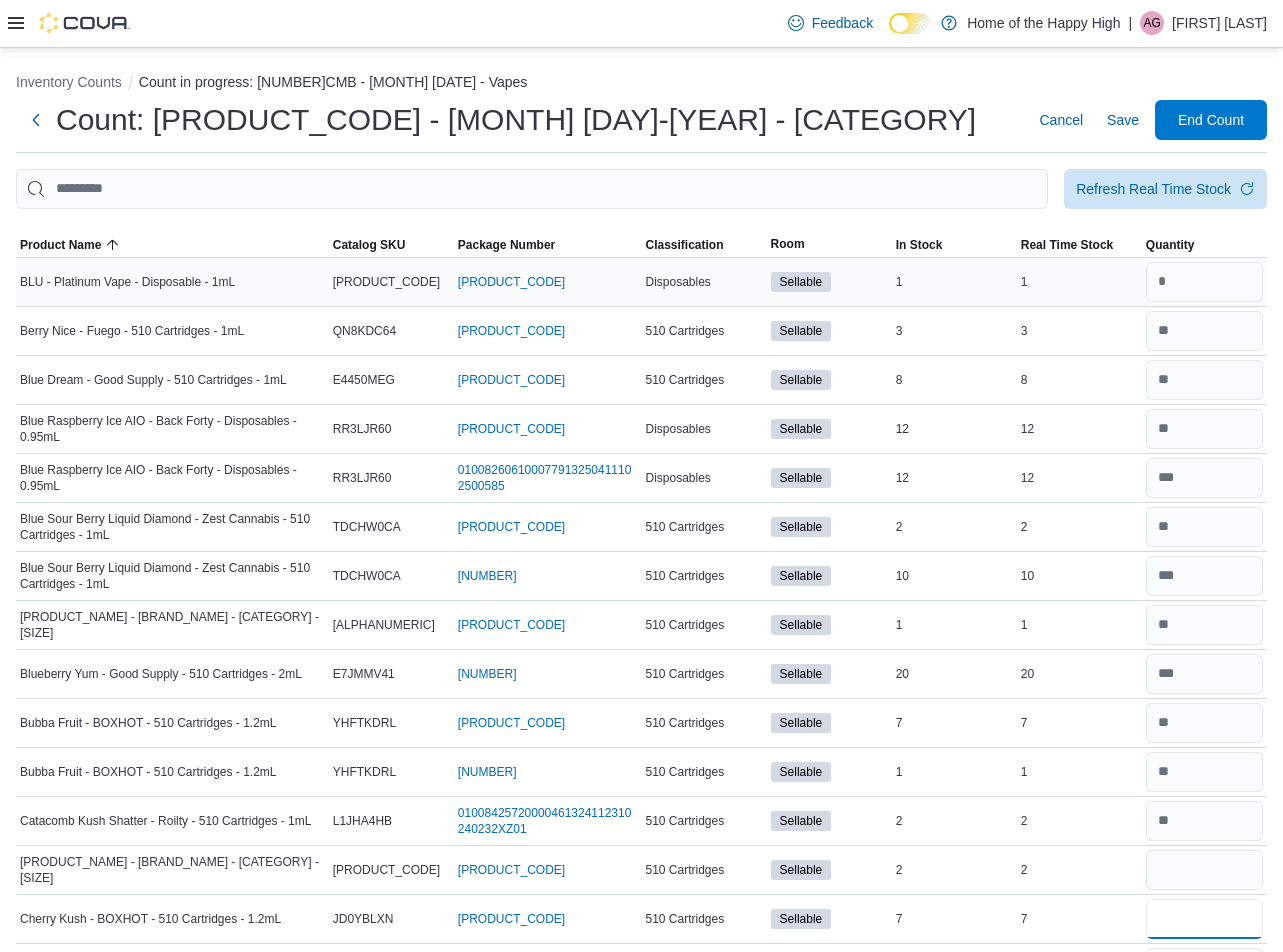 type 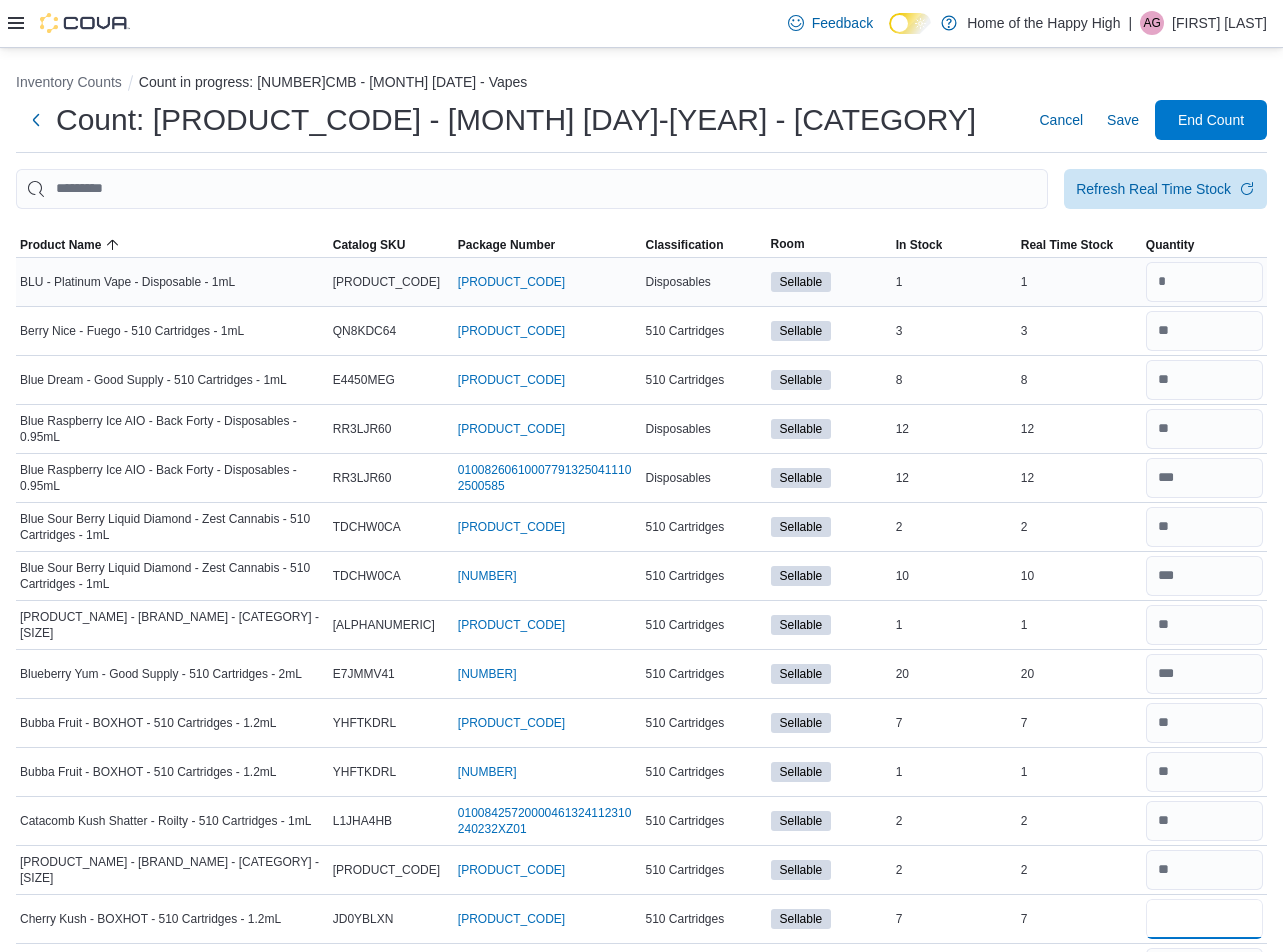 type on "*" 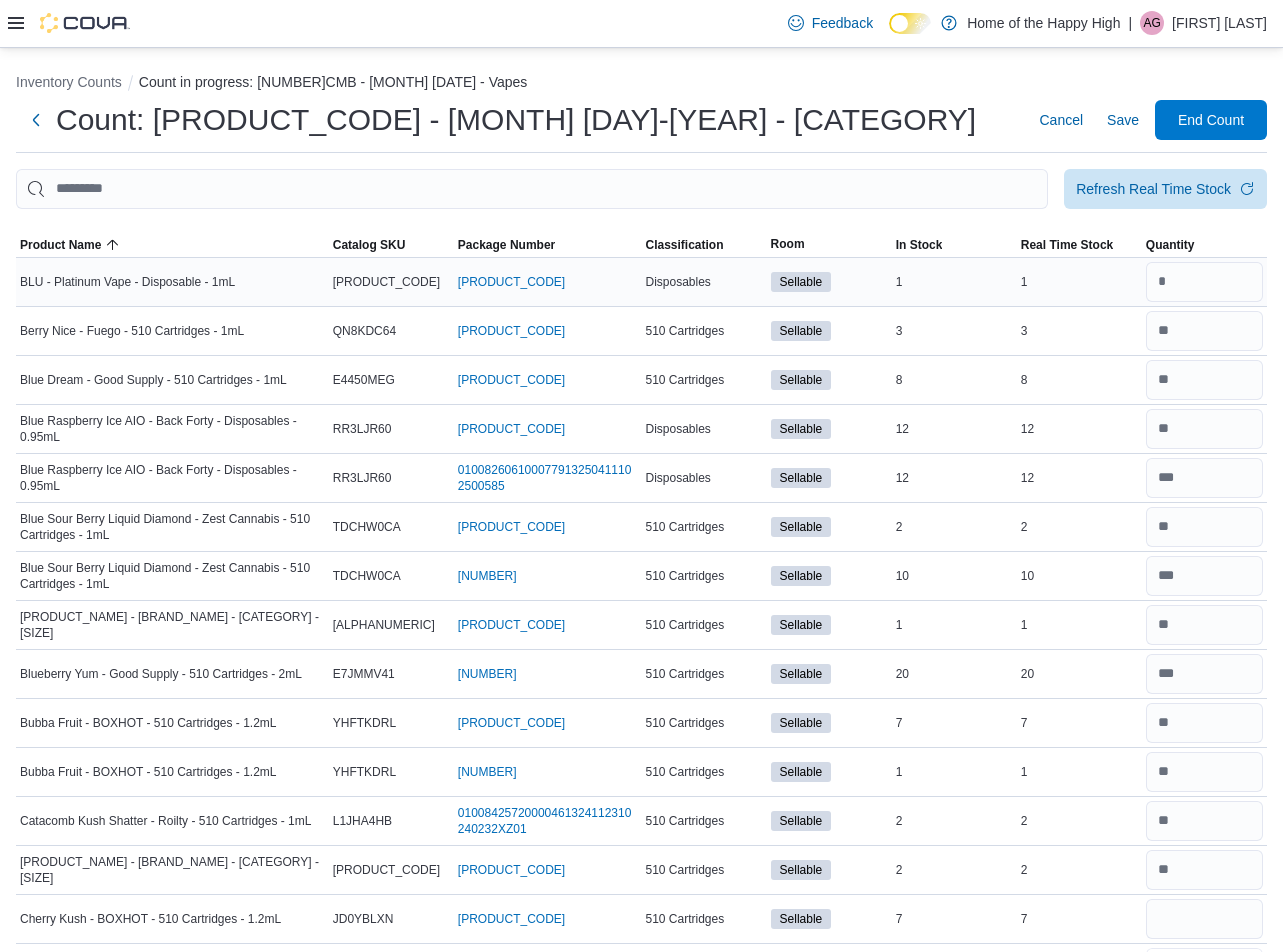 type 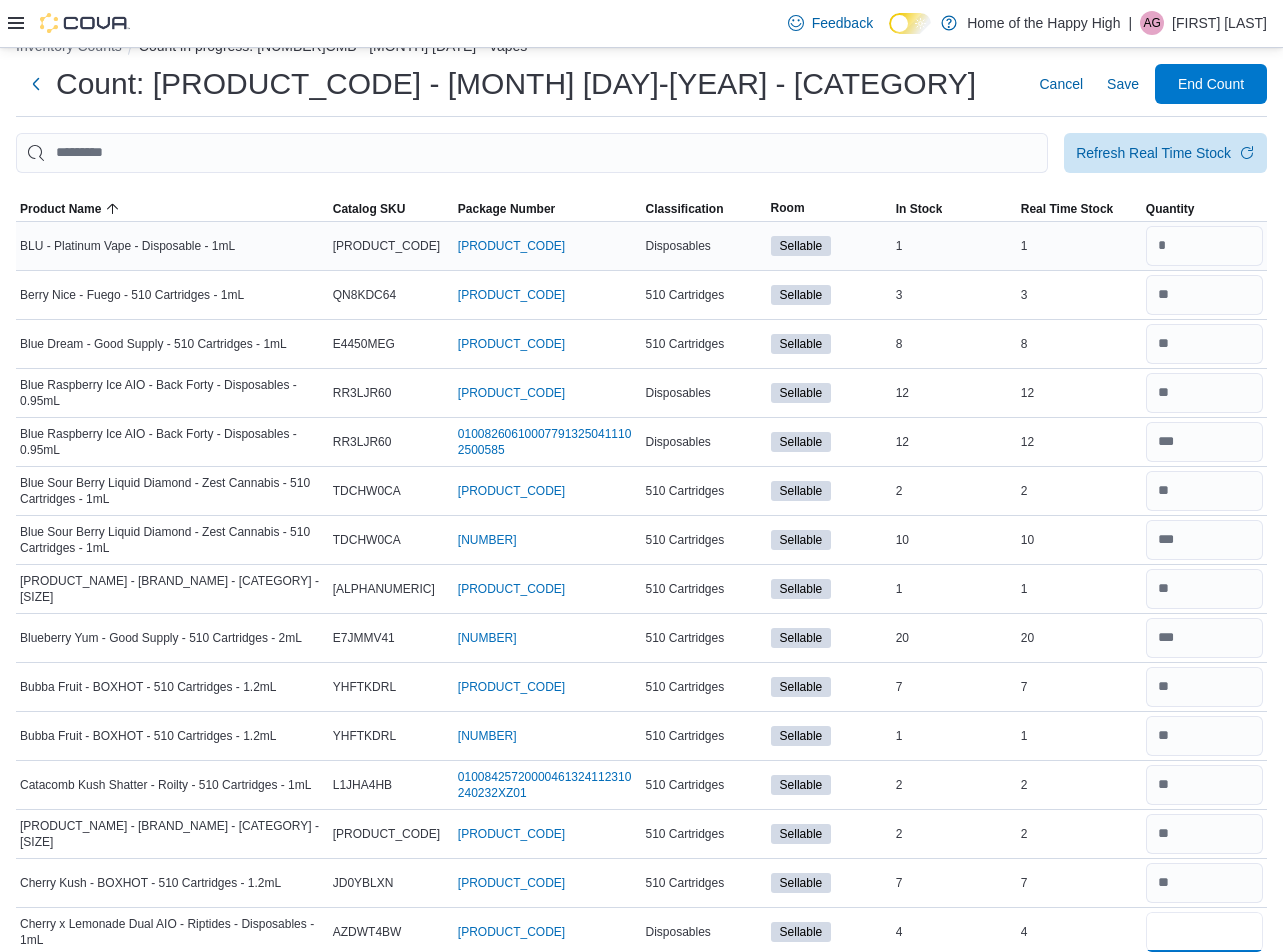 type on "*" 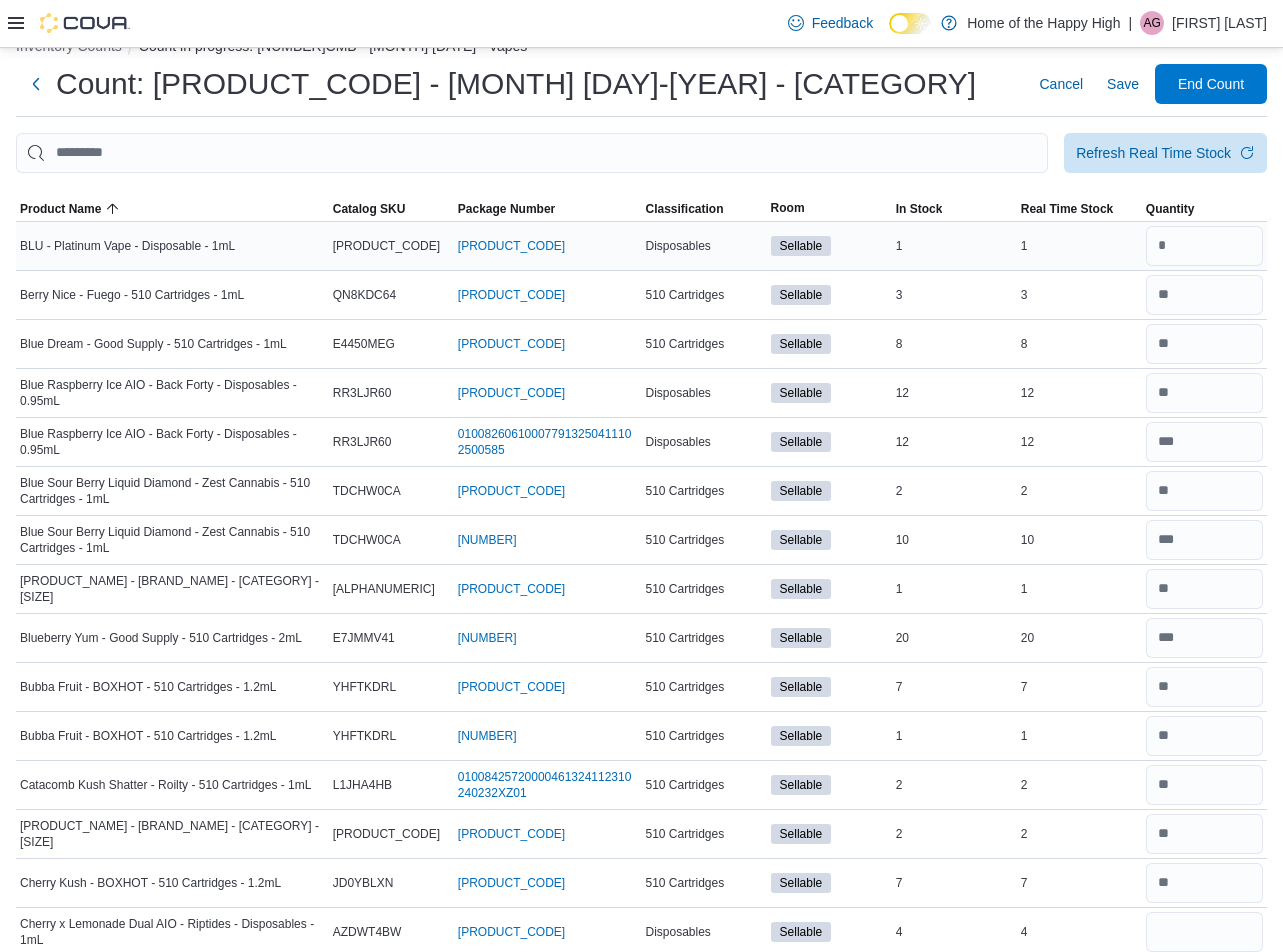 type 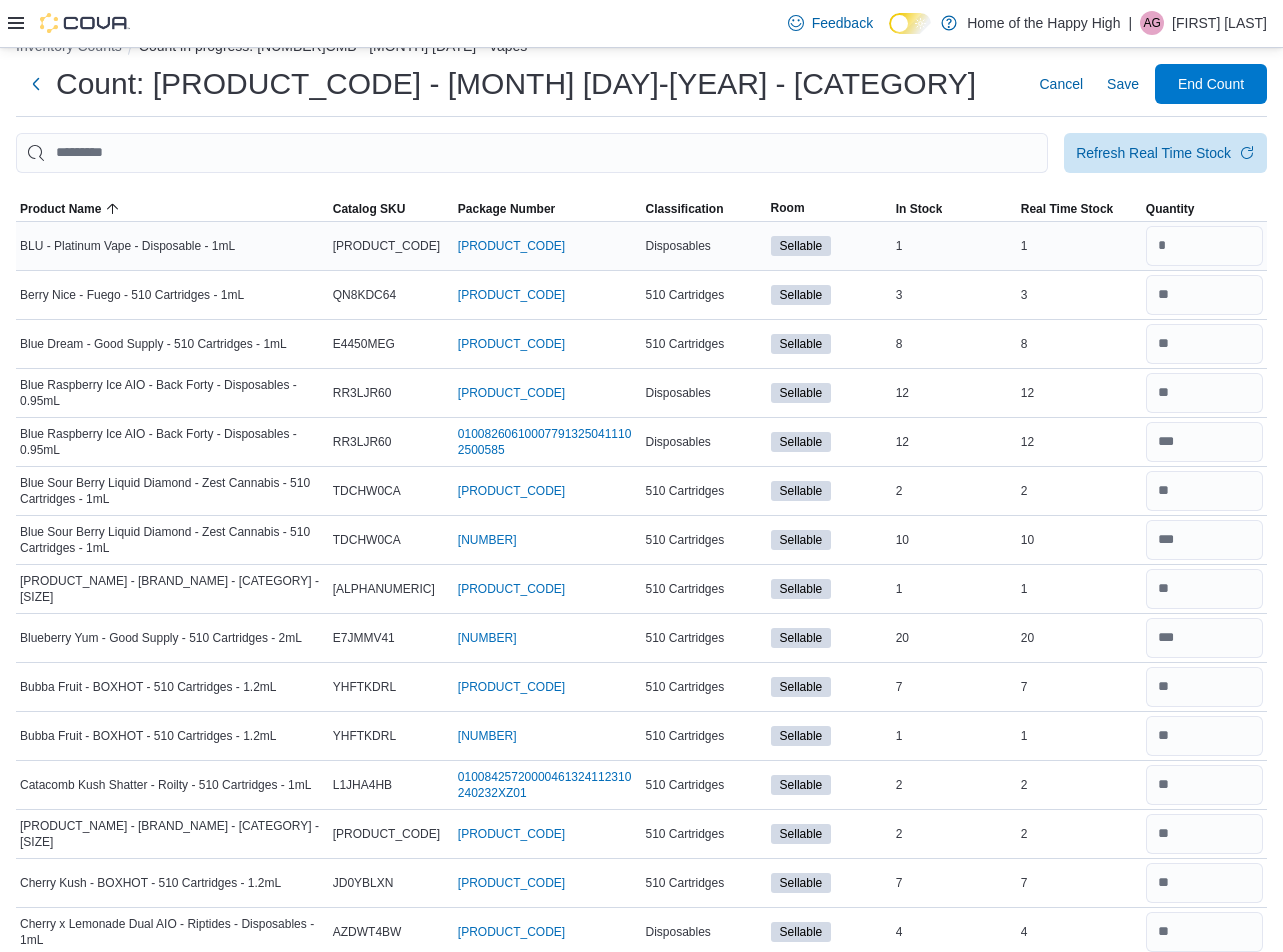 scroll, scrollTop: 541, scrollLeft: 0, axis: vertical 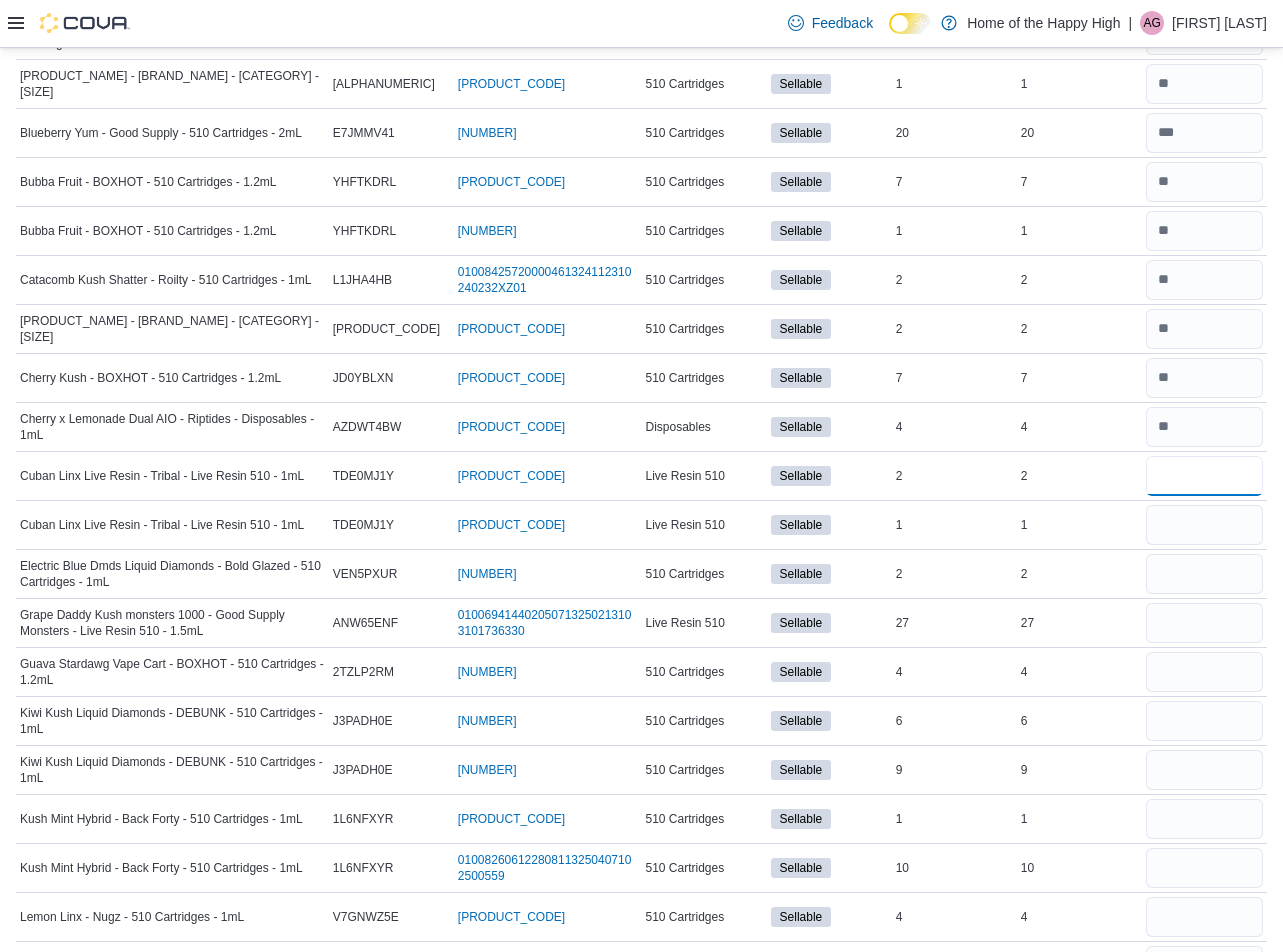 type on "*" 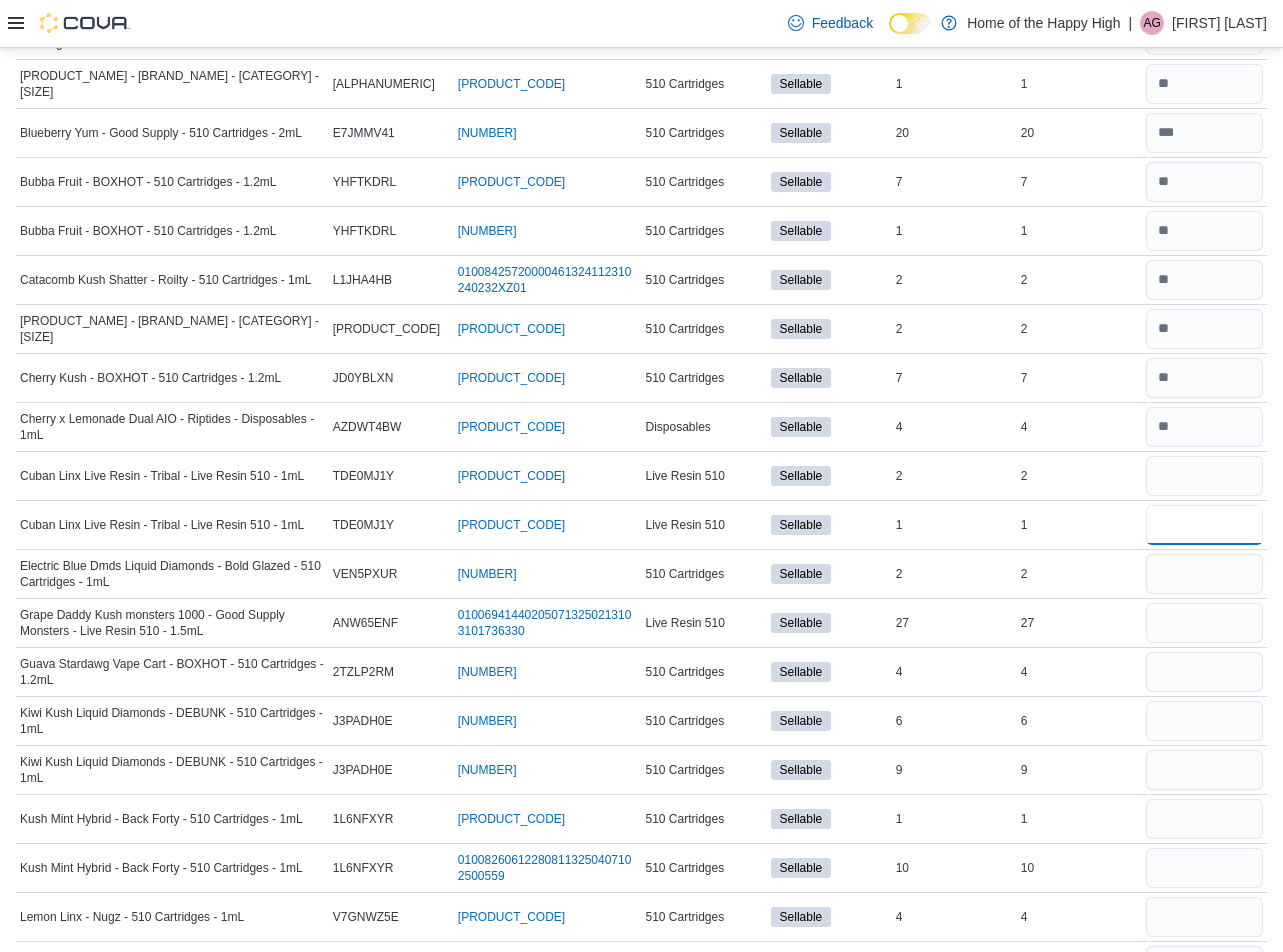 type 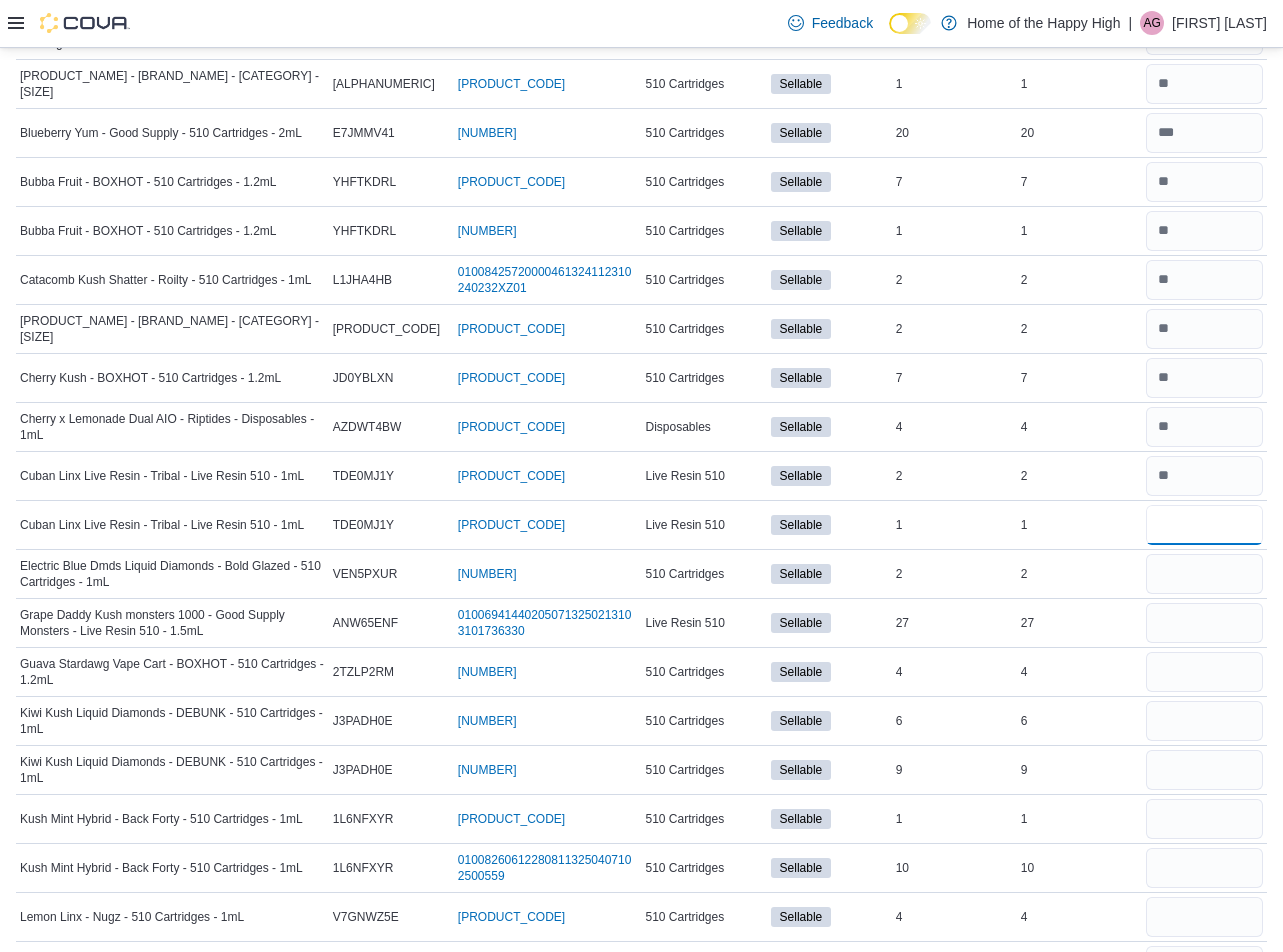 type on "*" 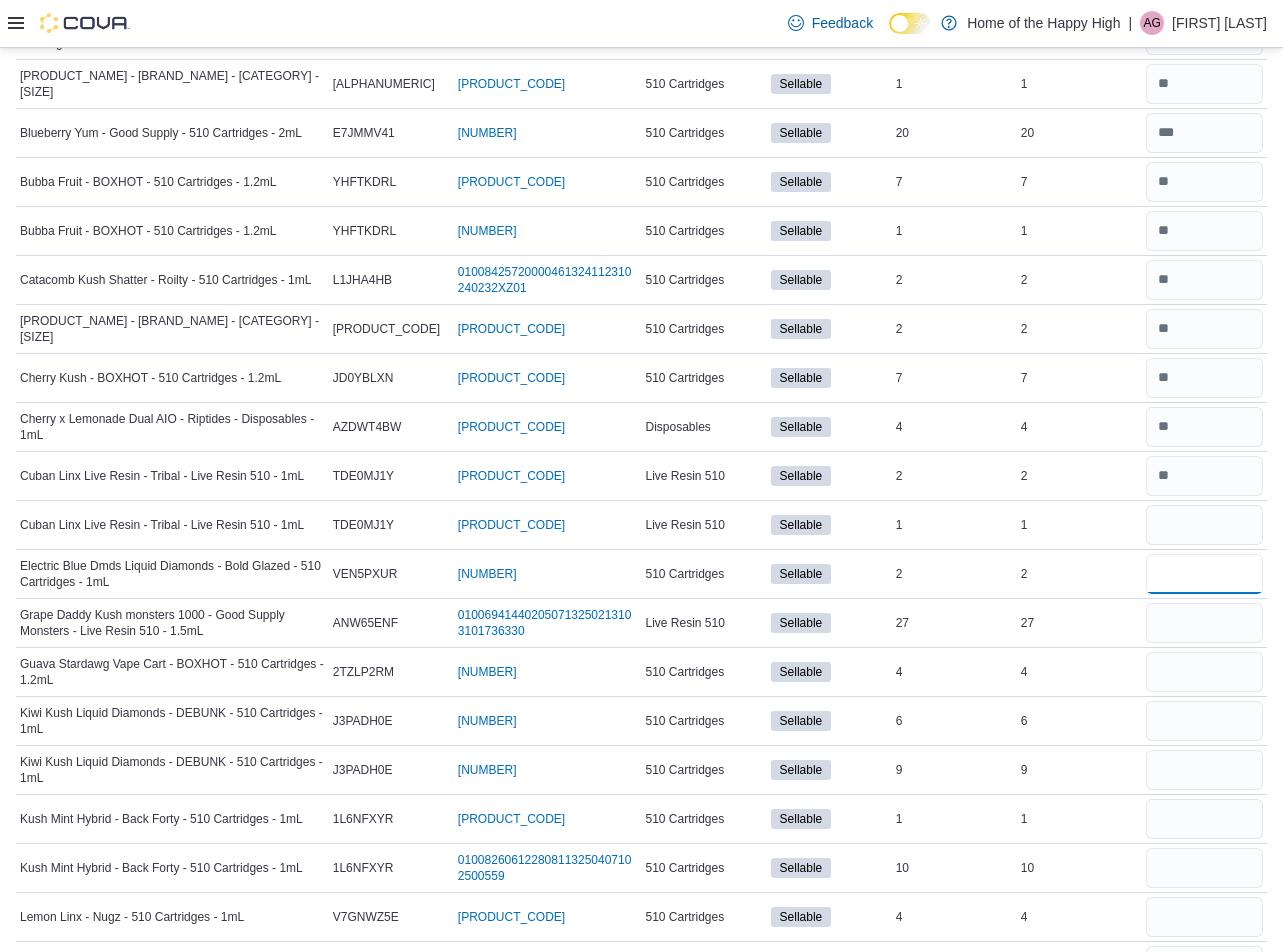 type 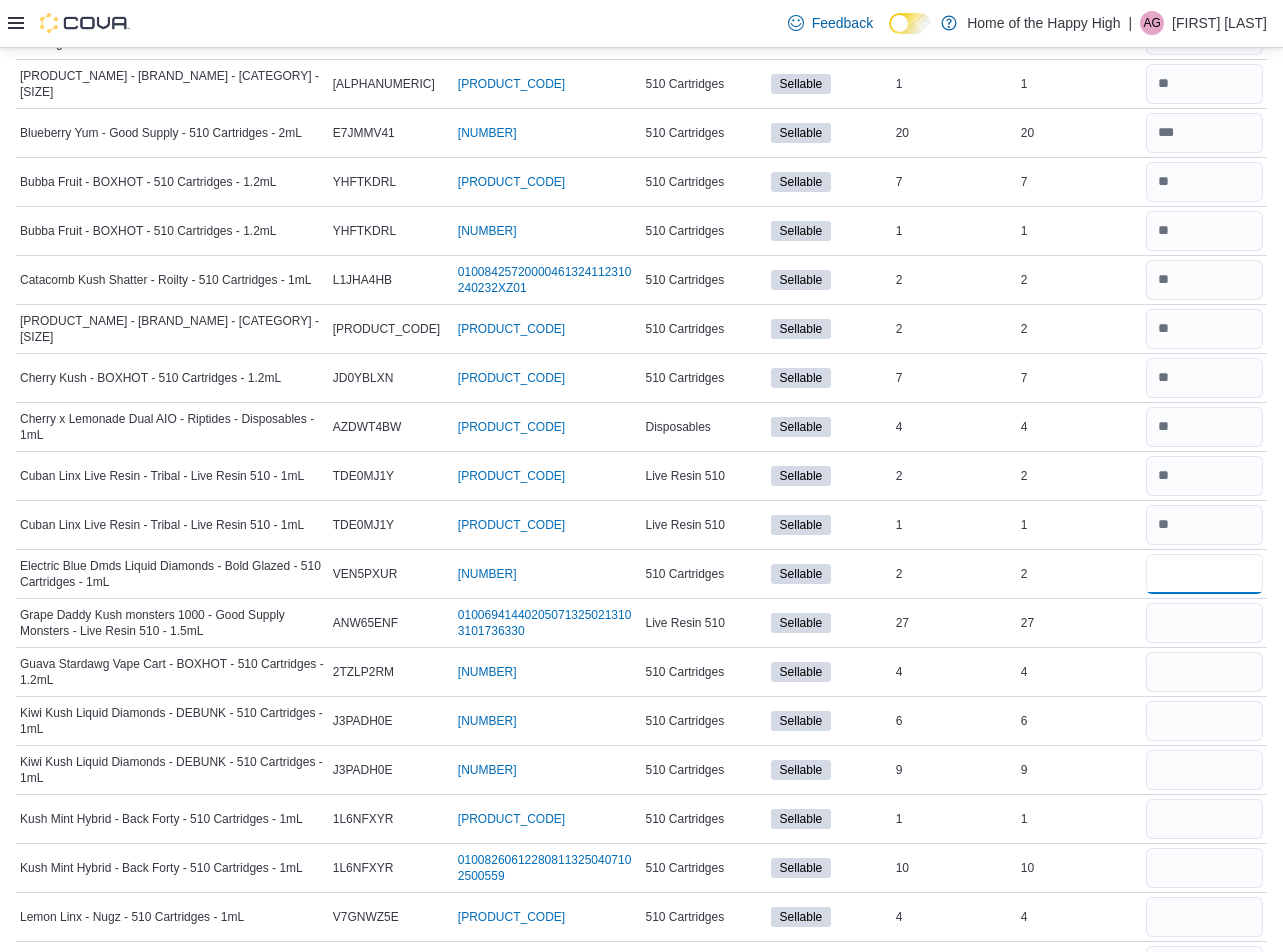 type on "*" 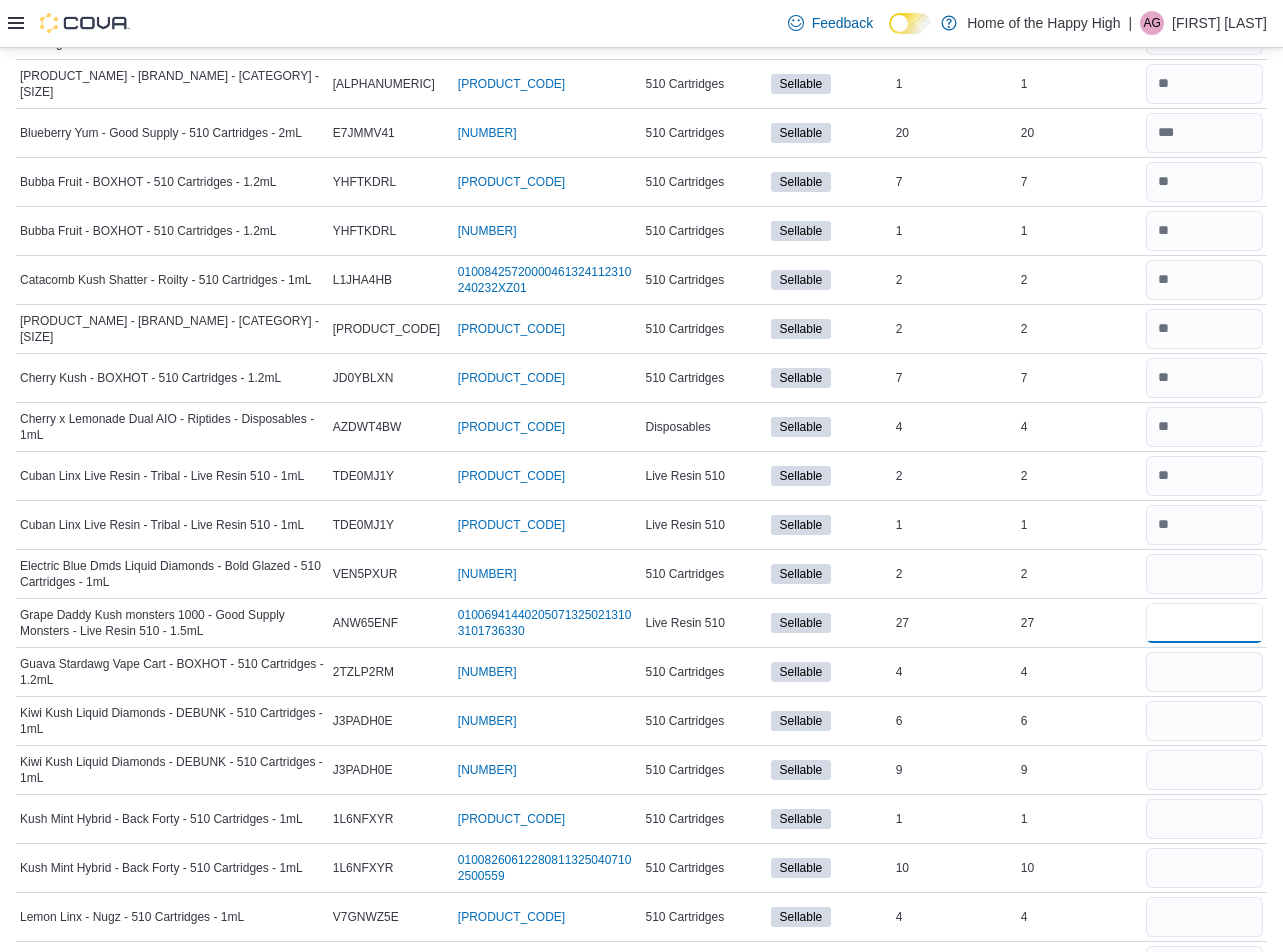 type 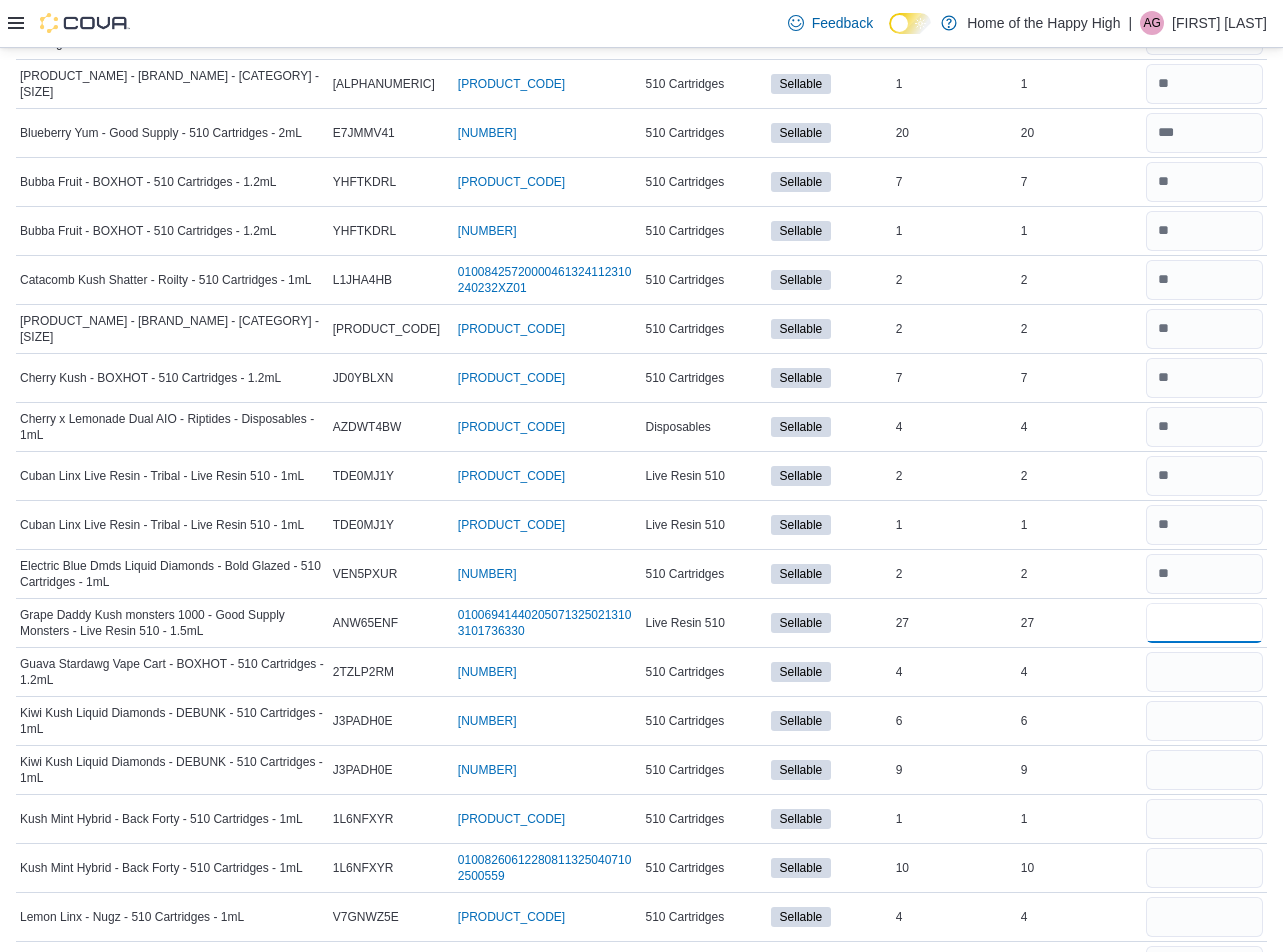 type on "**" 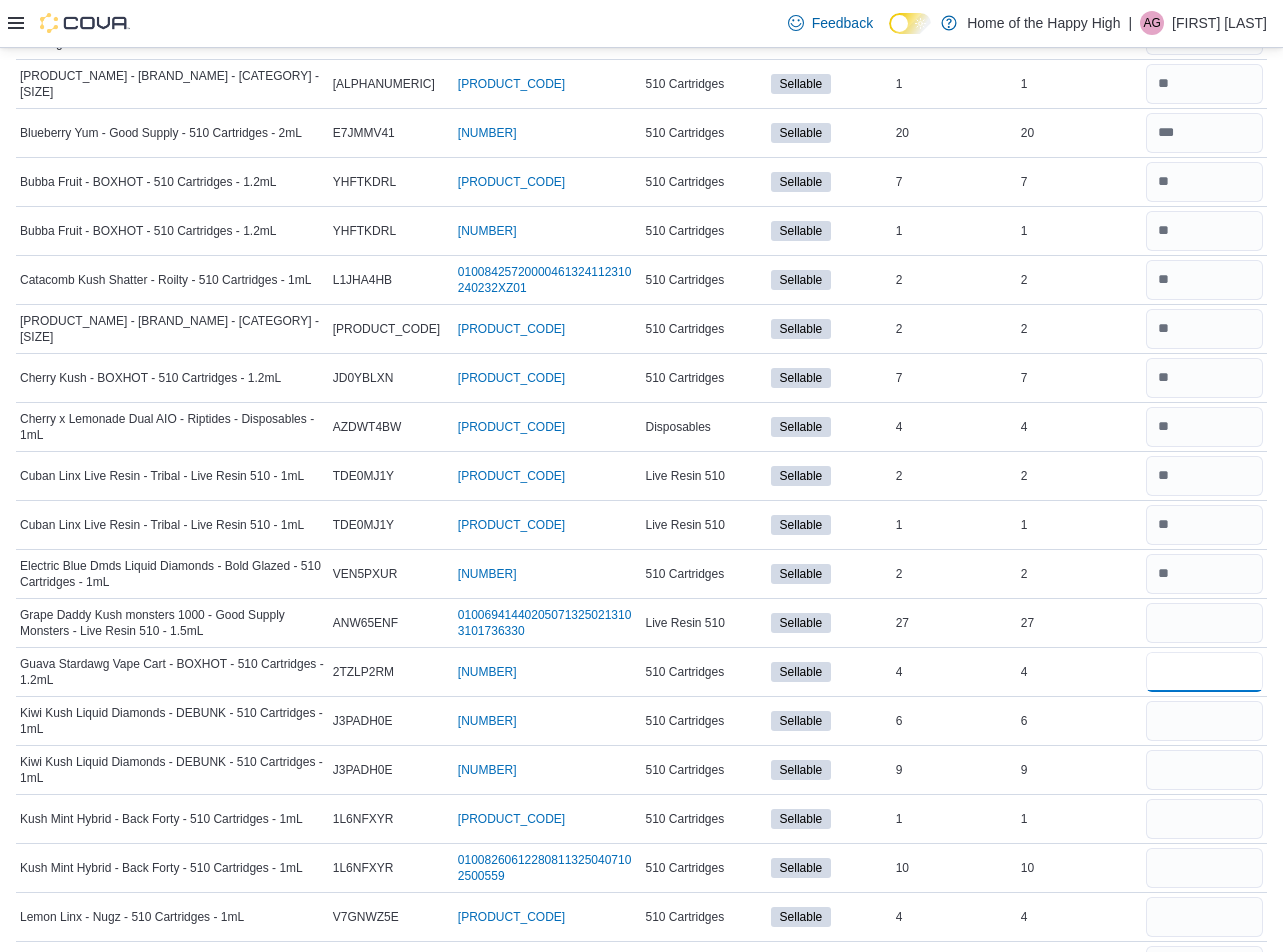 type 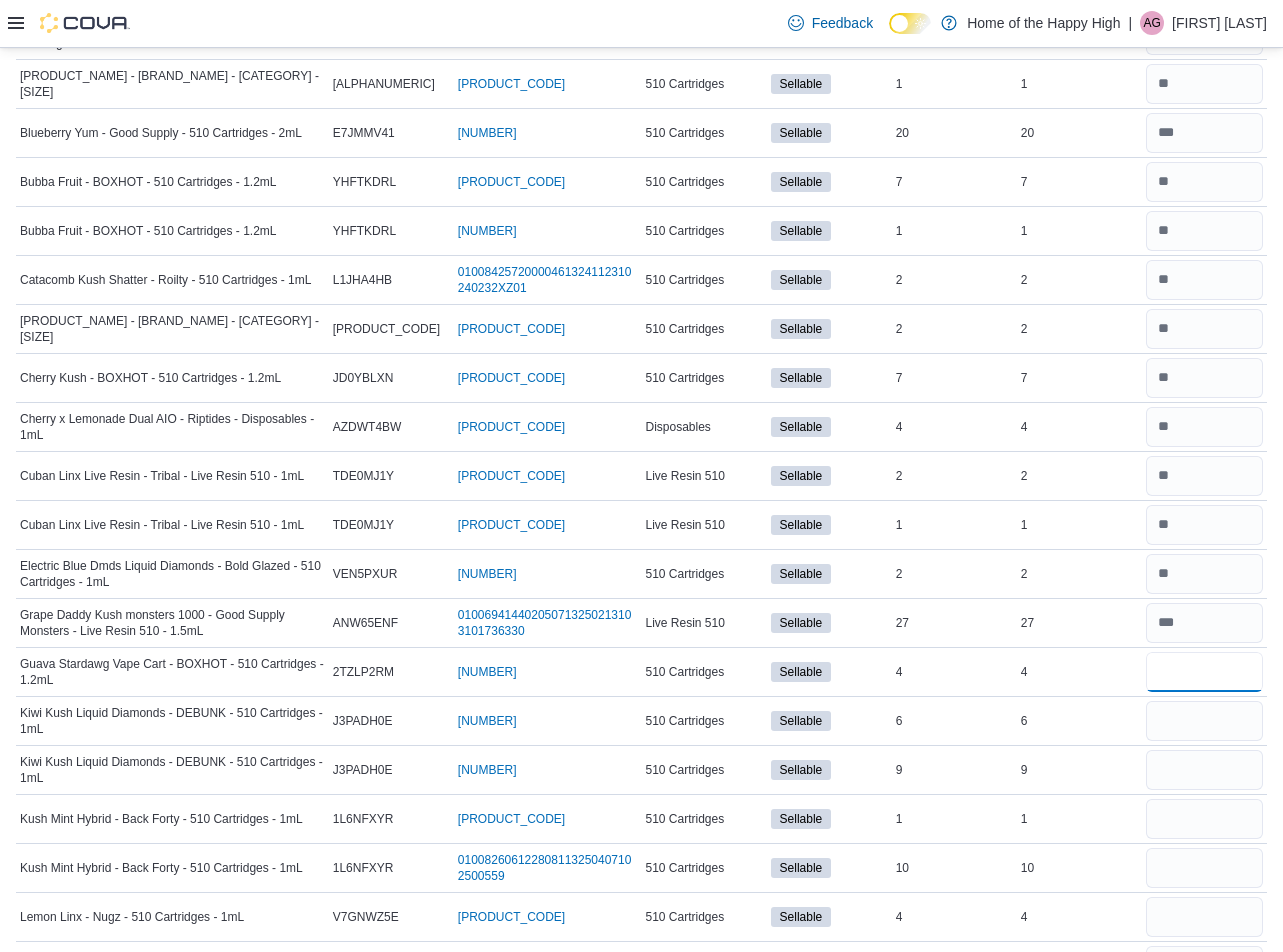 type on "*" 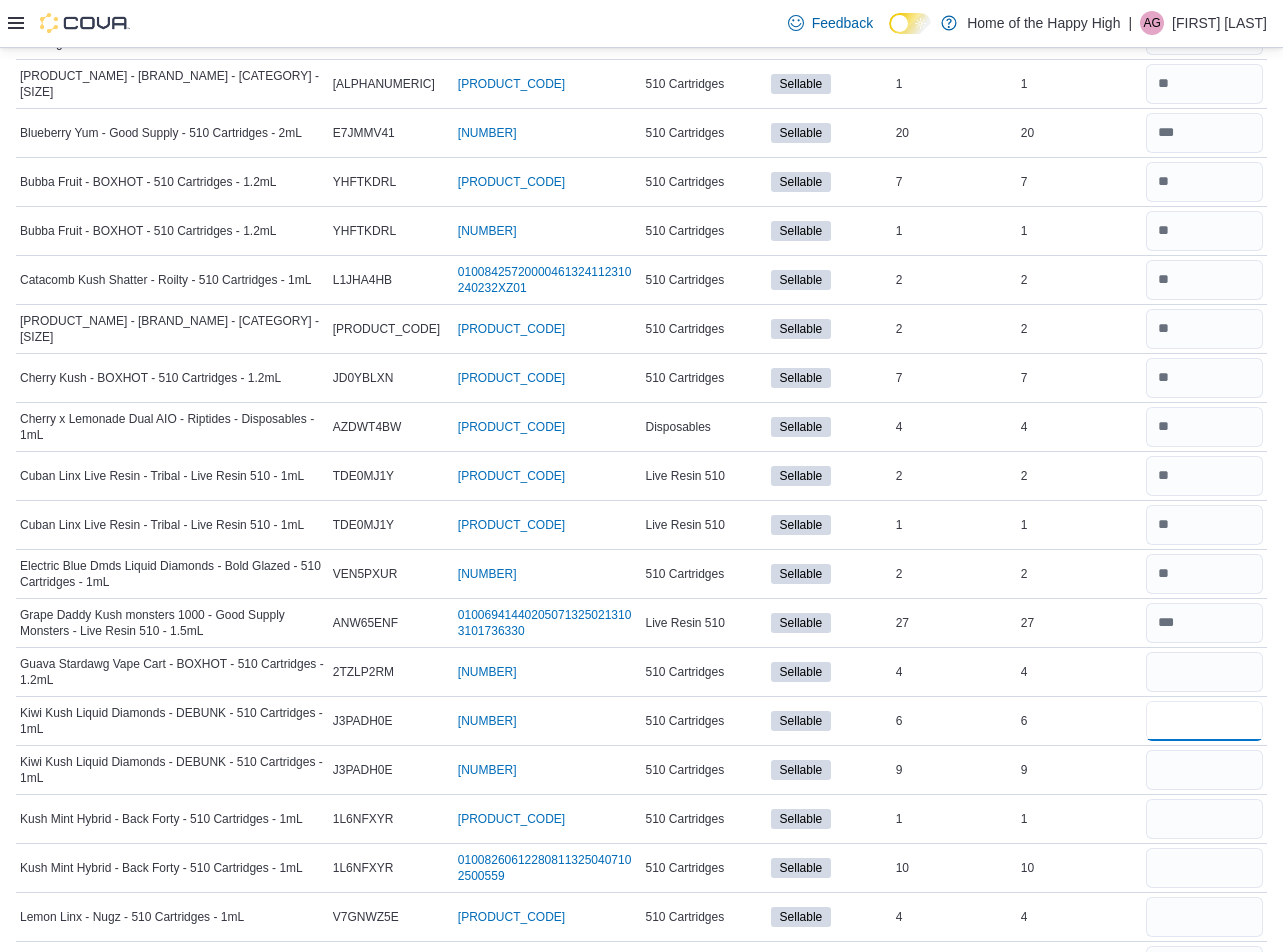 type 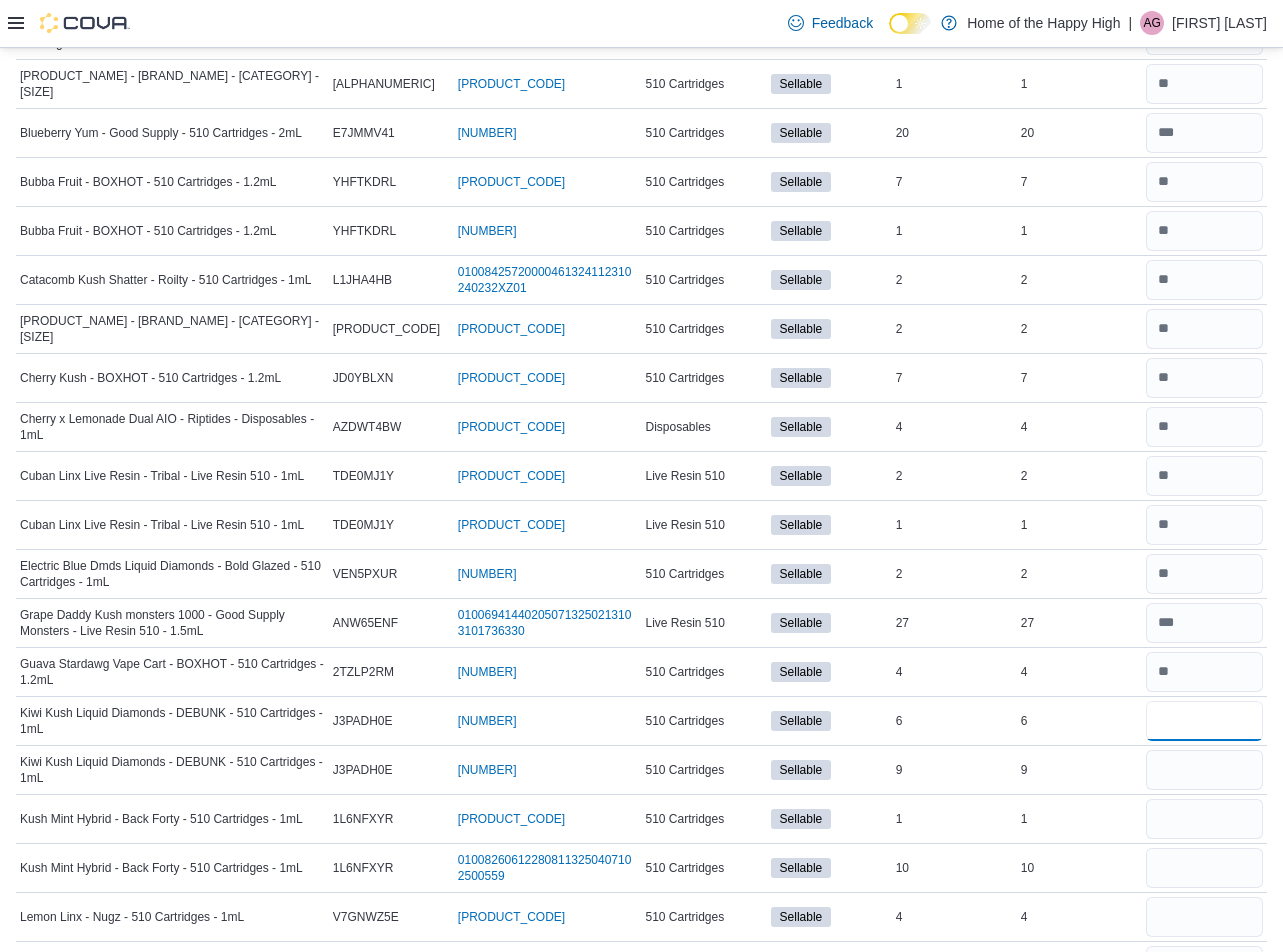 type on "*" 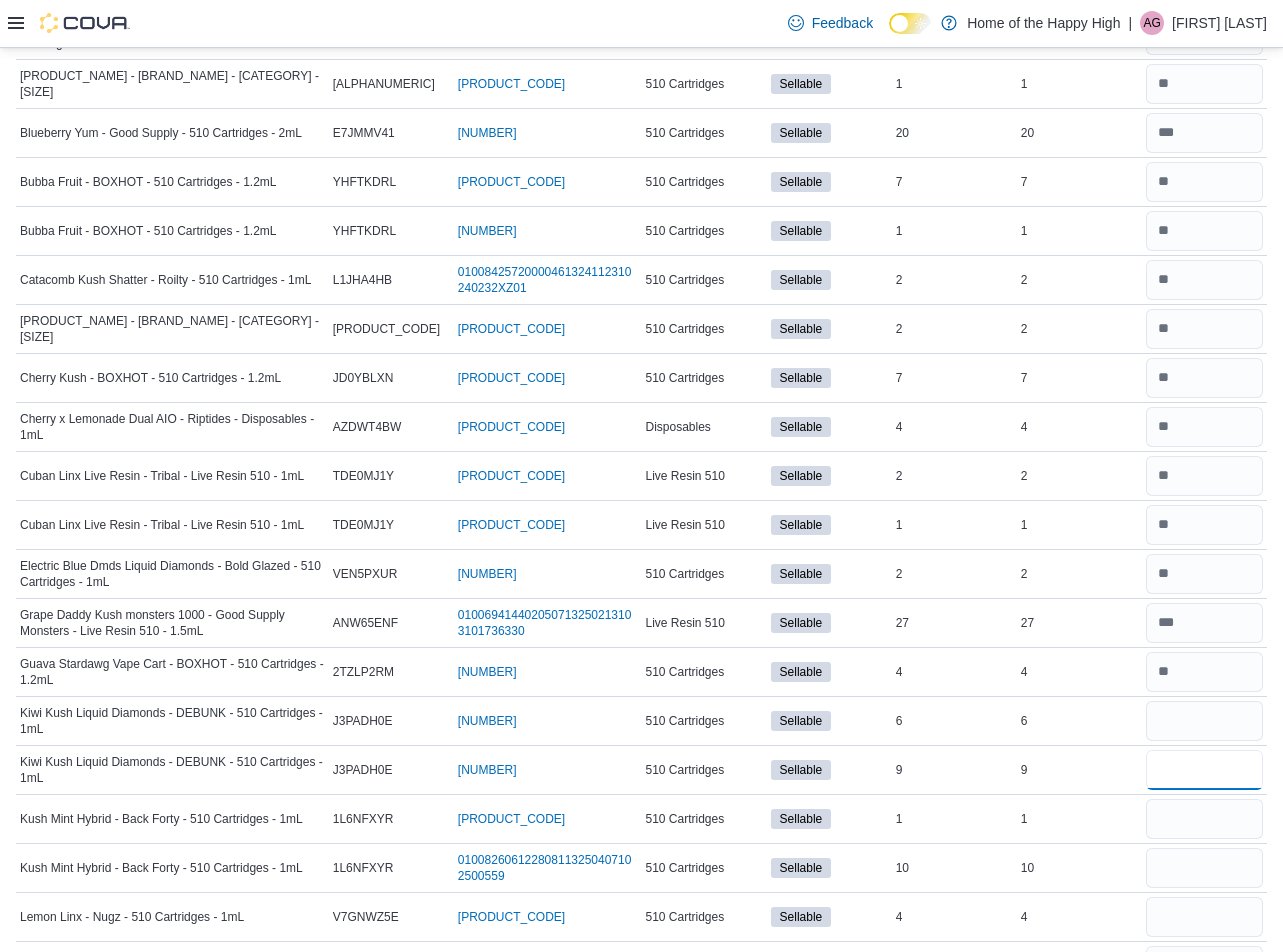 type 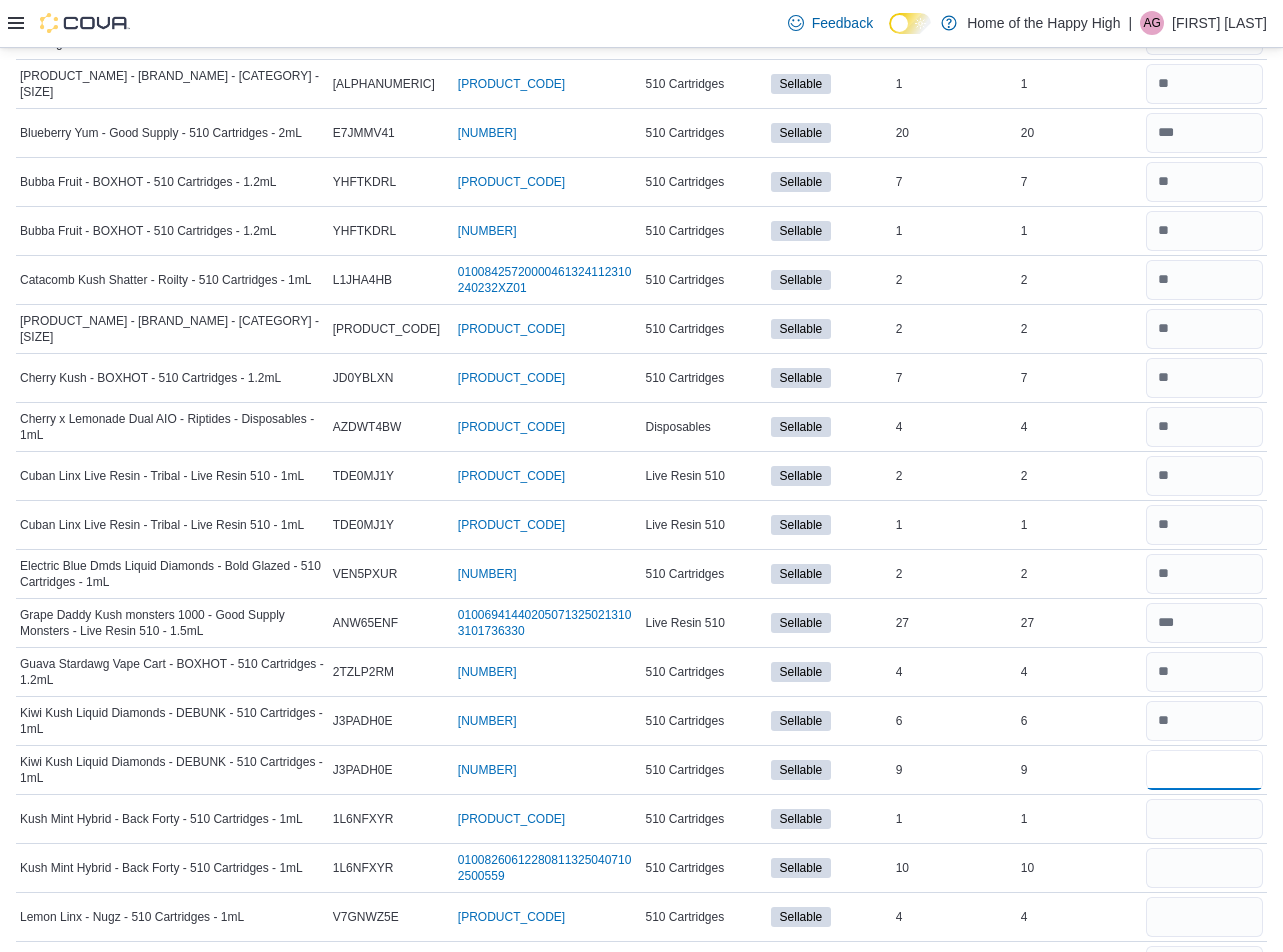 type on "*" 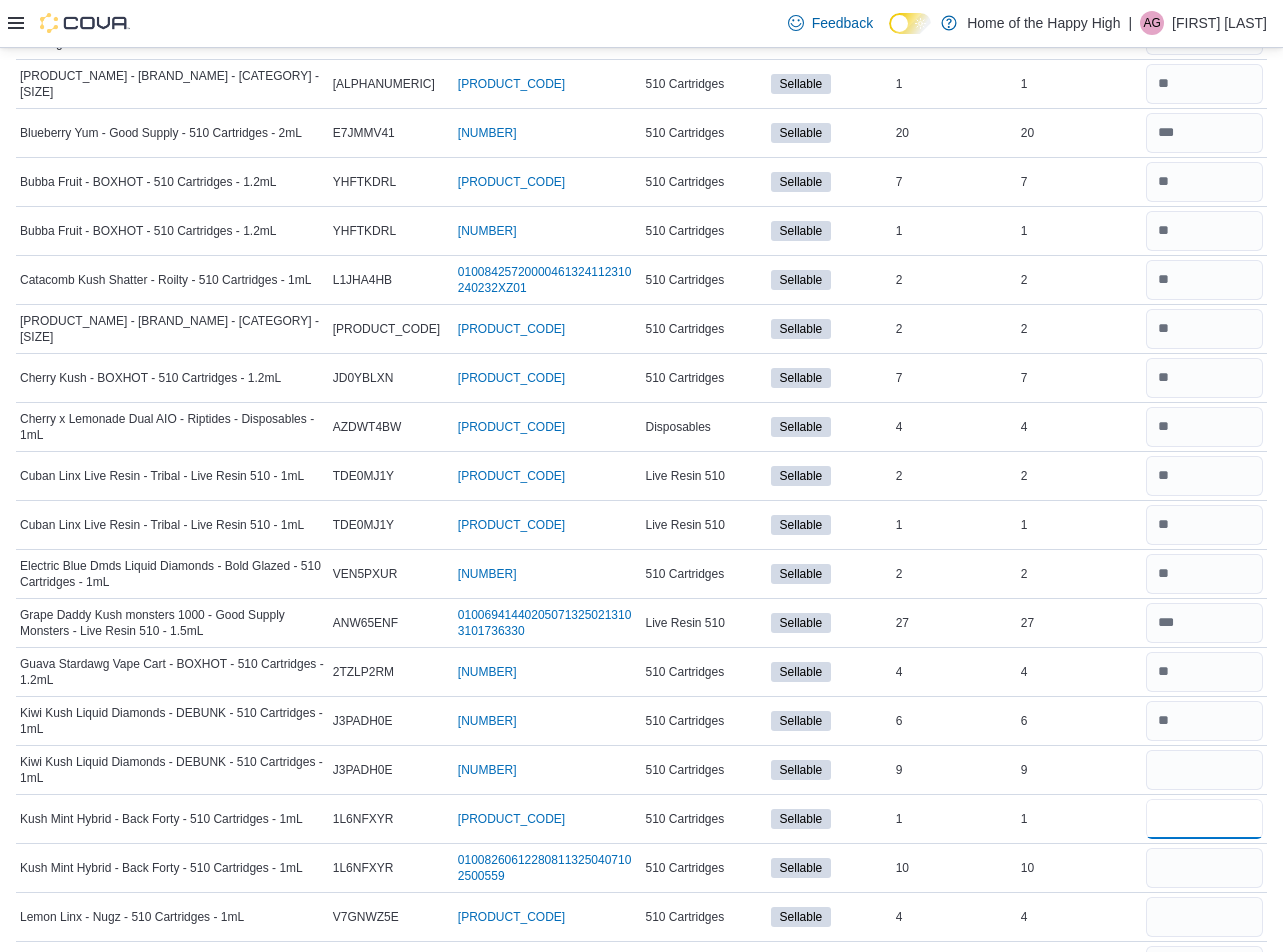type 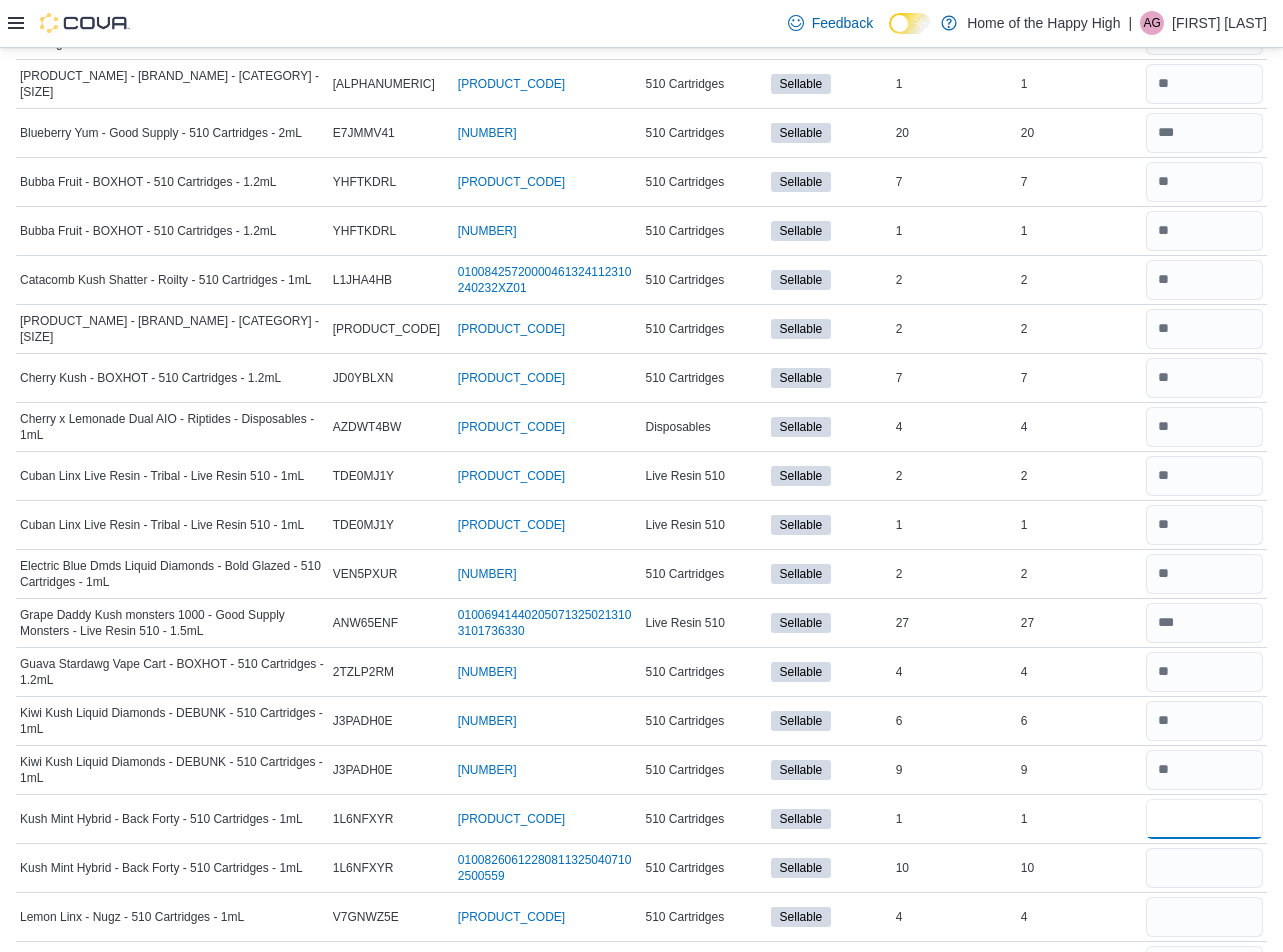 type on "*" 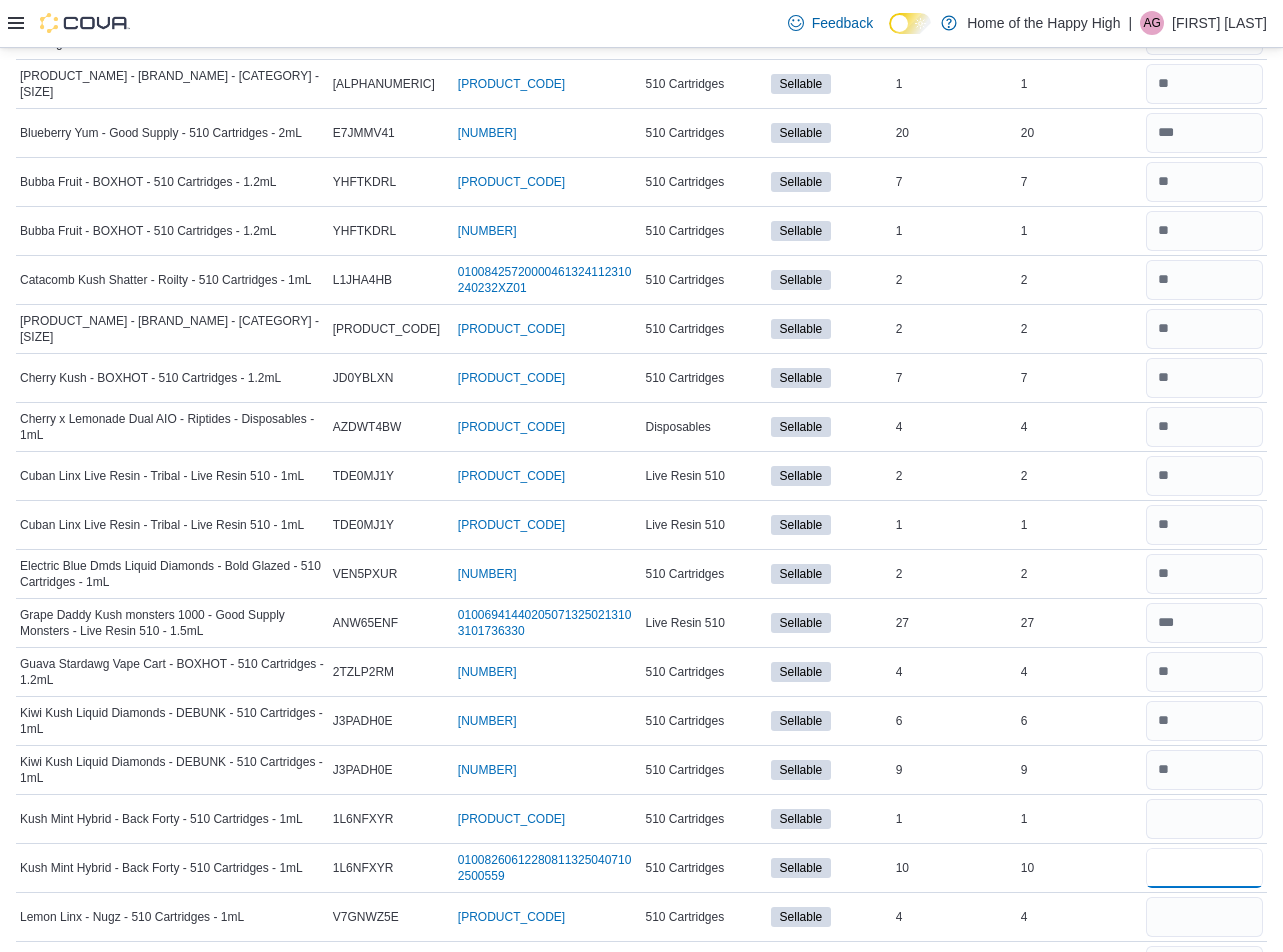 type 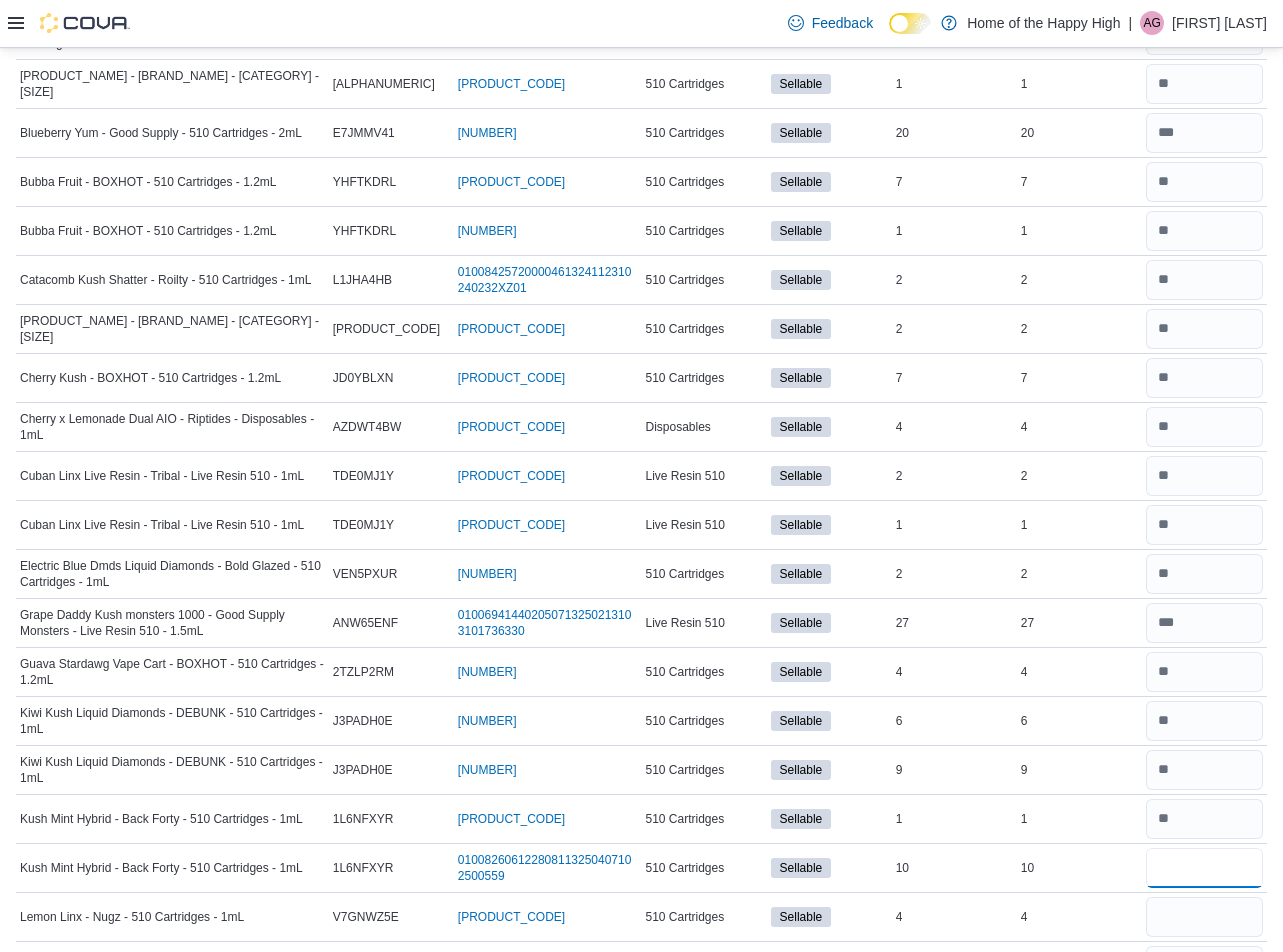 type on "*" 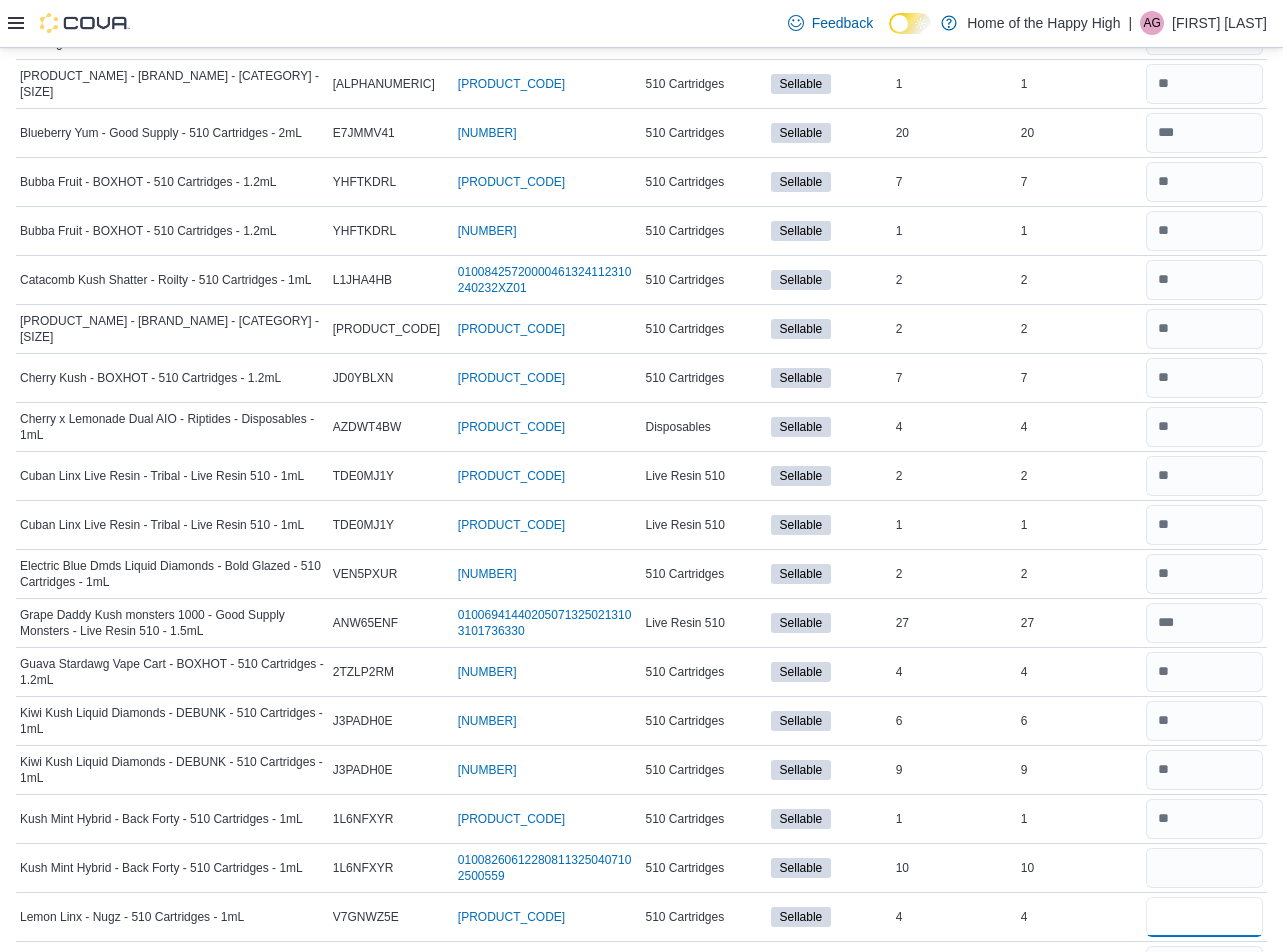 type 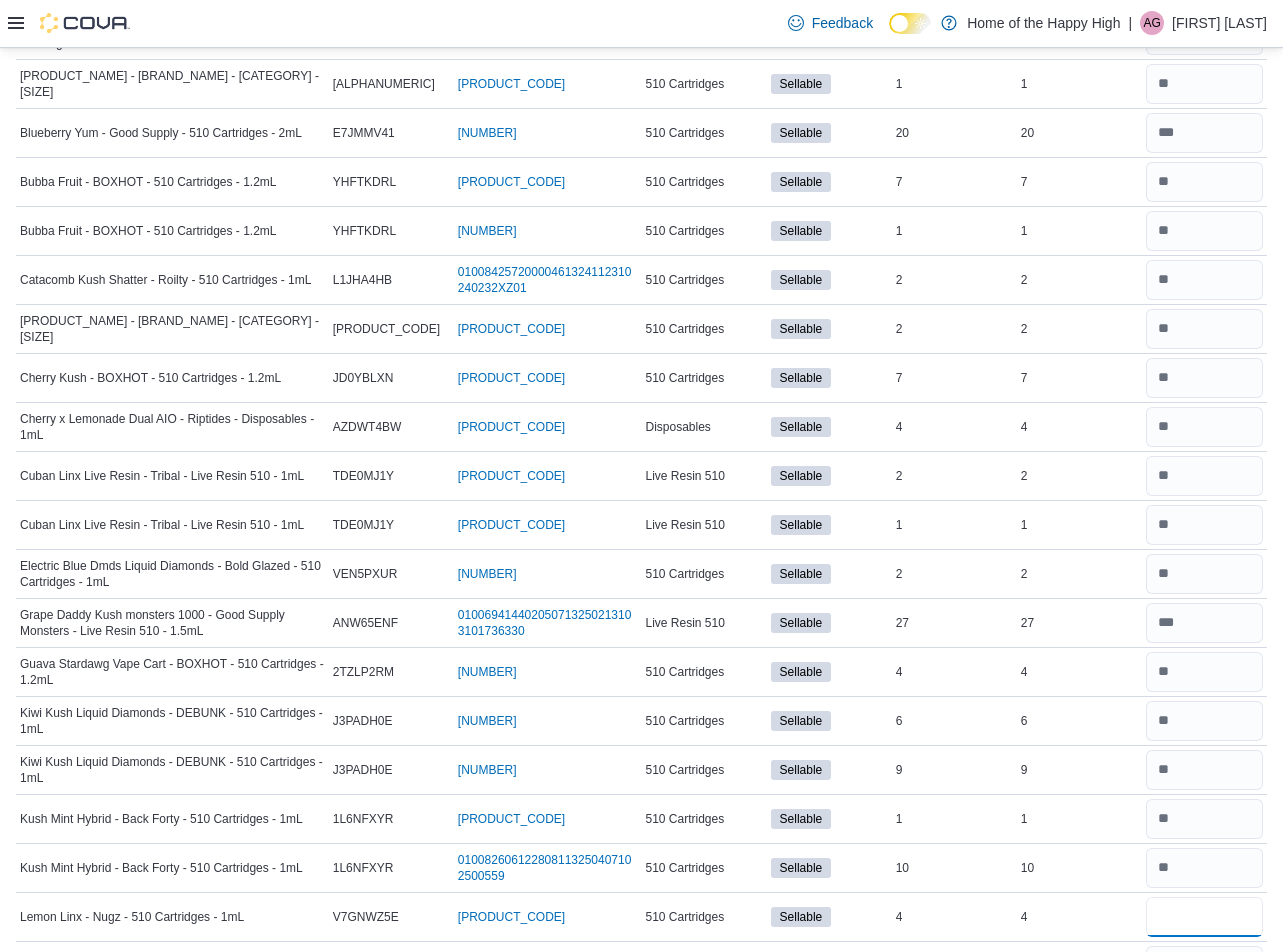 type on "*" 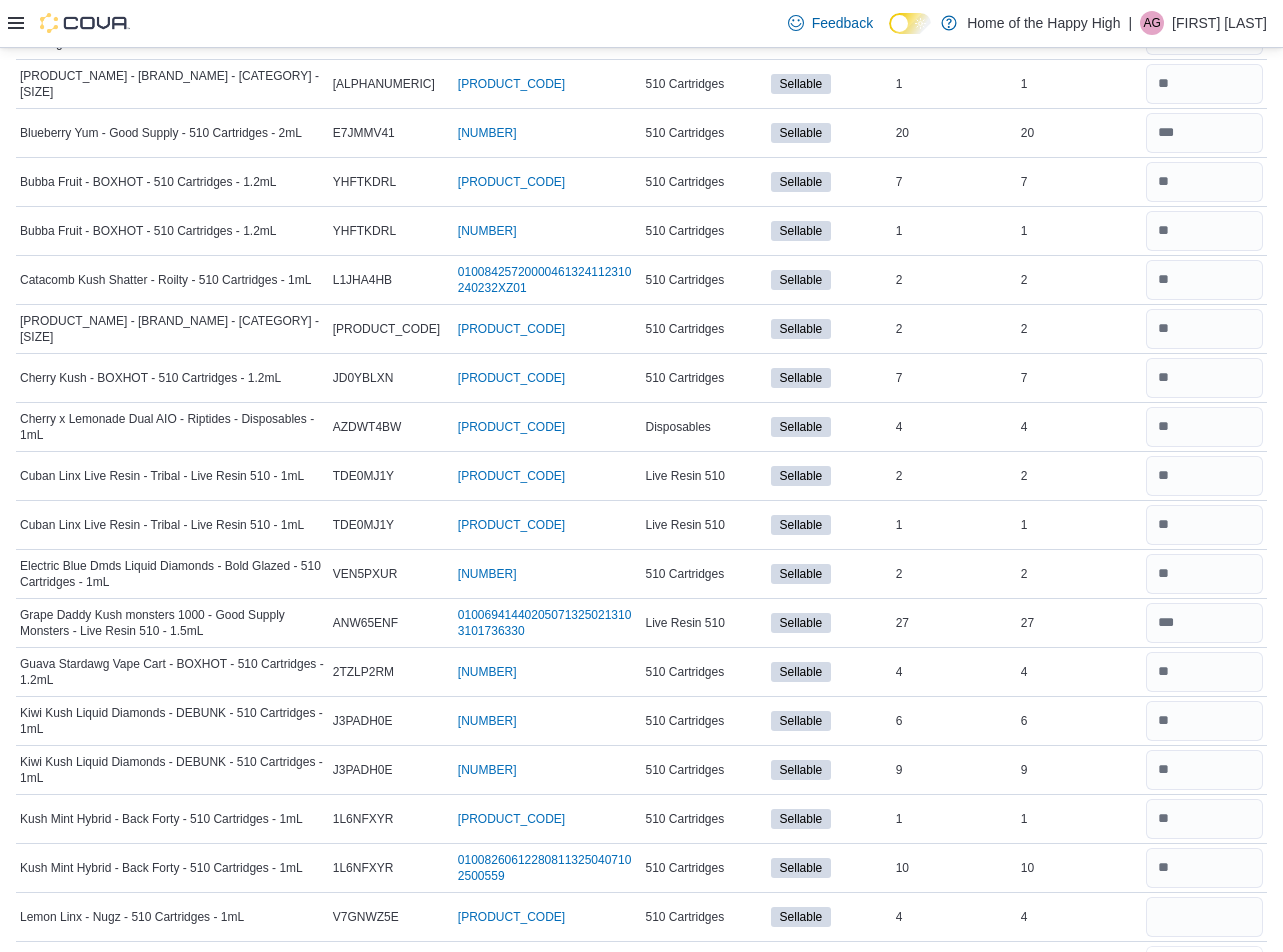type 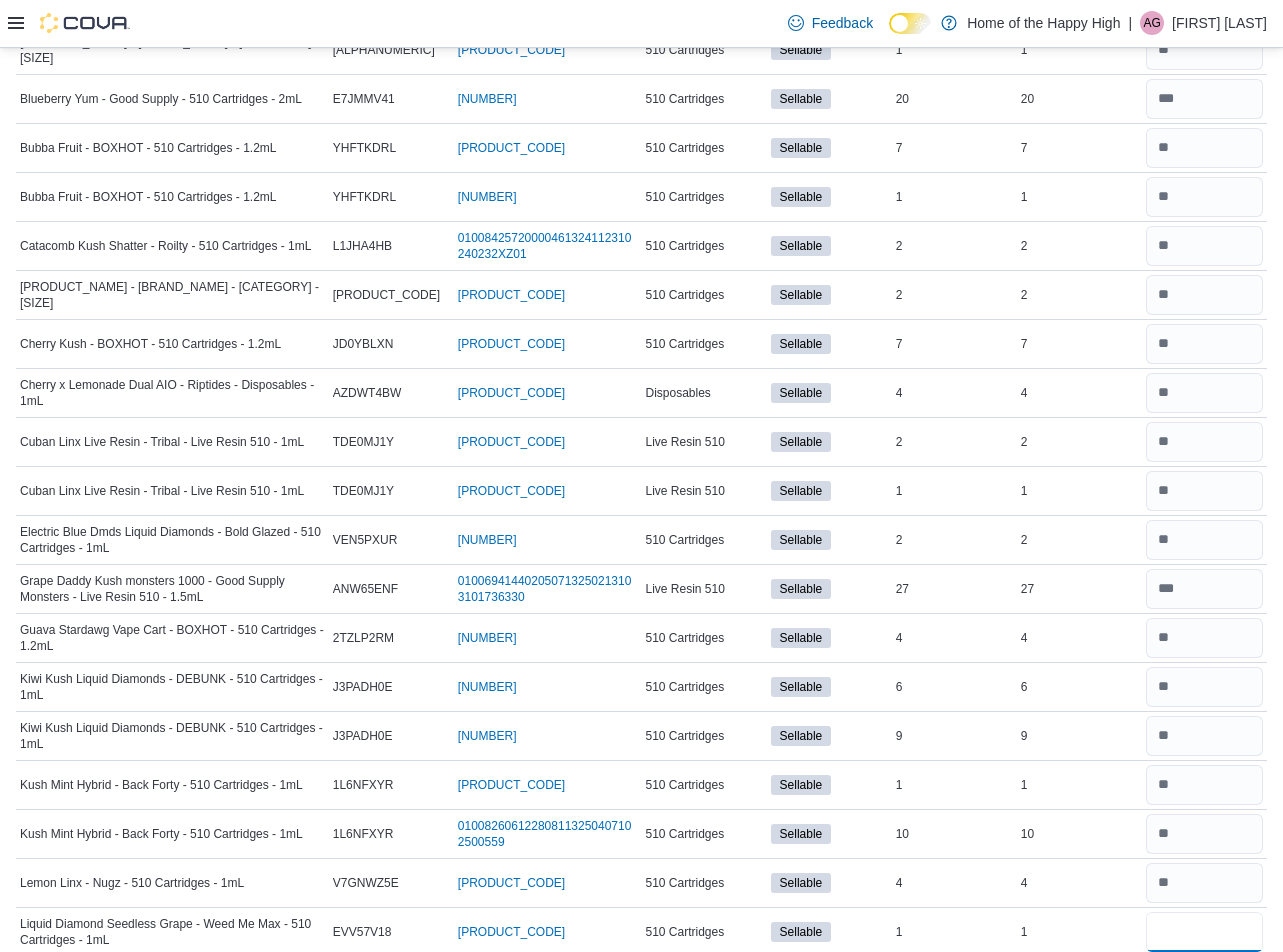 type on "*" 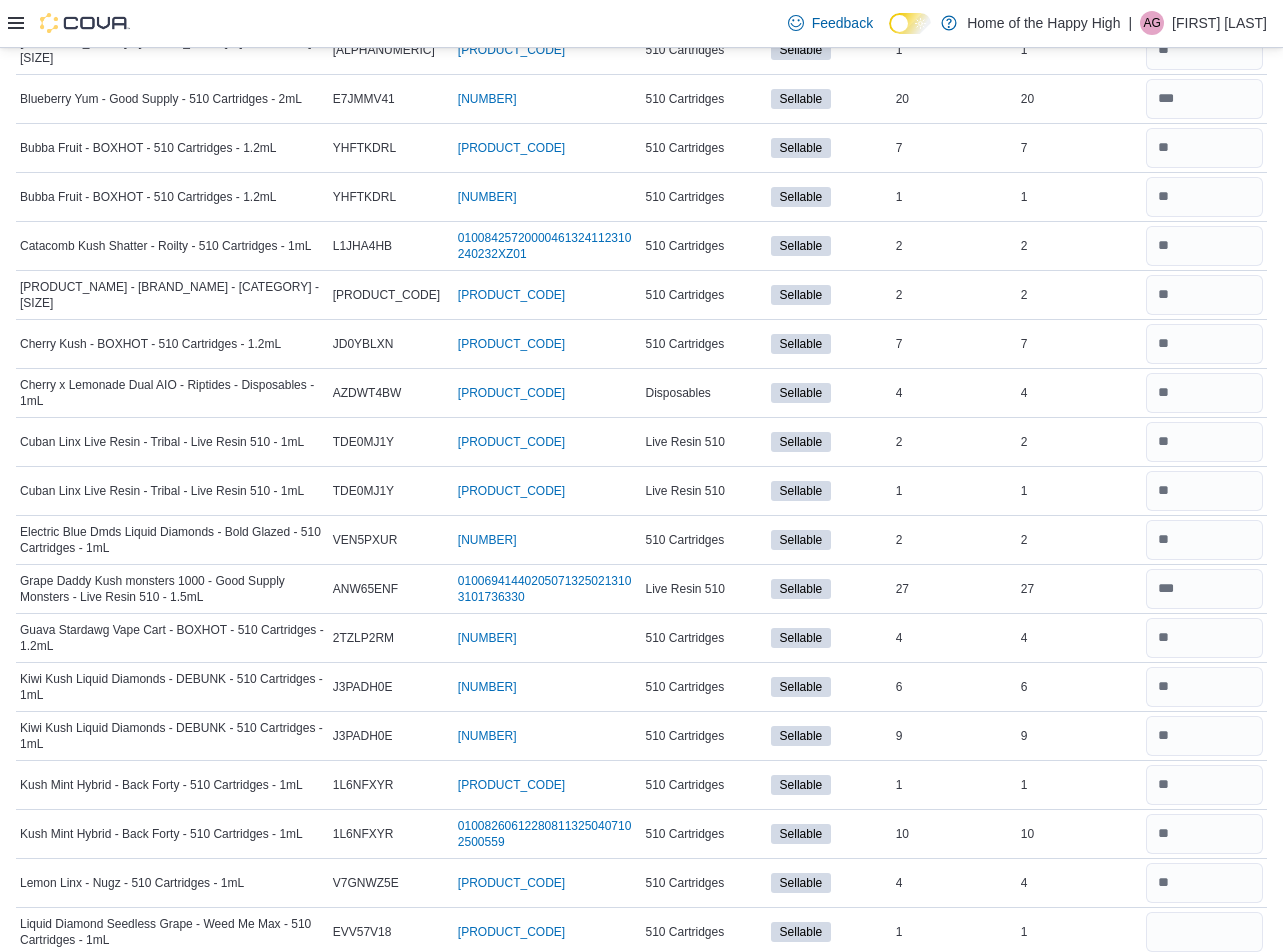 type 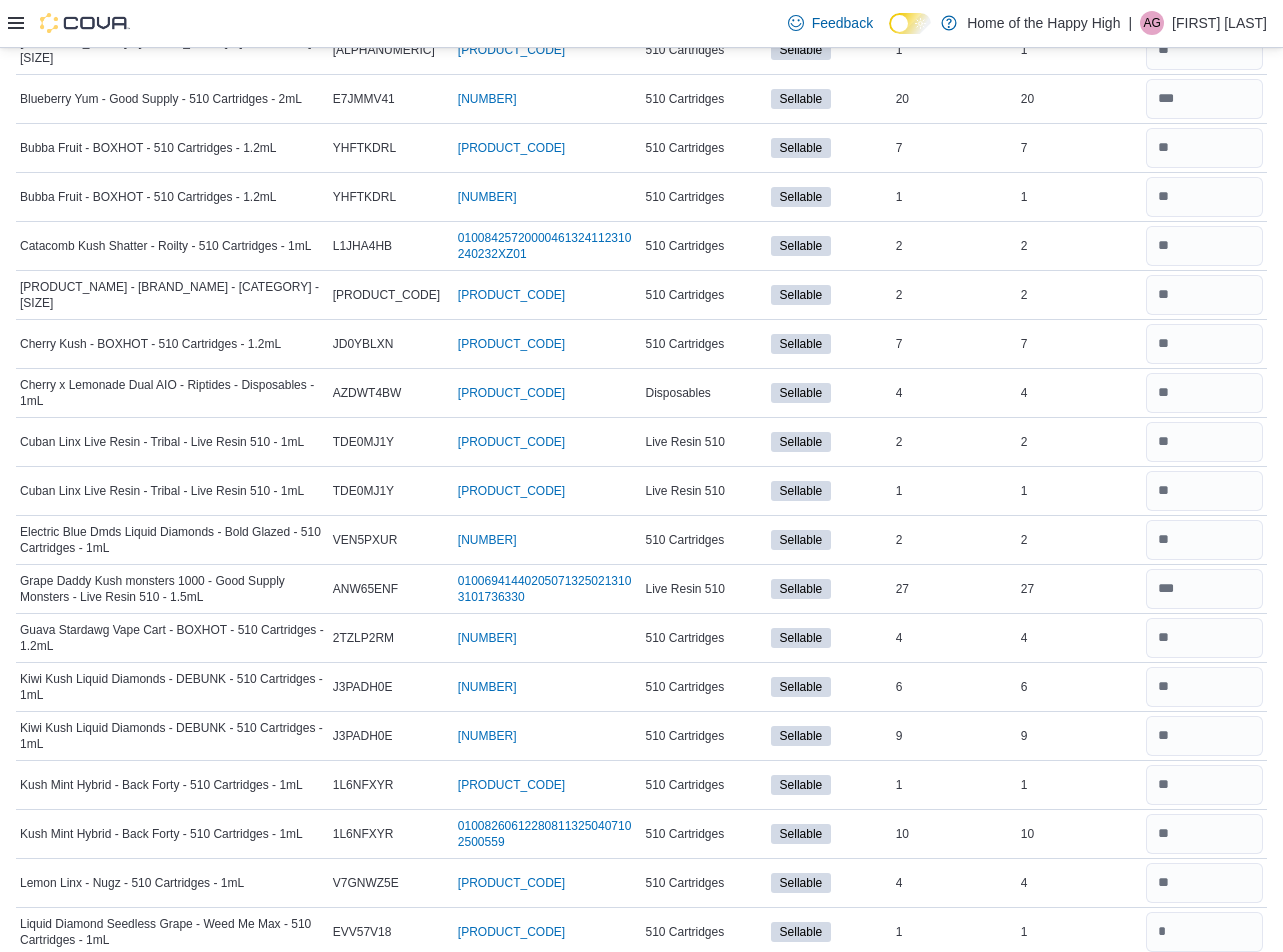 scroll, scrollTop: 1080, scrollLeft: 0, axis: vertical 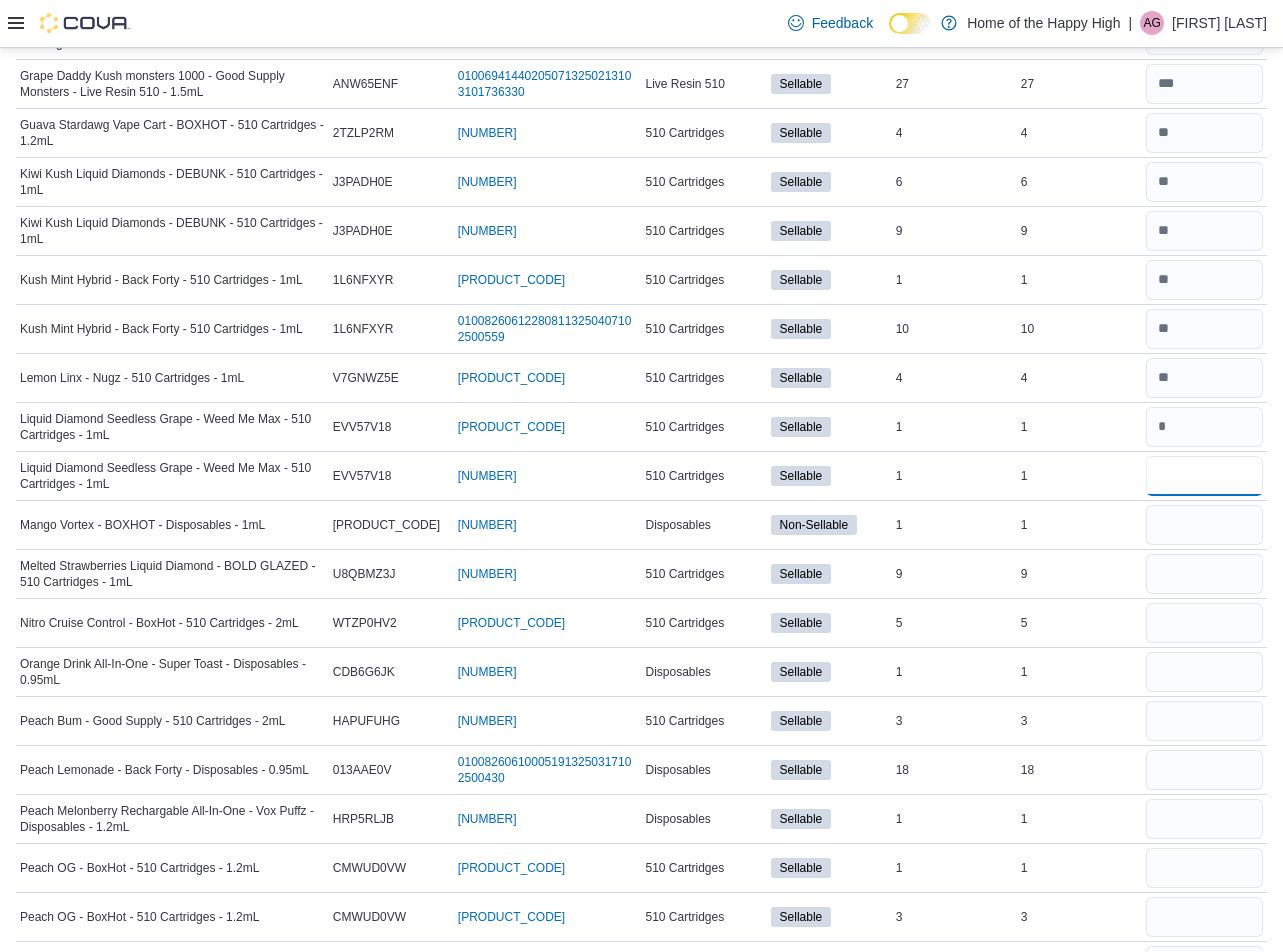 type on "*" 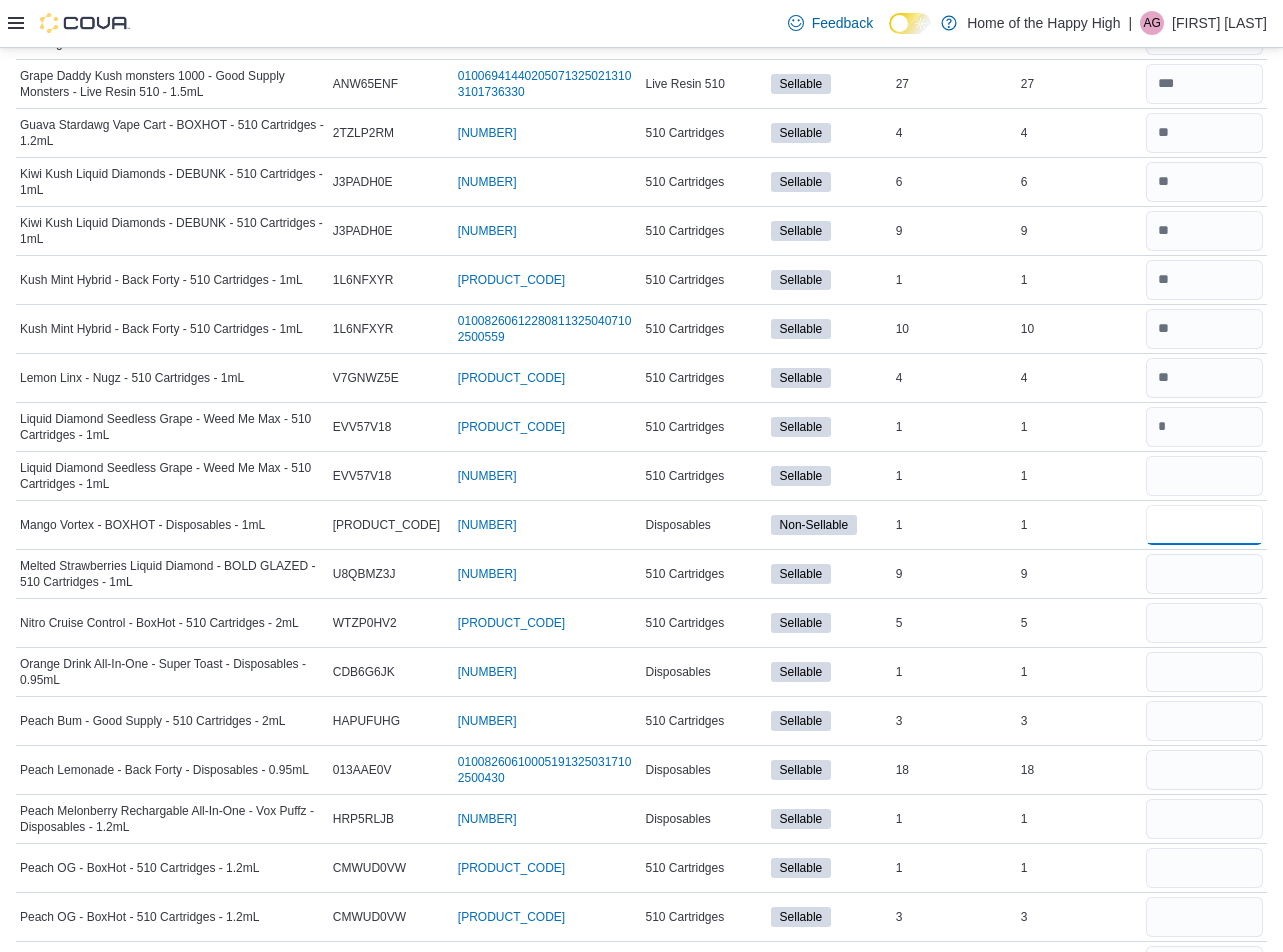type 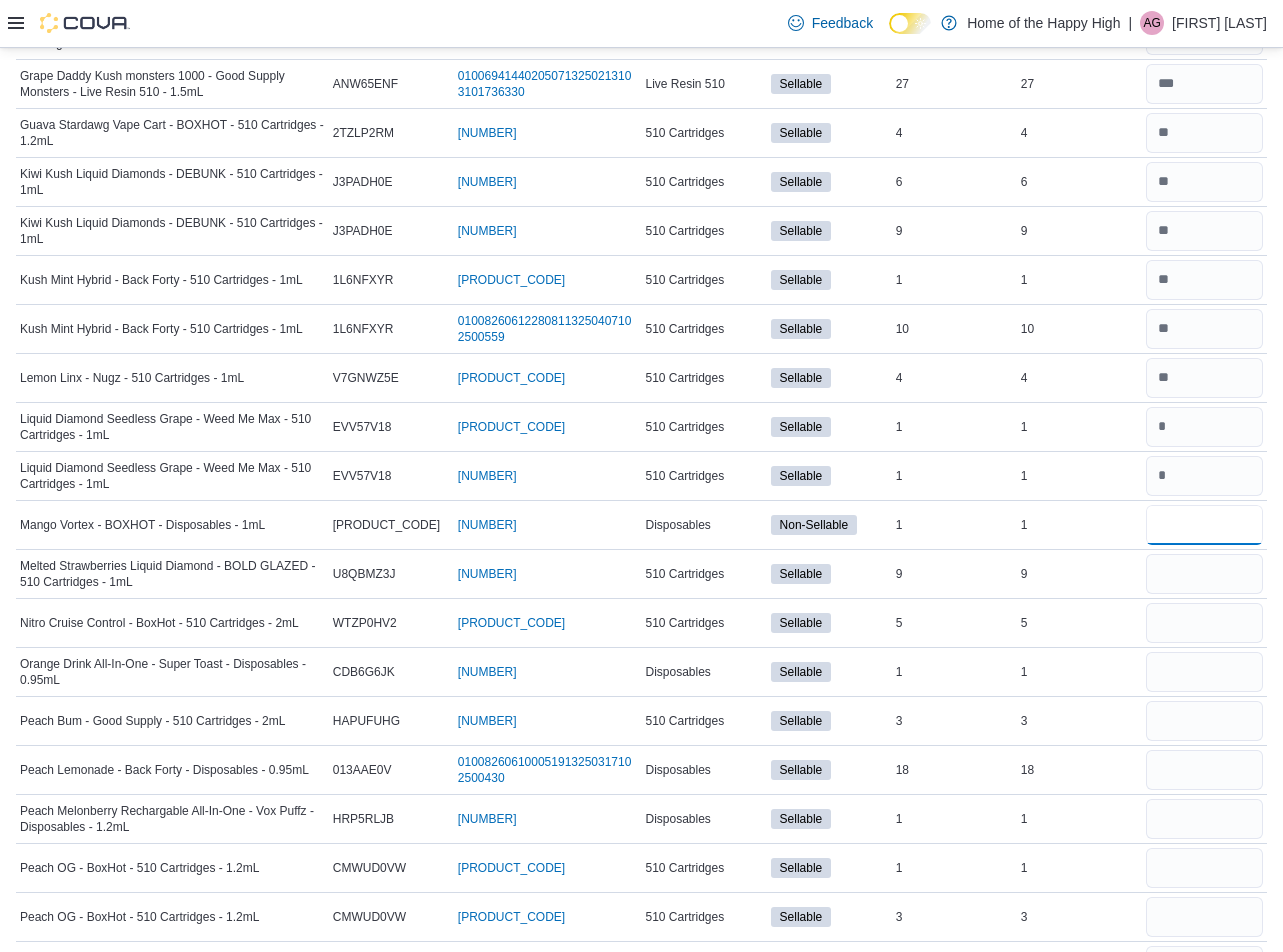 type on "*" 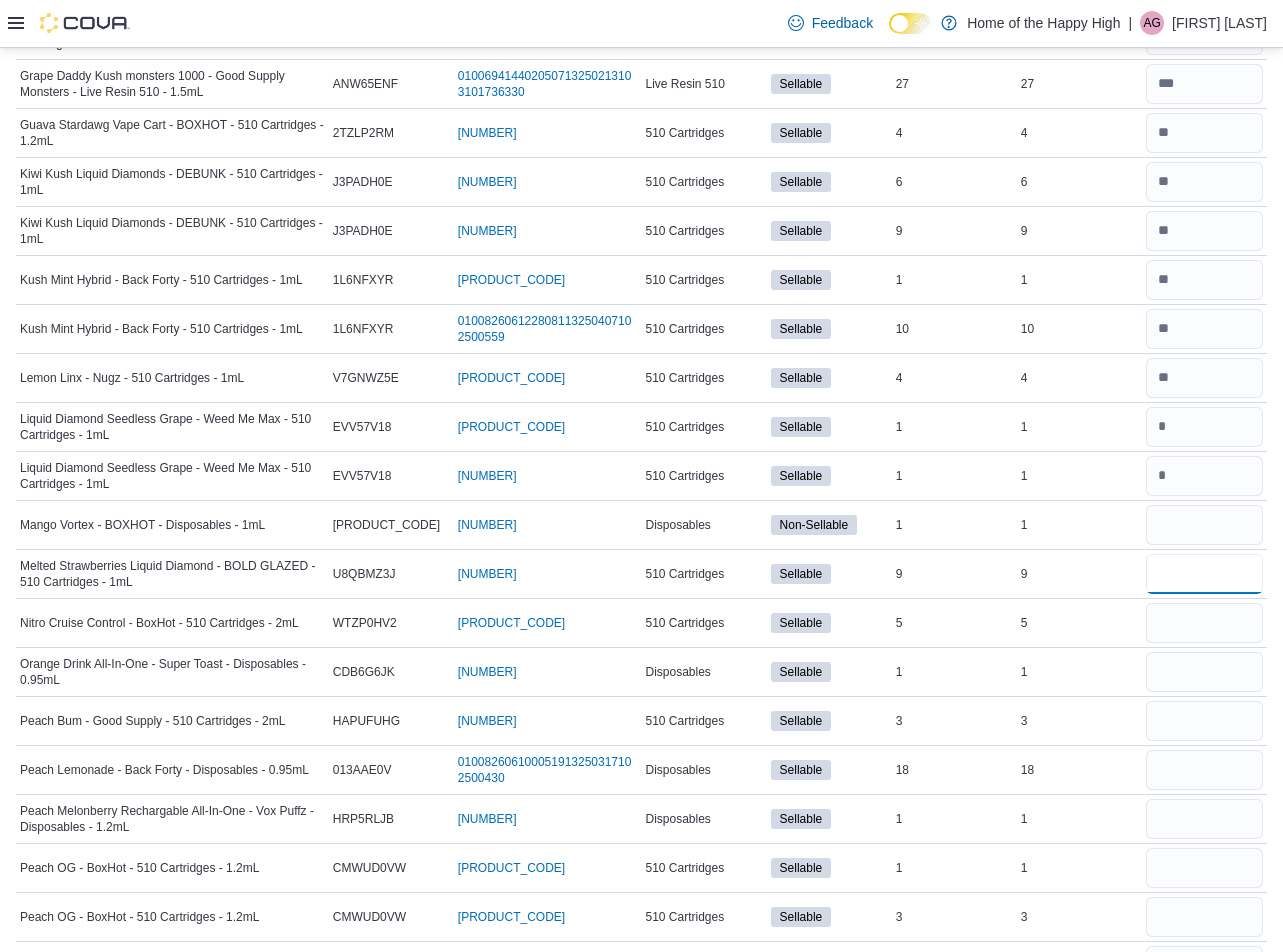 type 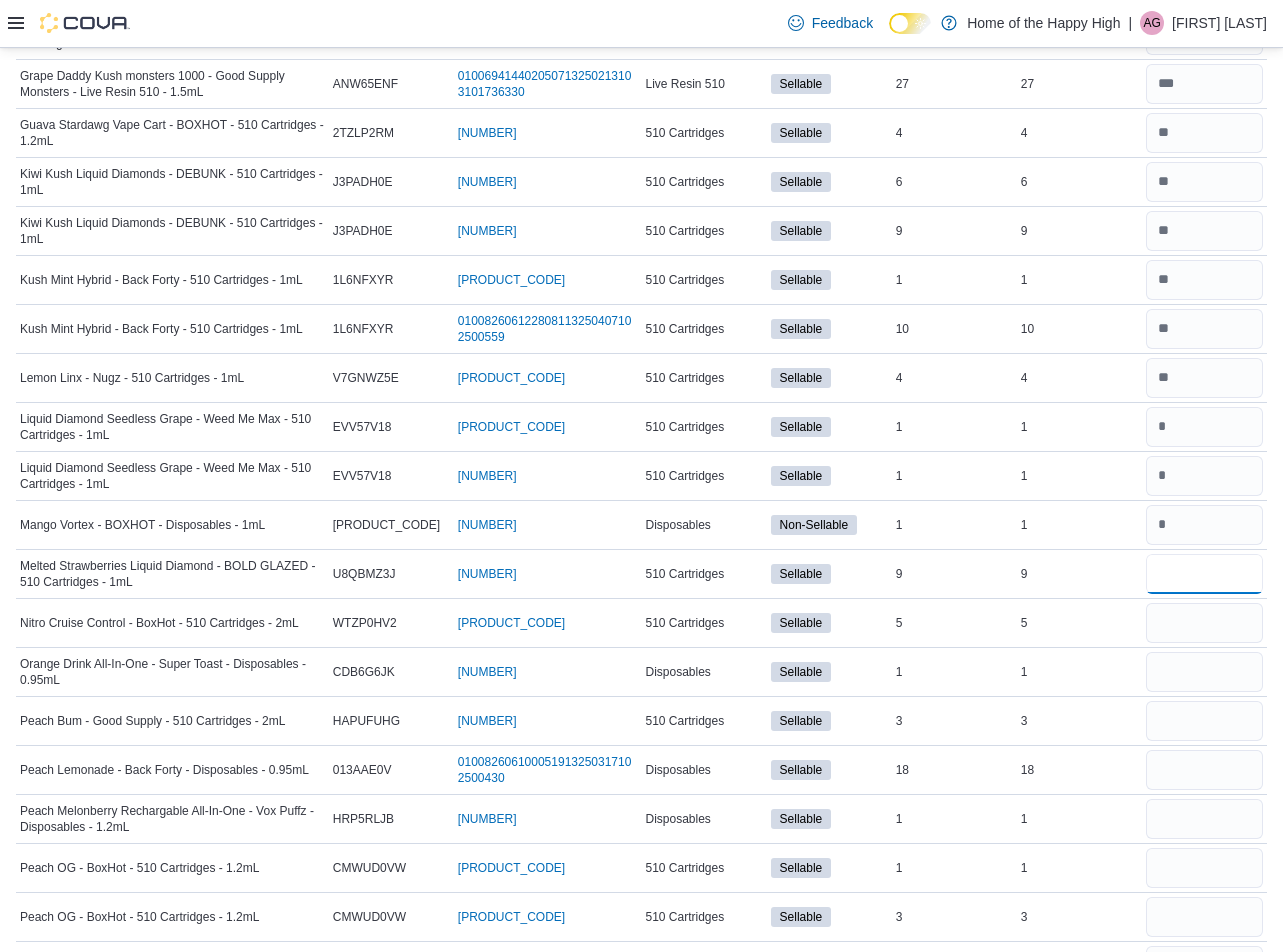 type on "*" 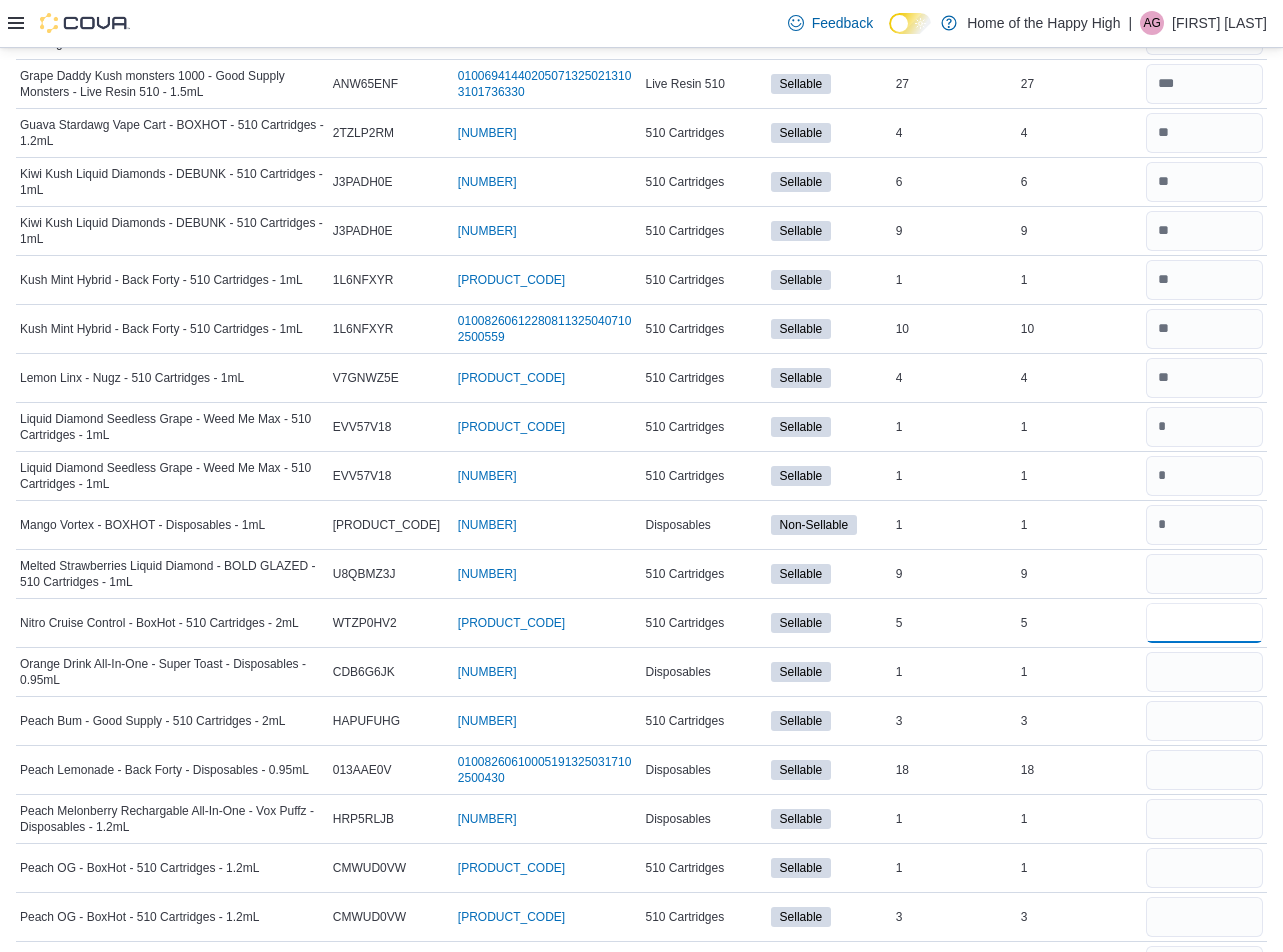 type 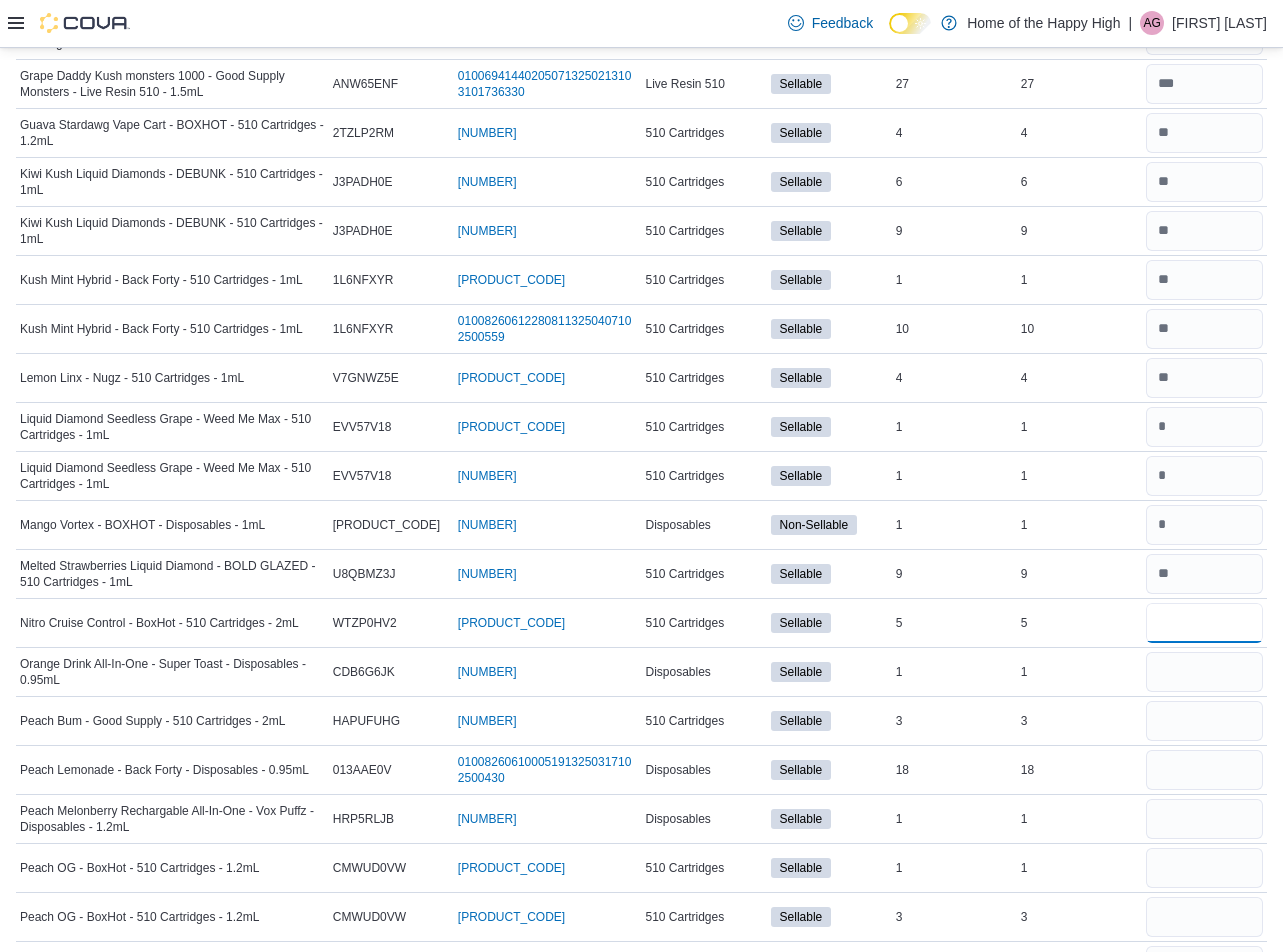 type on "*" 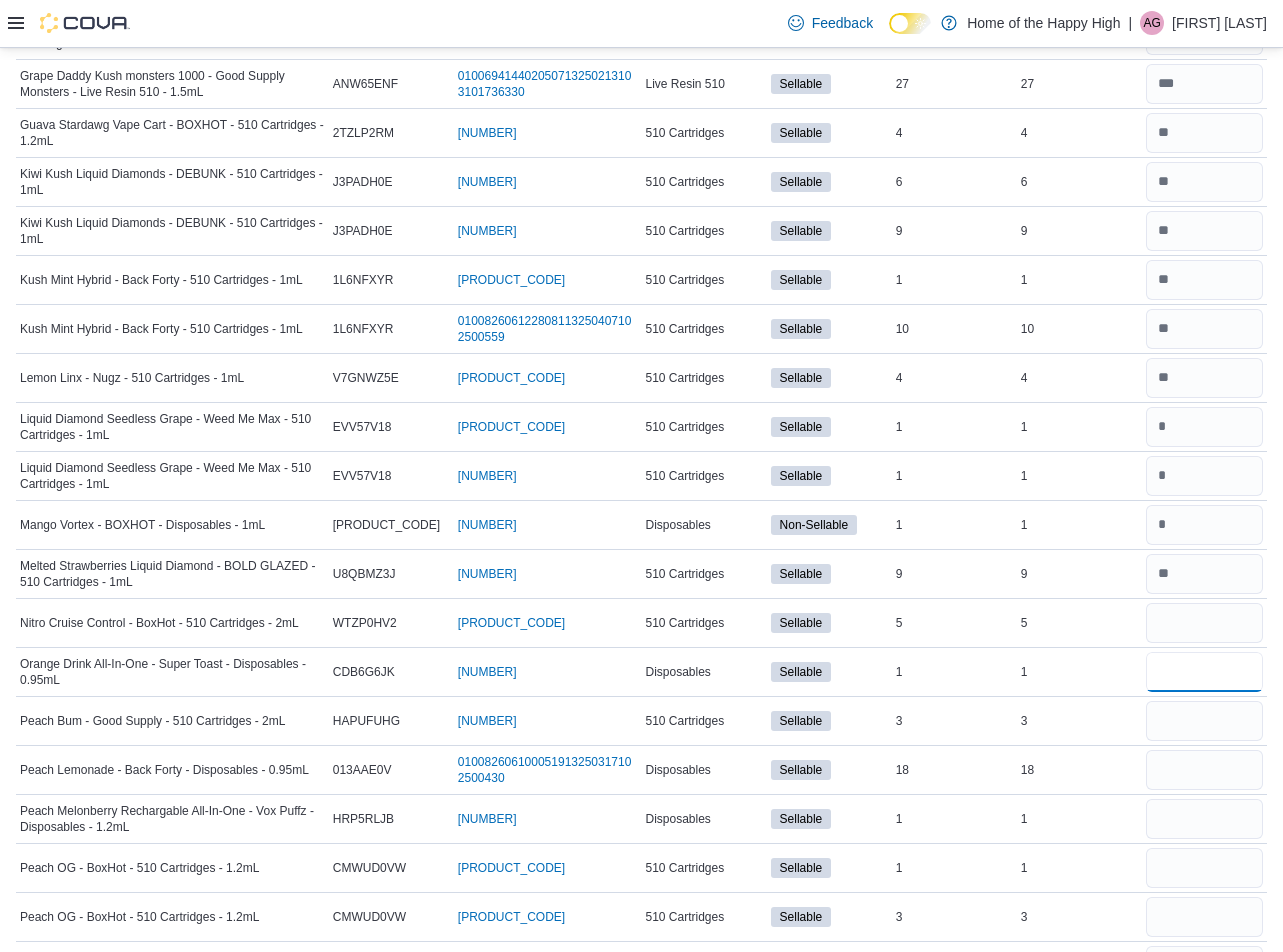 type 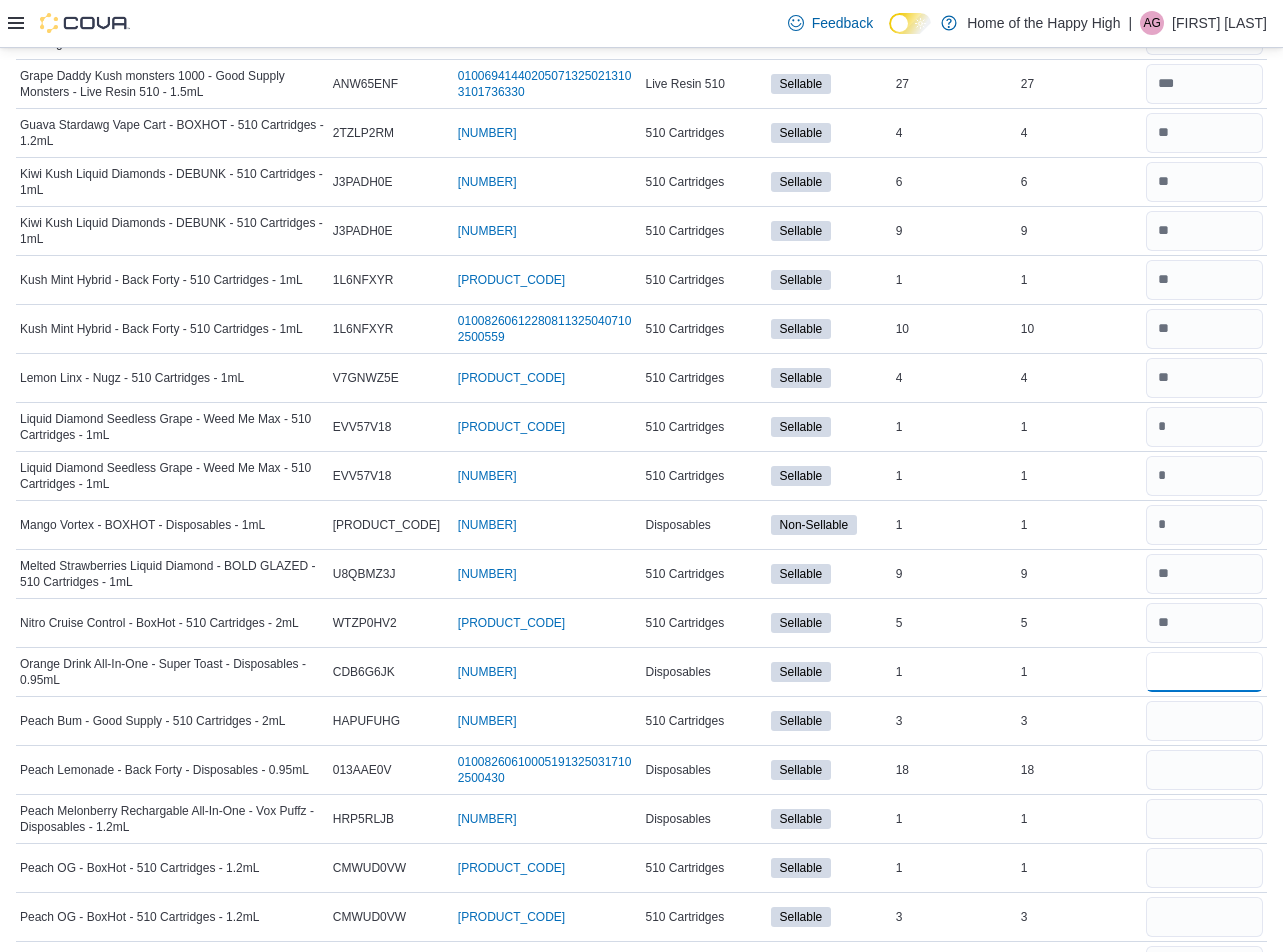 type on "*" 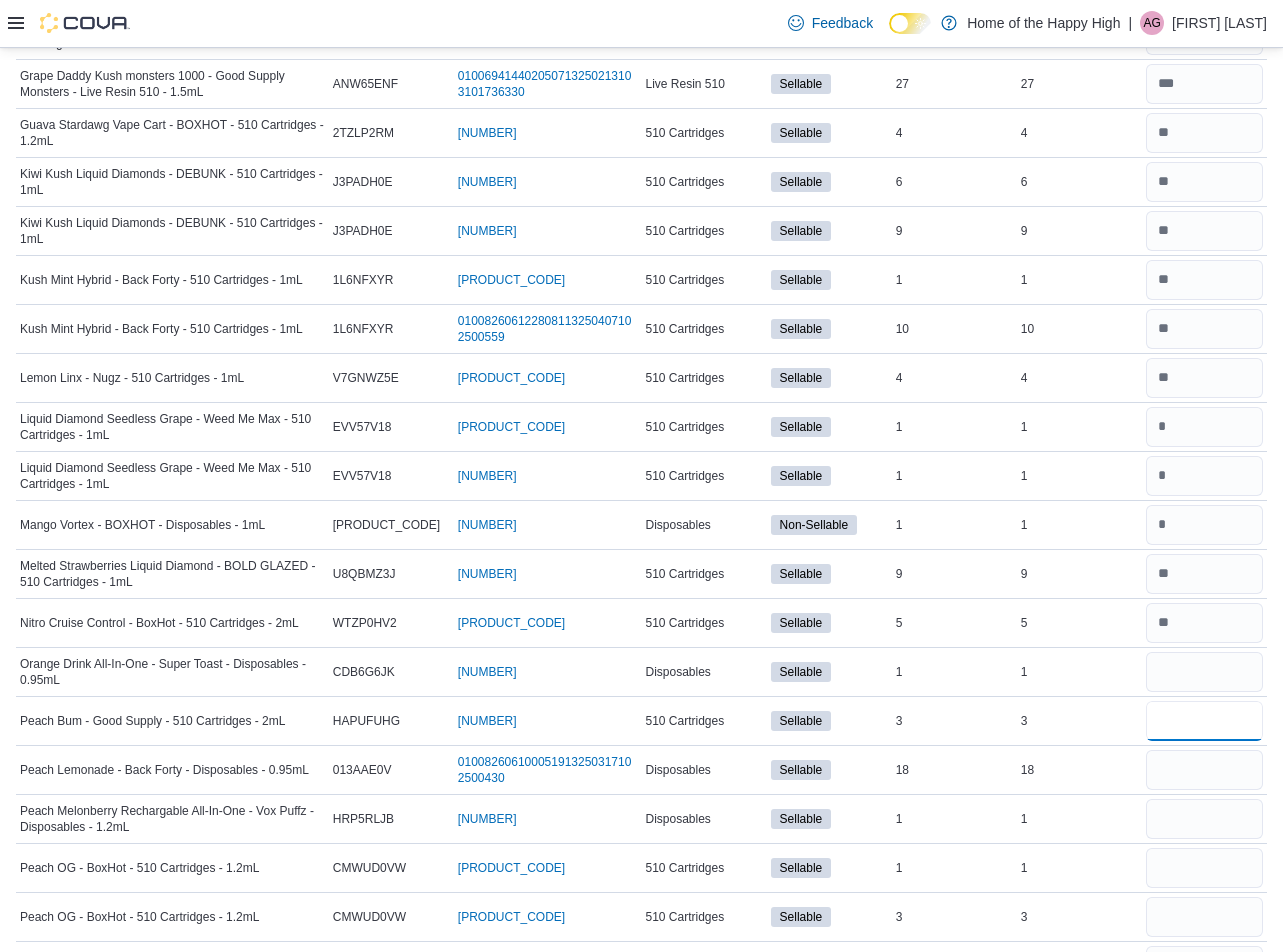 type 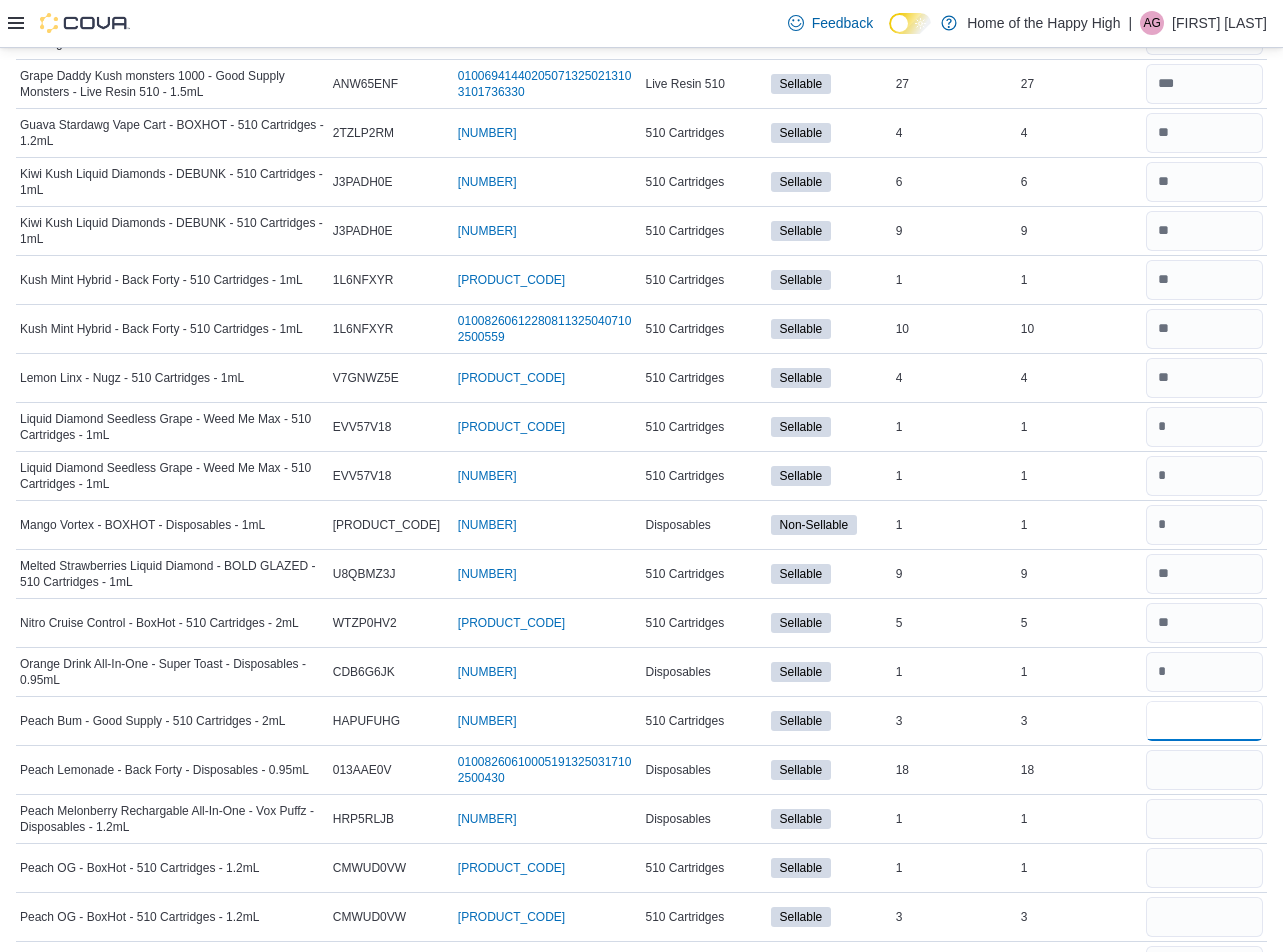 type on "*" 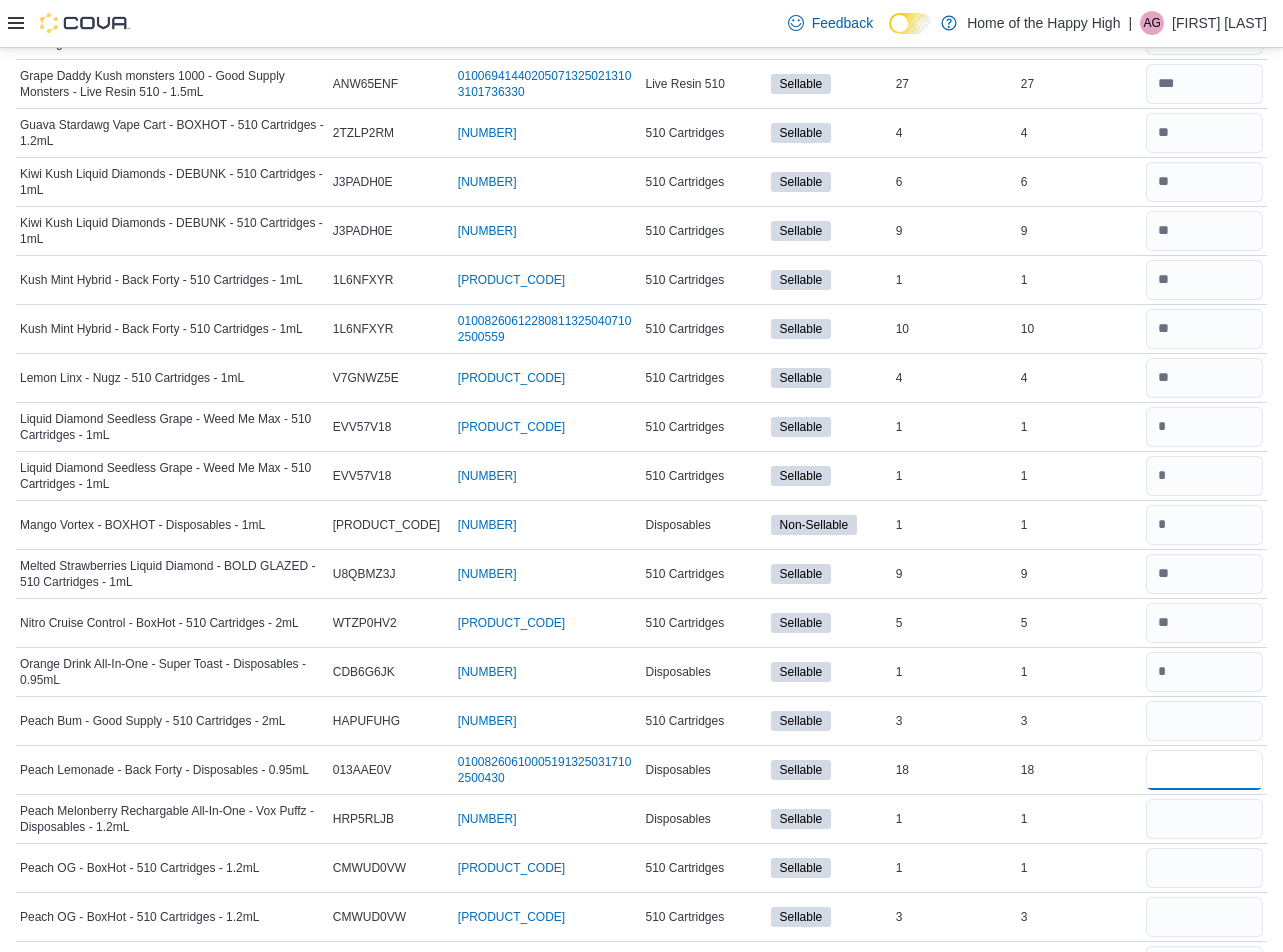 type 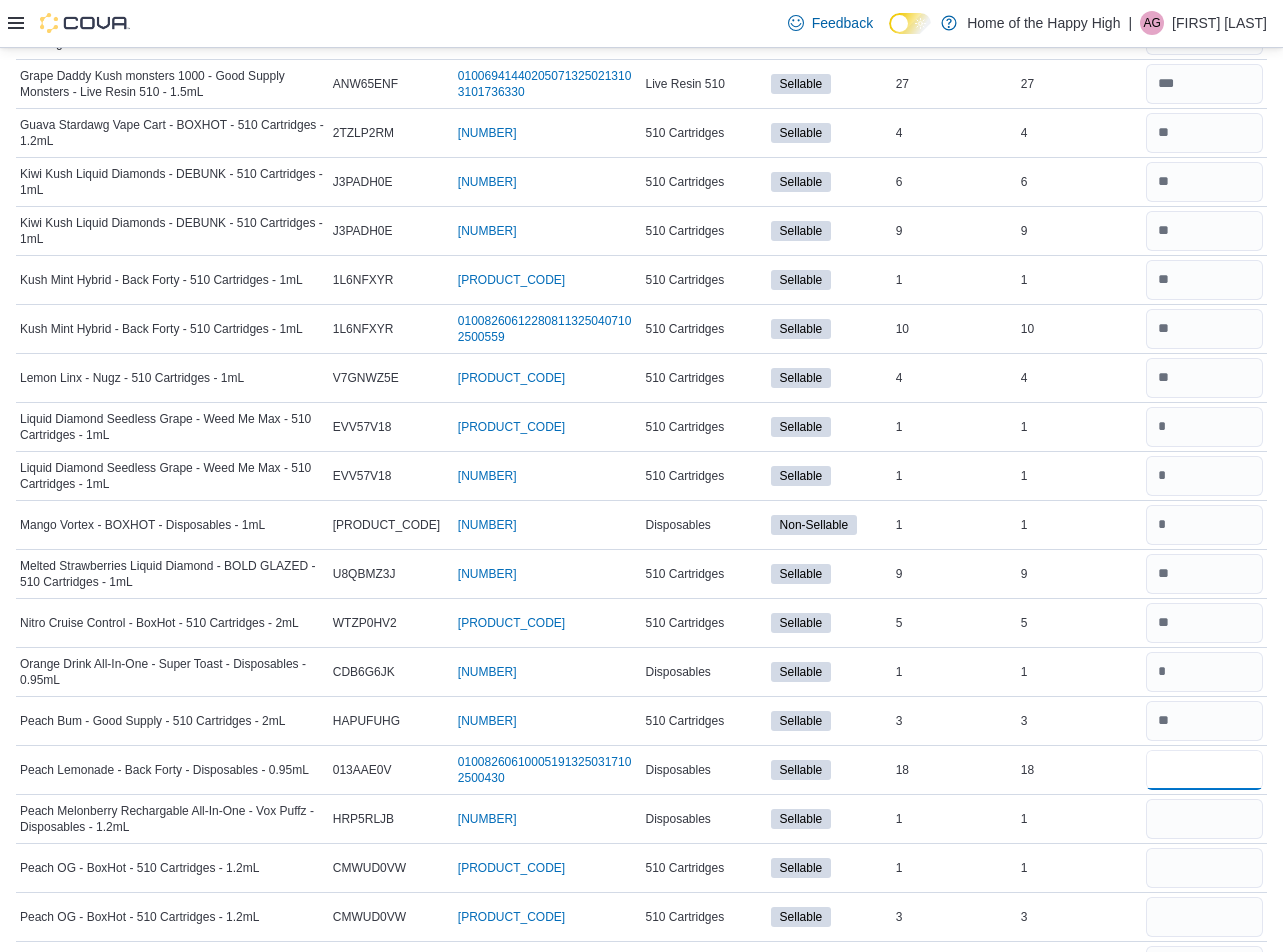 type on "*" 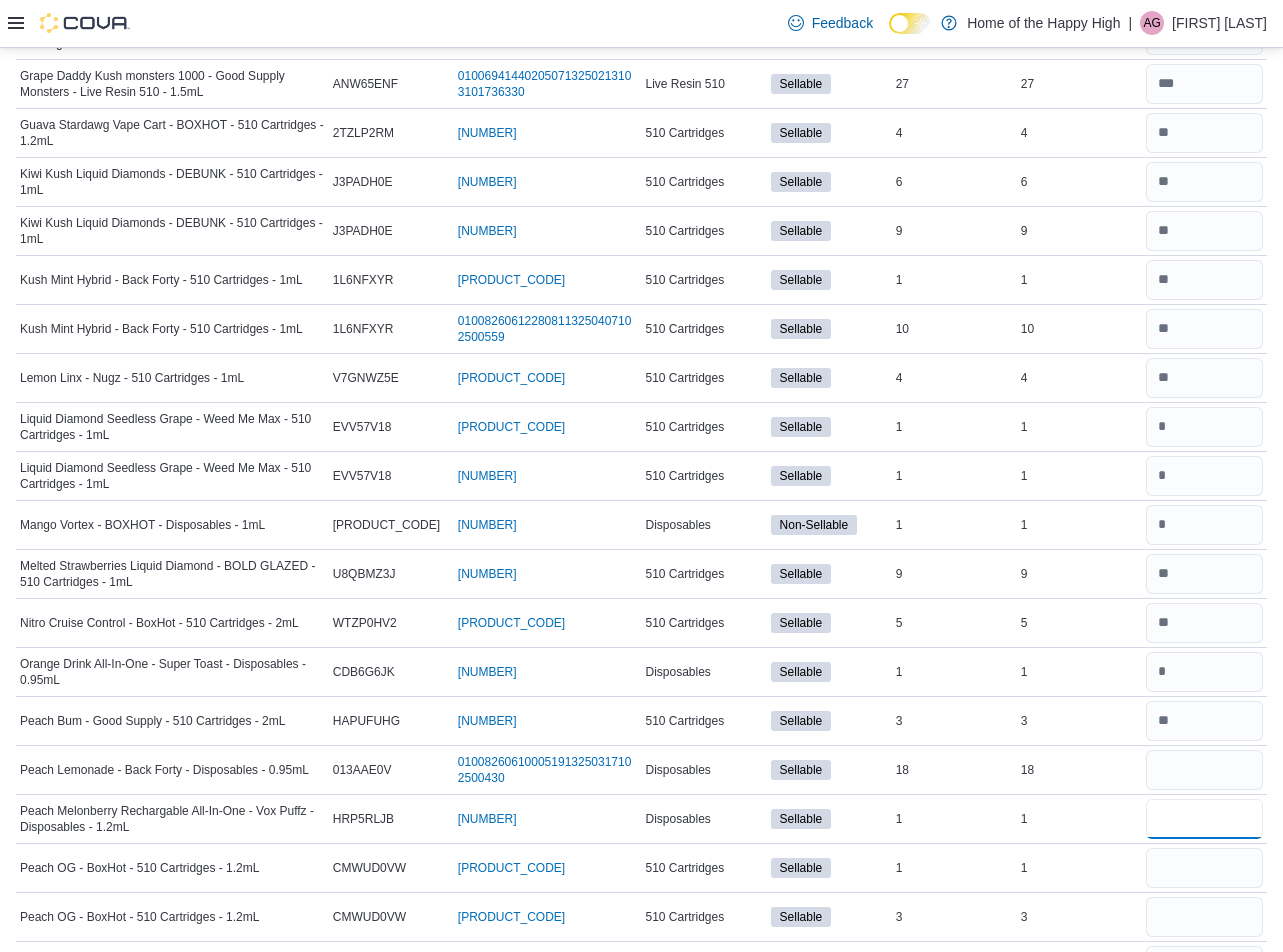 type 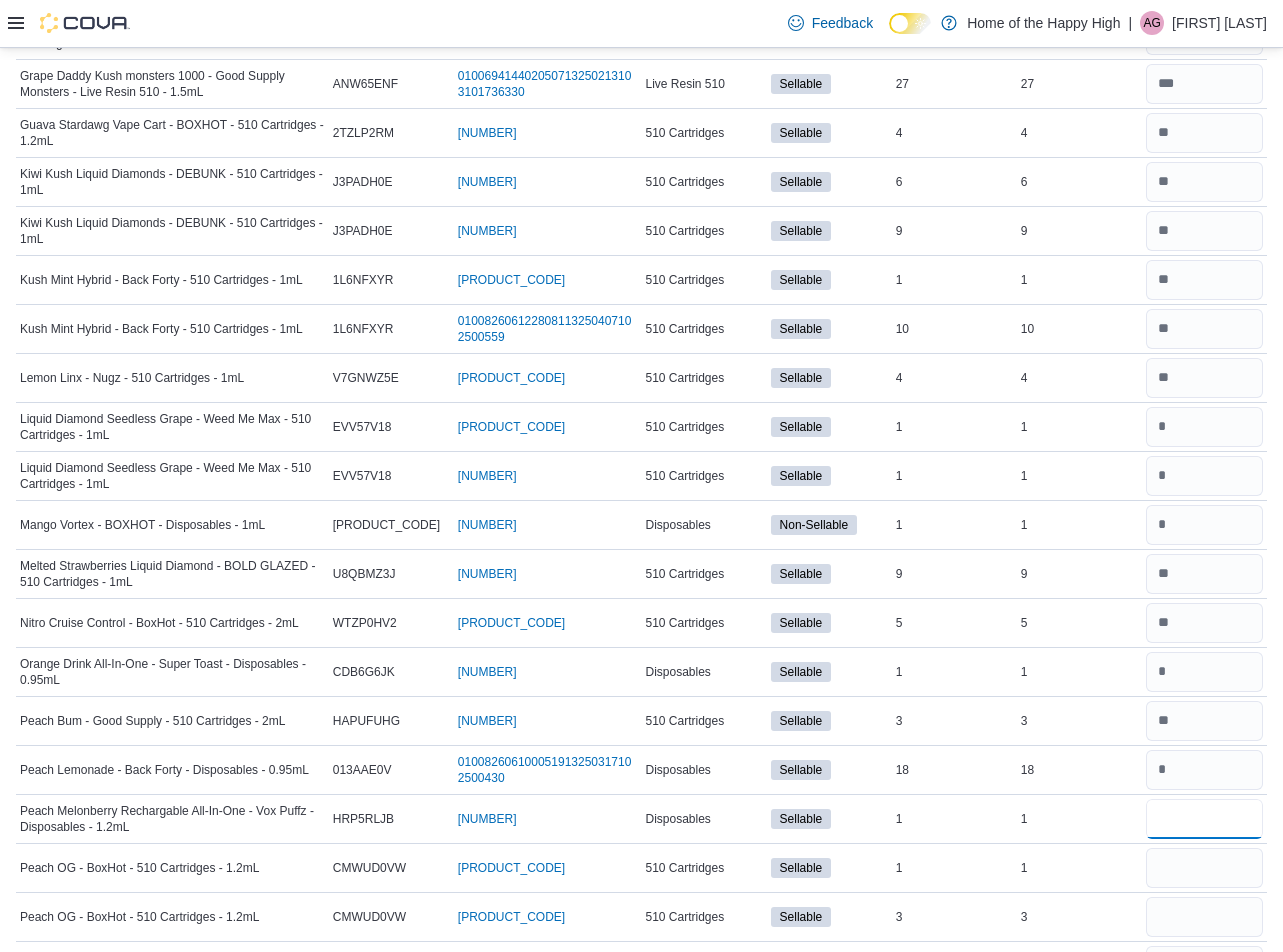 type on "*" 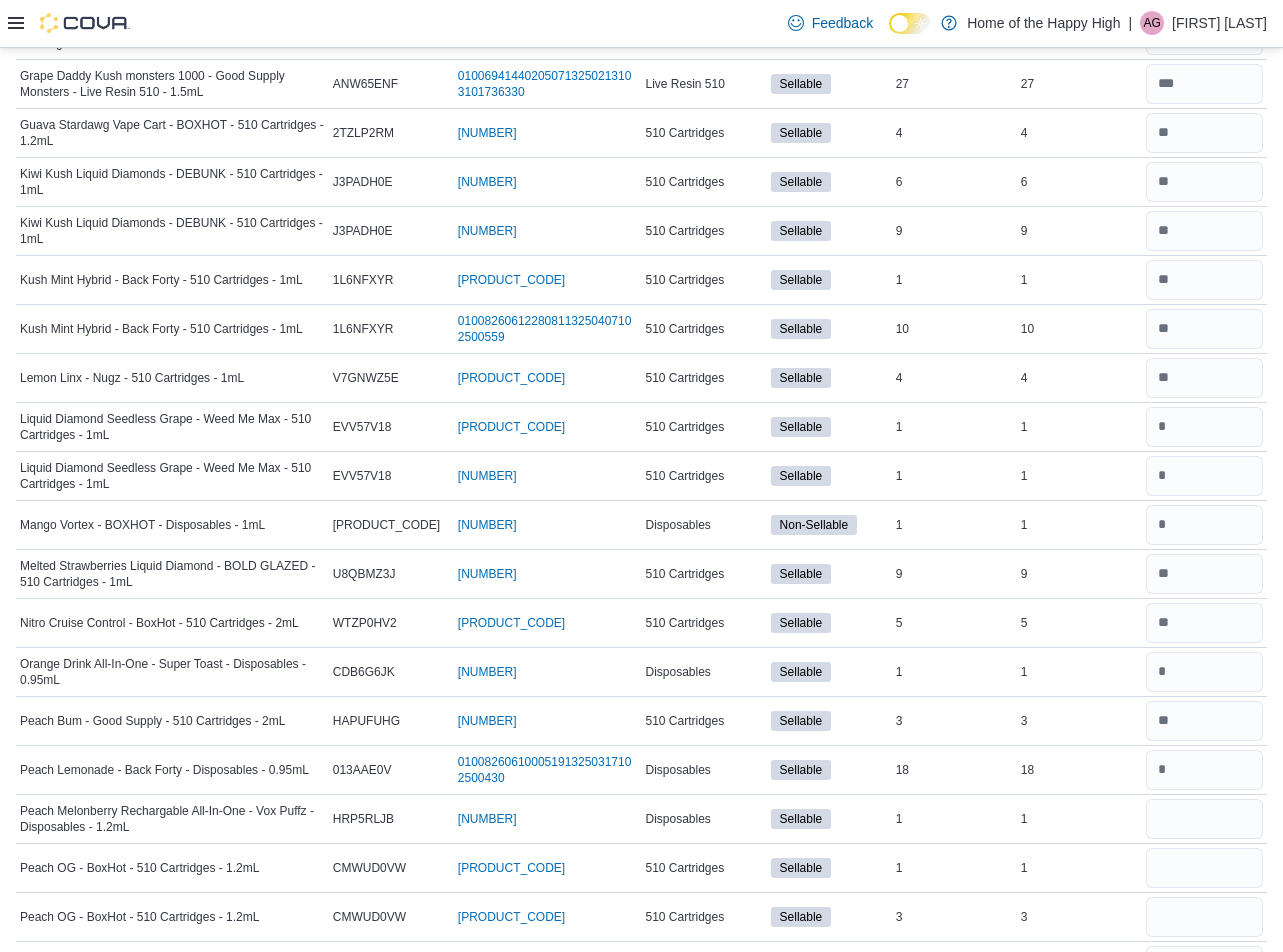 type 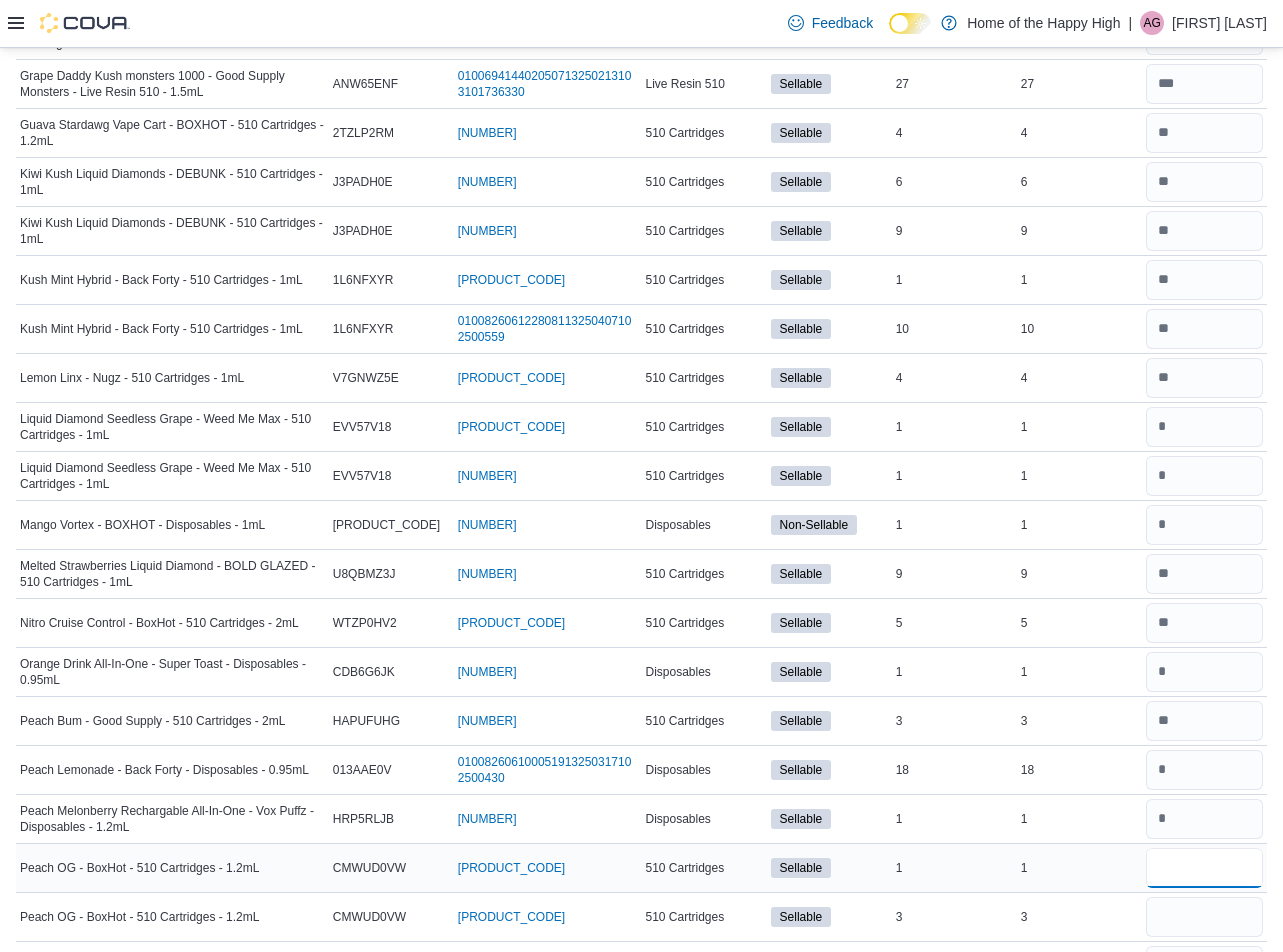 click at bounding box center [1204, 868] 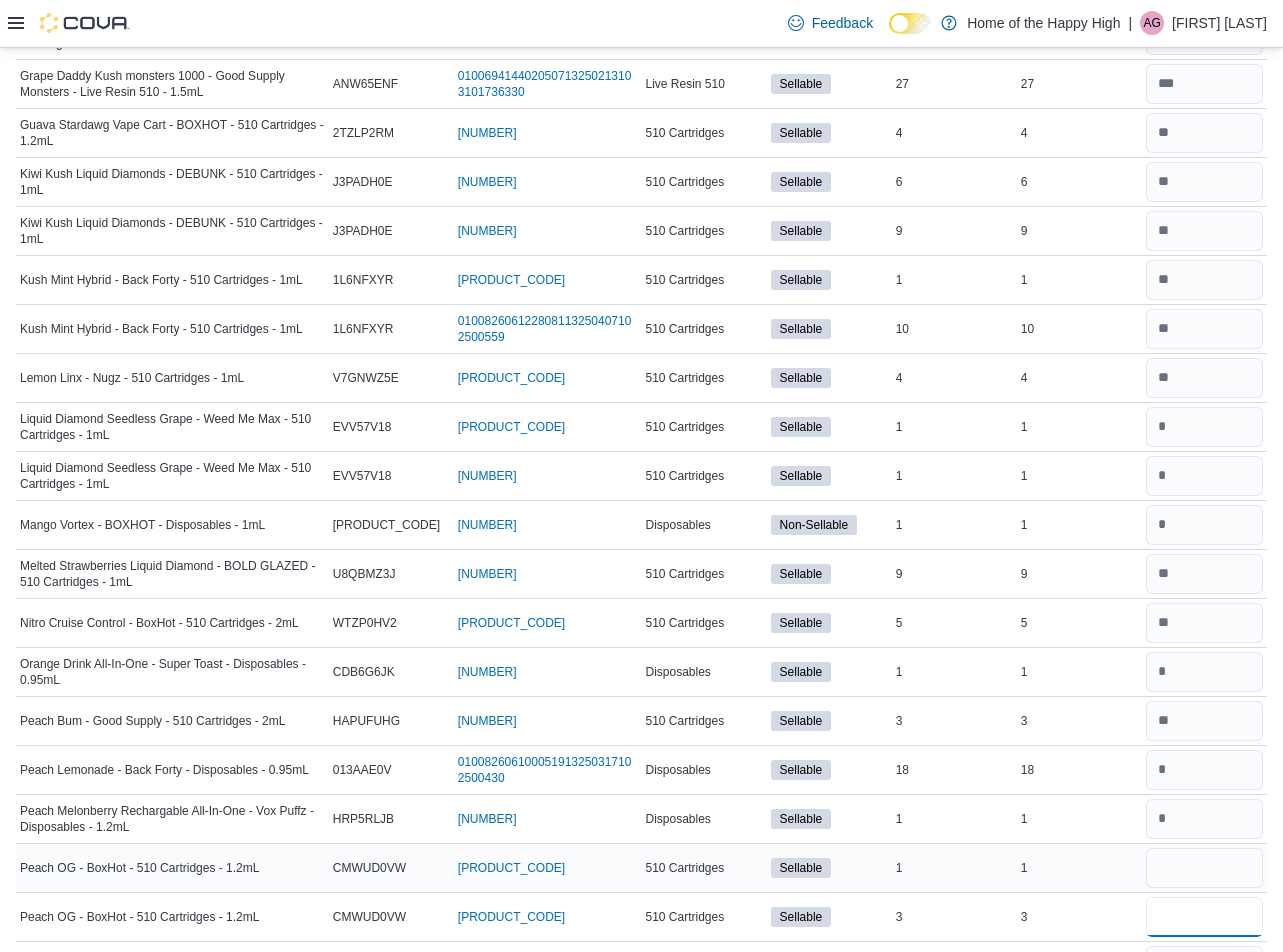 type 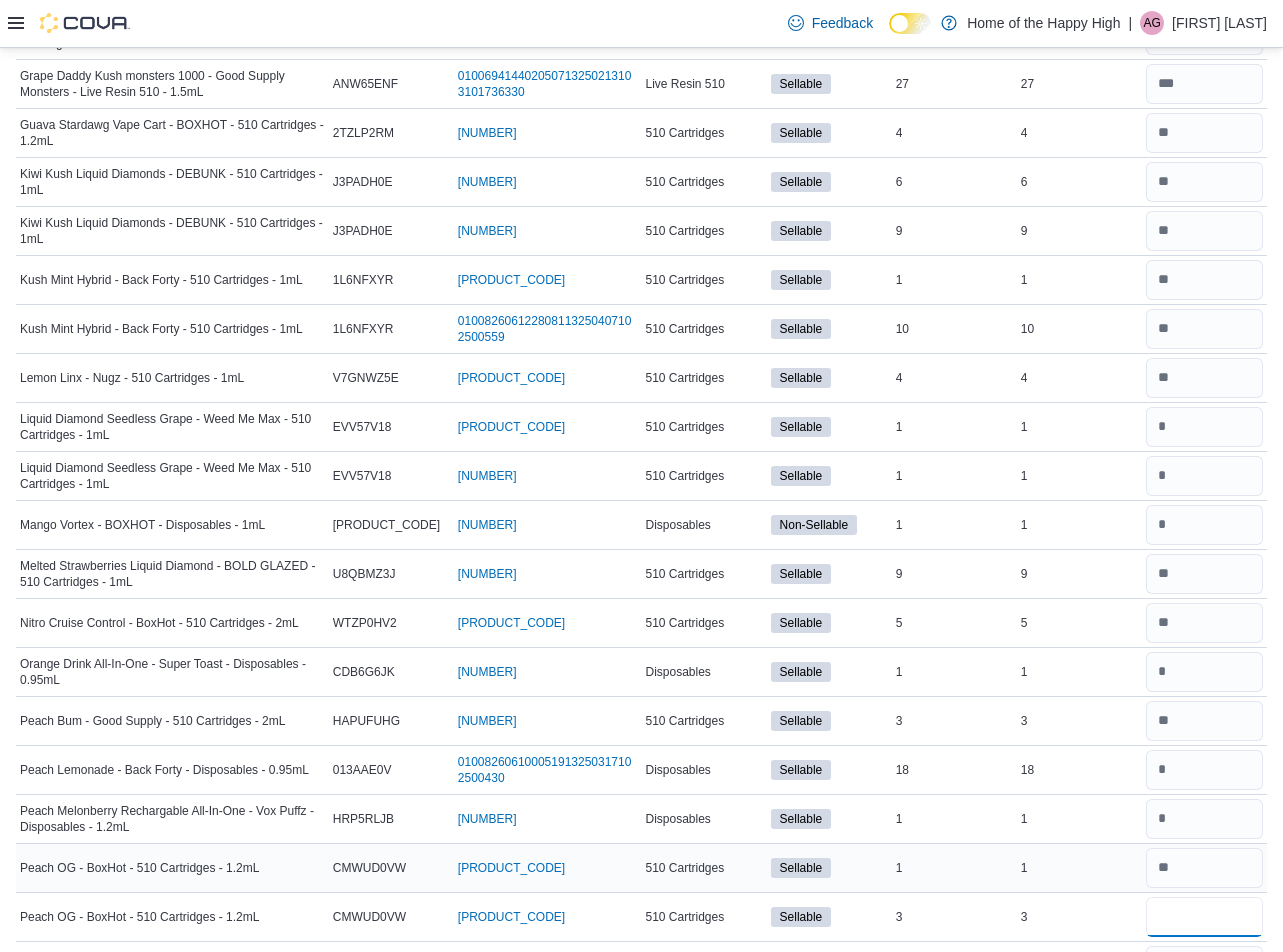 type on "*" 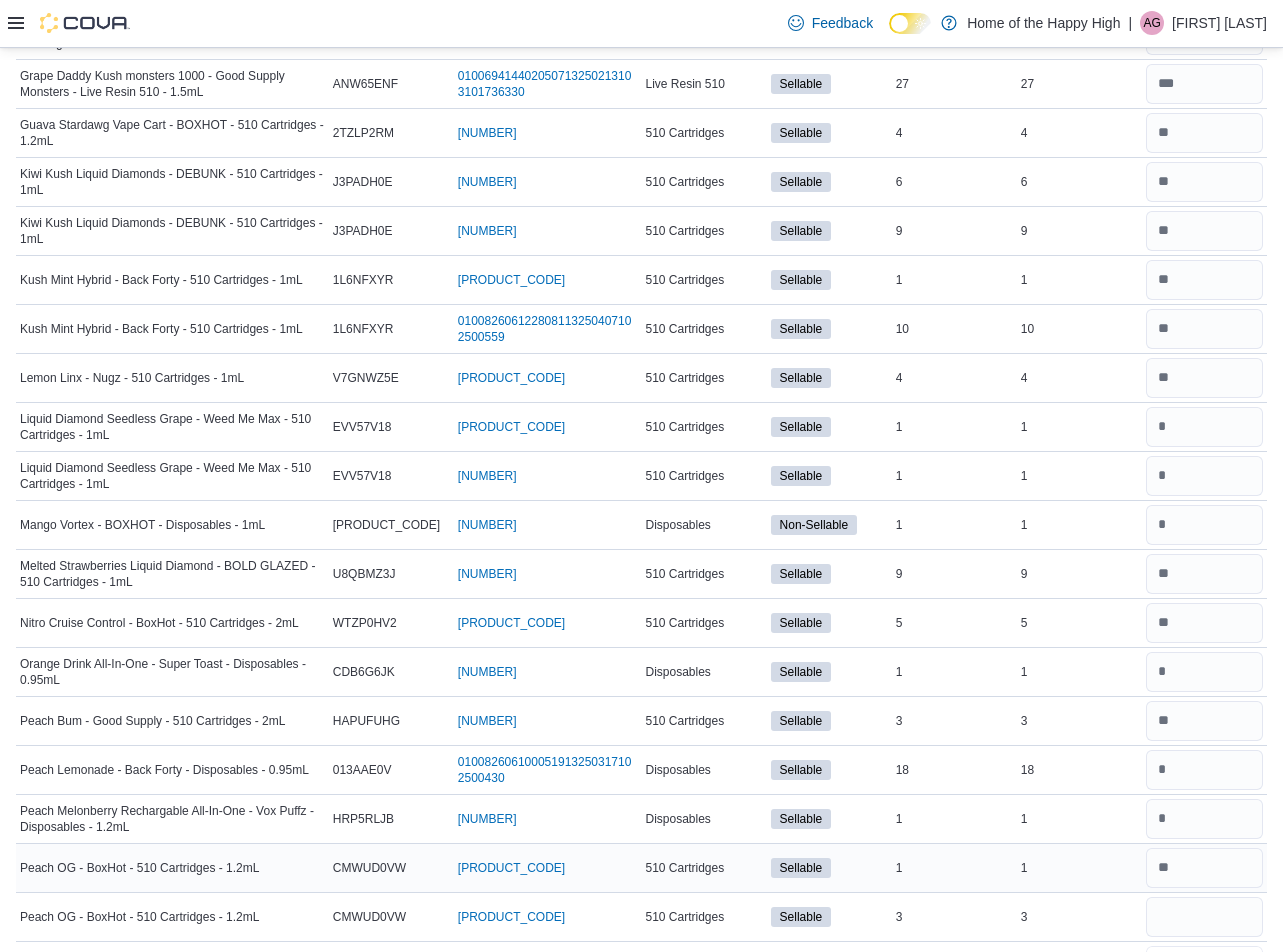 type 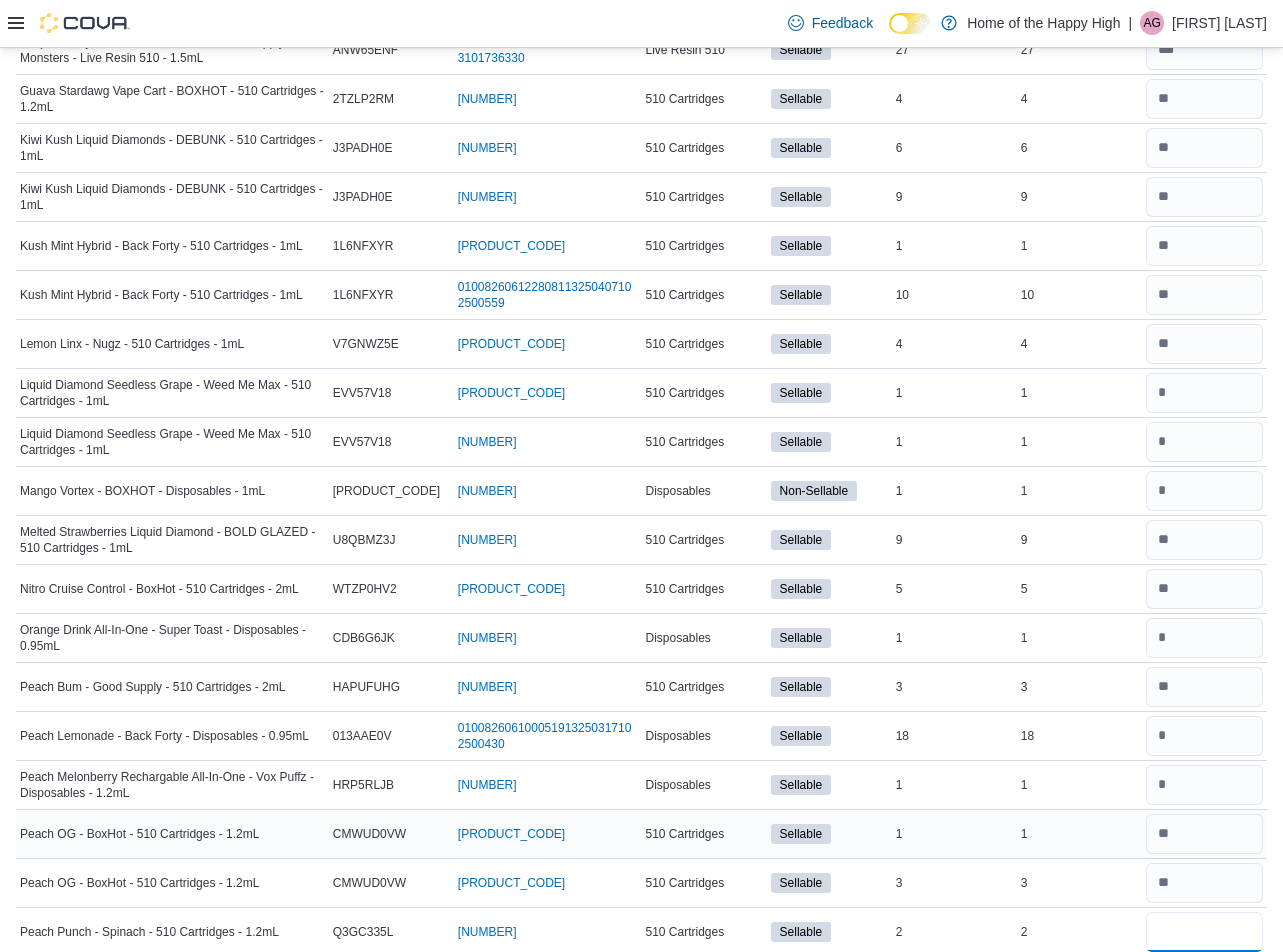 type on "*" 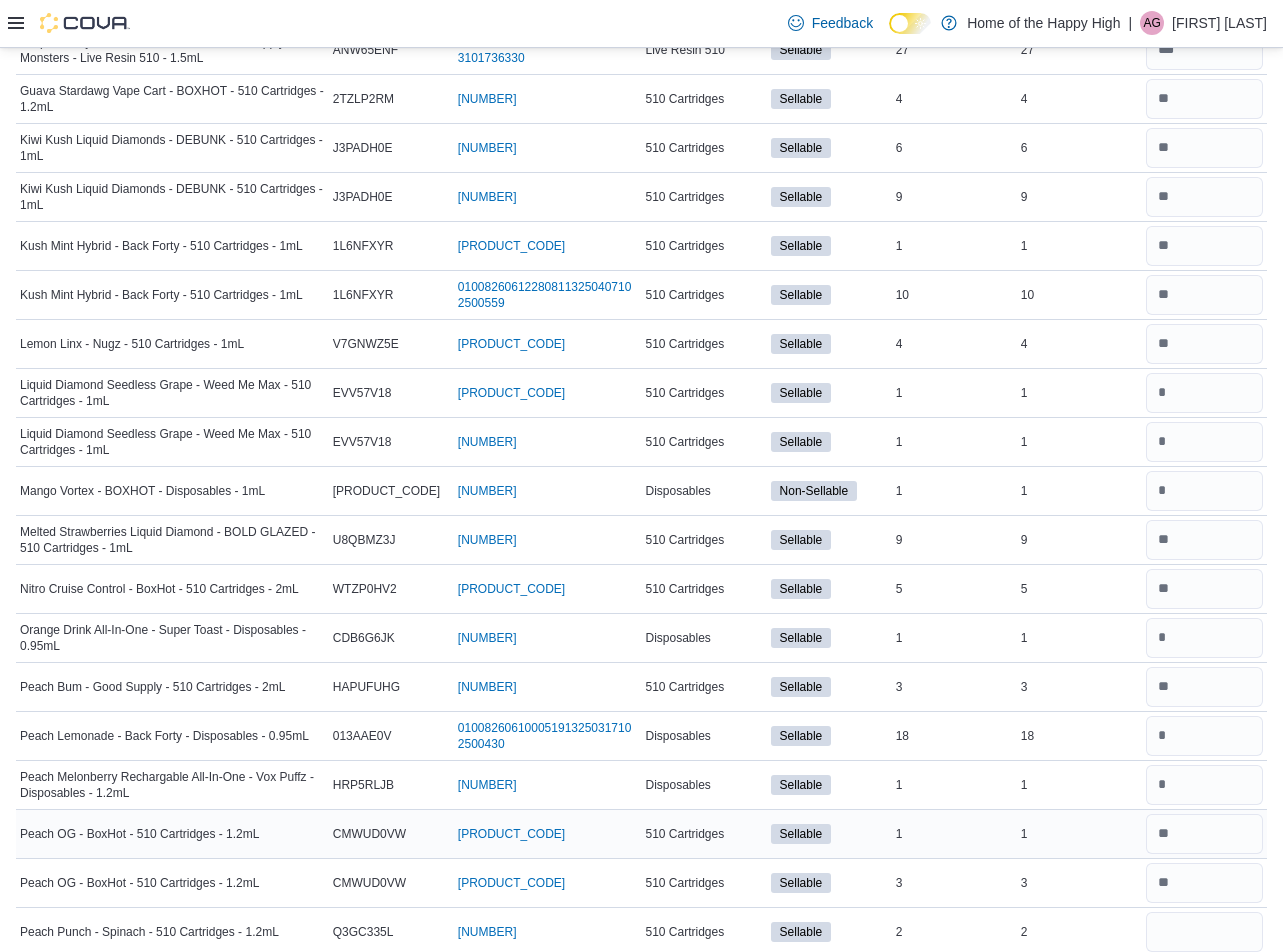 type 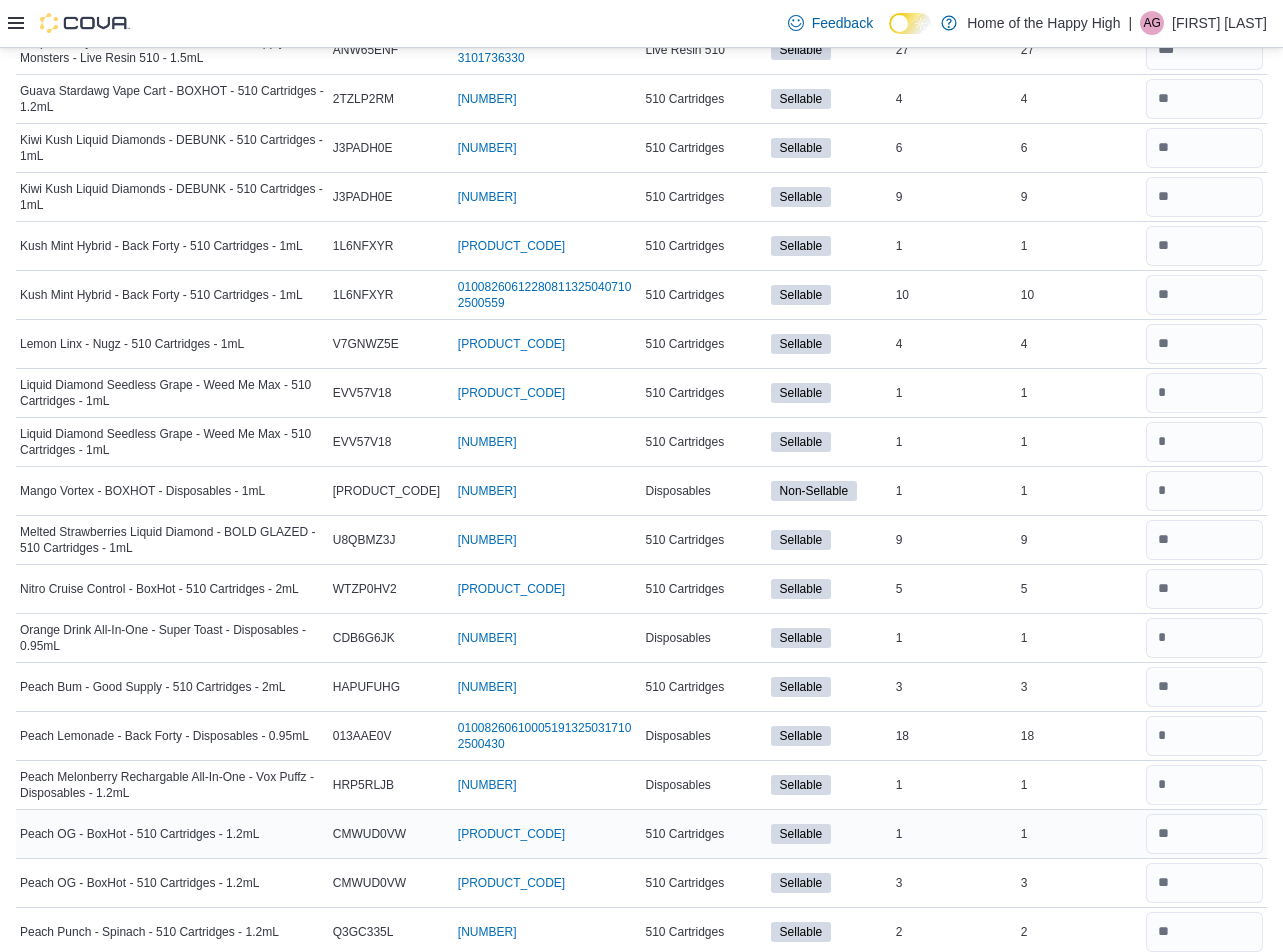 scroll, scrollTop: 1619, scrollLeft: 0, axis: vertical 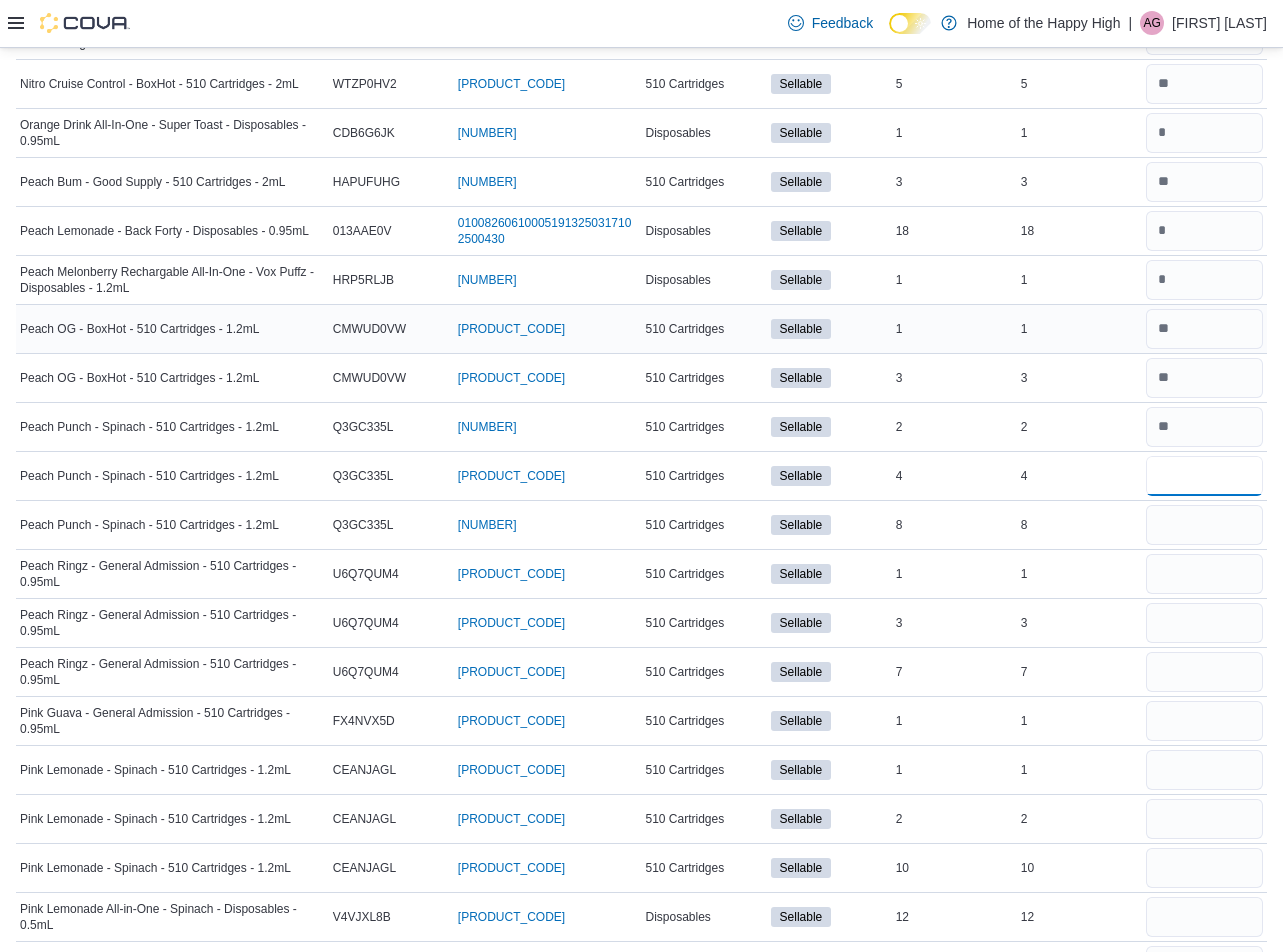 type on "*" 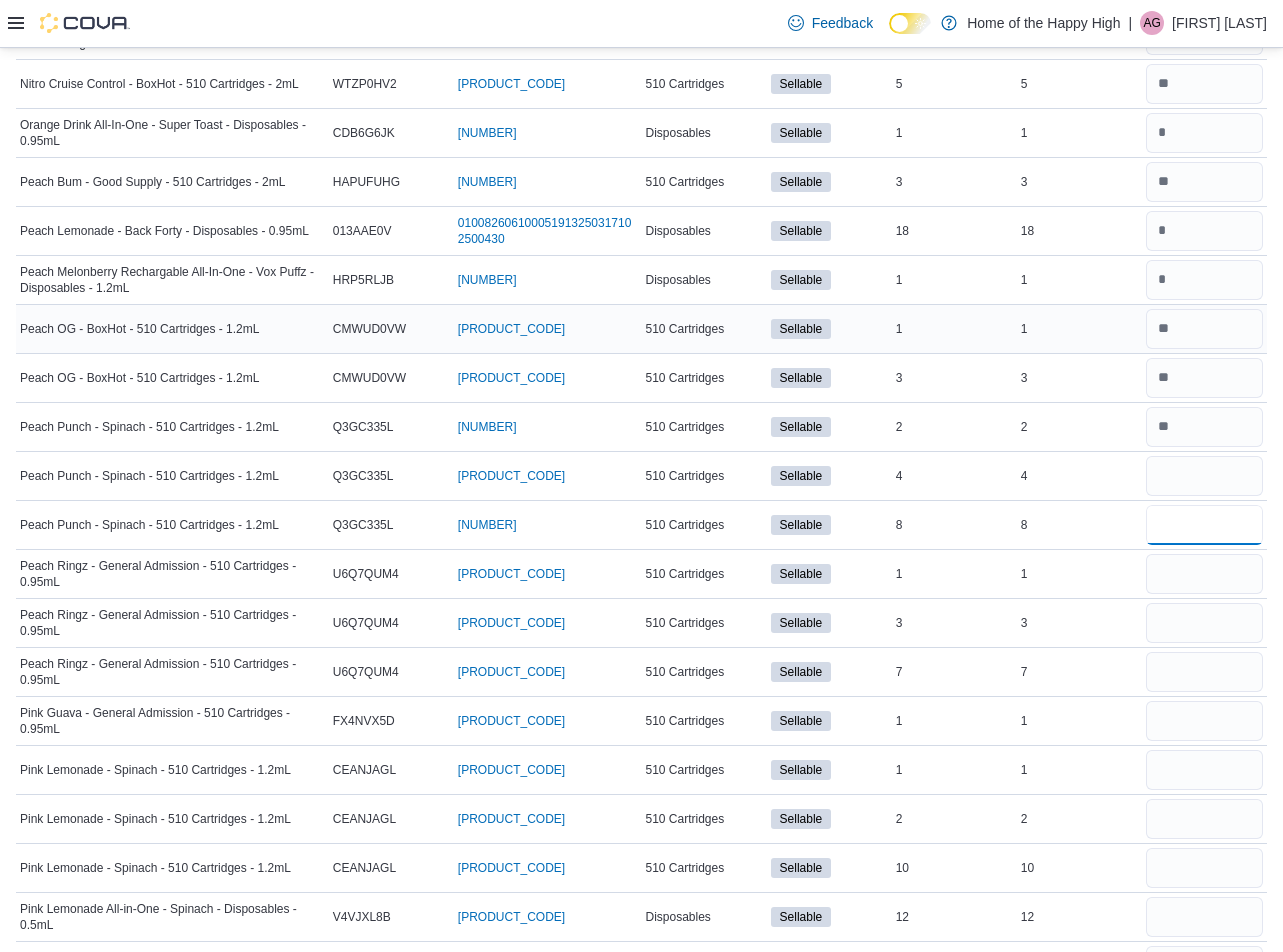 type 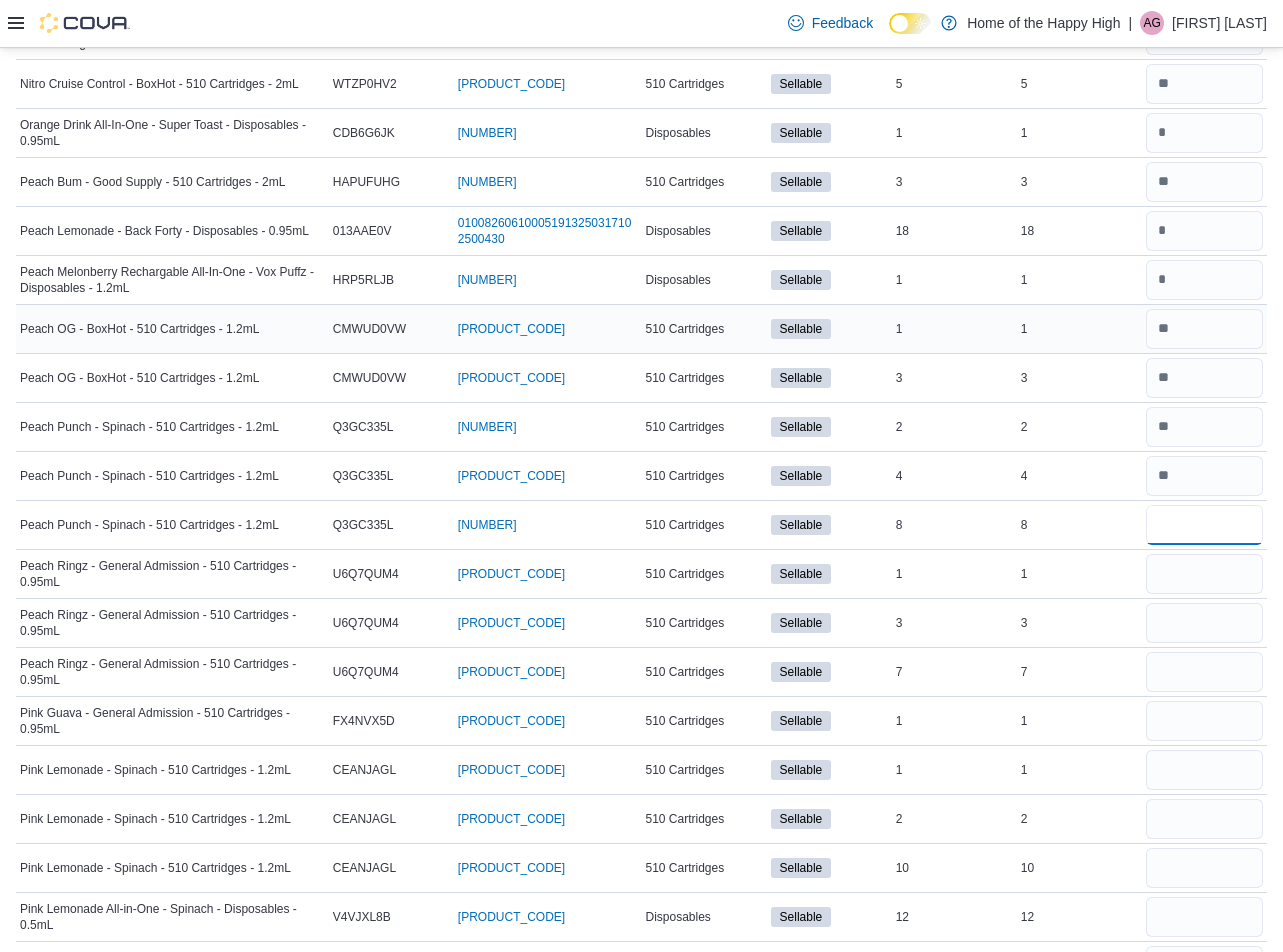 type on "*" 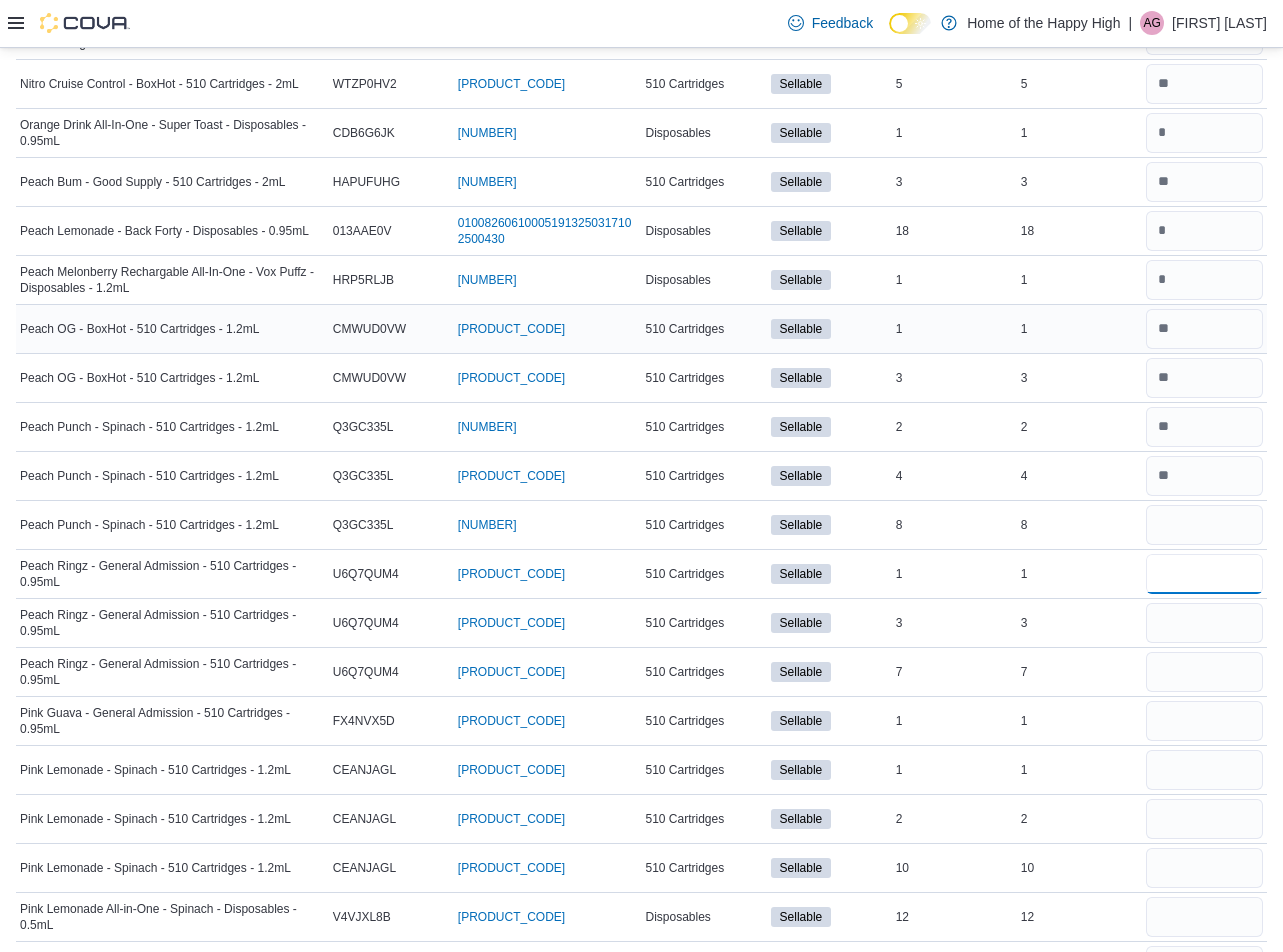 type 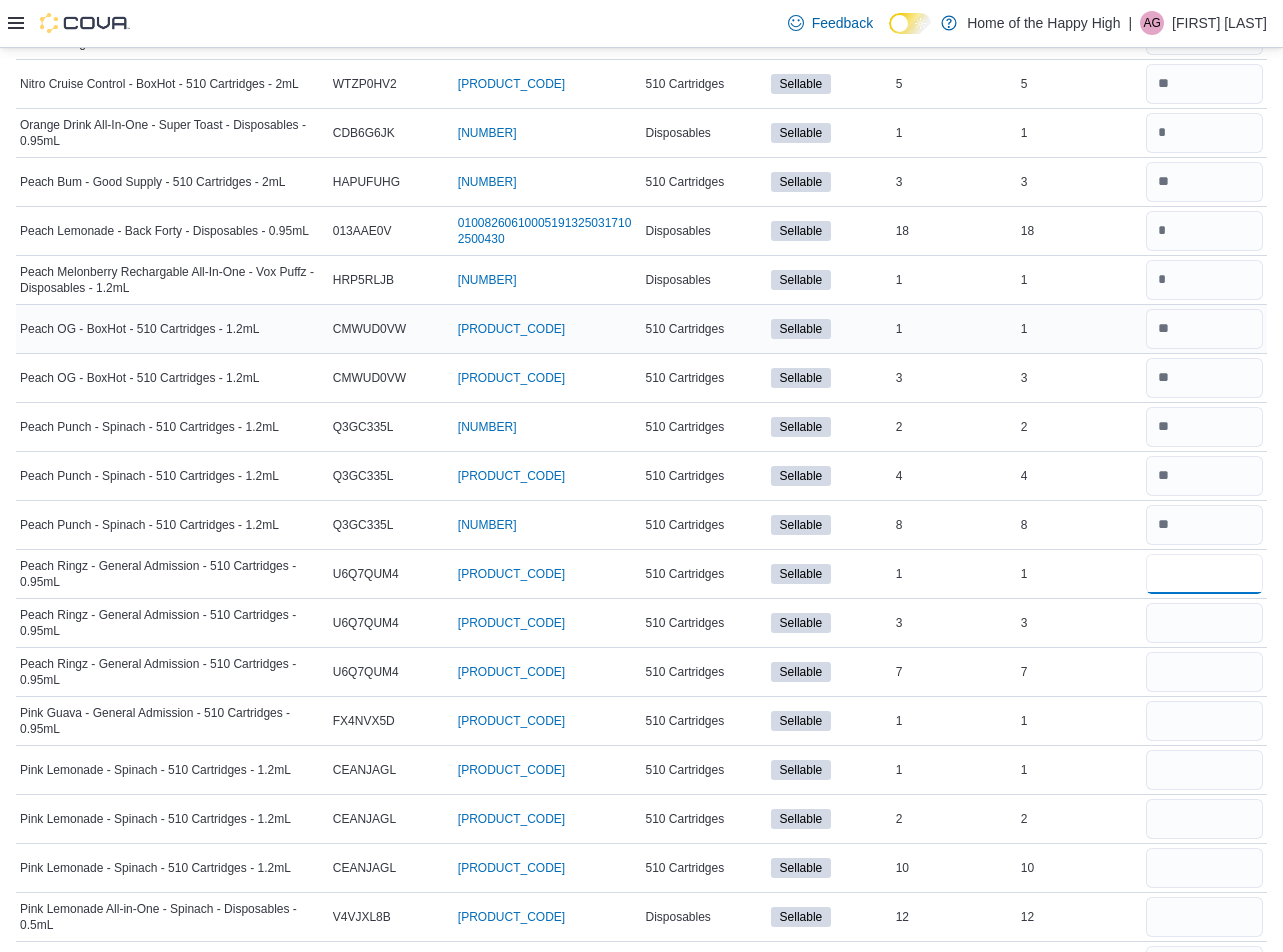 type on "*" 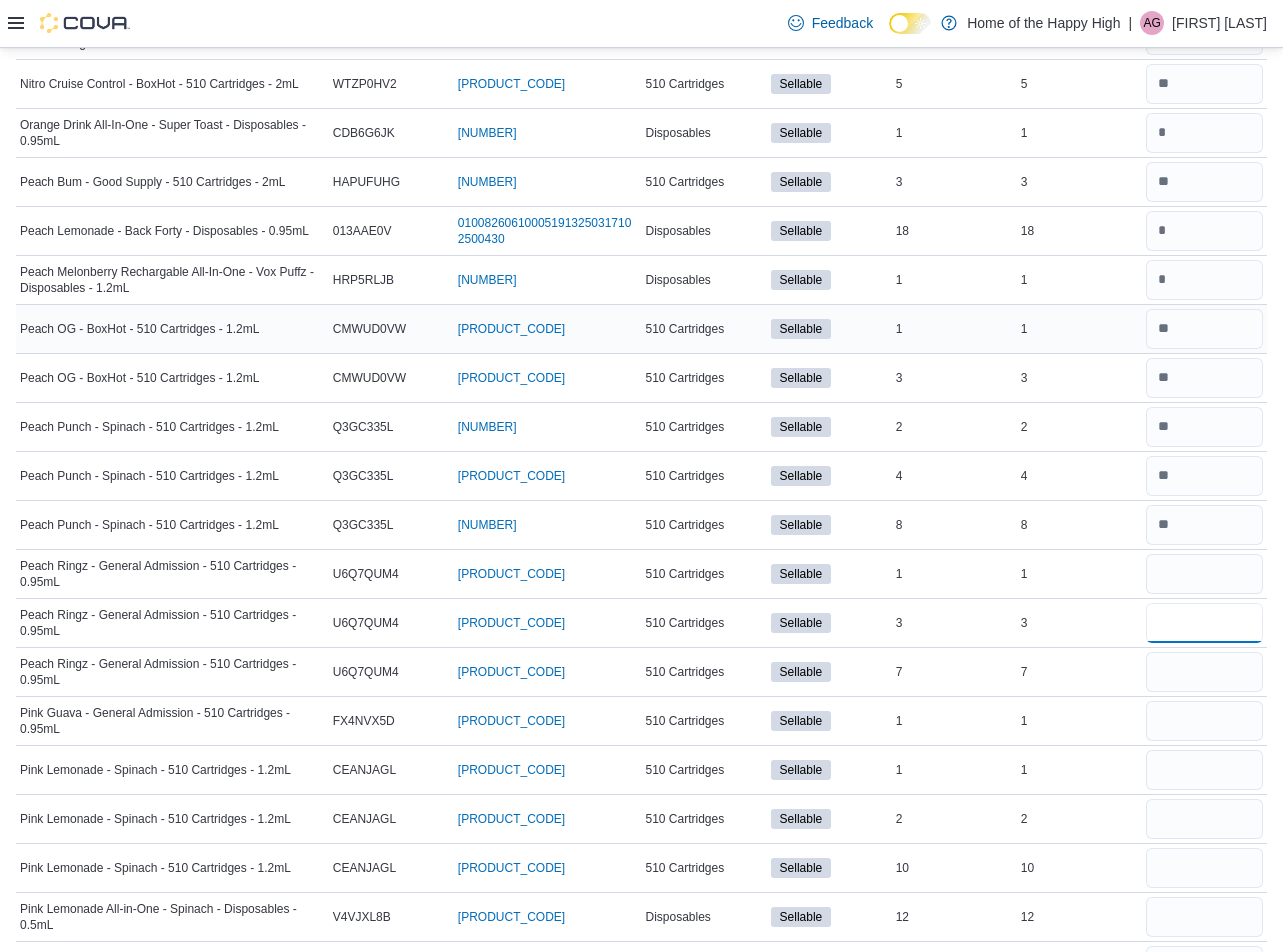 type 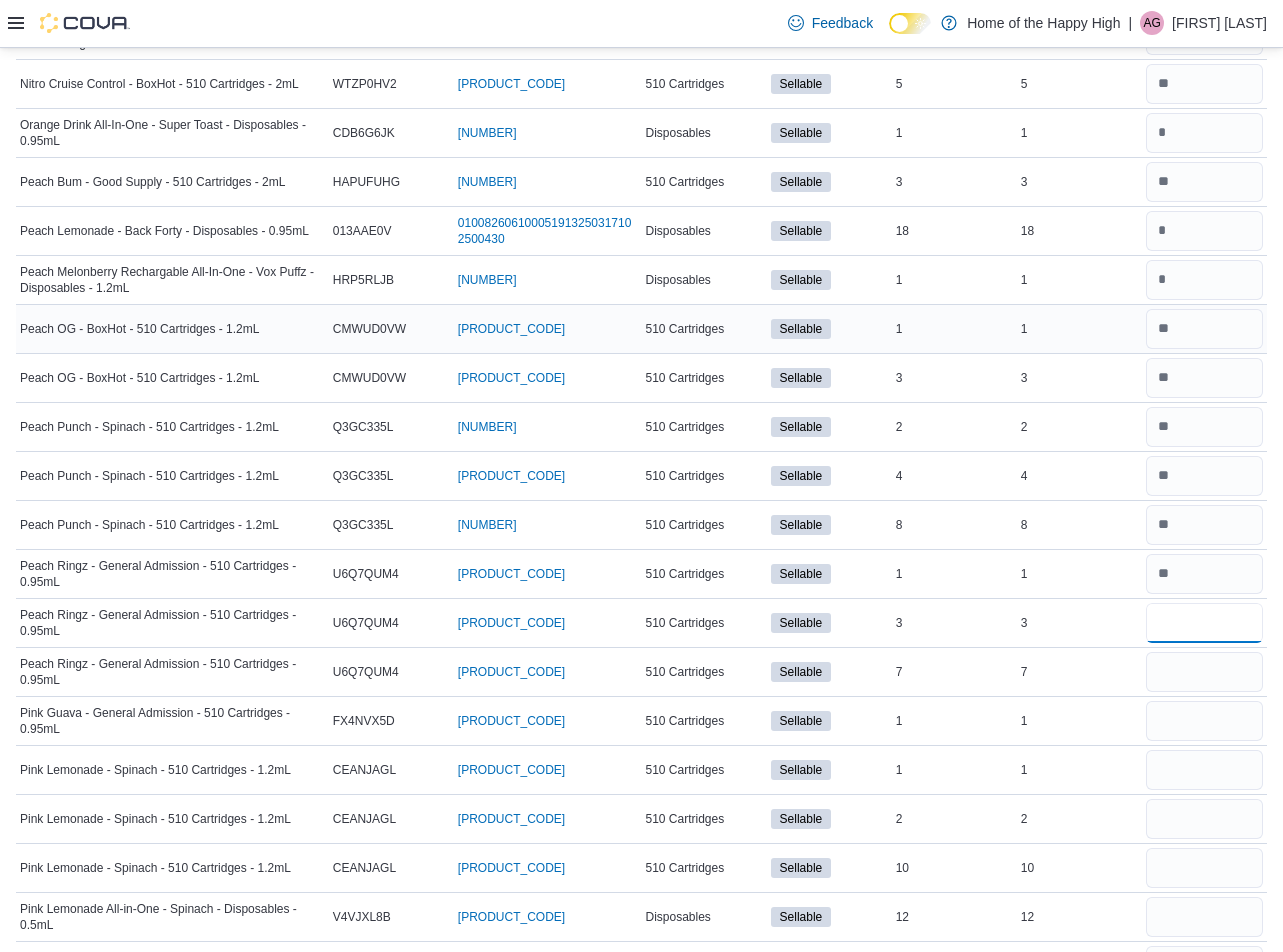 type on "*" 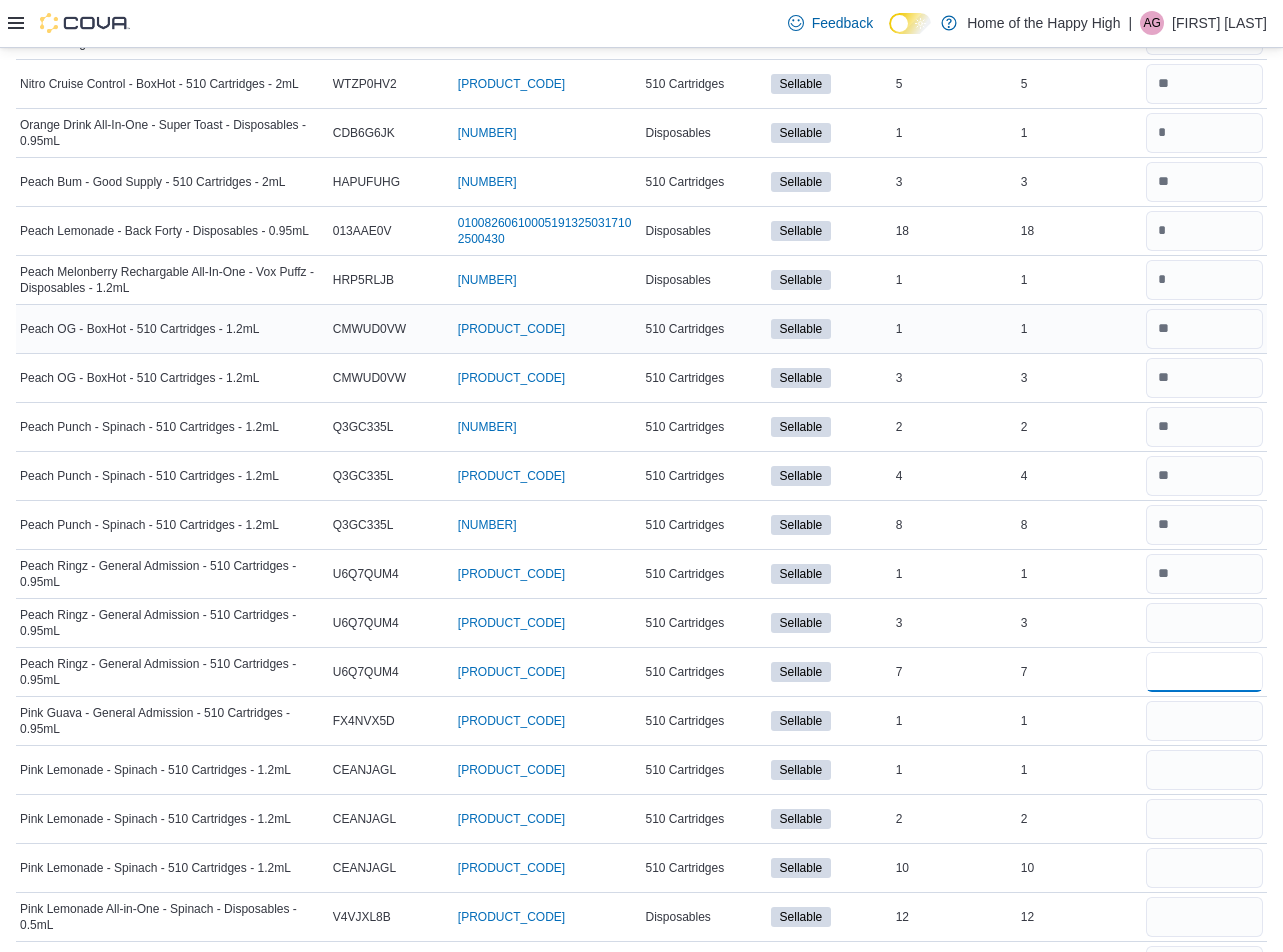 type 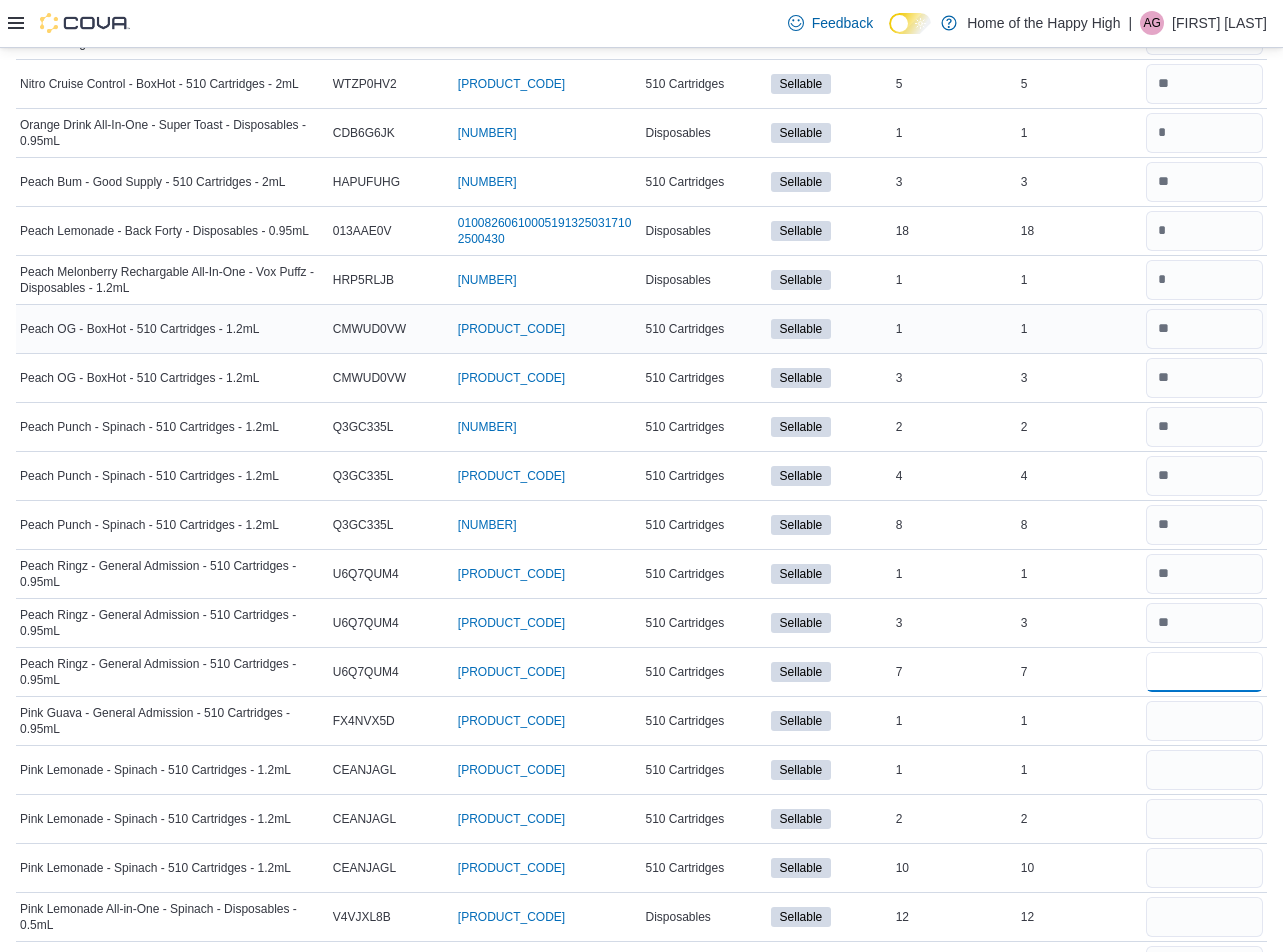 type on "*" 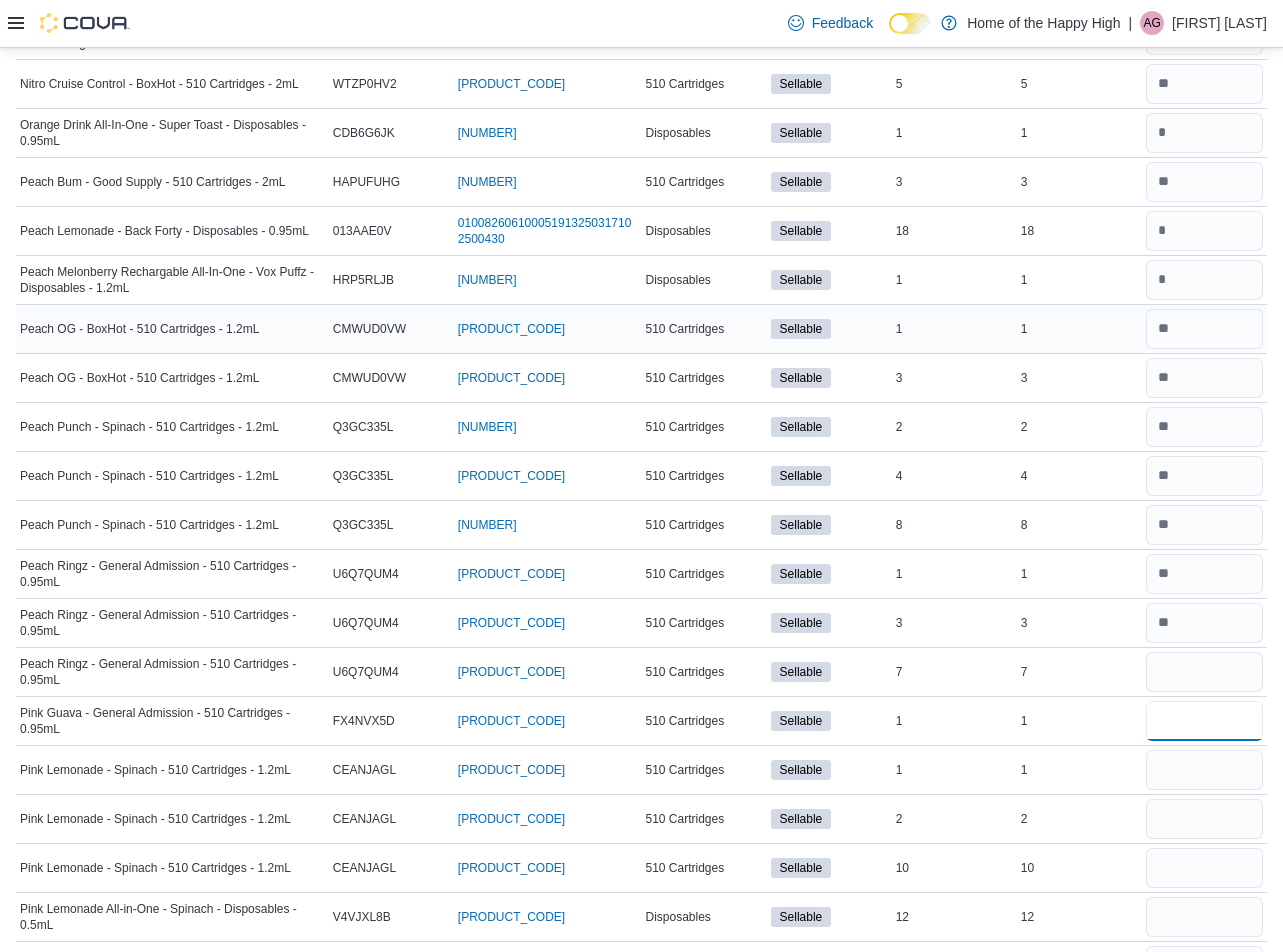 type 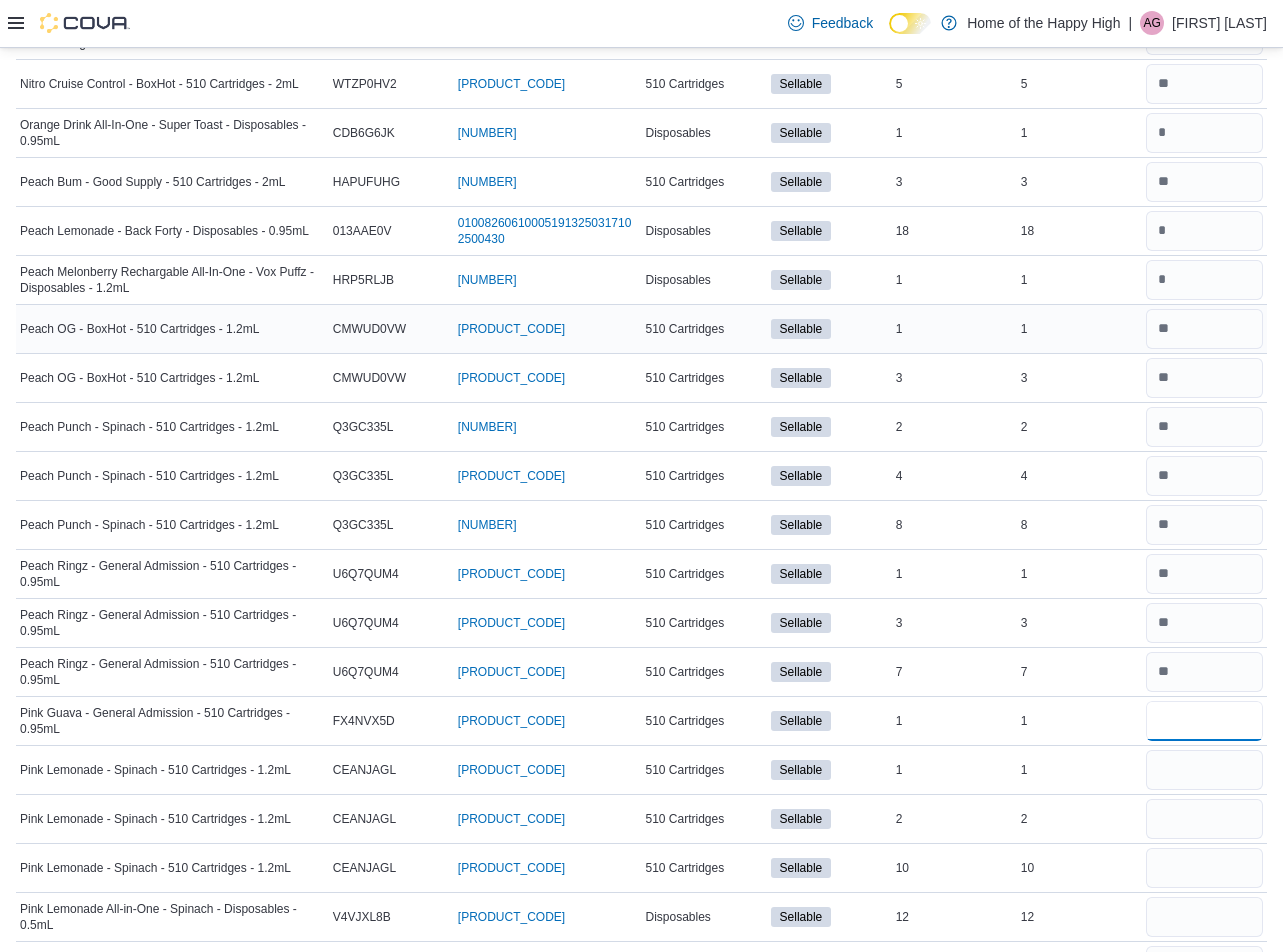 type on "*" 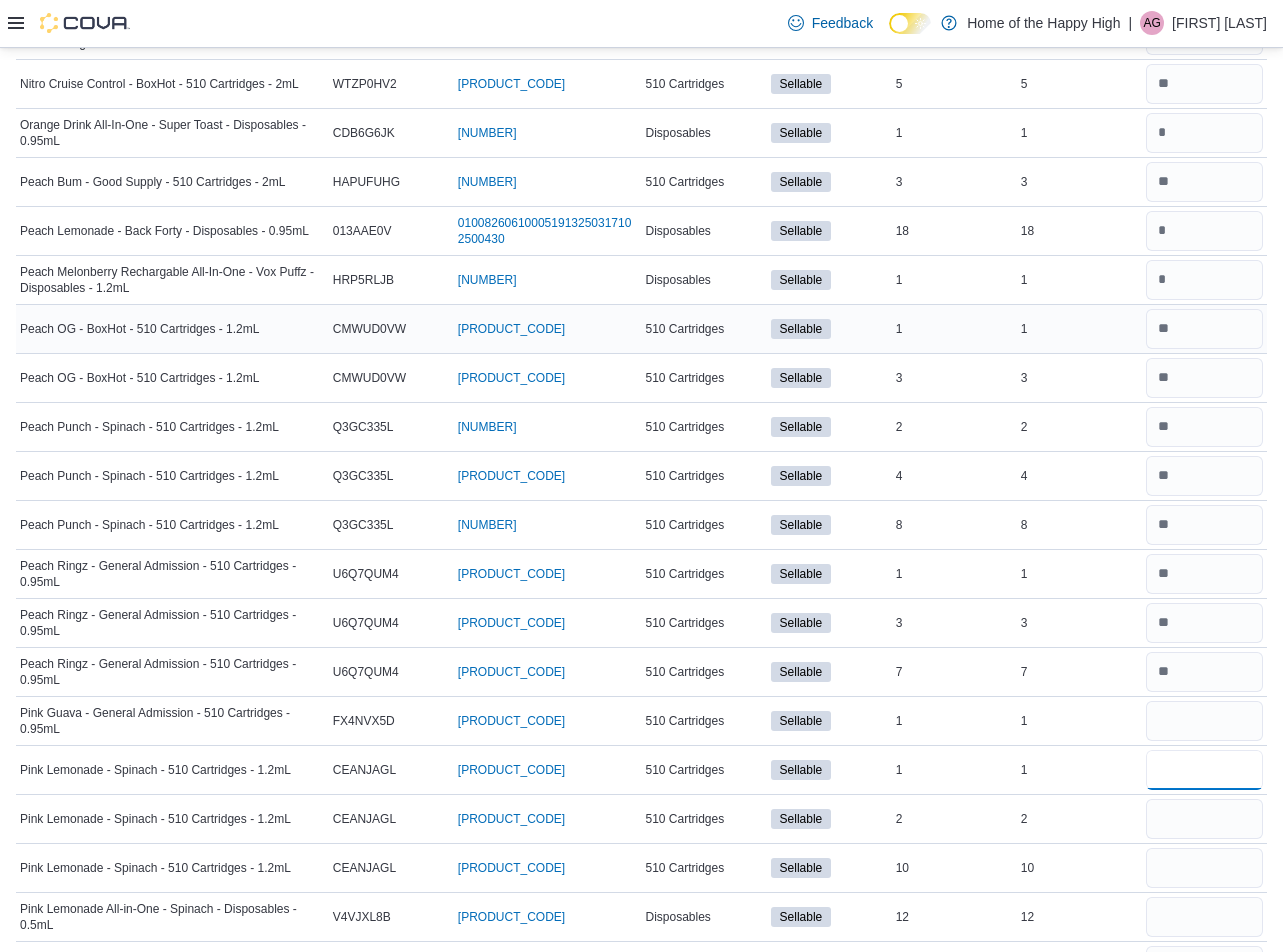 type 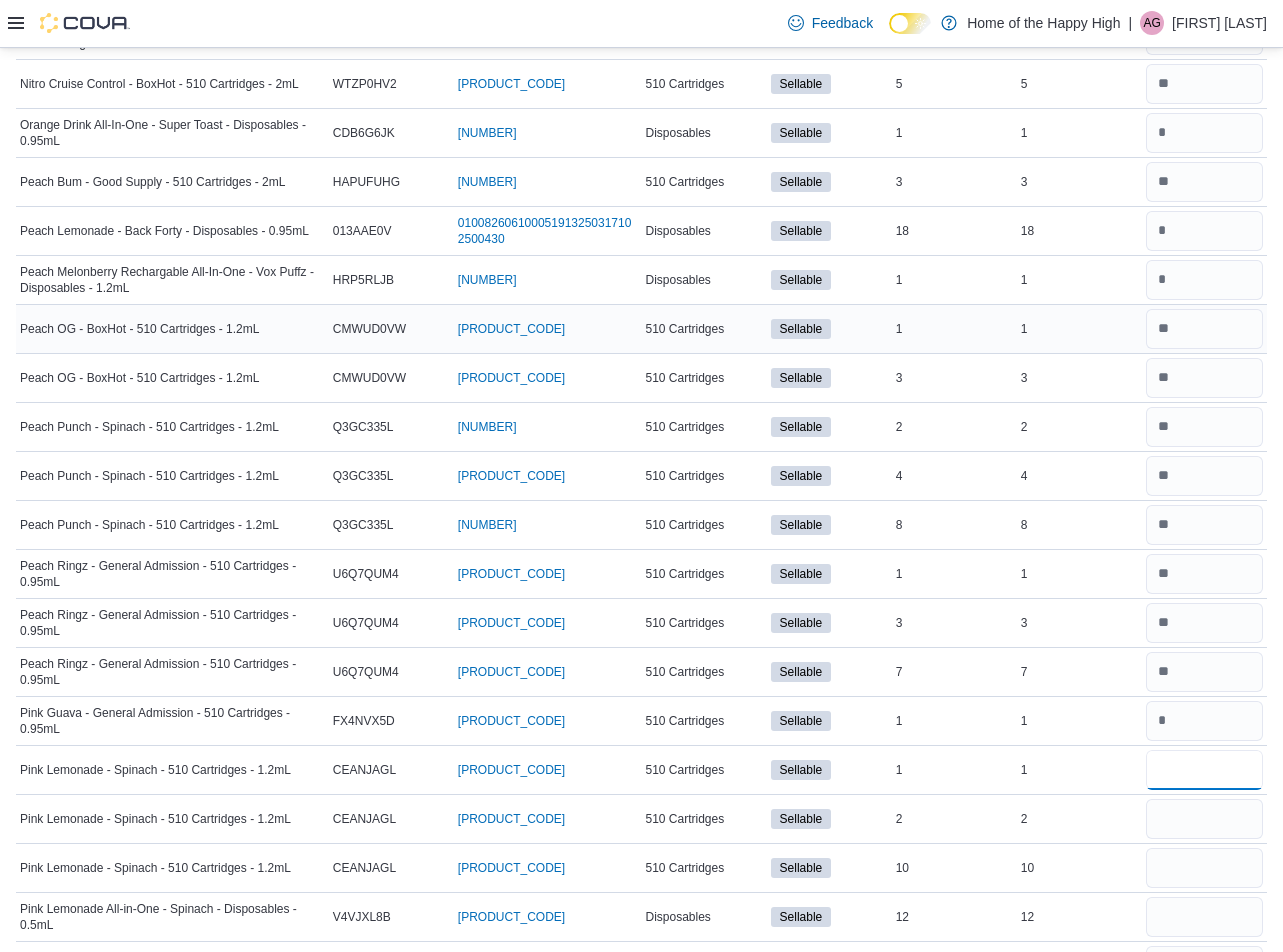 type on "*" 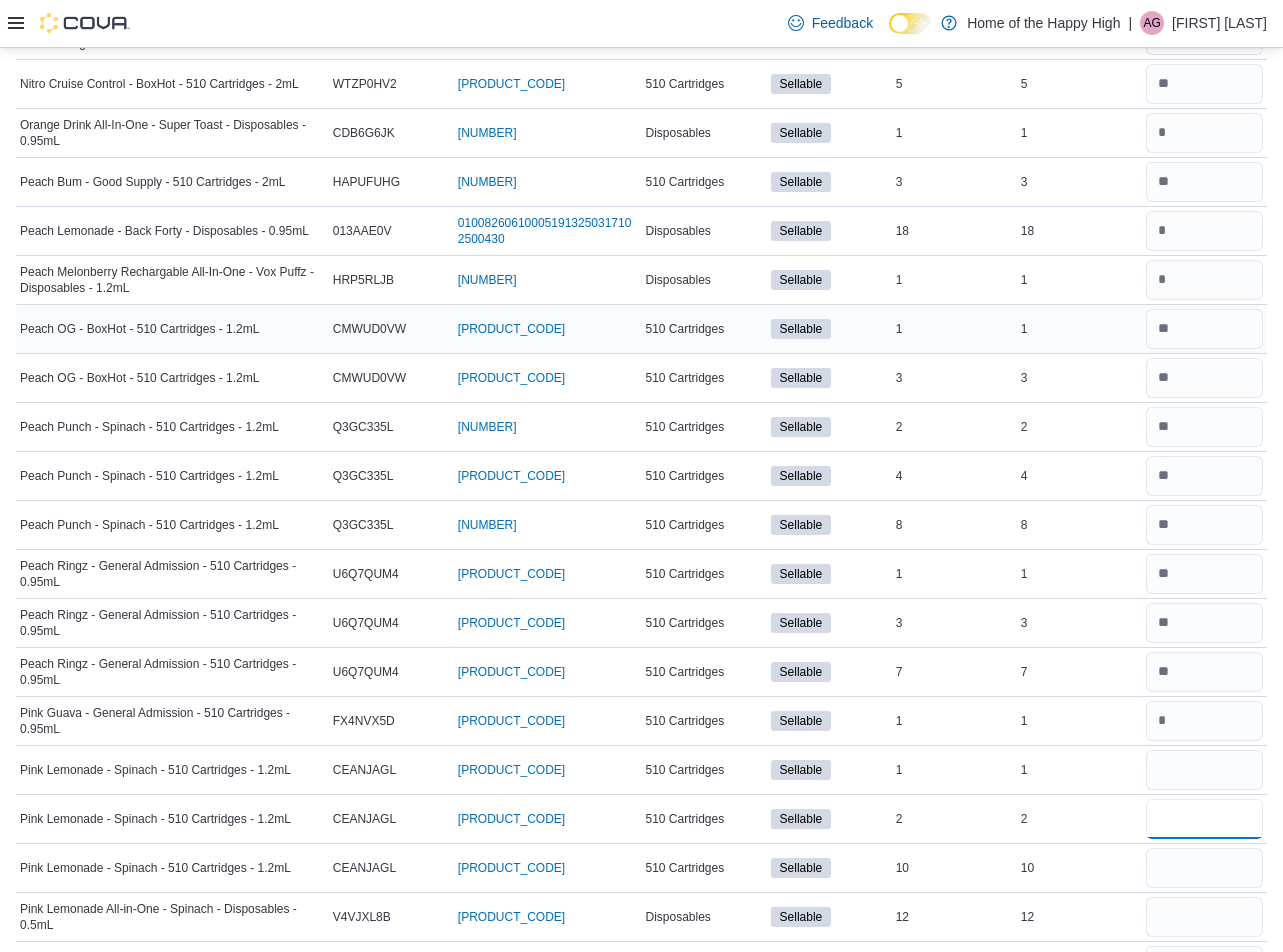 type 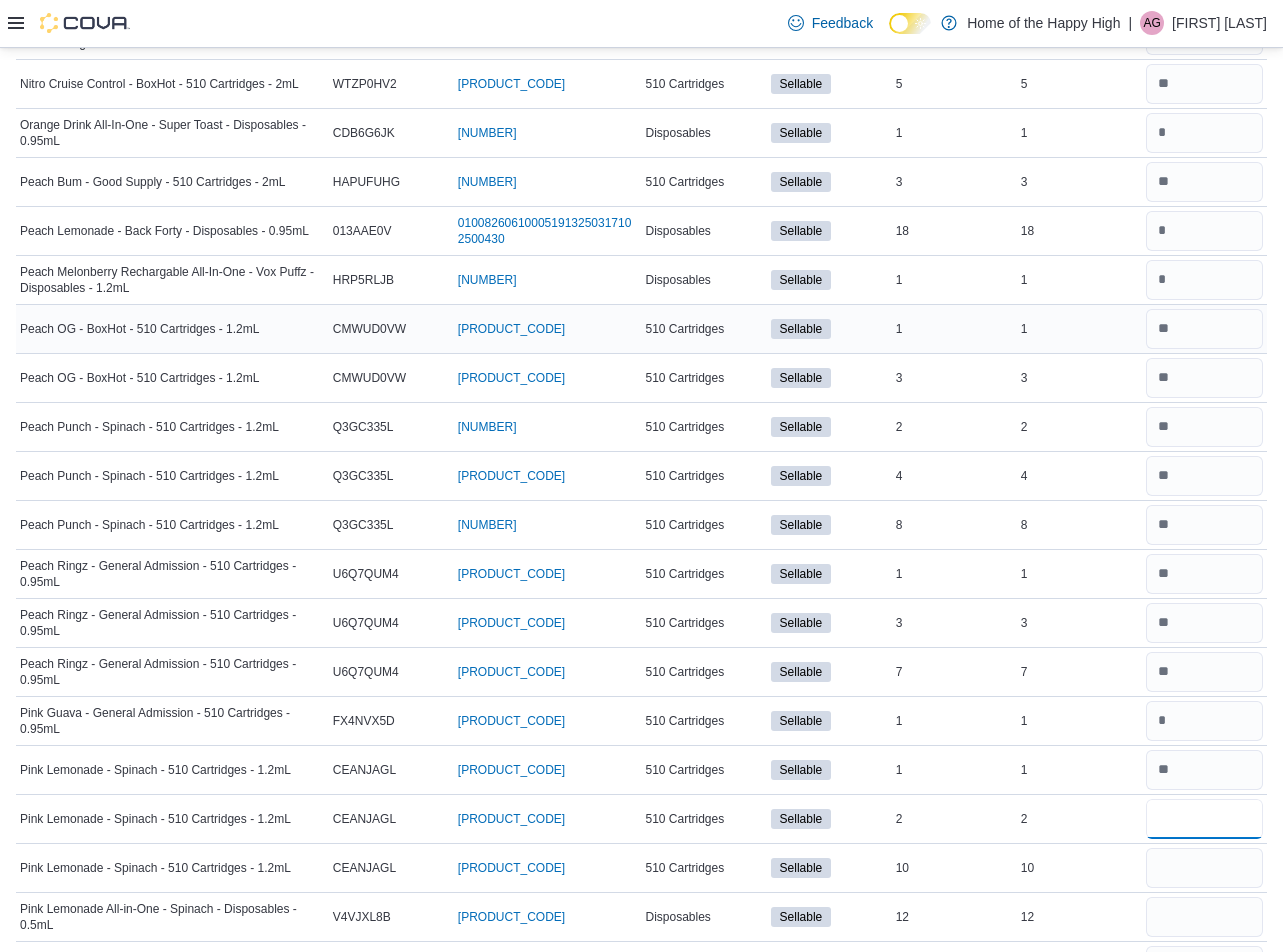 type on "*" 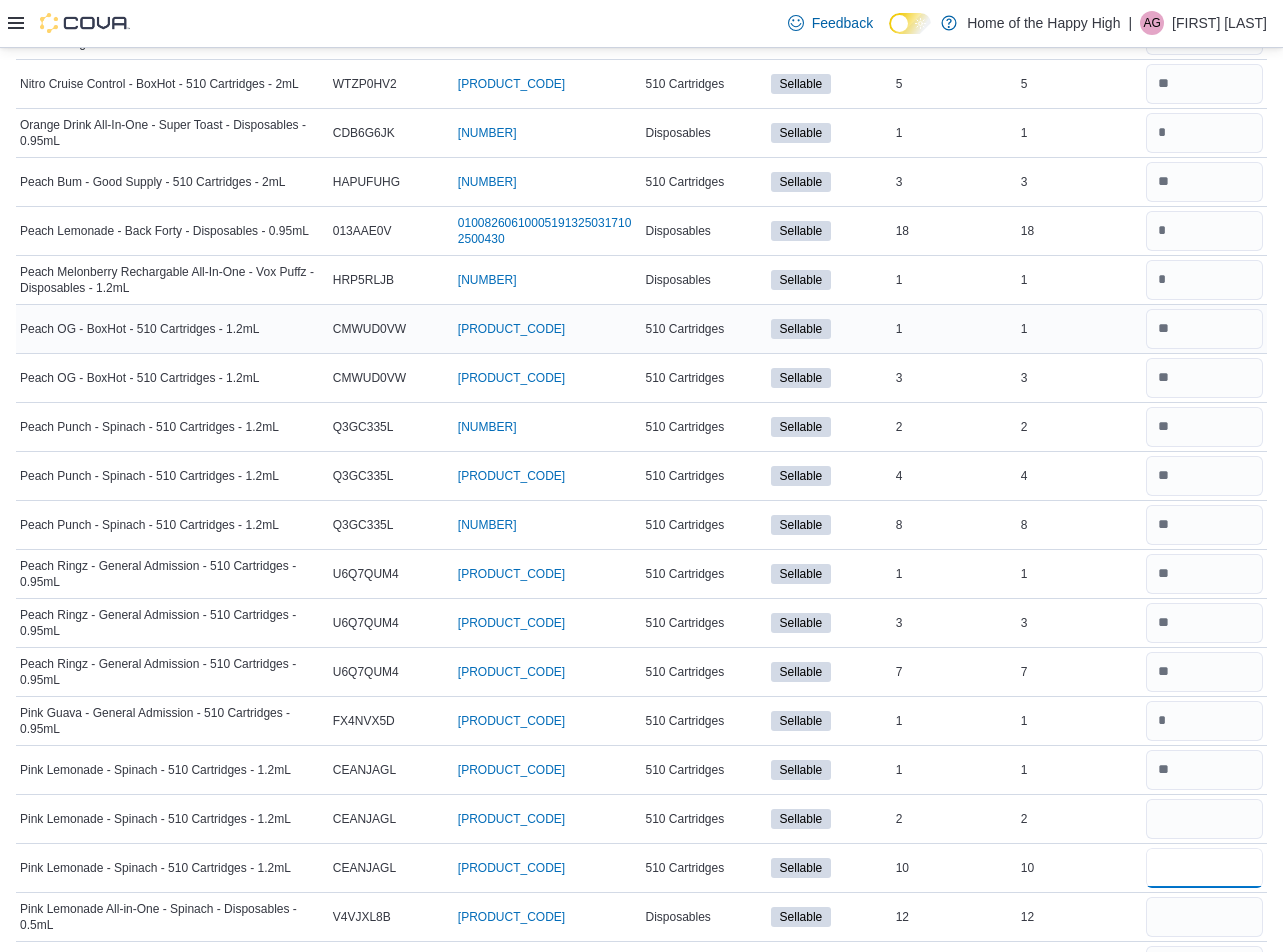 type 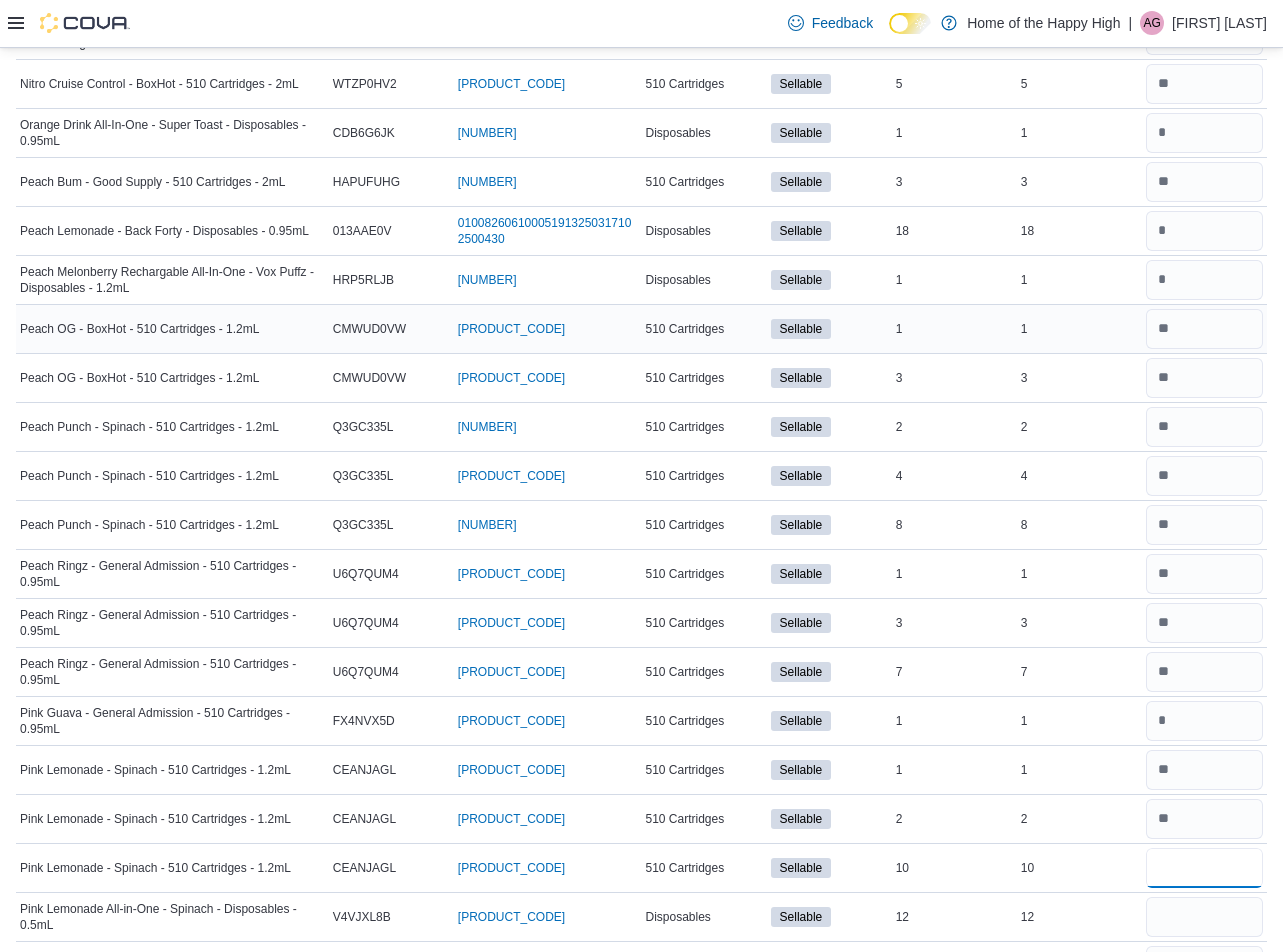 type on "*" 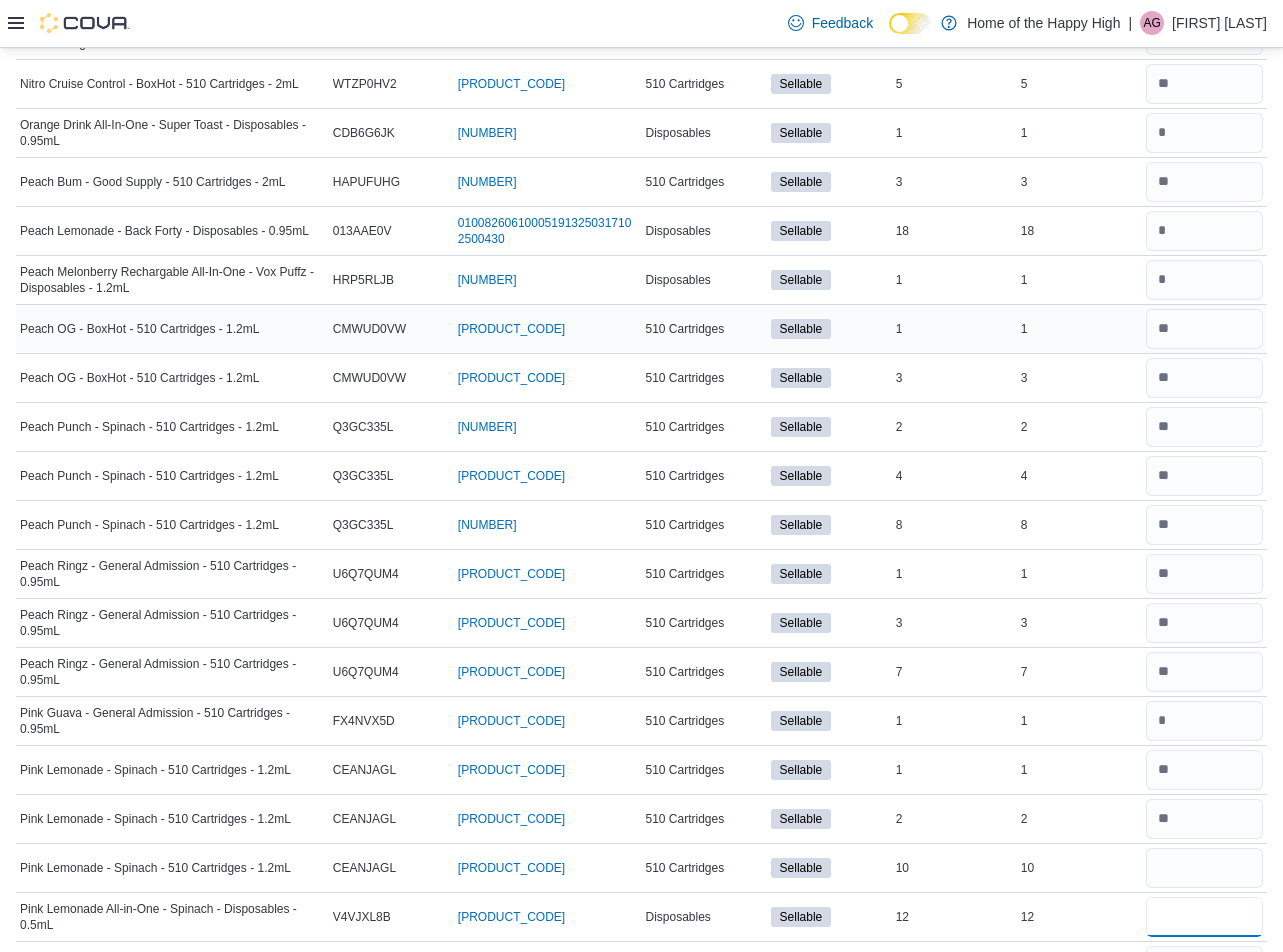 type 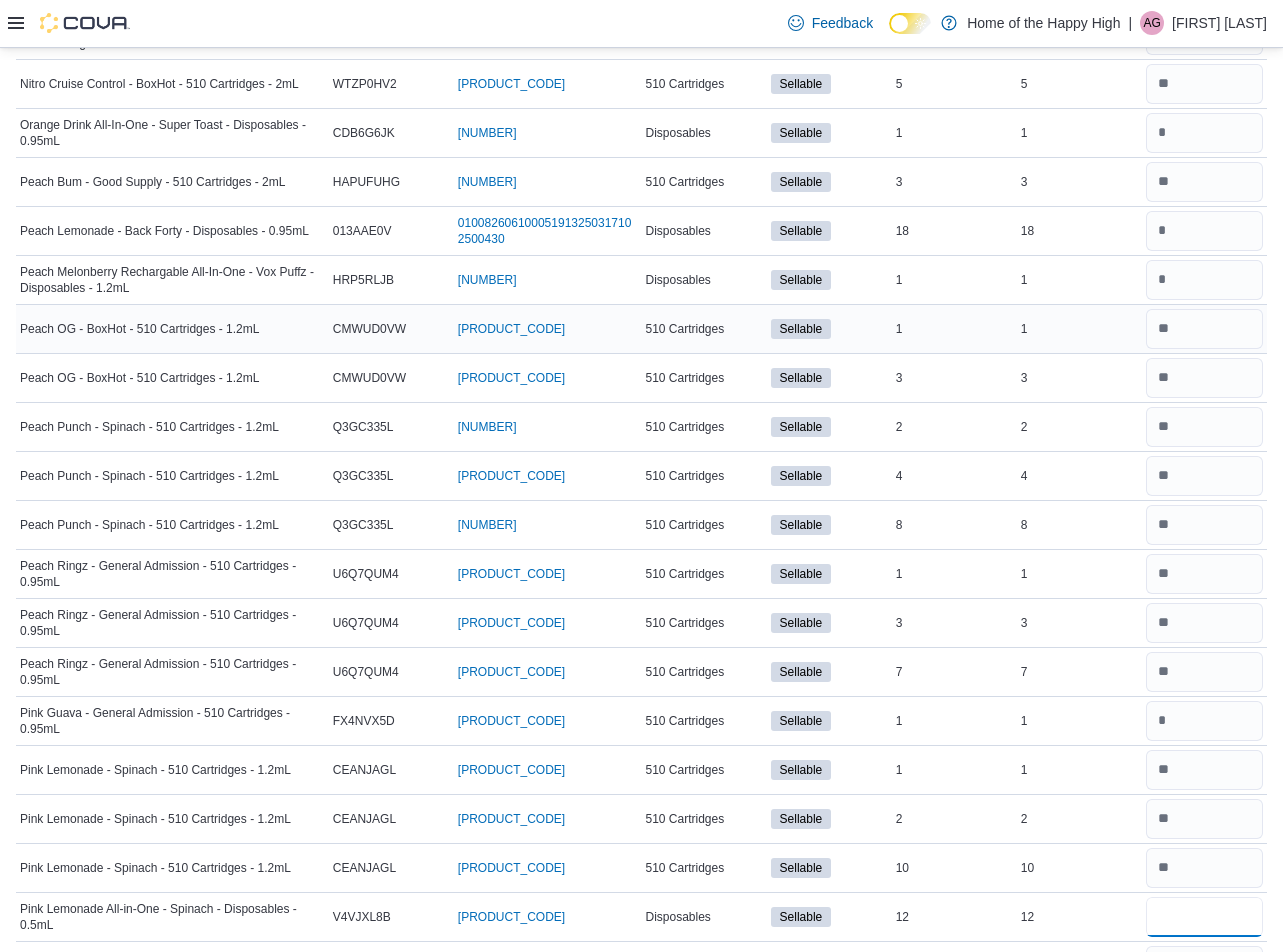 type on "**" 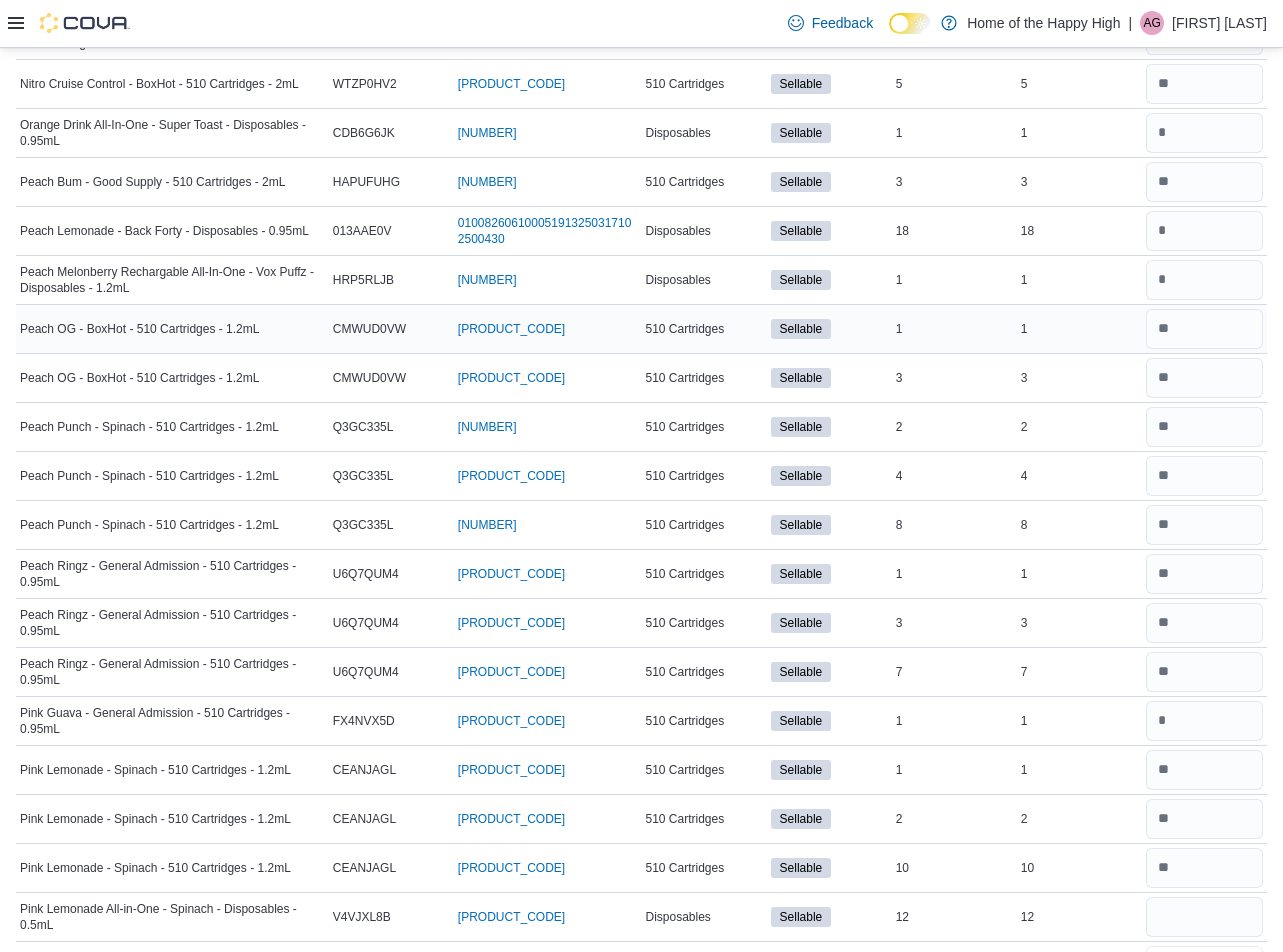 type 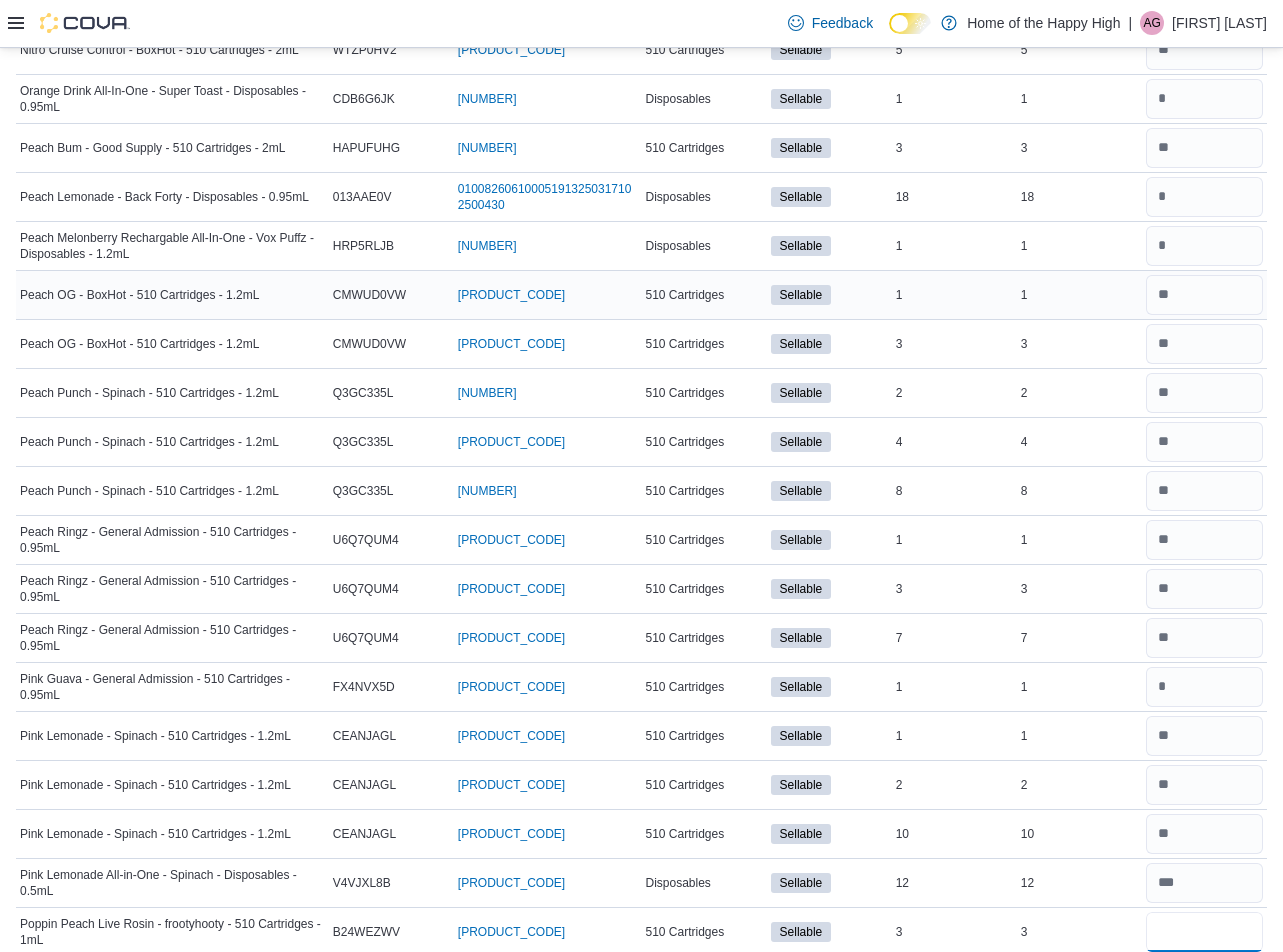 type on "*" 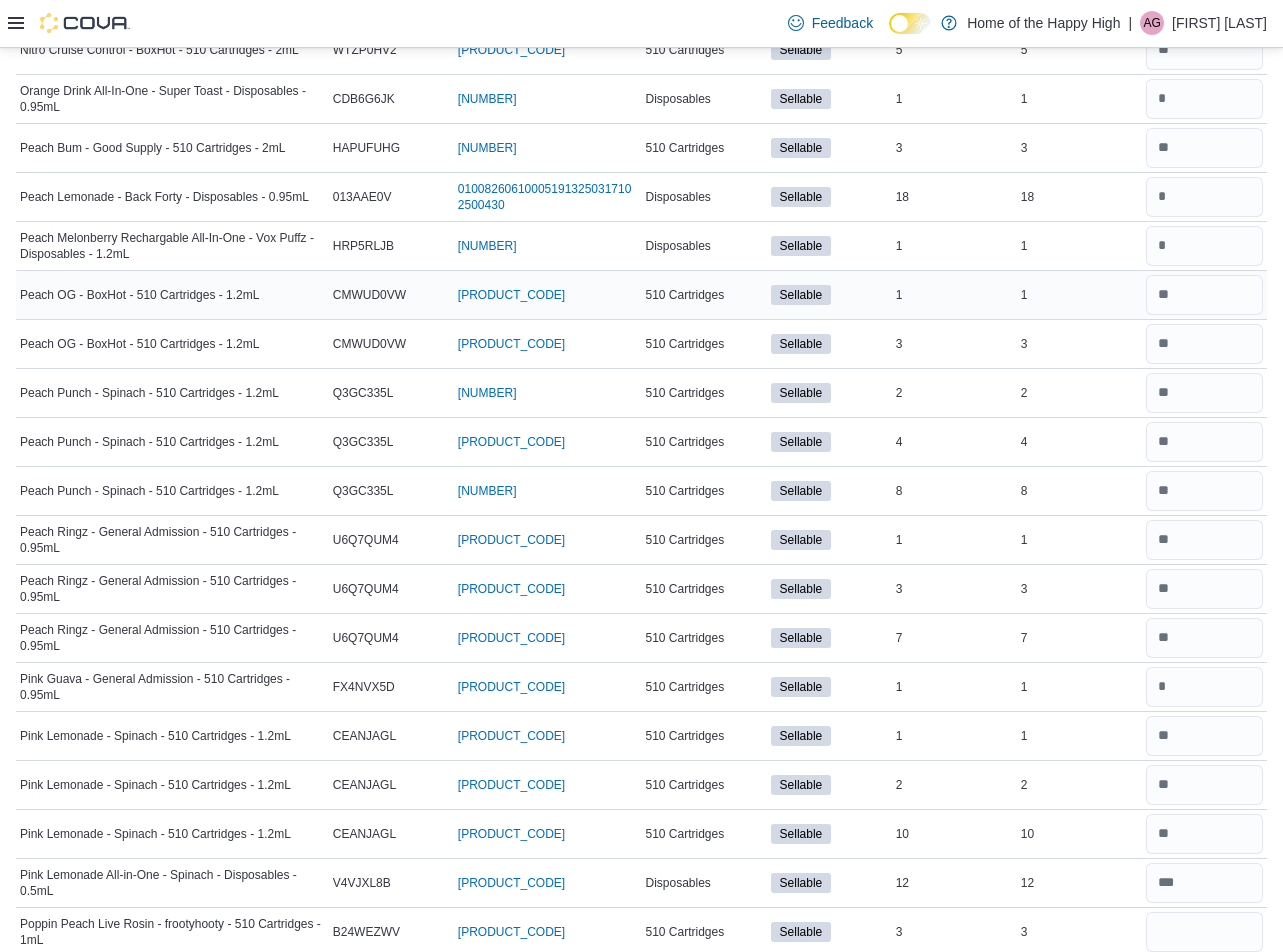 type 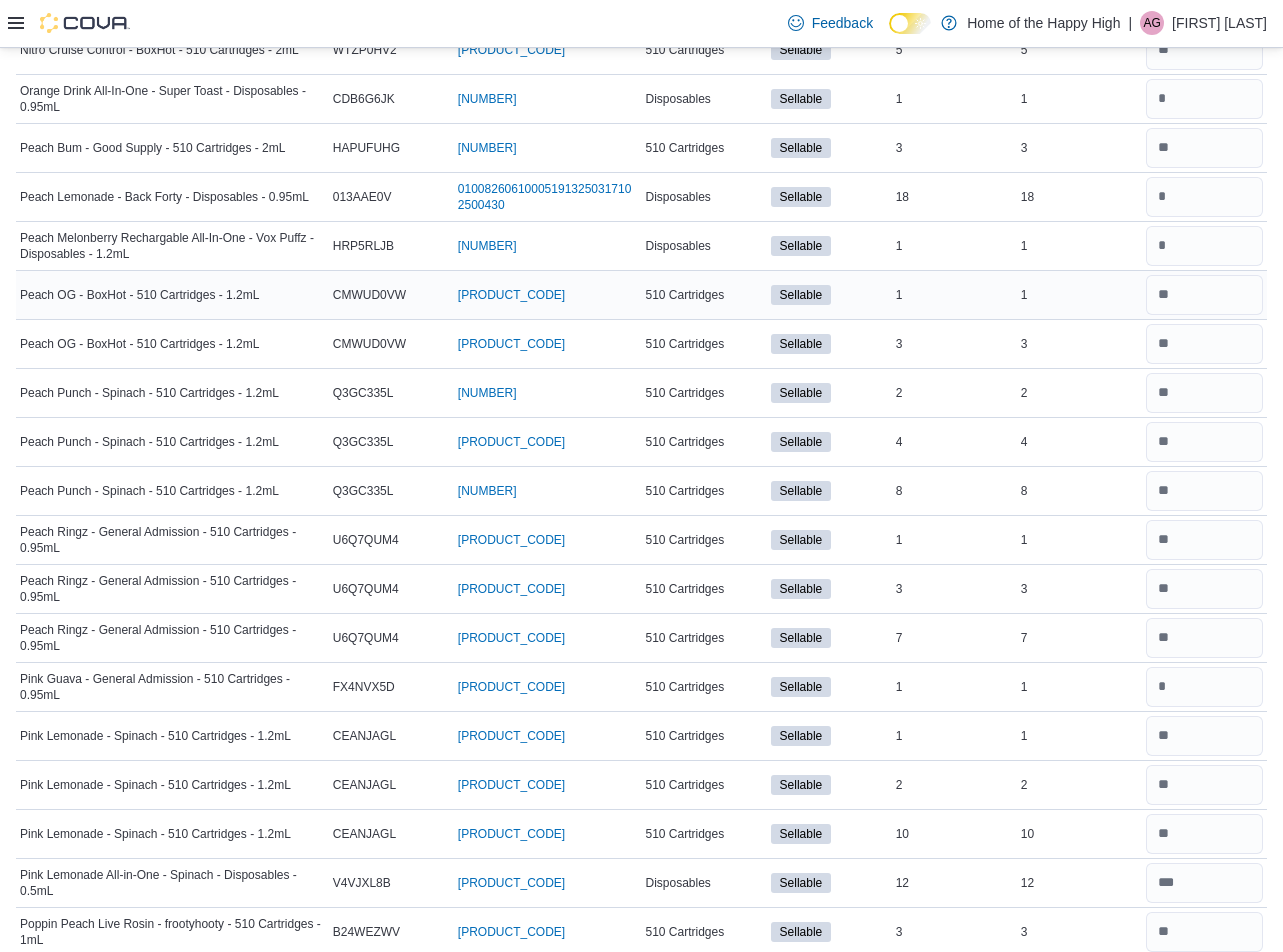 scroll, scrollTop: 2158, scrollLeft: 0, axis: vertical 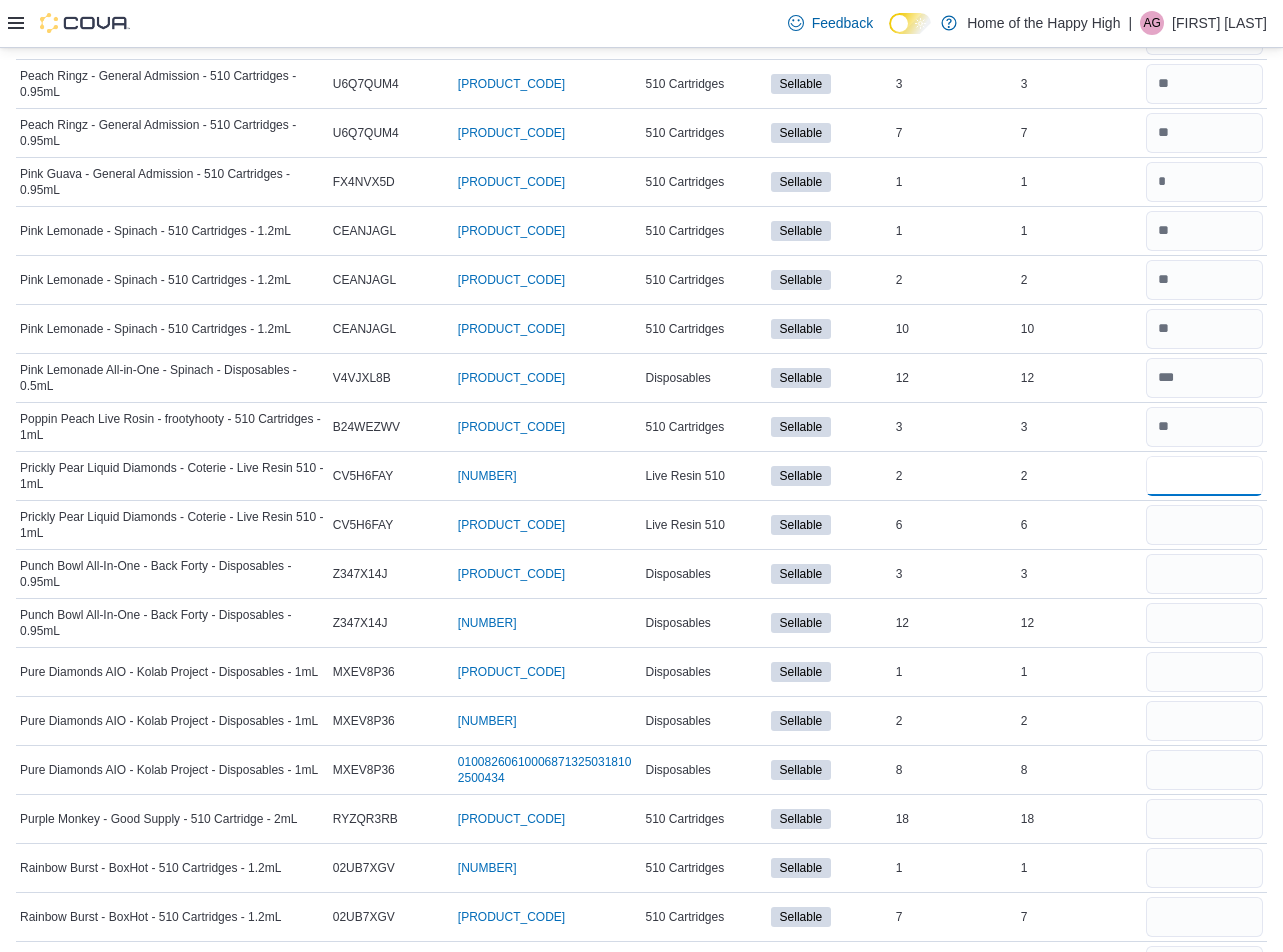 type on "*" 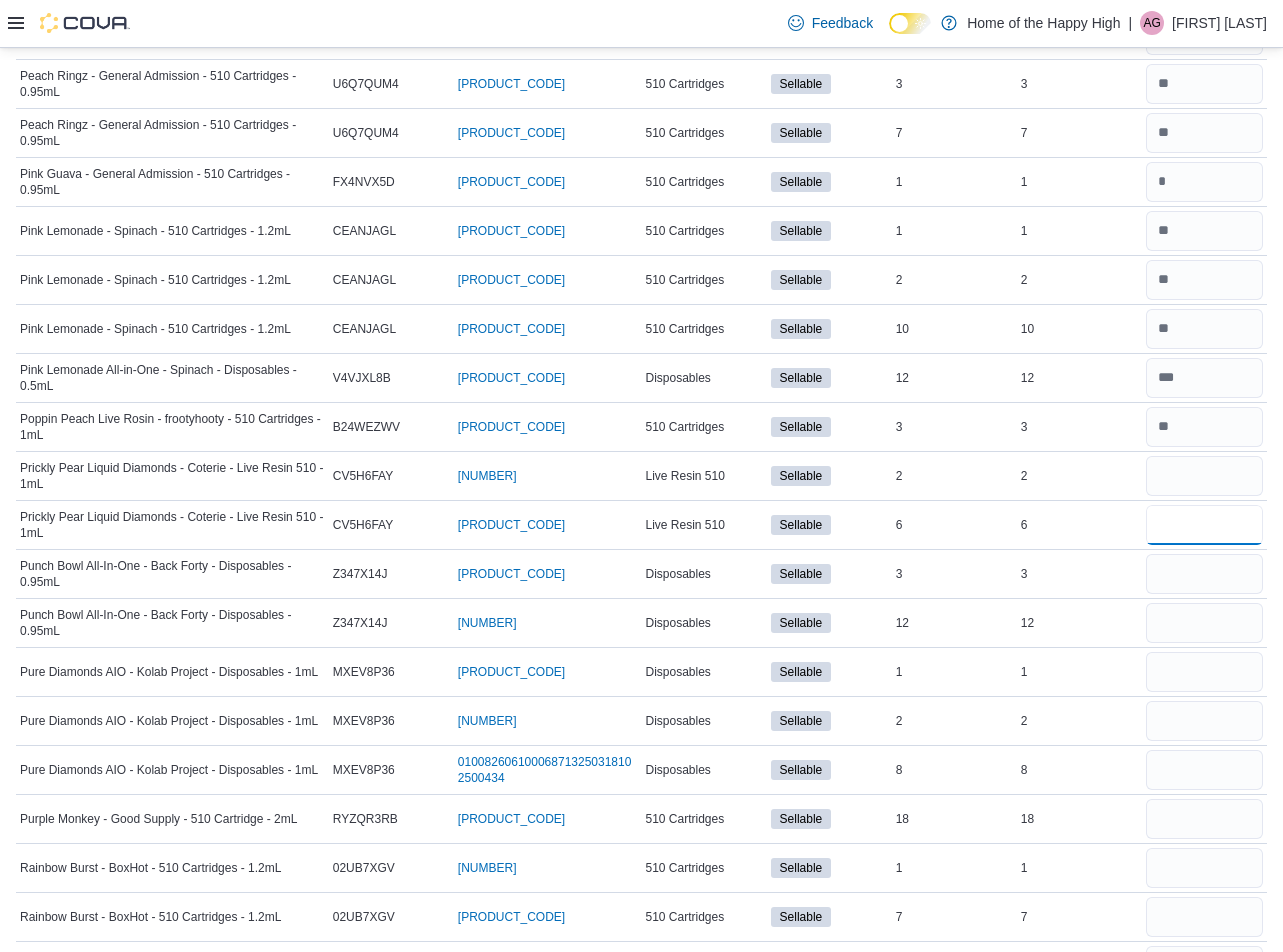 type 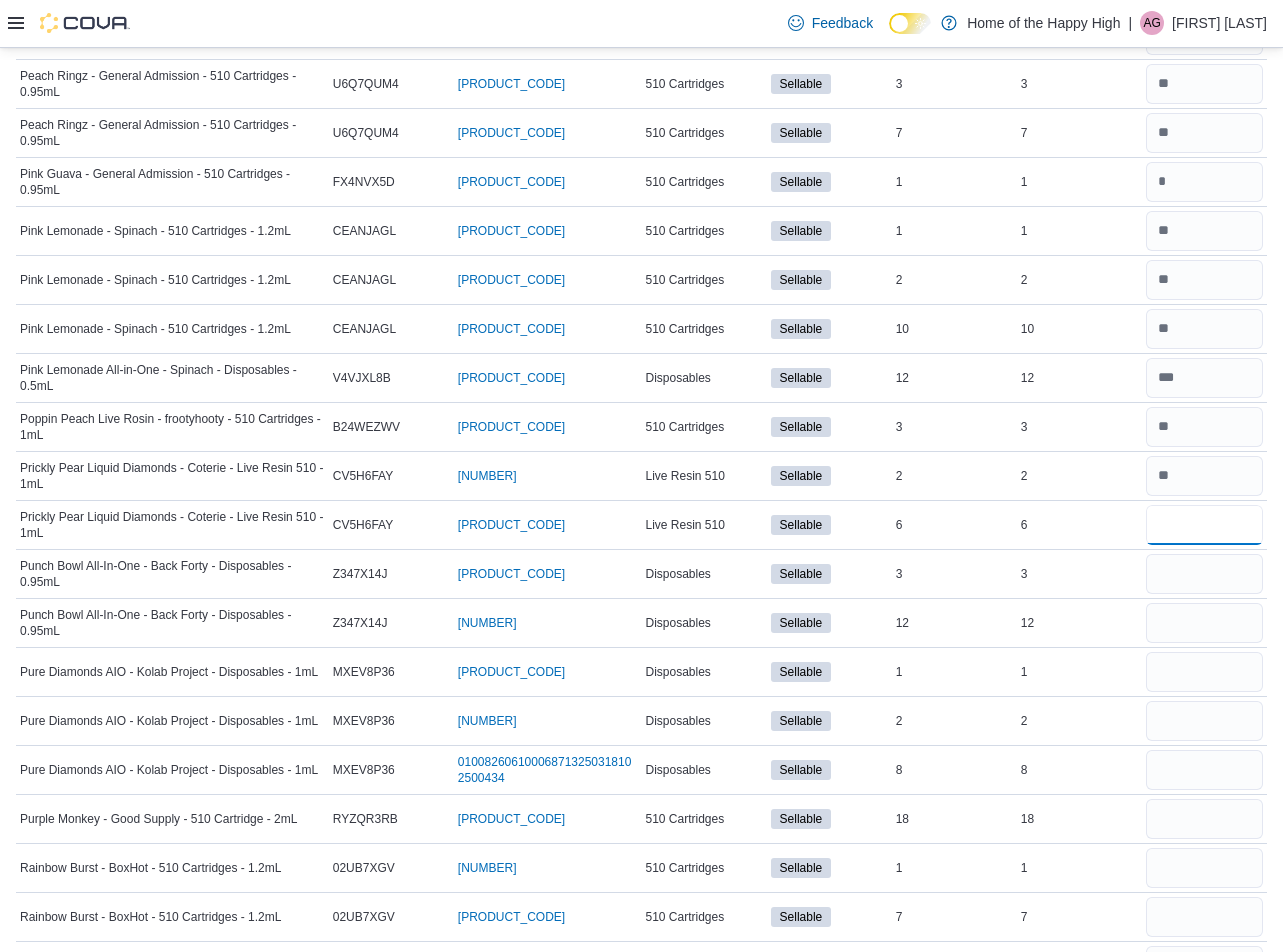 type on "*" 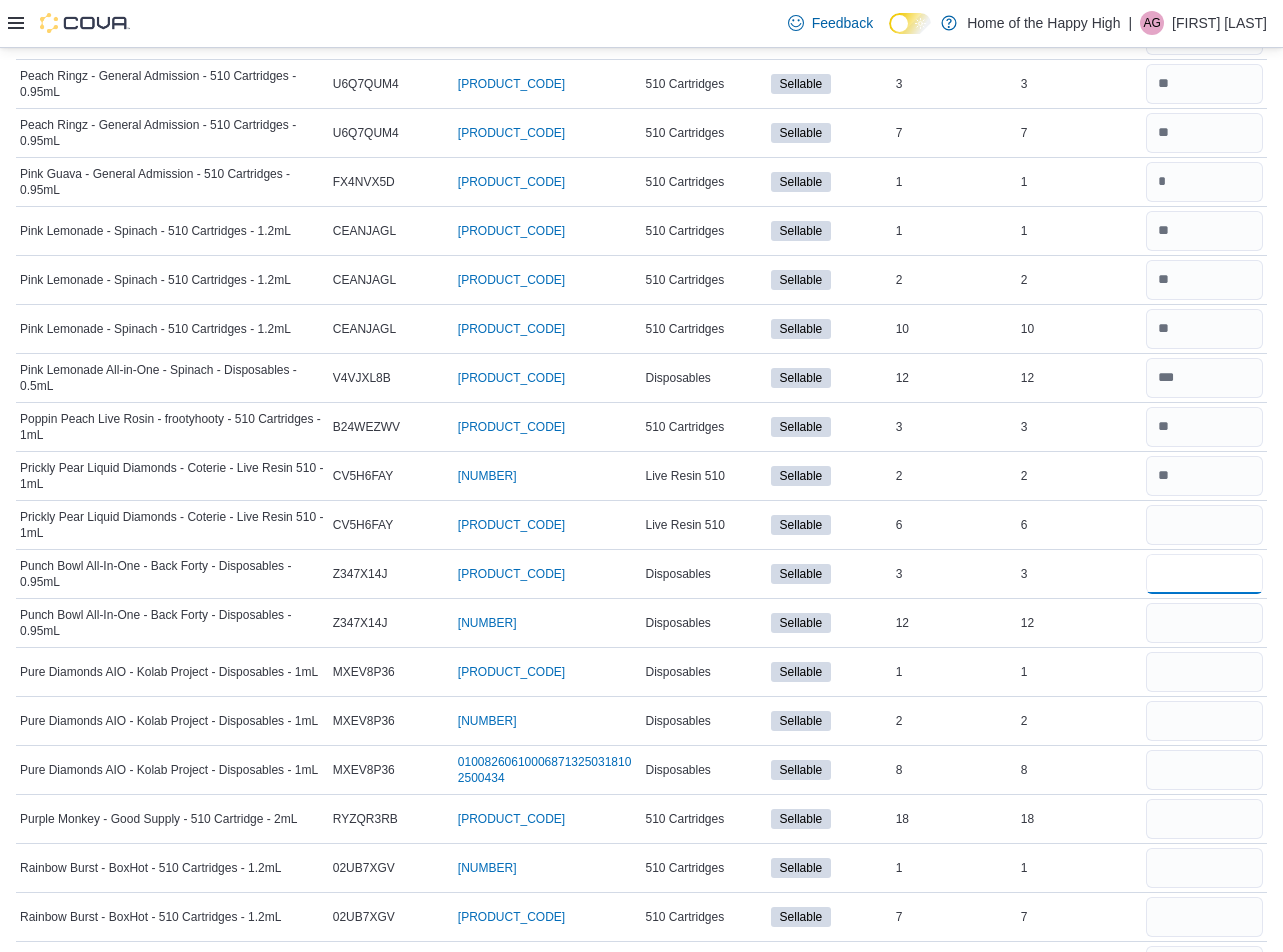 type 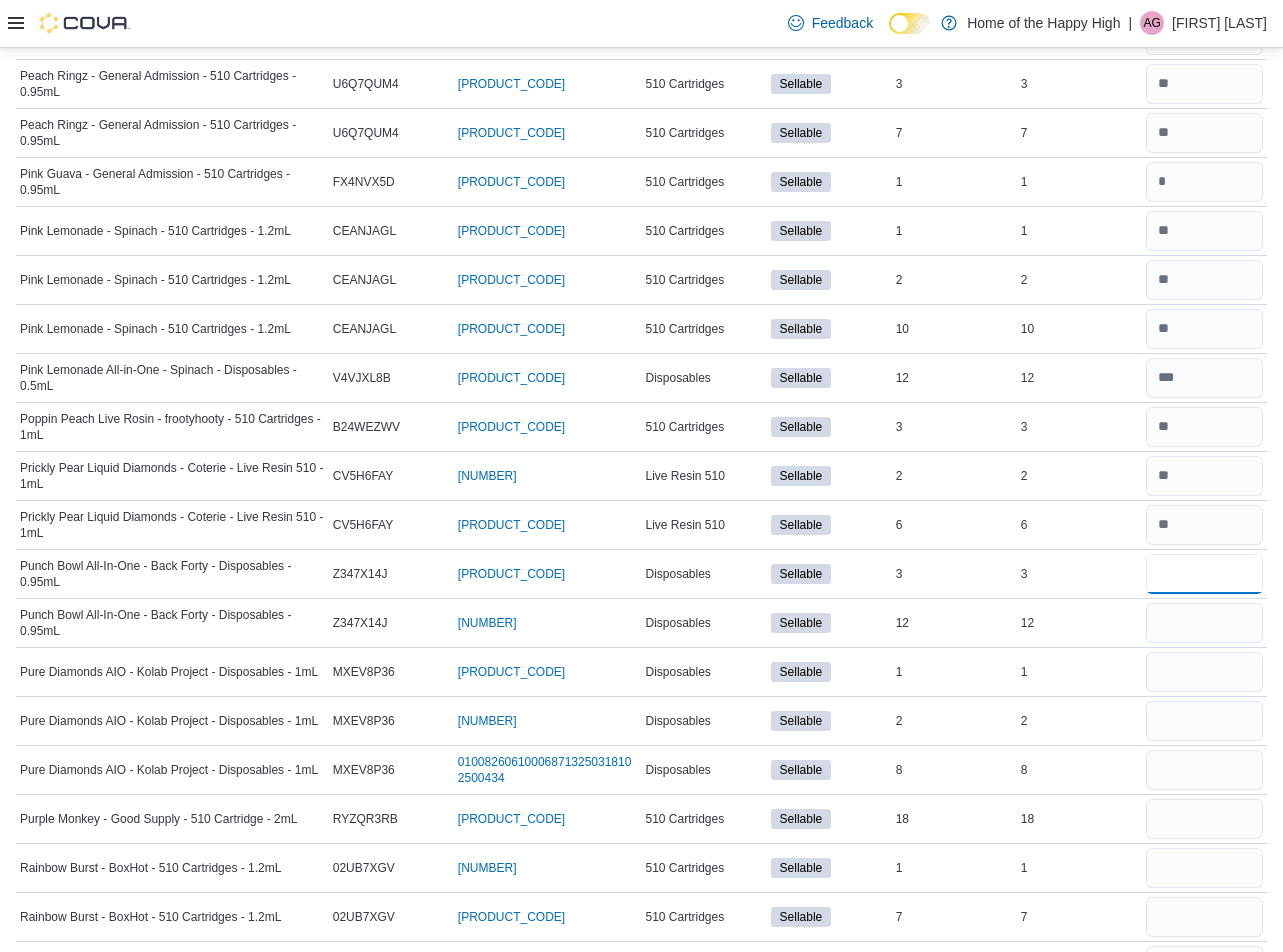type on "*" 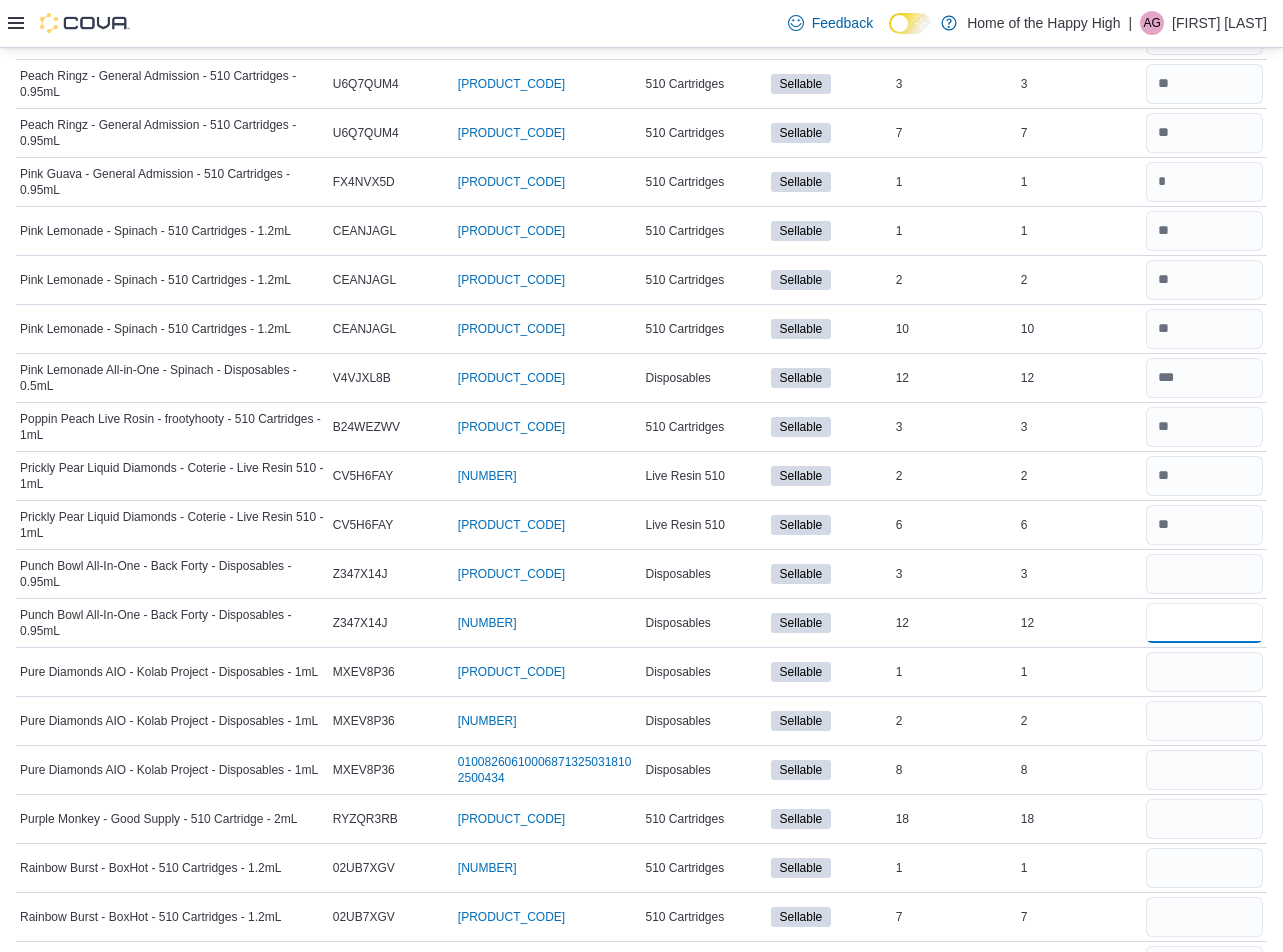 type 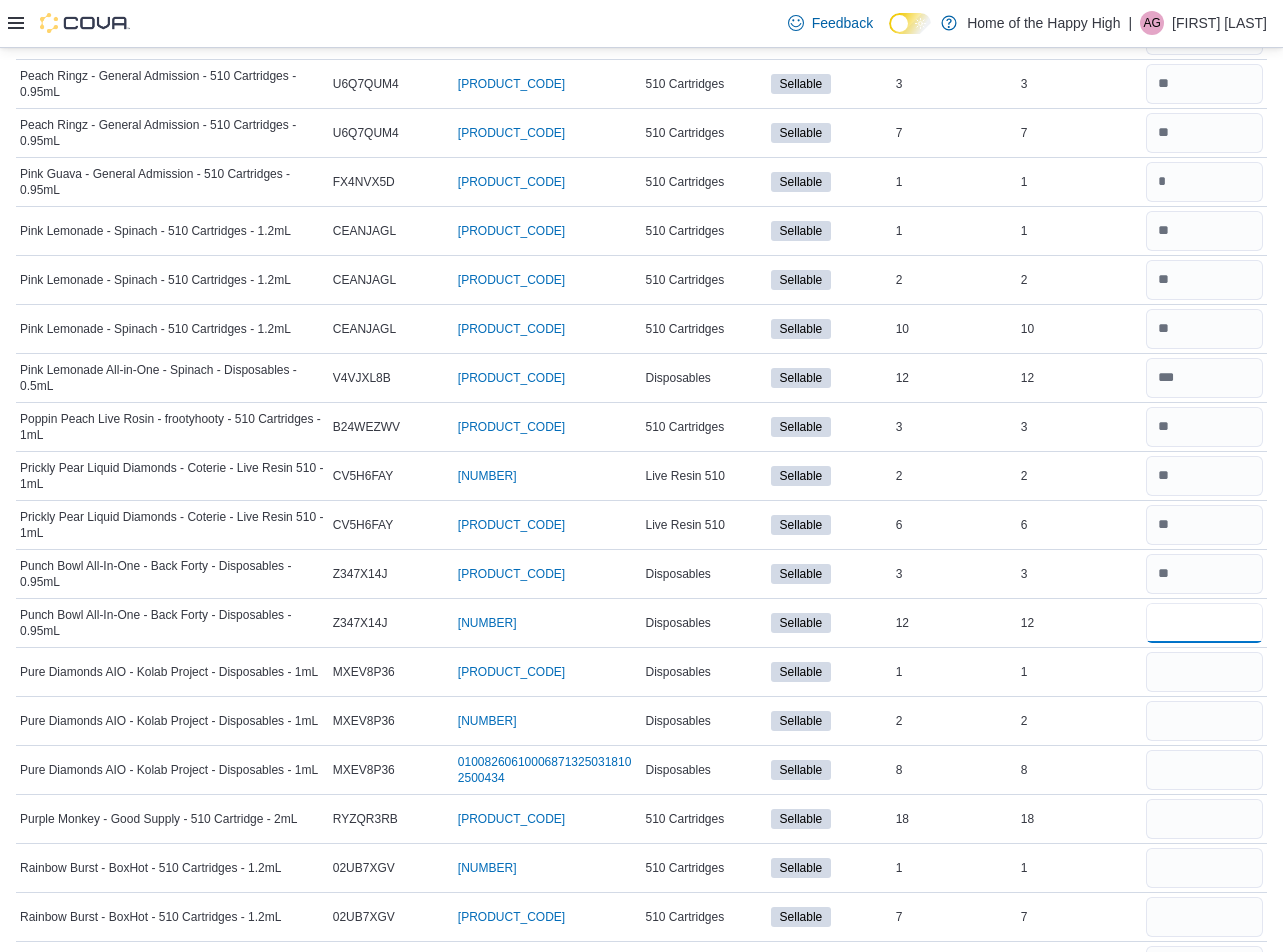 type on "**" 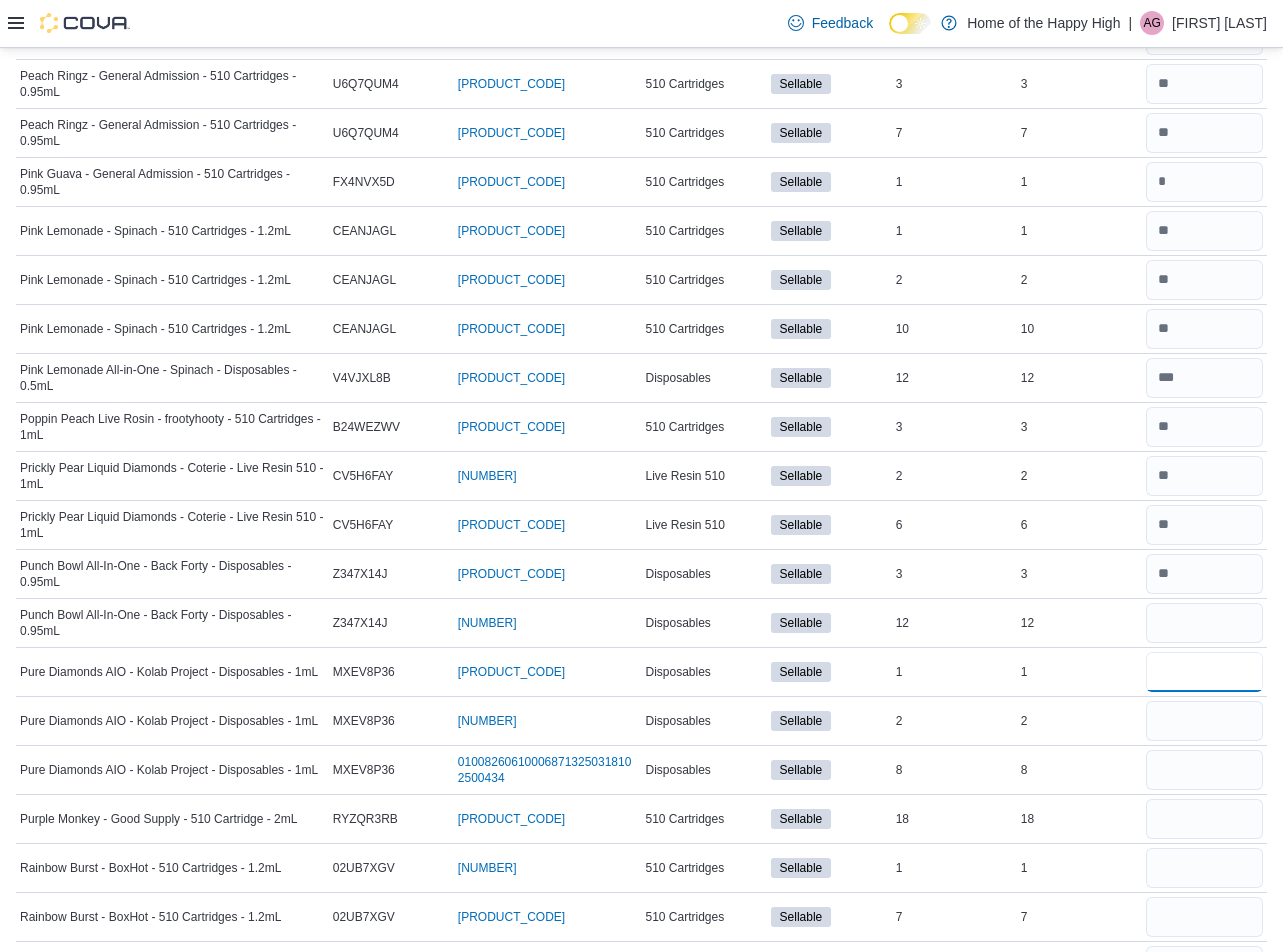 type 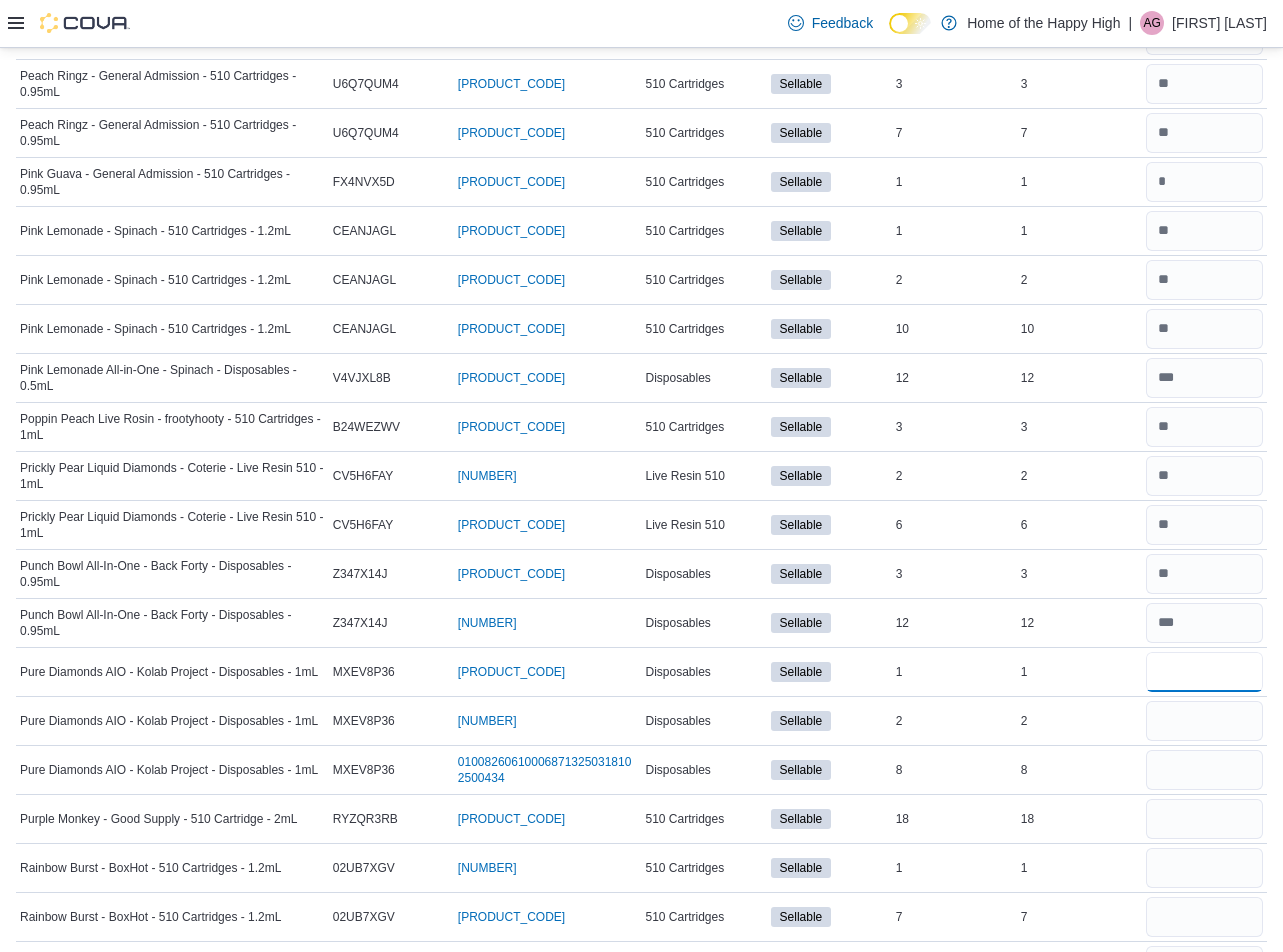 type on "*" 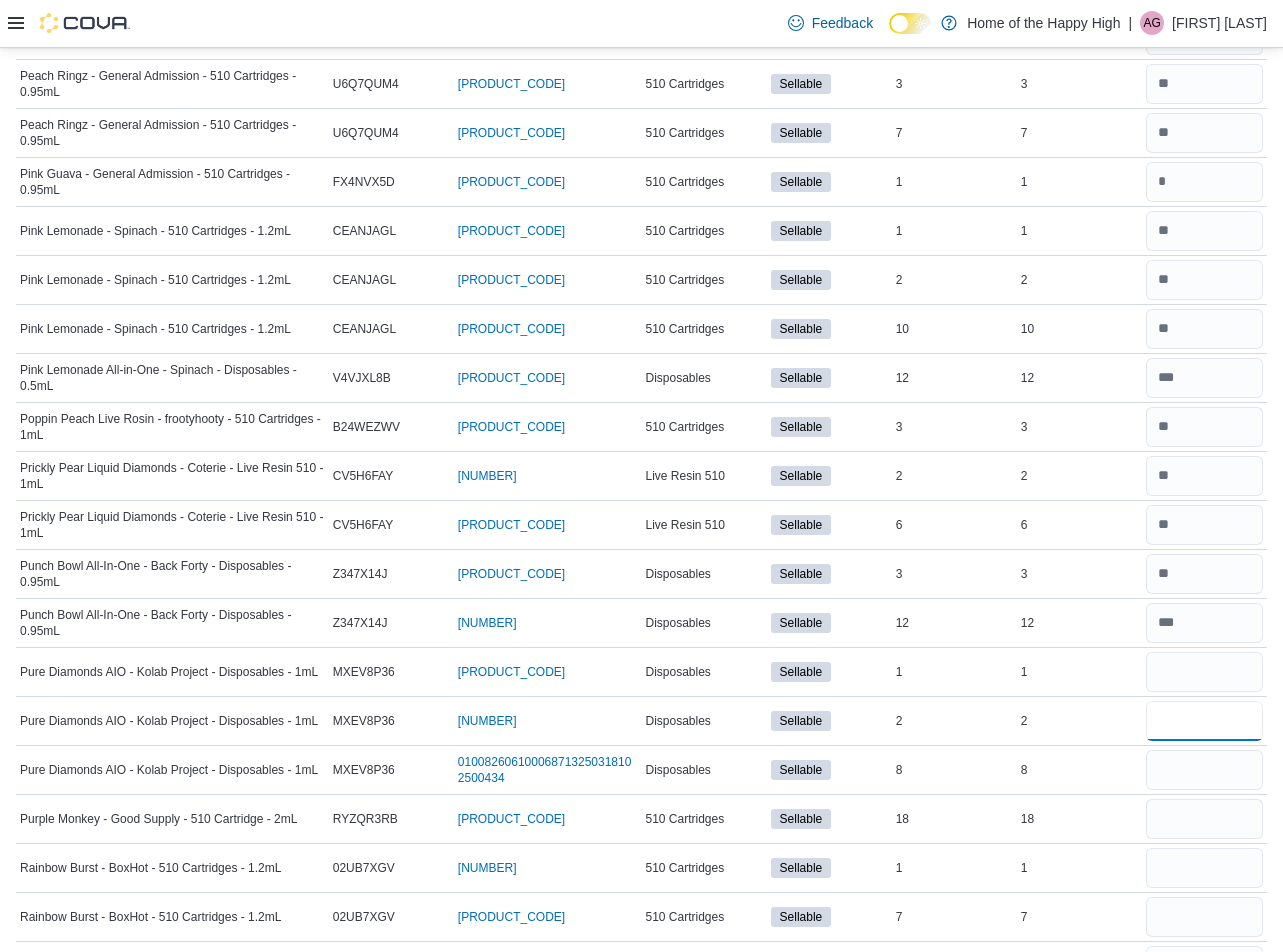 type 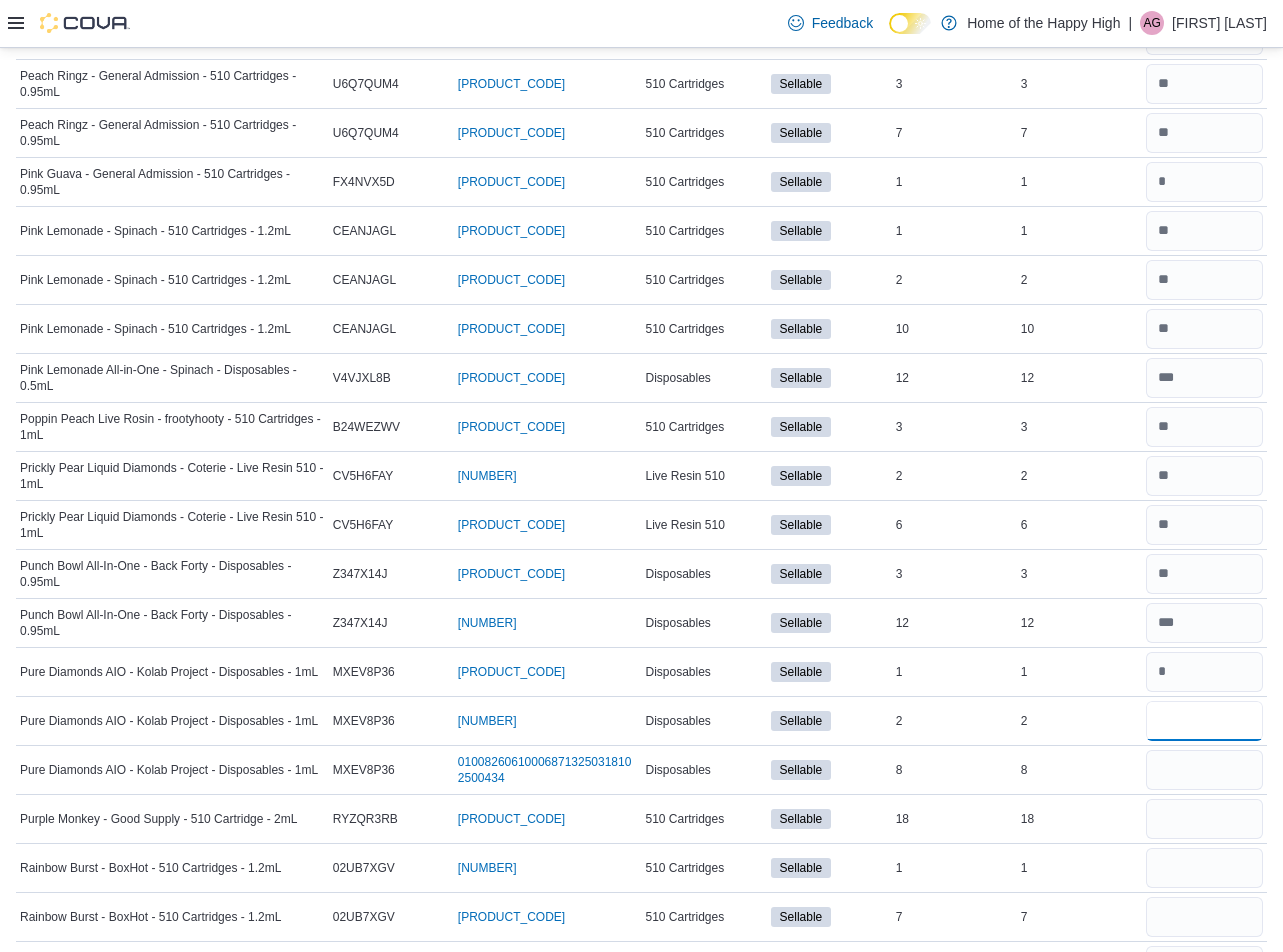 type on "*" 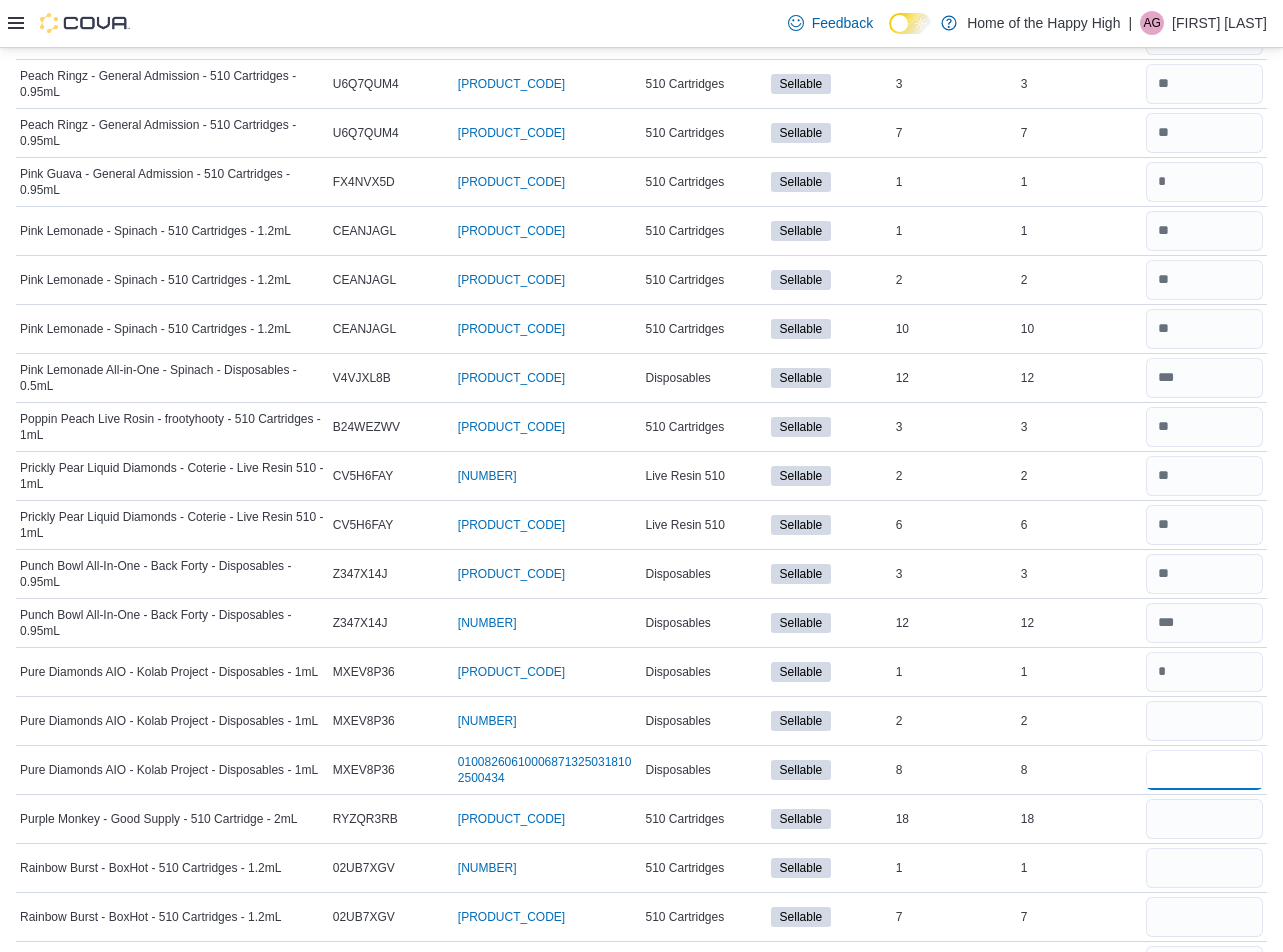 type 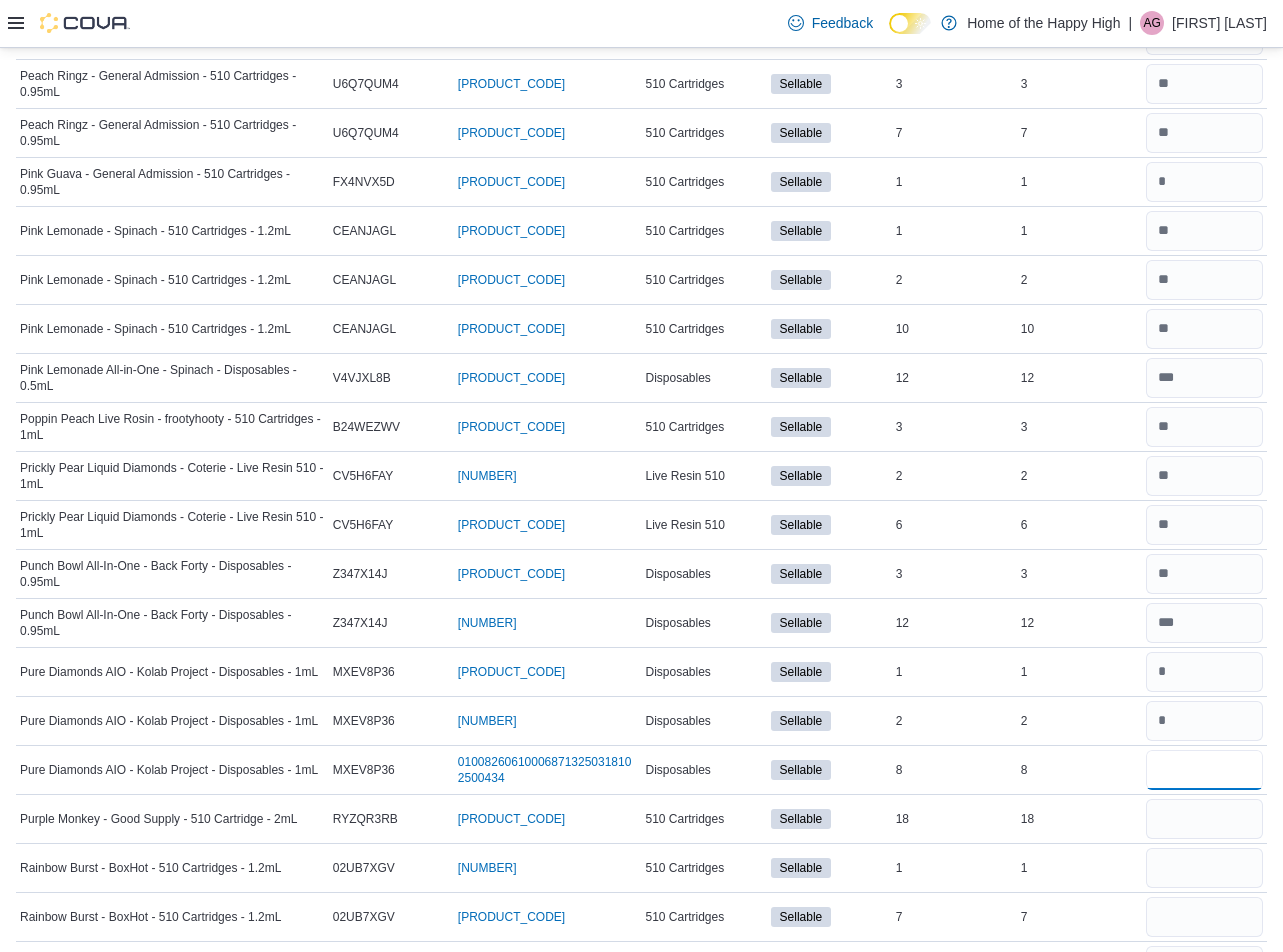 type on "*" 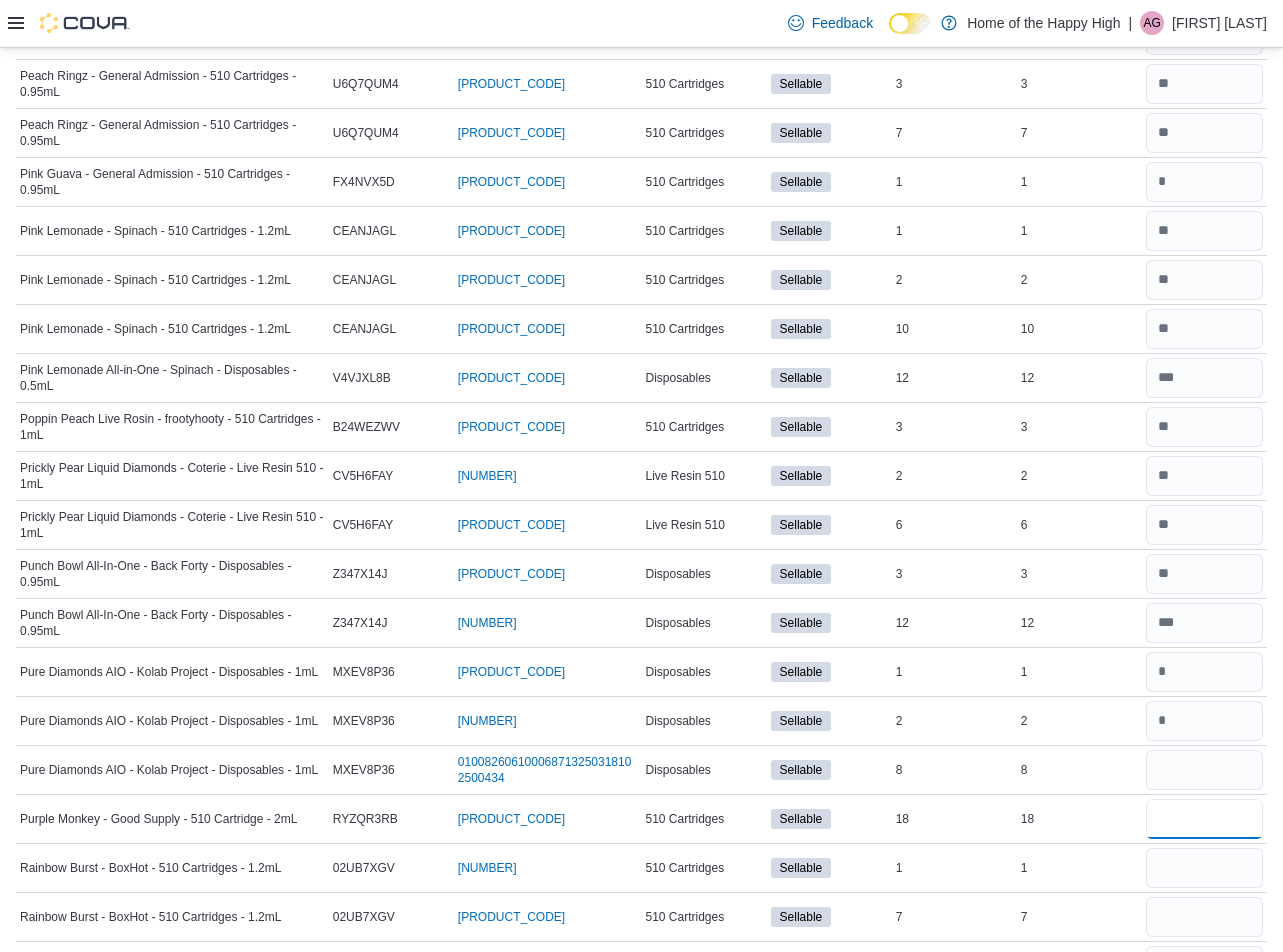 type 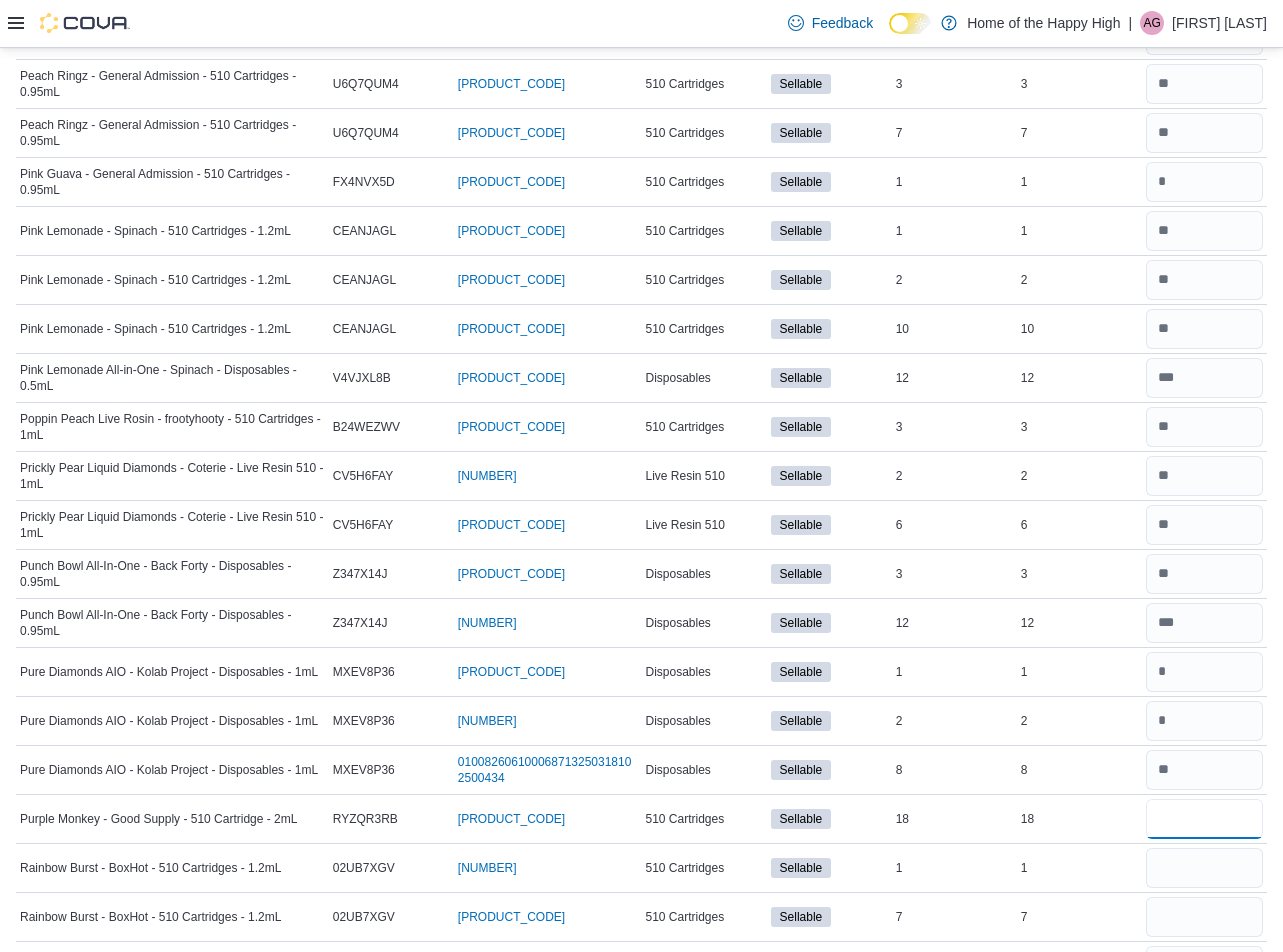 type on "**" 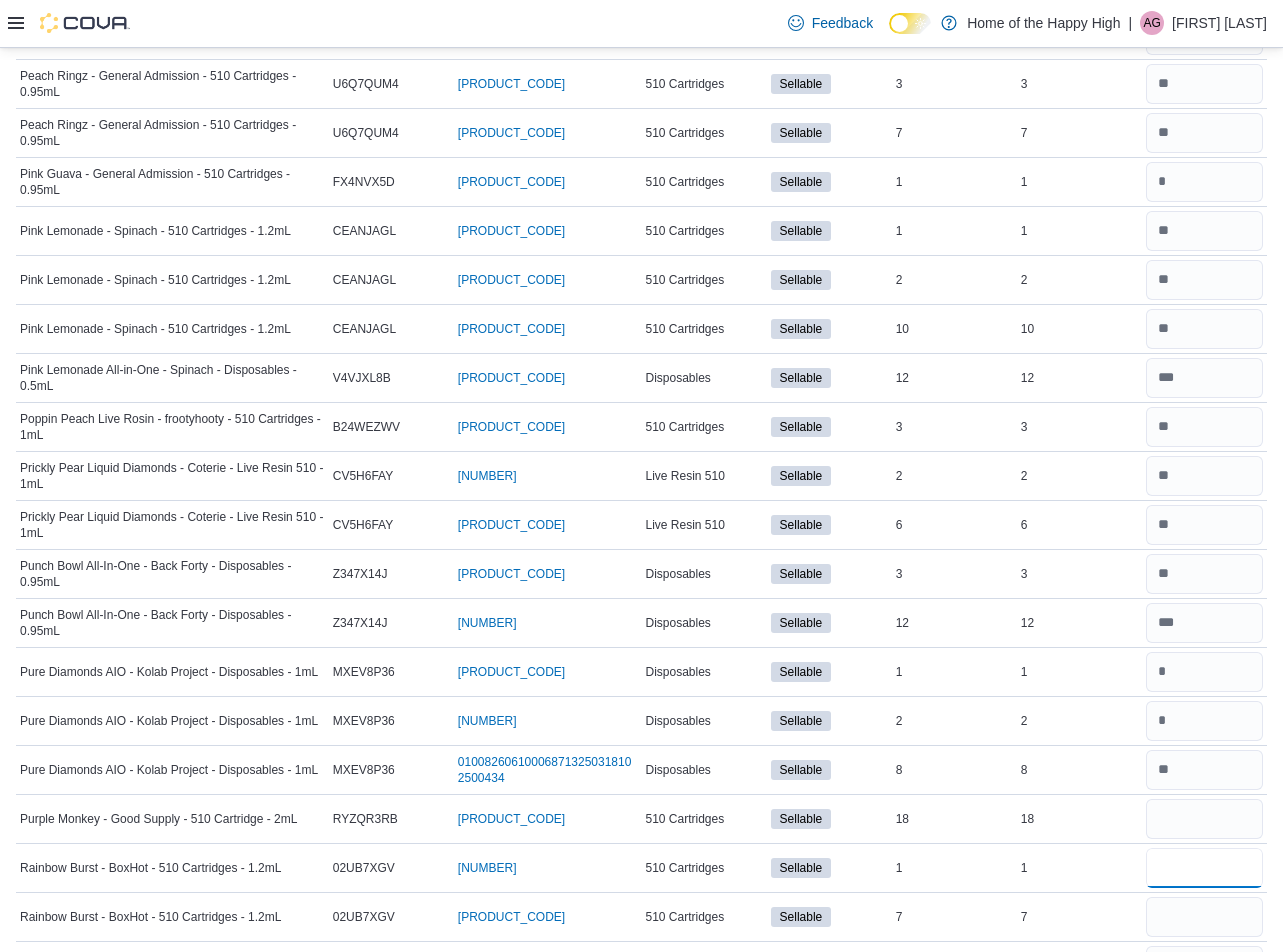 type 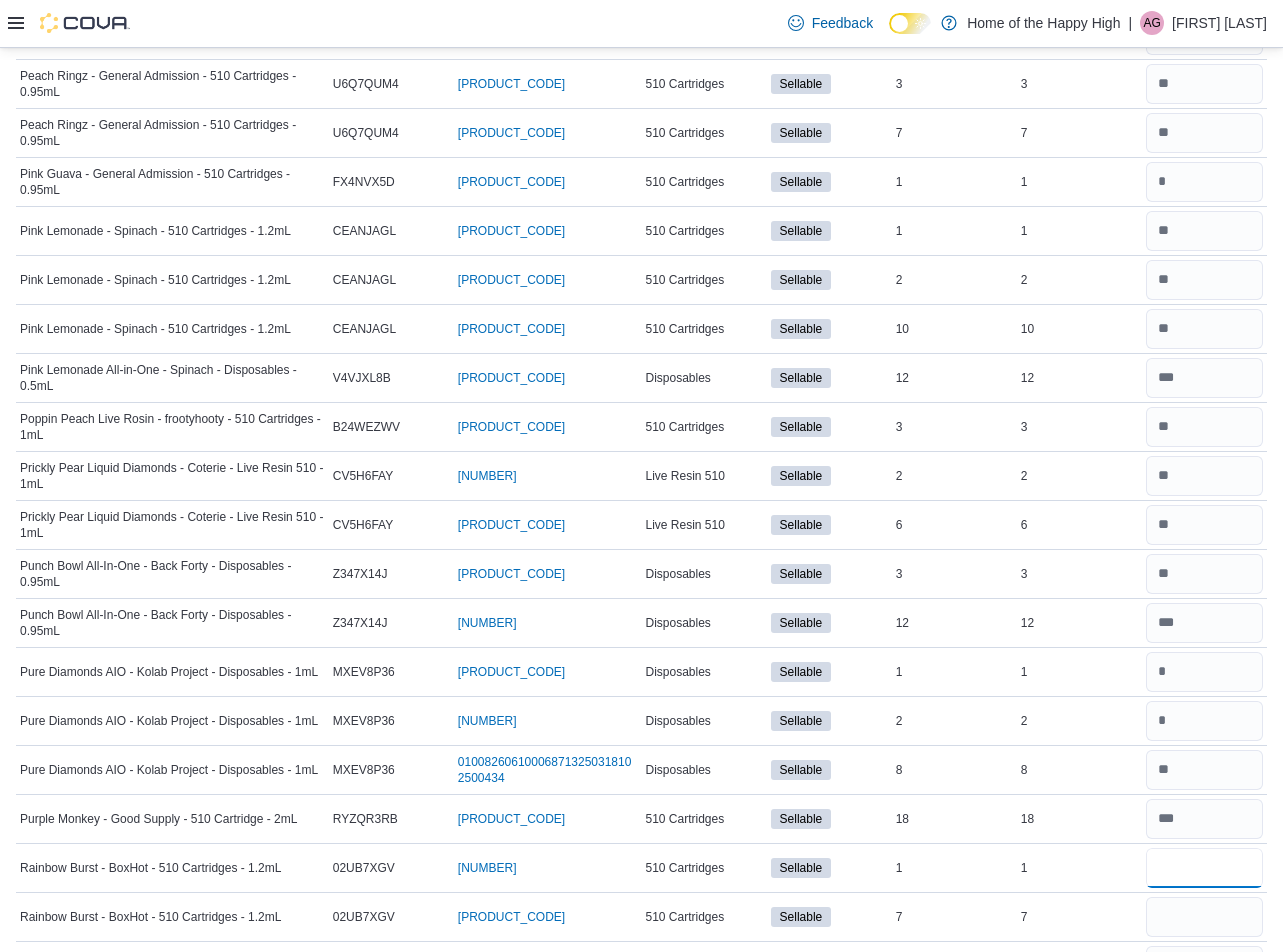 type on "*" 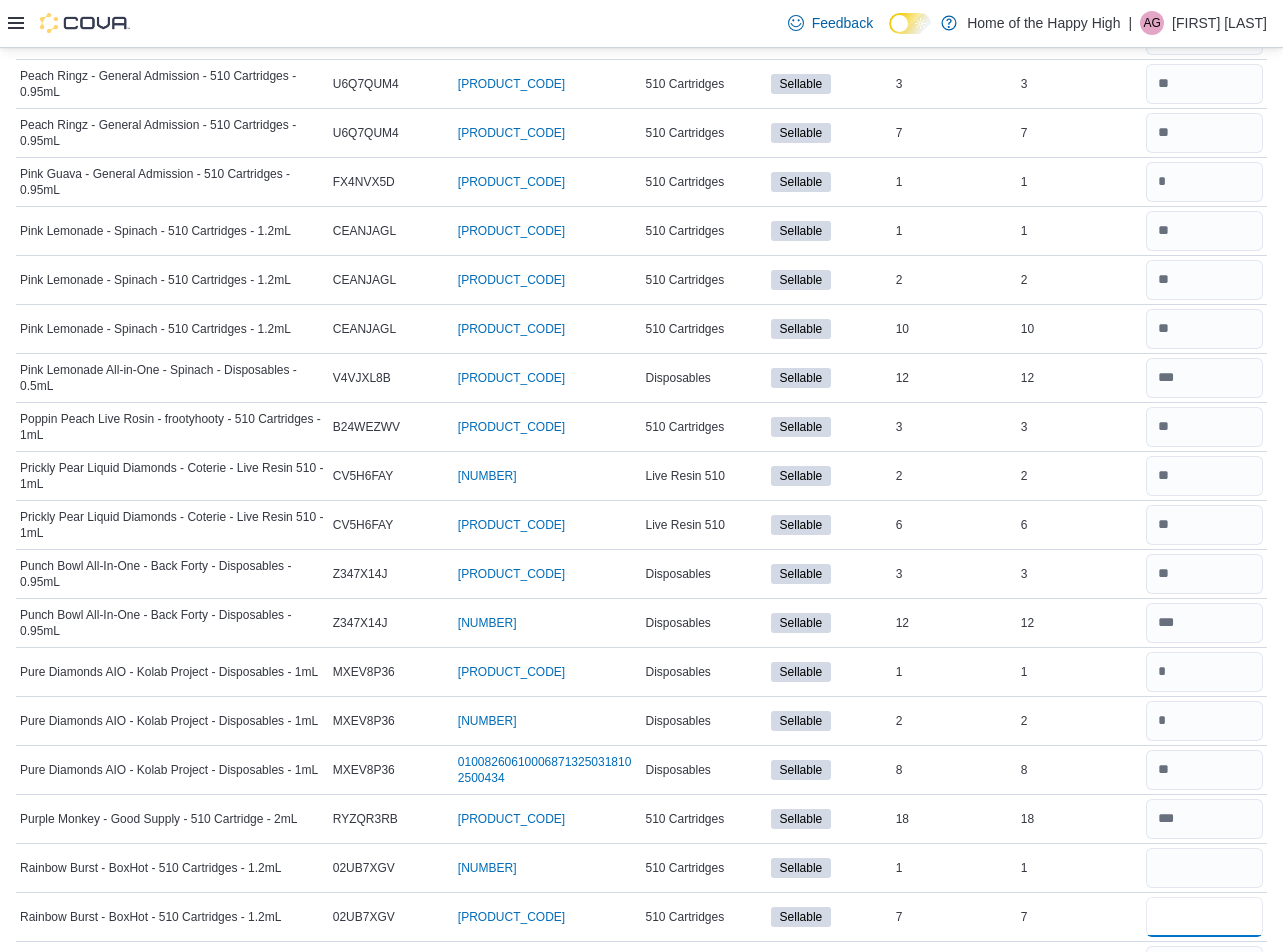 type 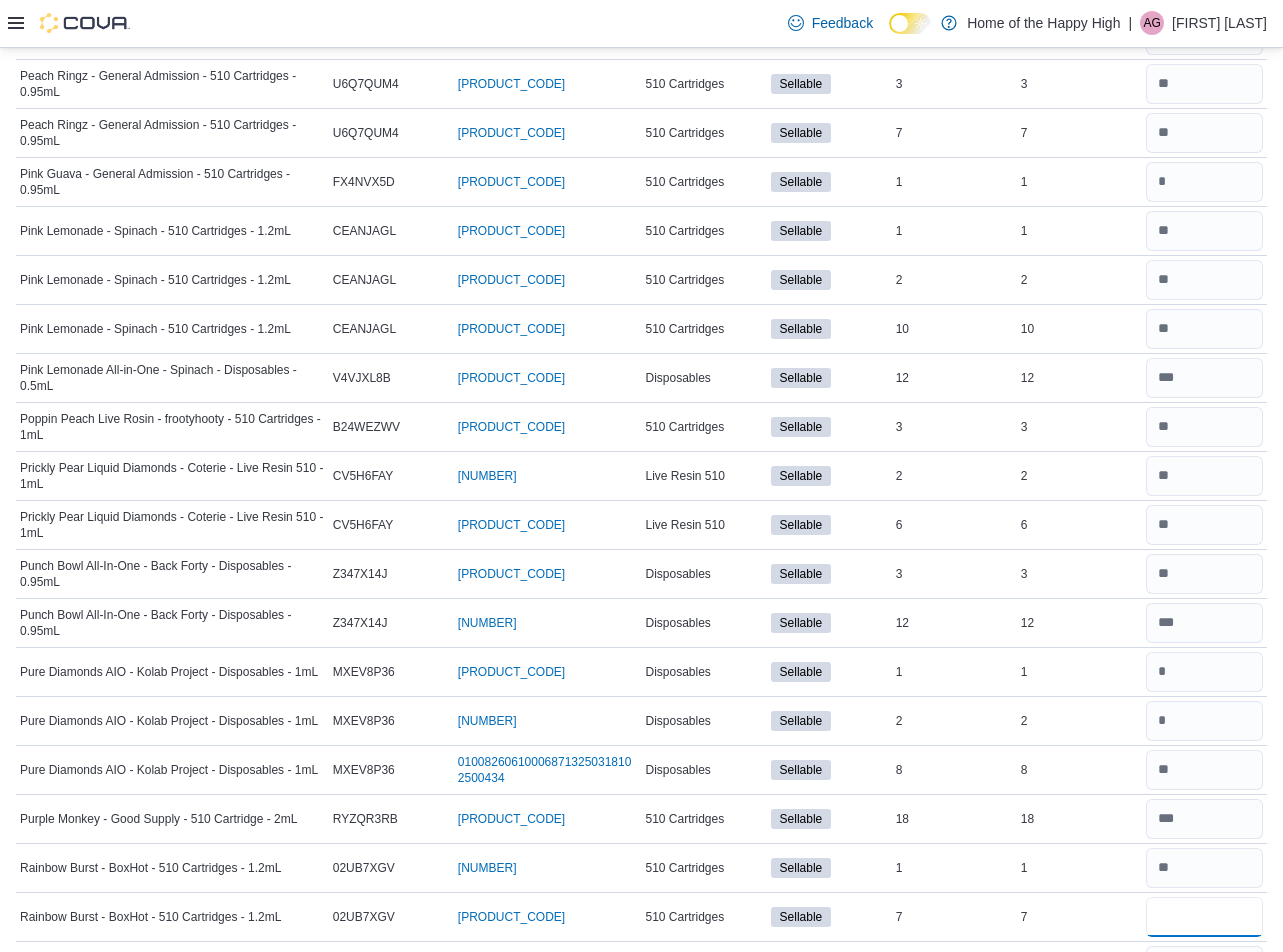 type on "*" 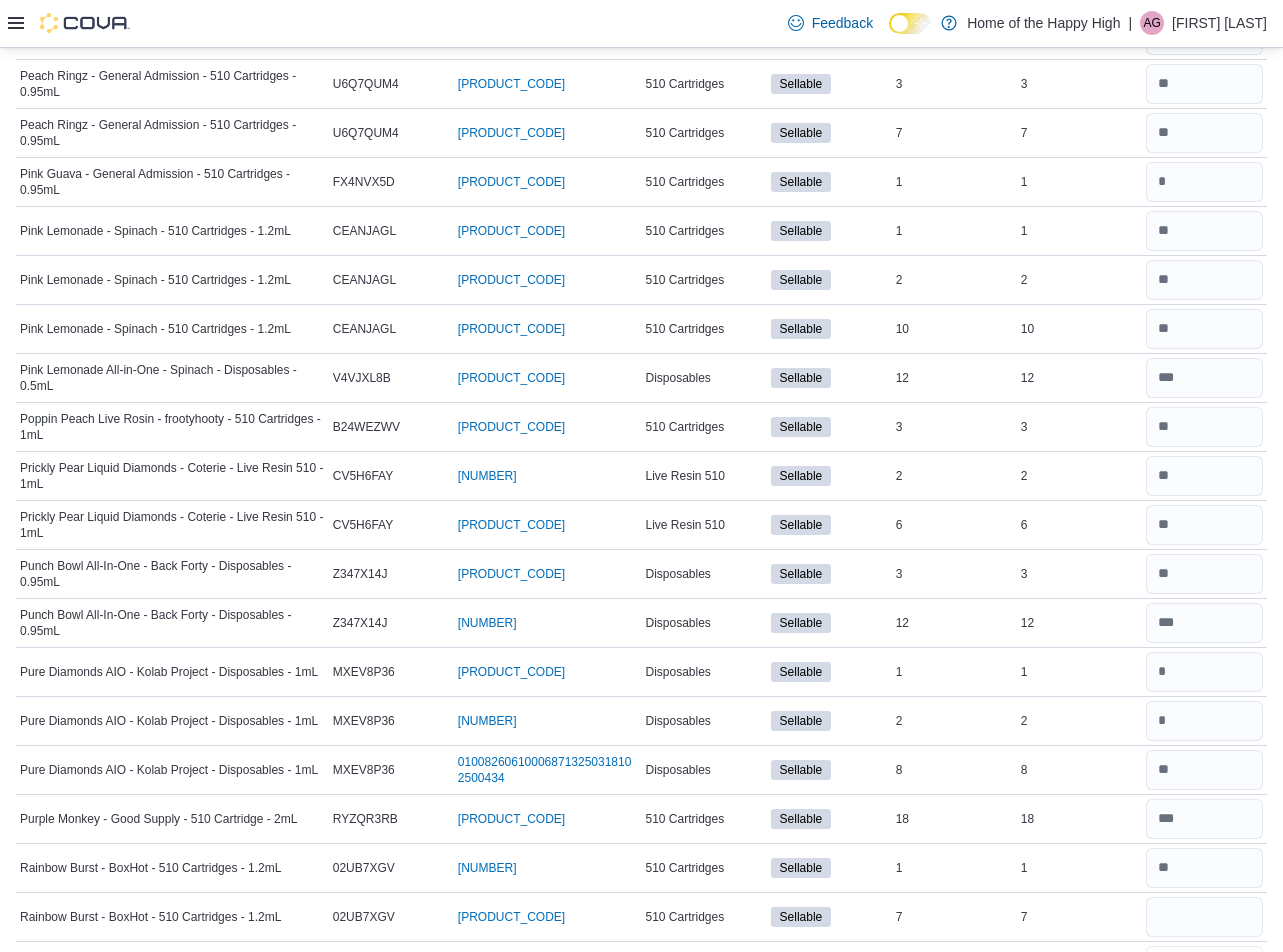 type 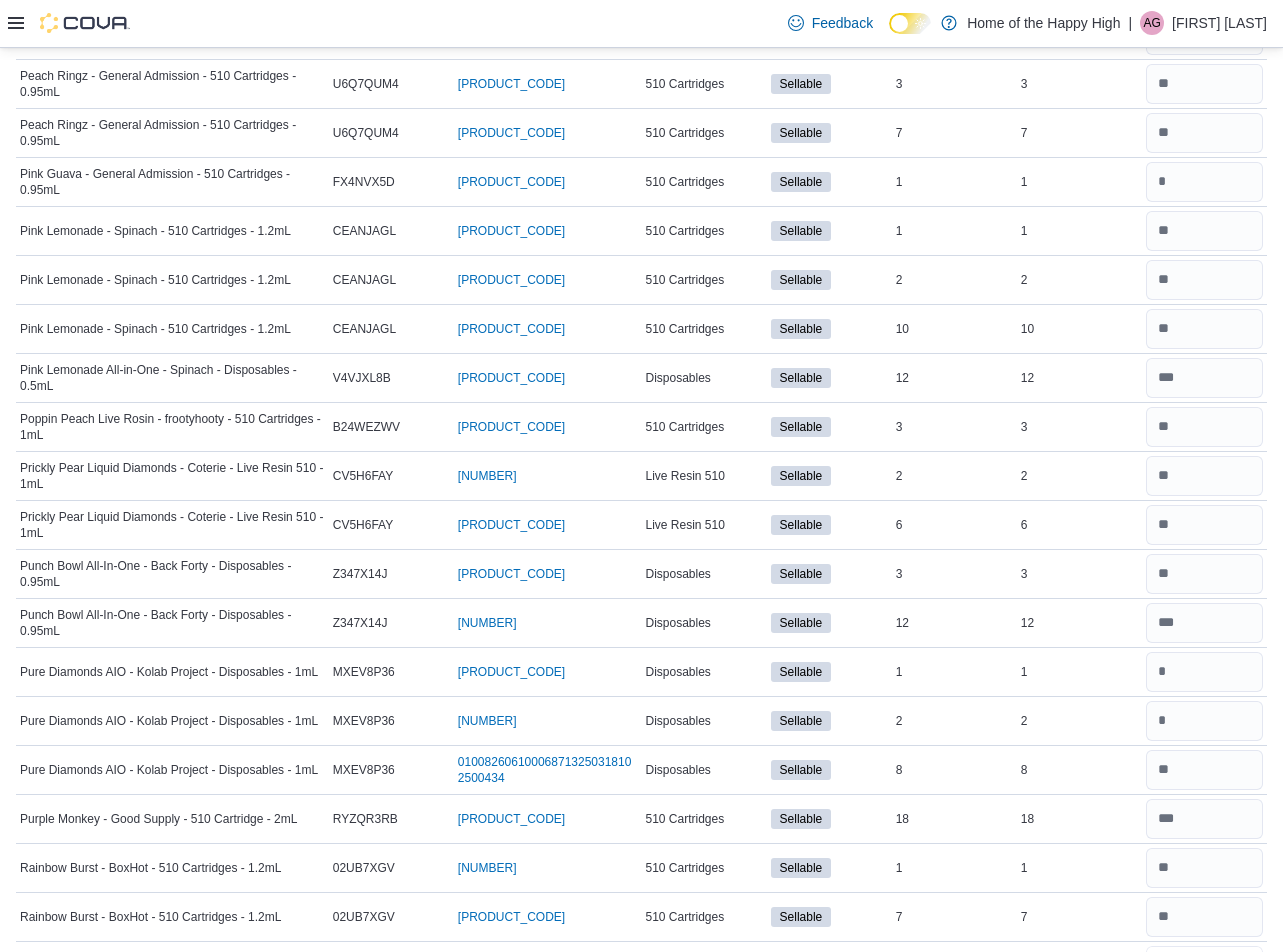 scroll, scrollTop: 2192, scrollLeft: 0, axis: vertical 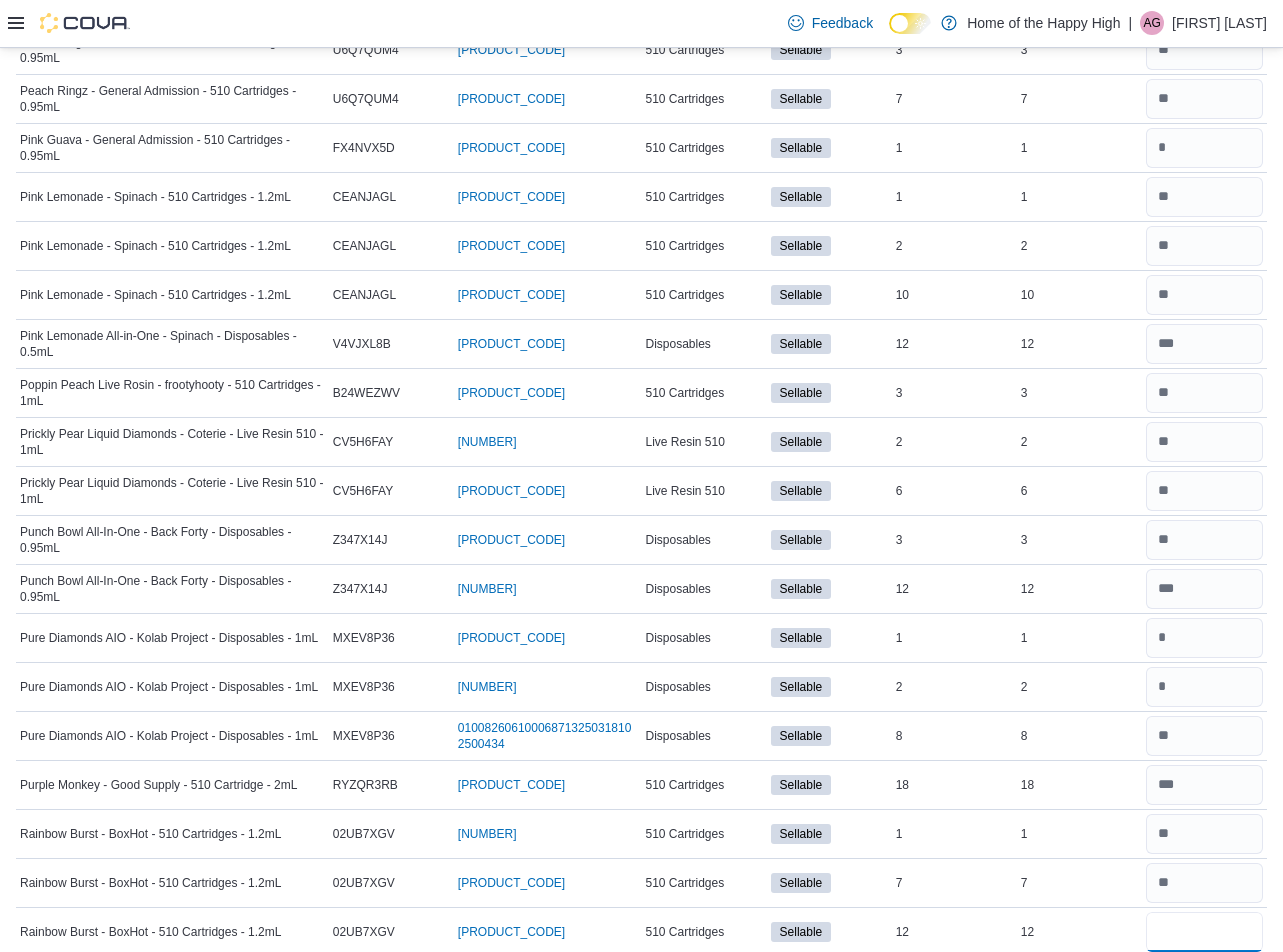 type on "**" 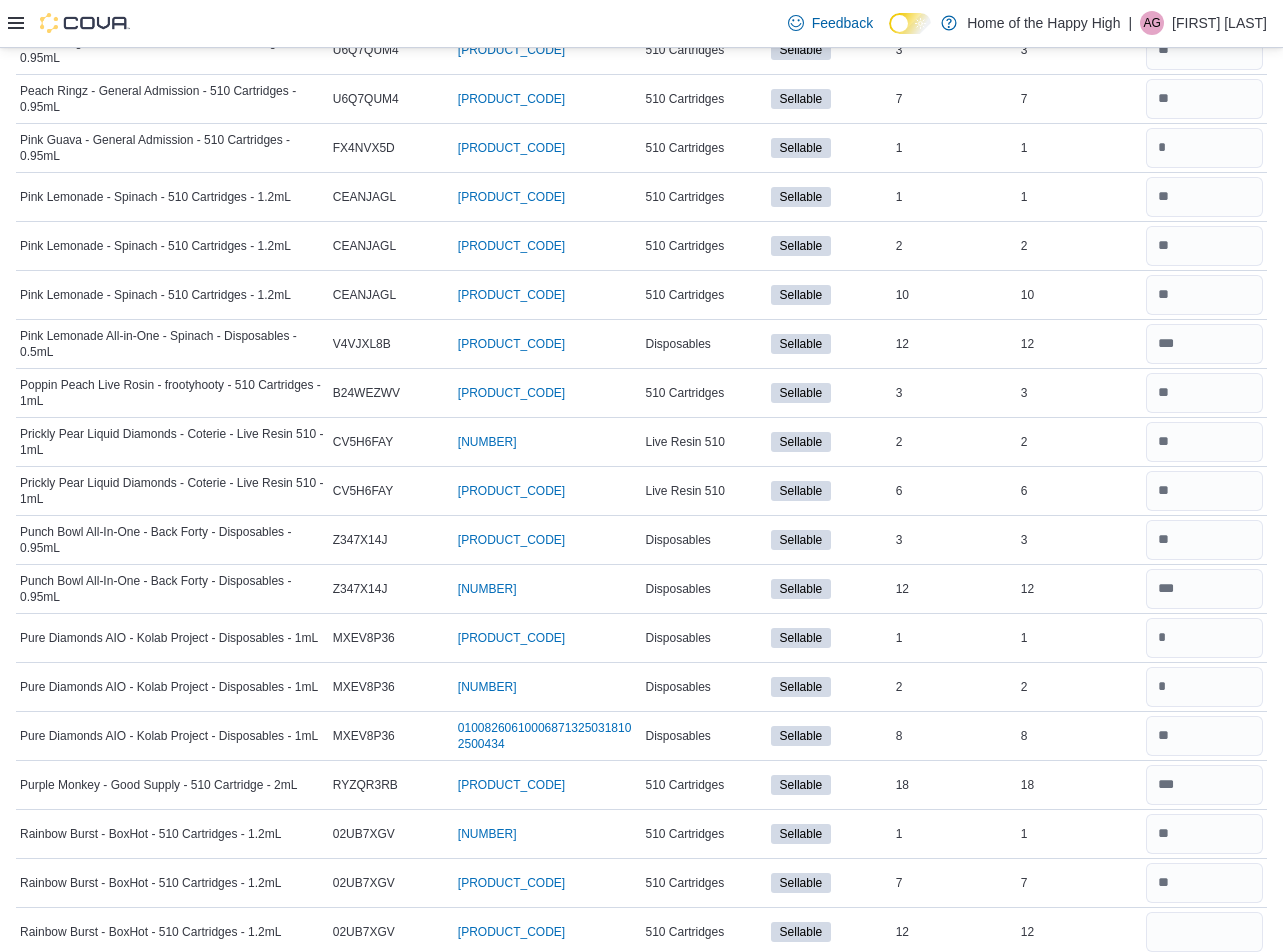 type 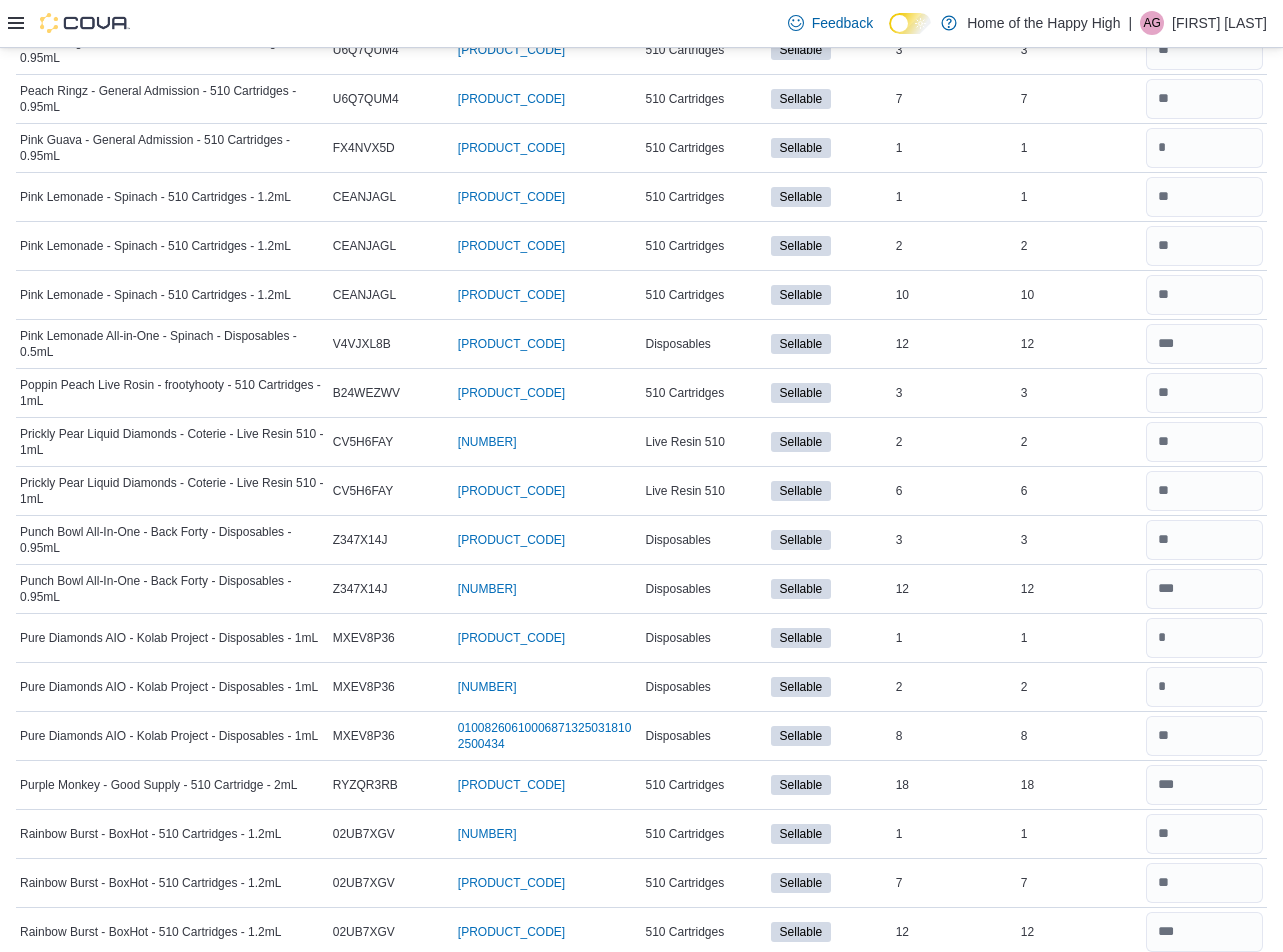 scroll, scrollTop: 2697, scrollLeft: 0, axis: vertical 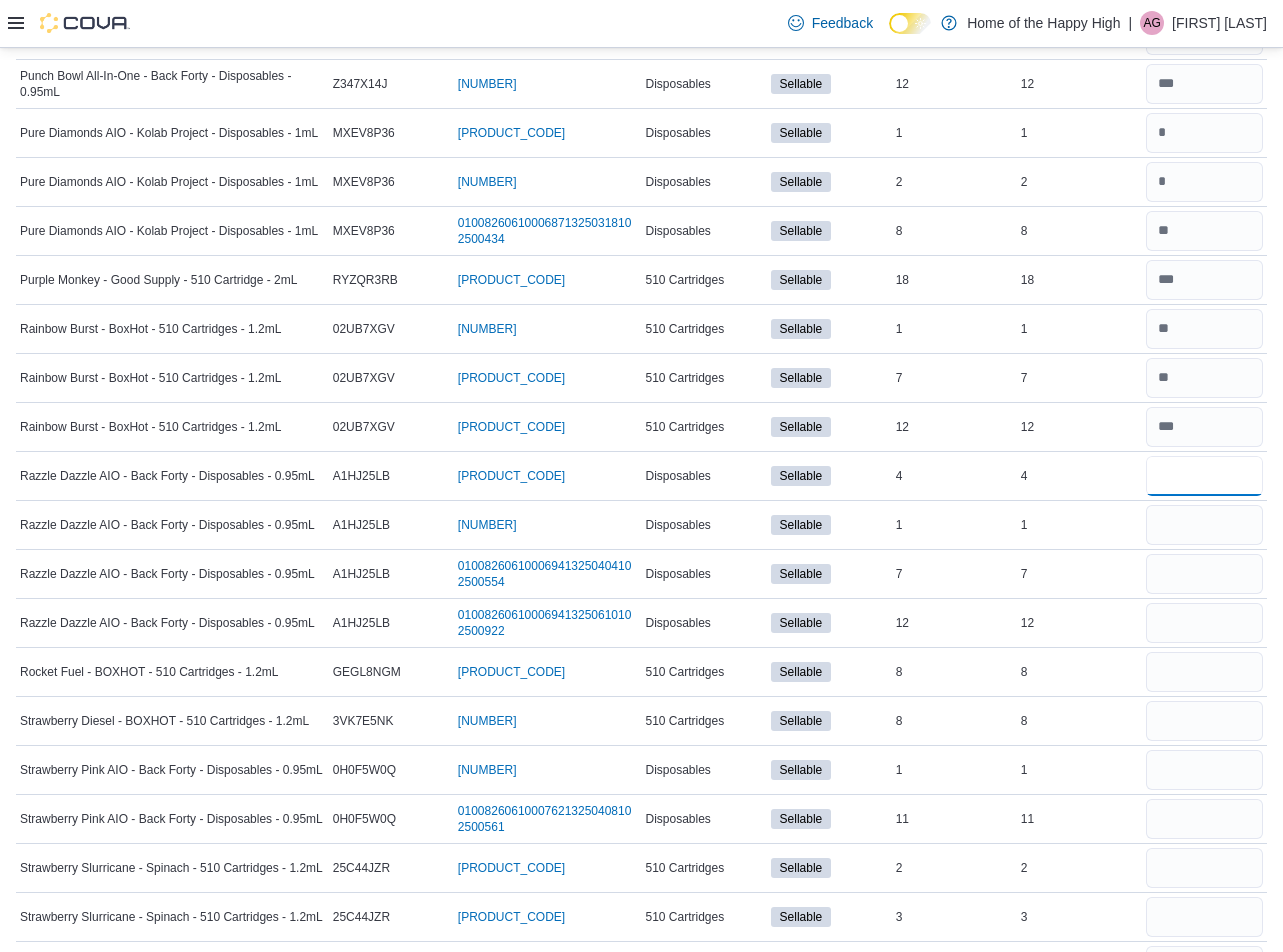 type on "*" 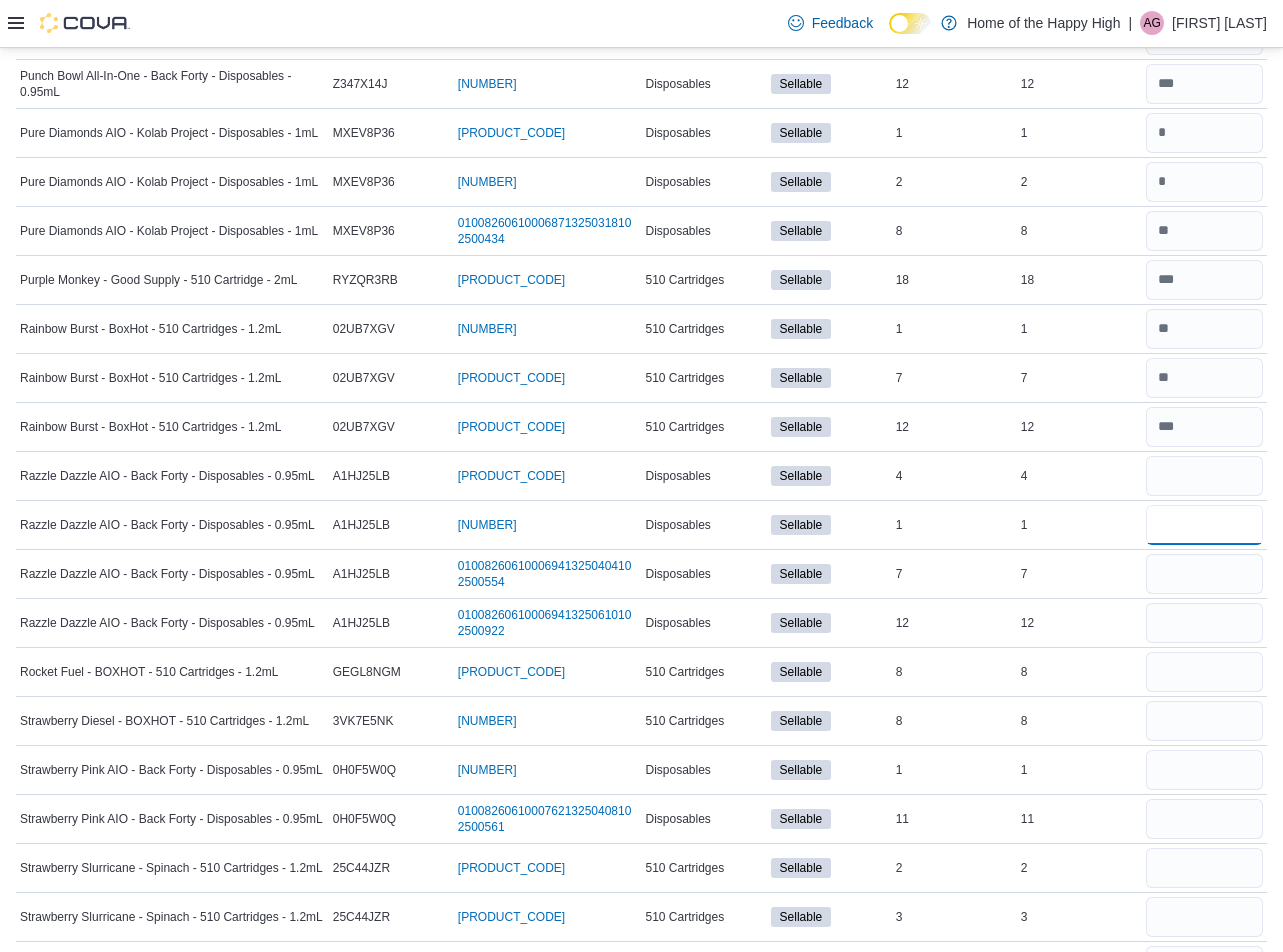 type 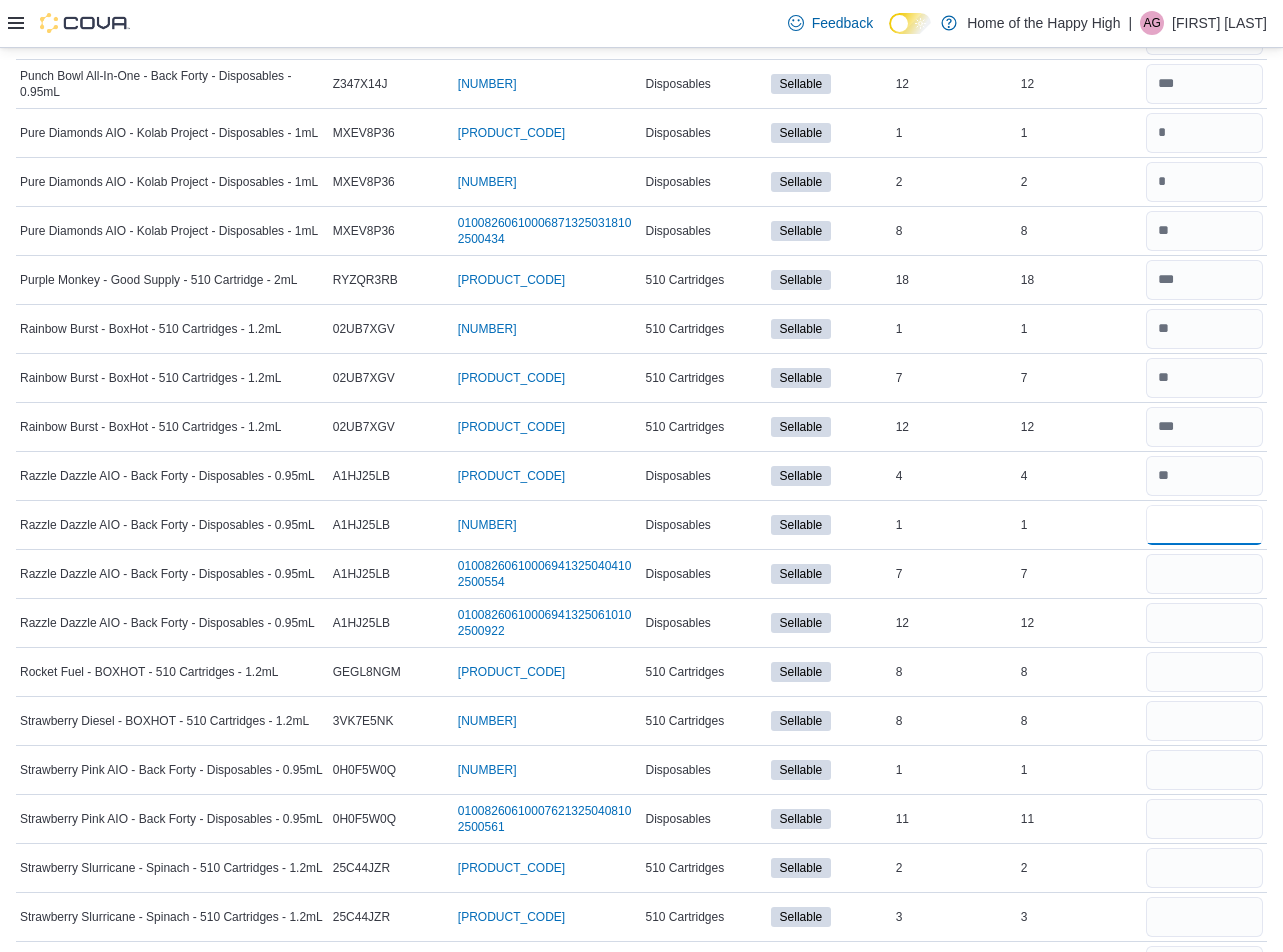 type on "*" 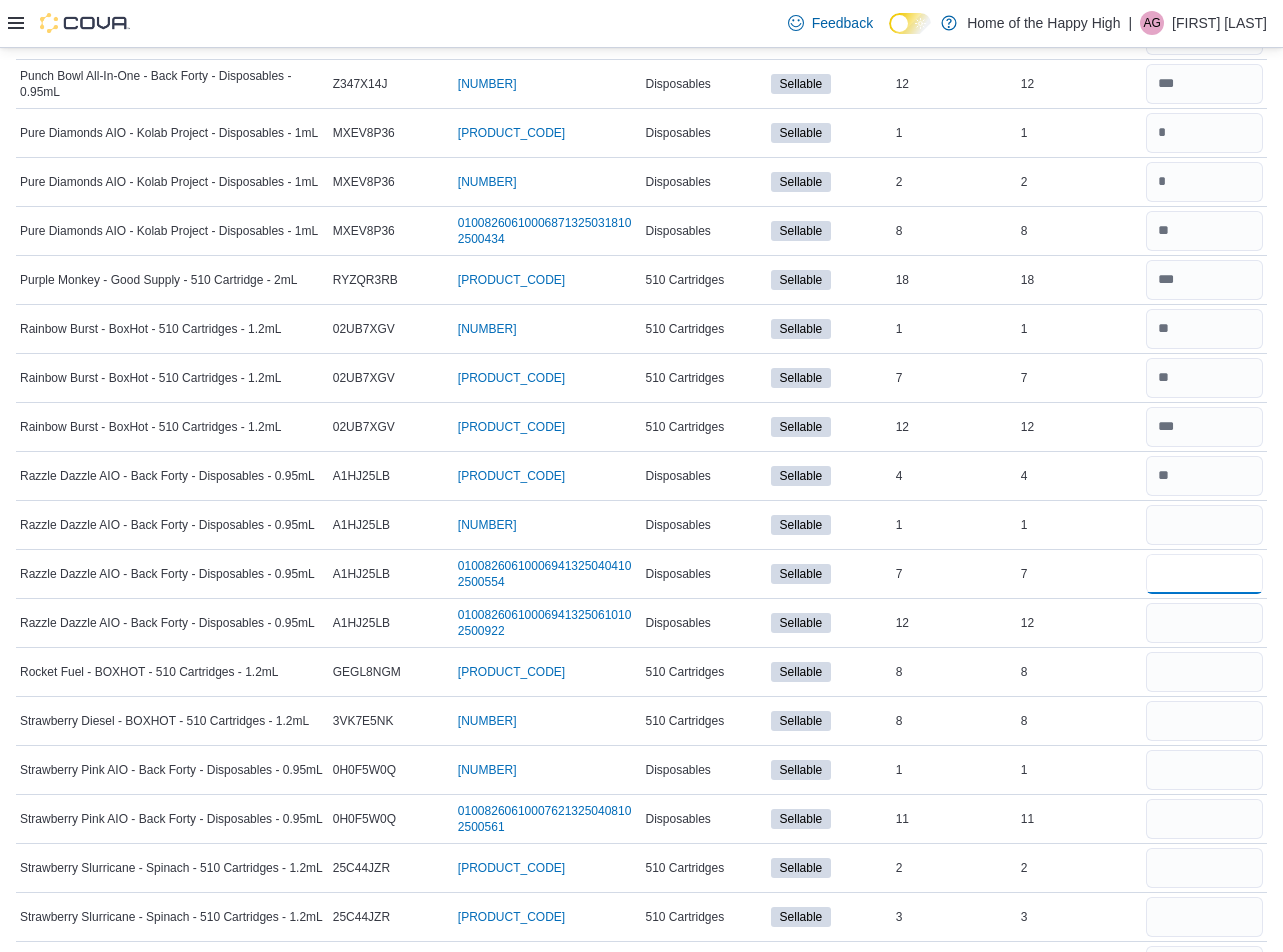type 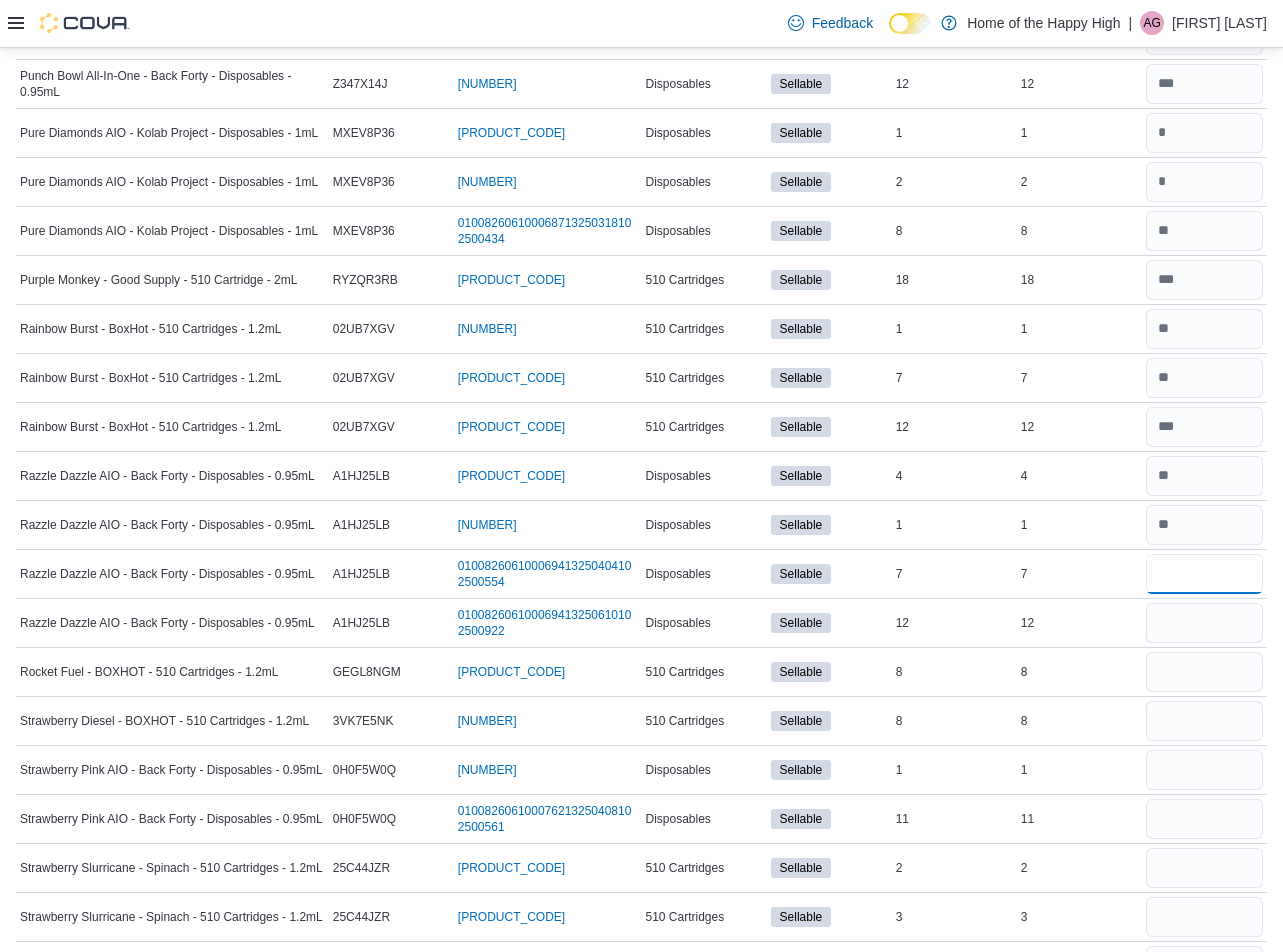 type on "*" 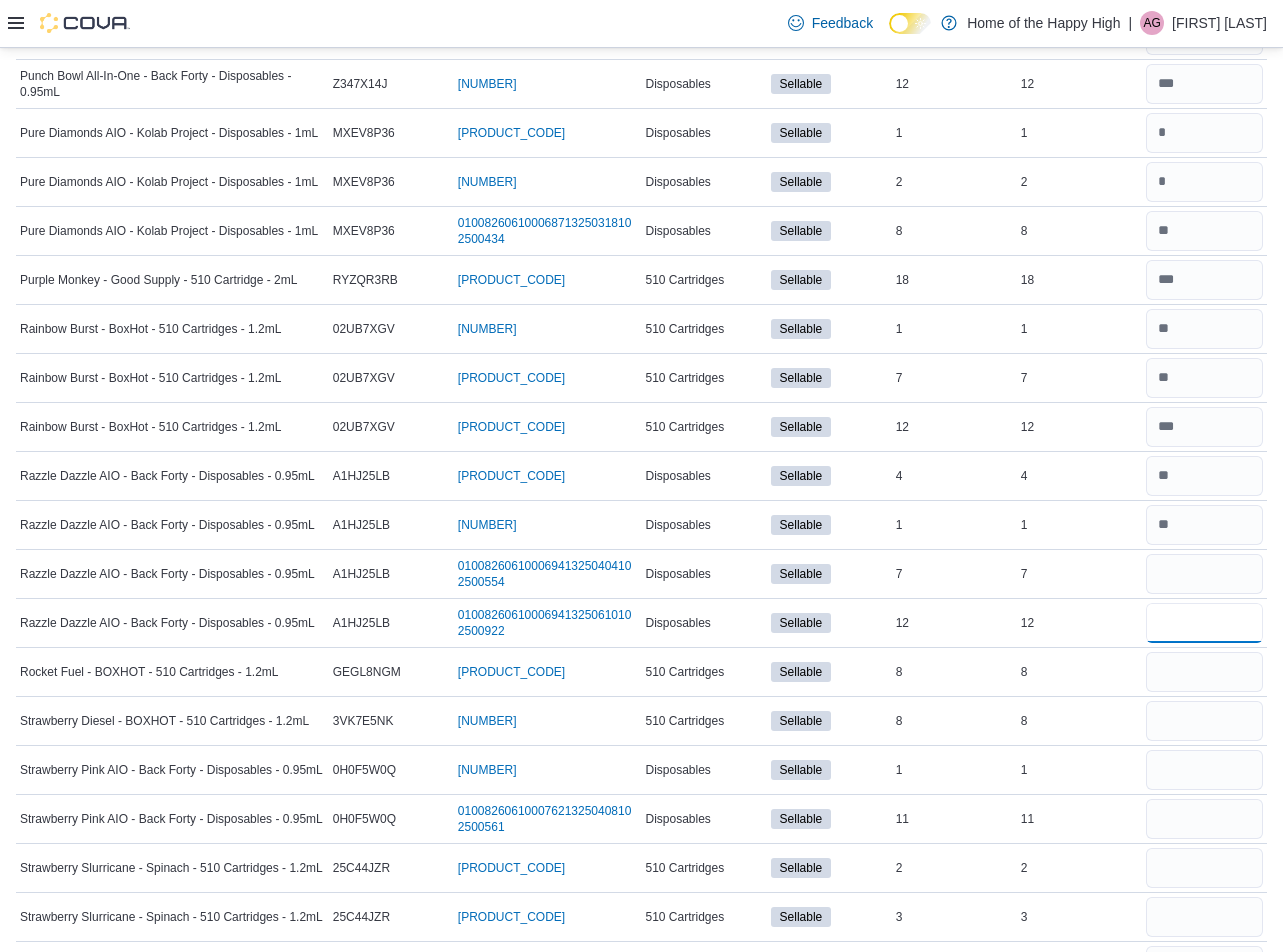 type 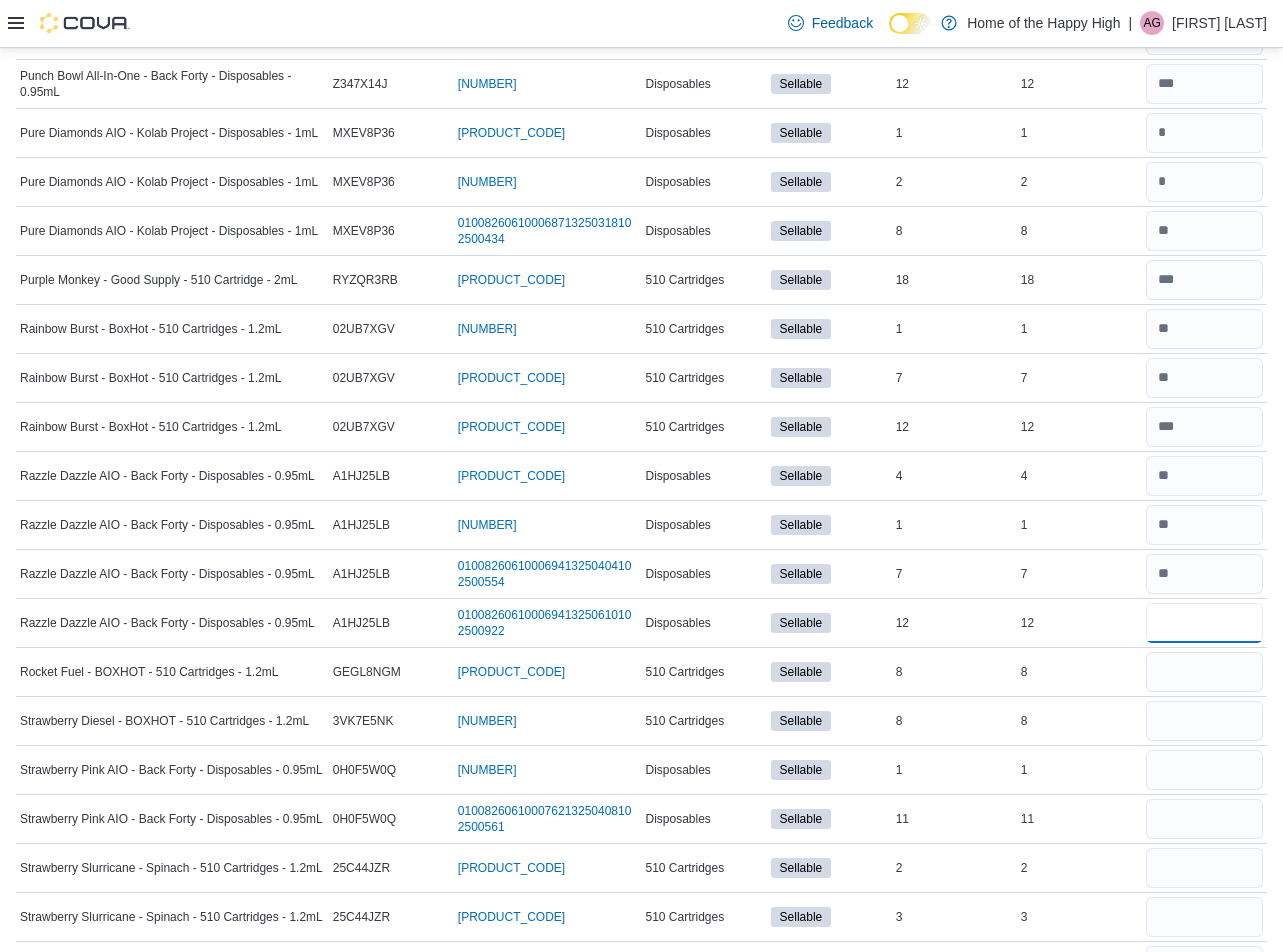 type on "**" 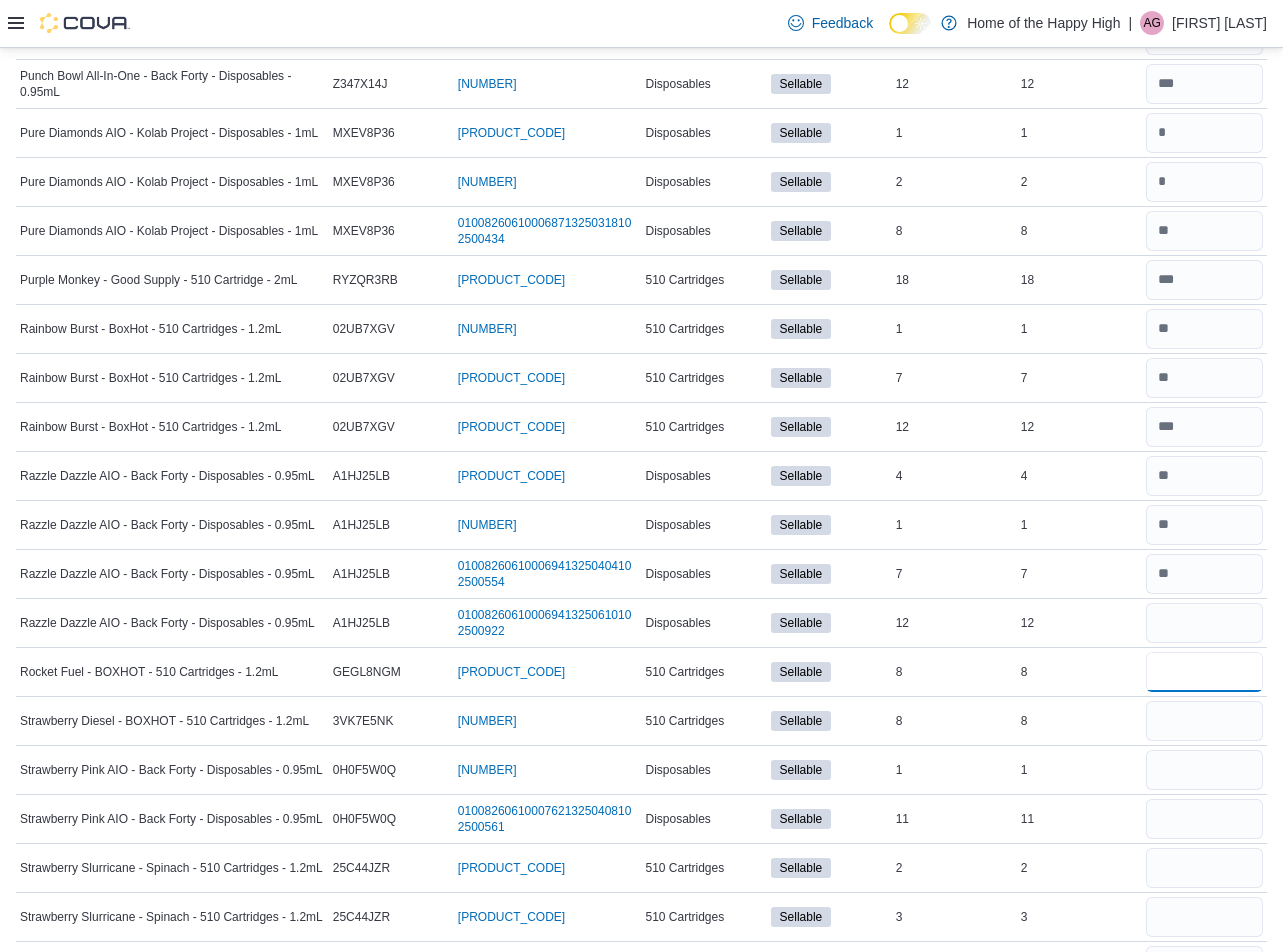 type 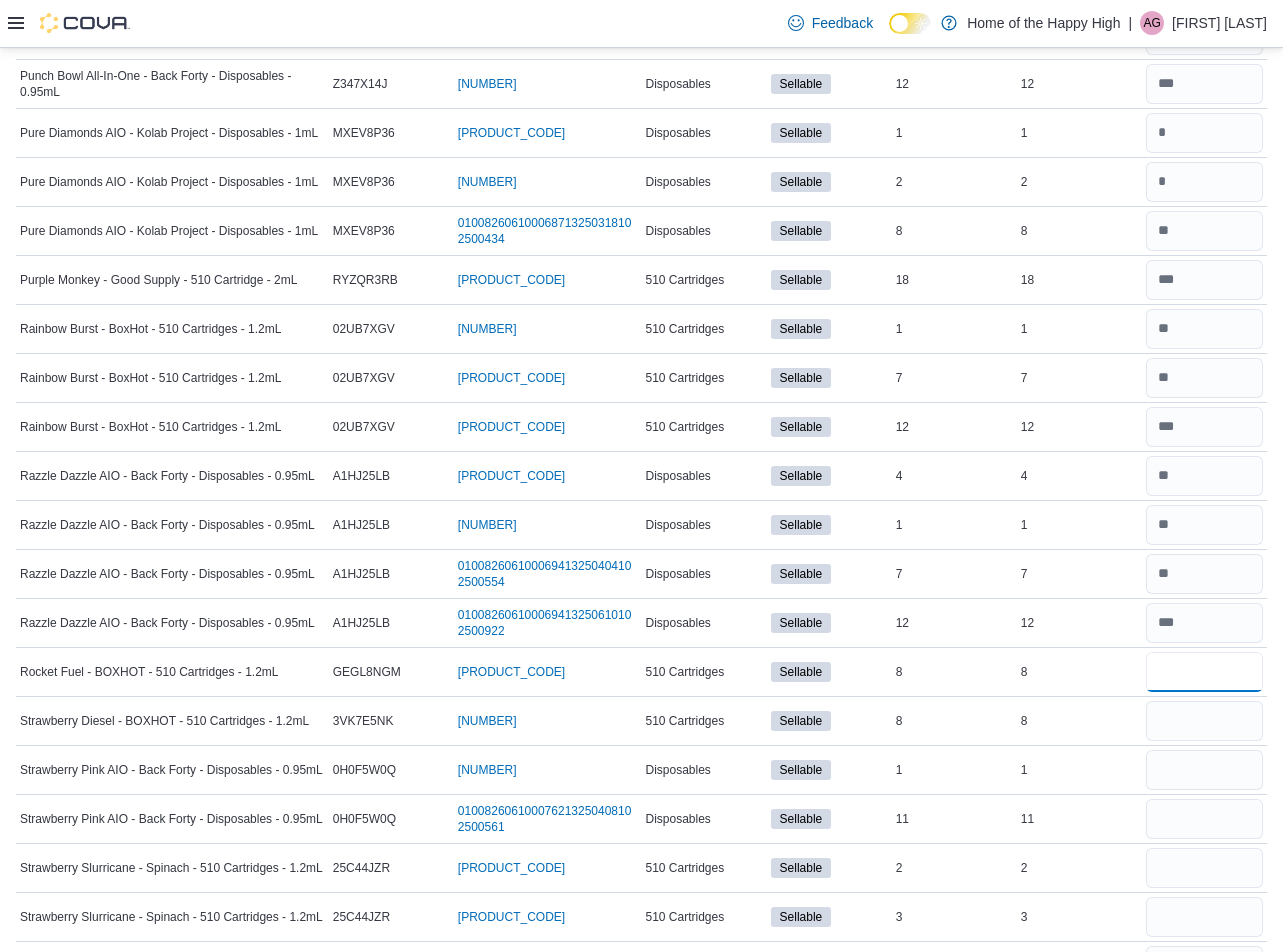 type on "*" 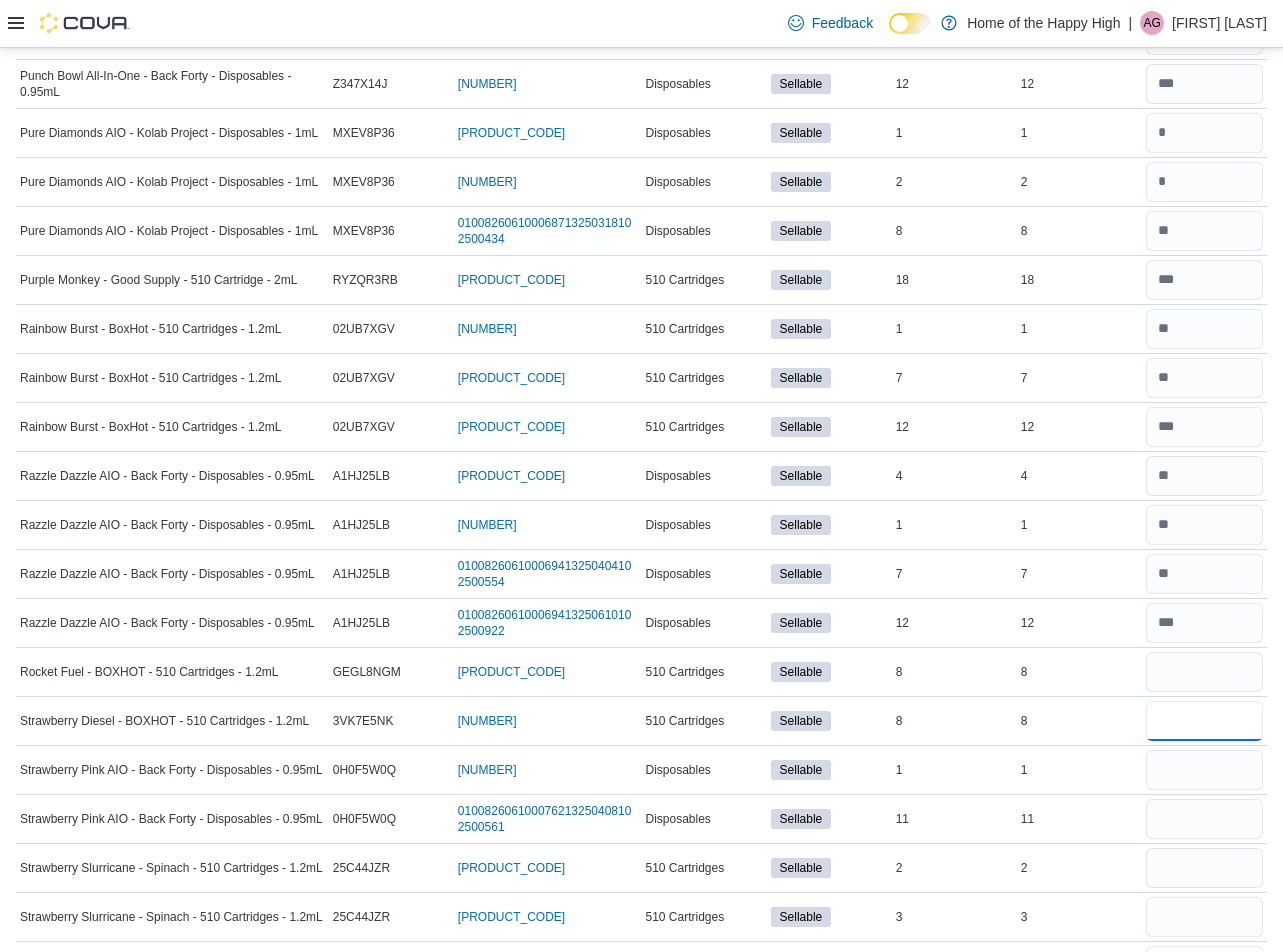 type 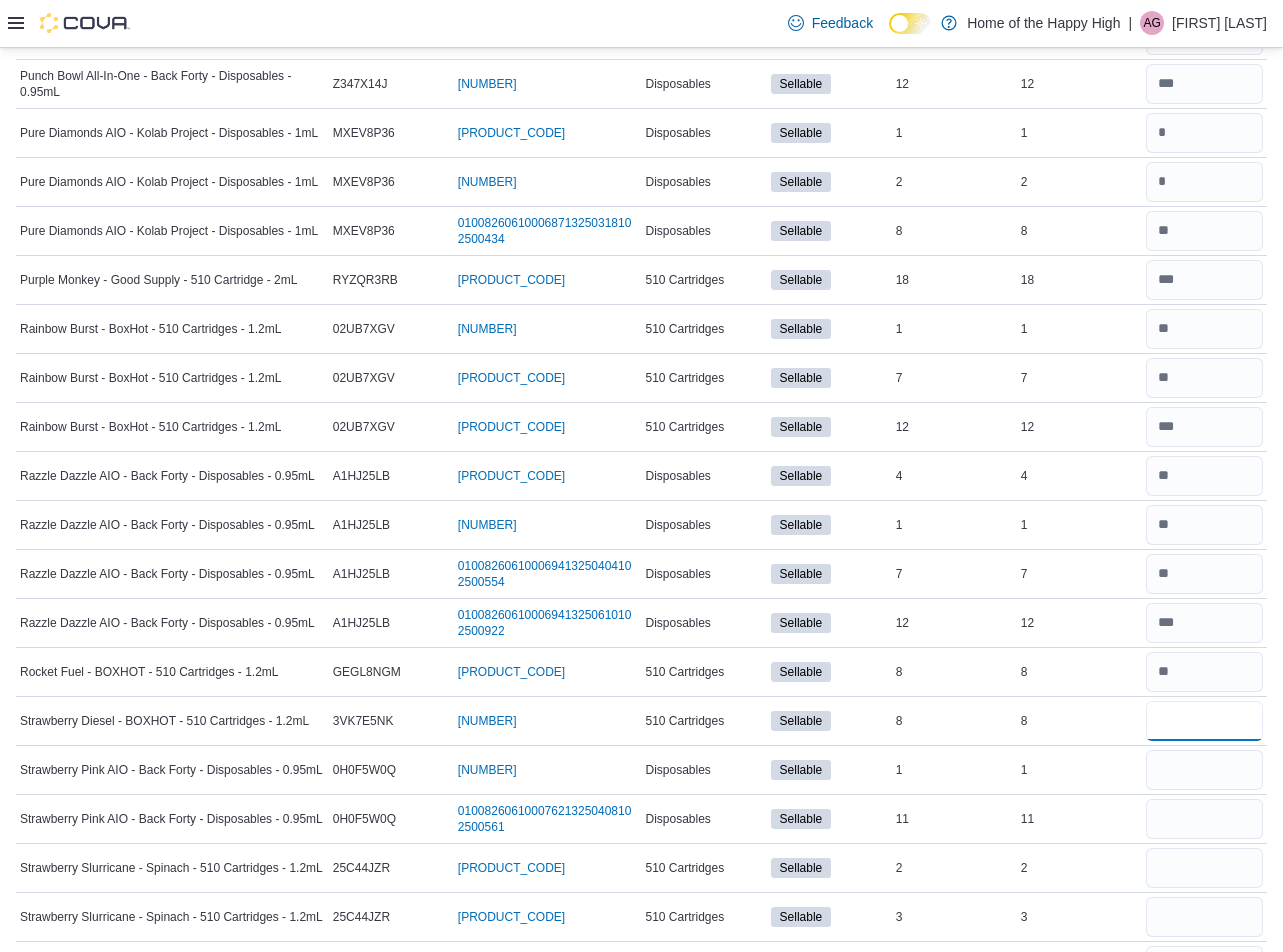 type on "*" 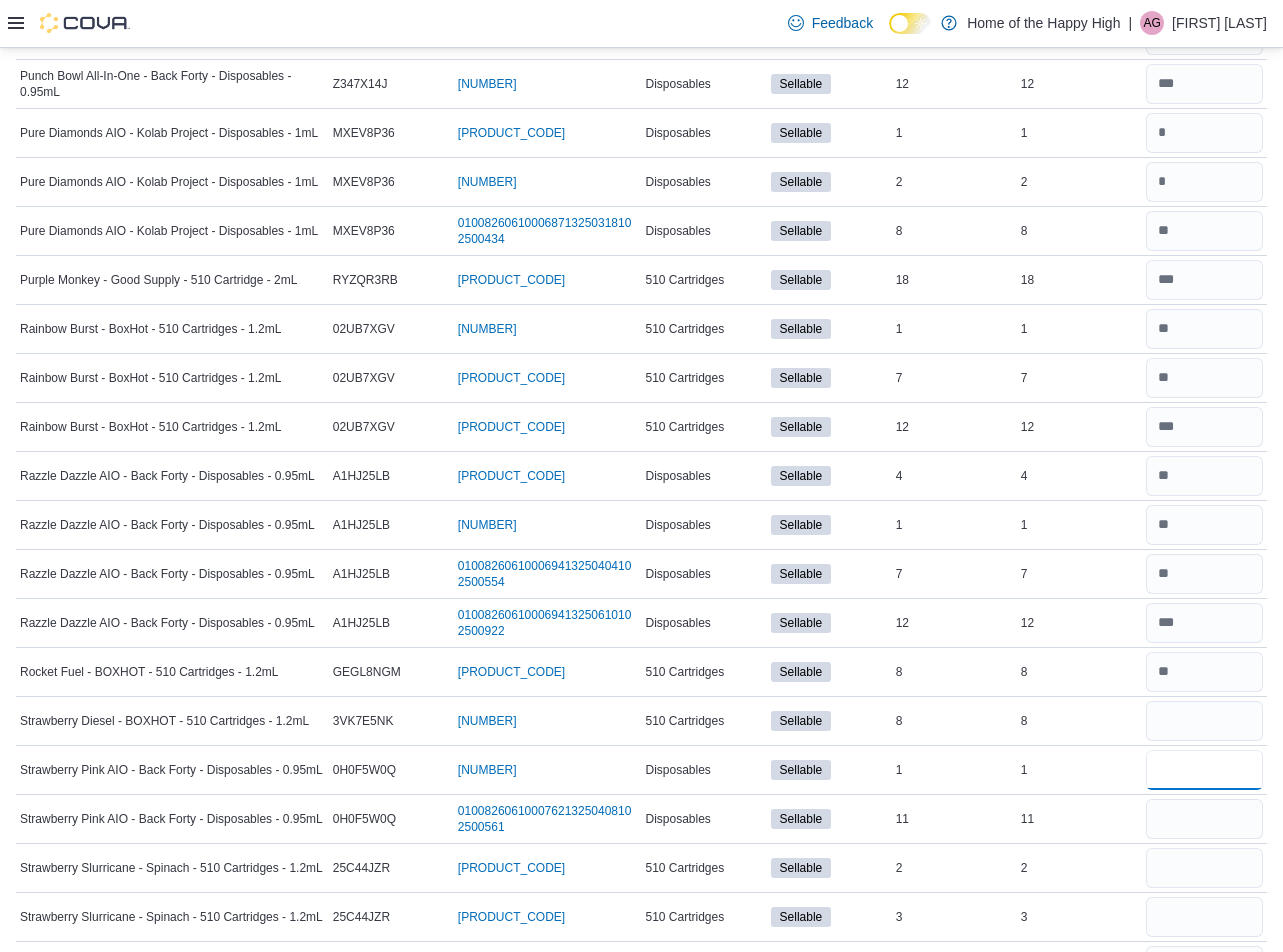 type 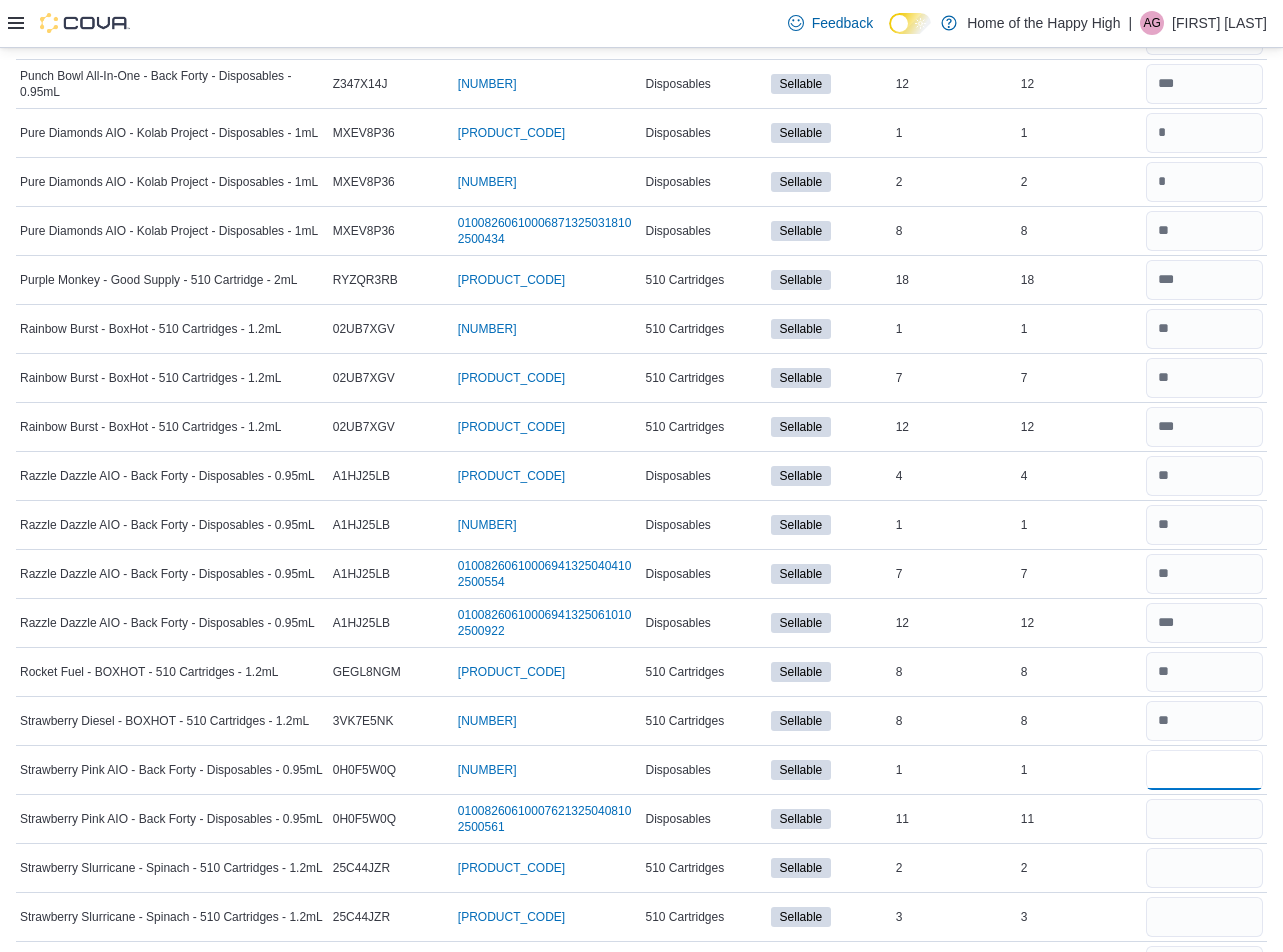 type on "*" 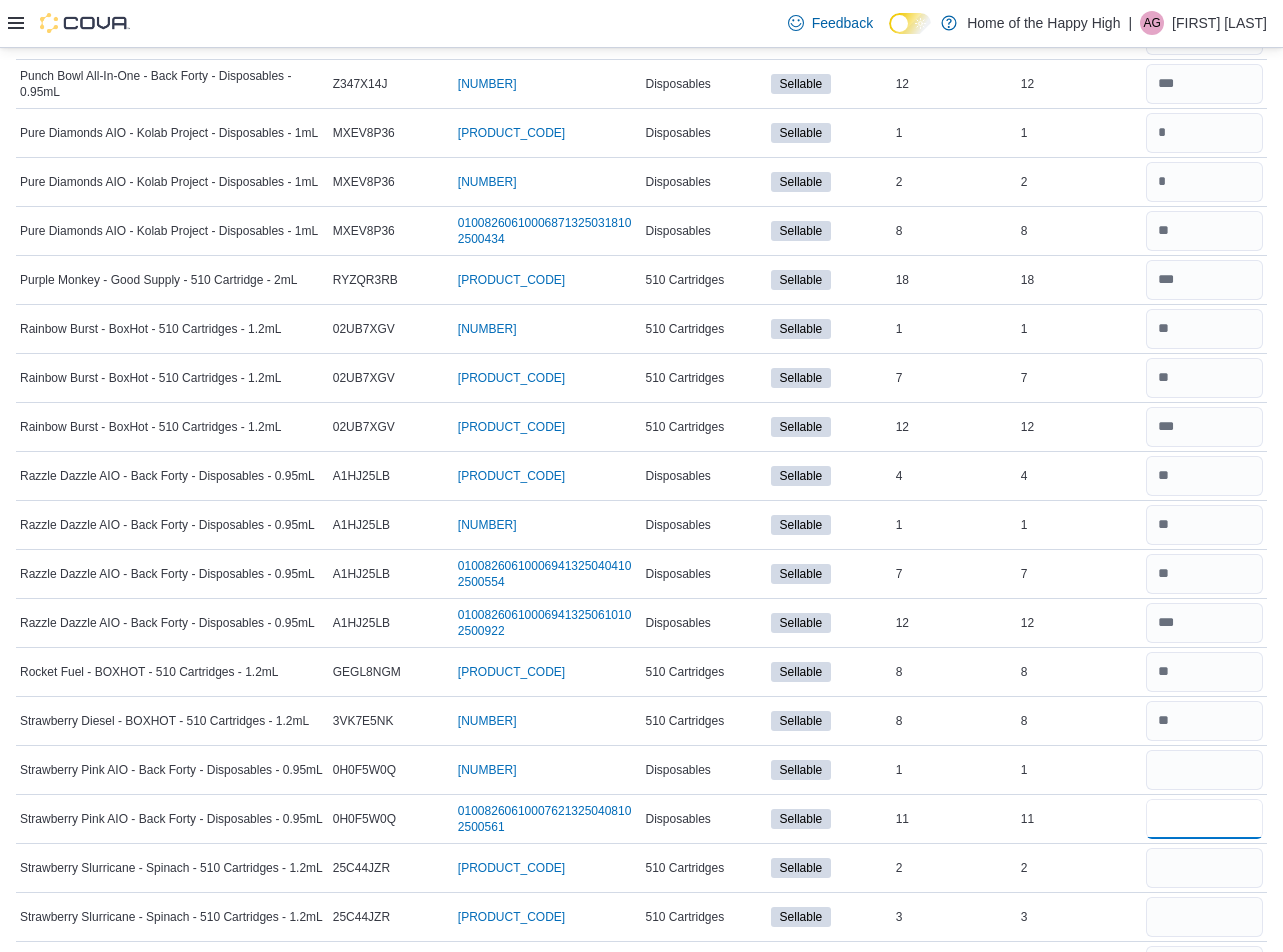 type 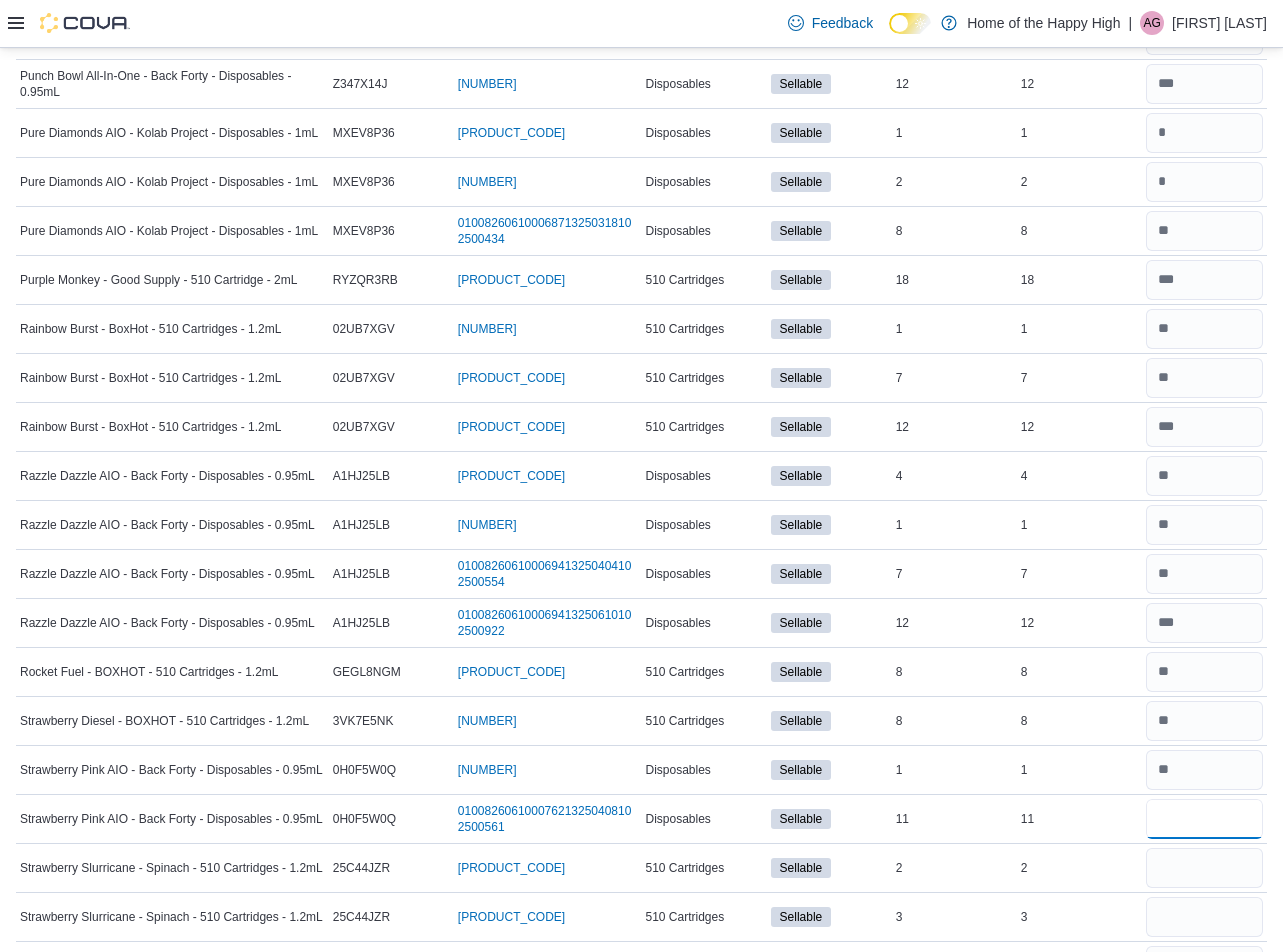 type on "**" 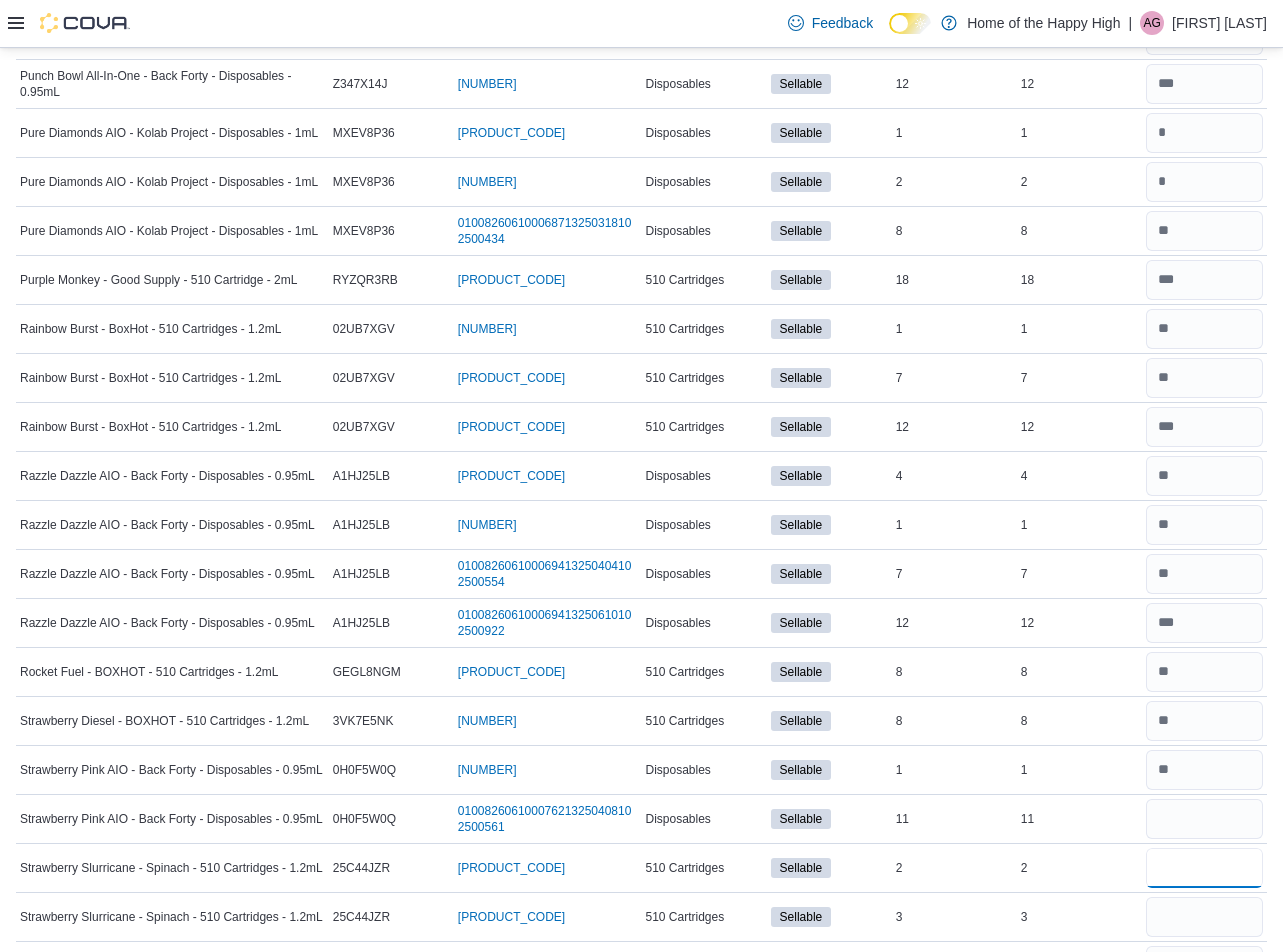 type 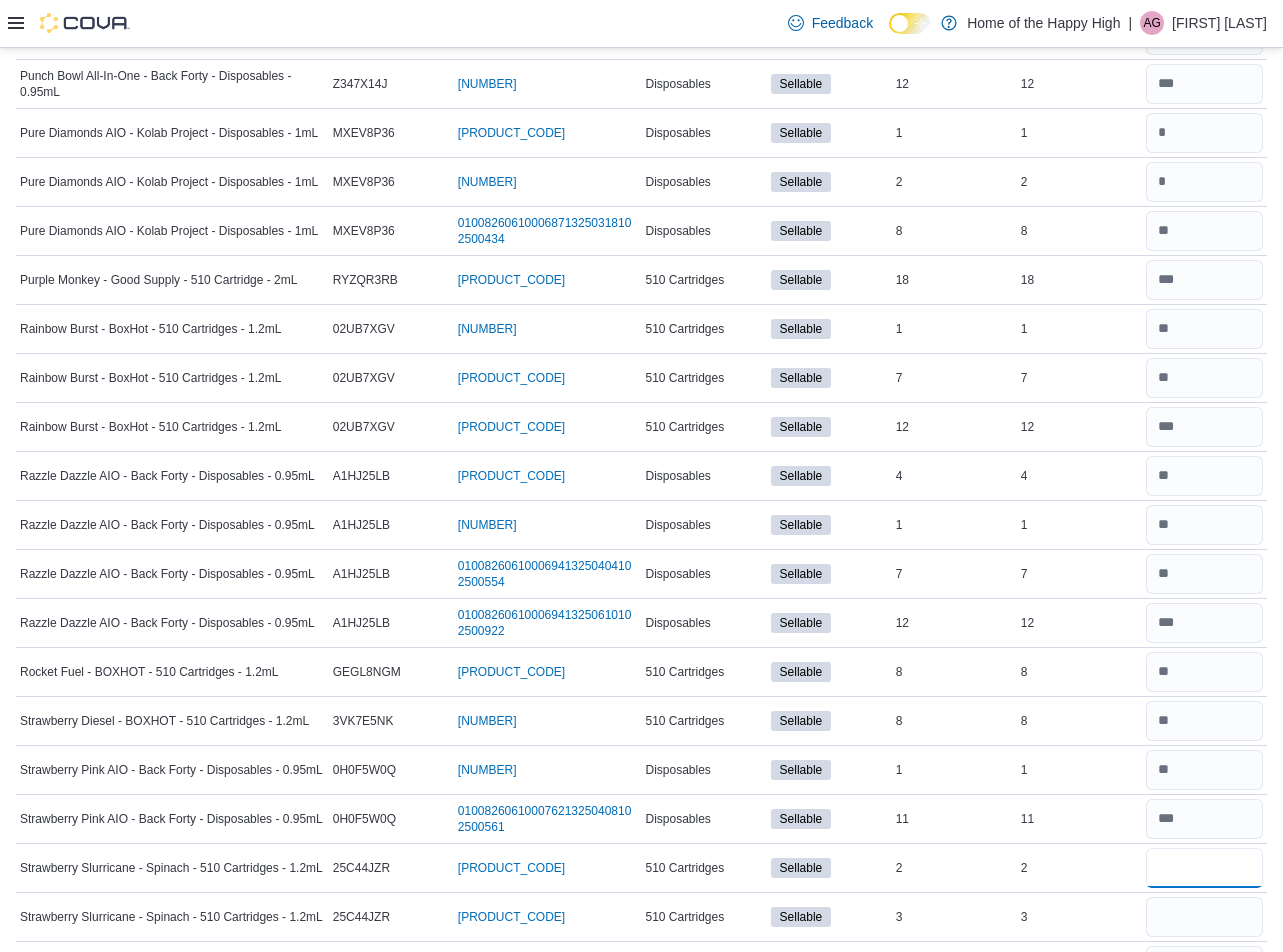 type on "*" 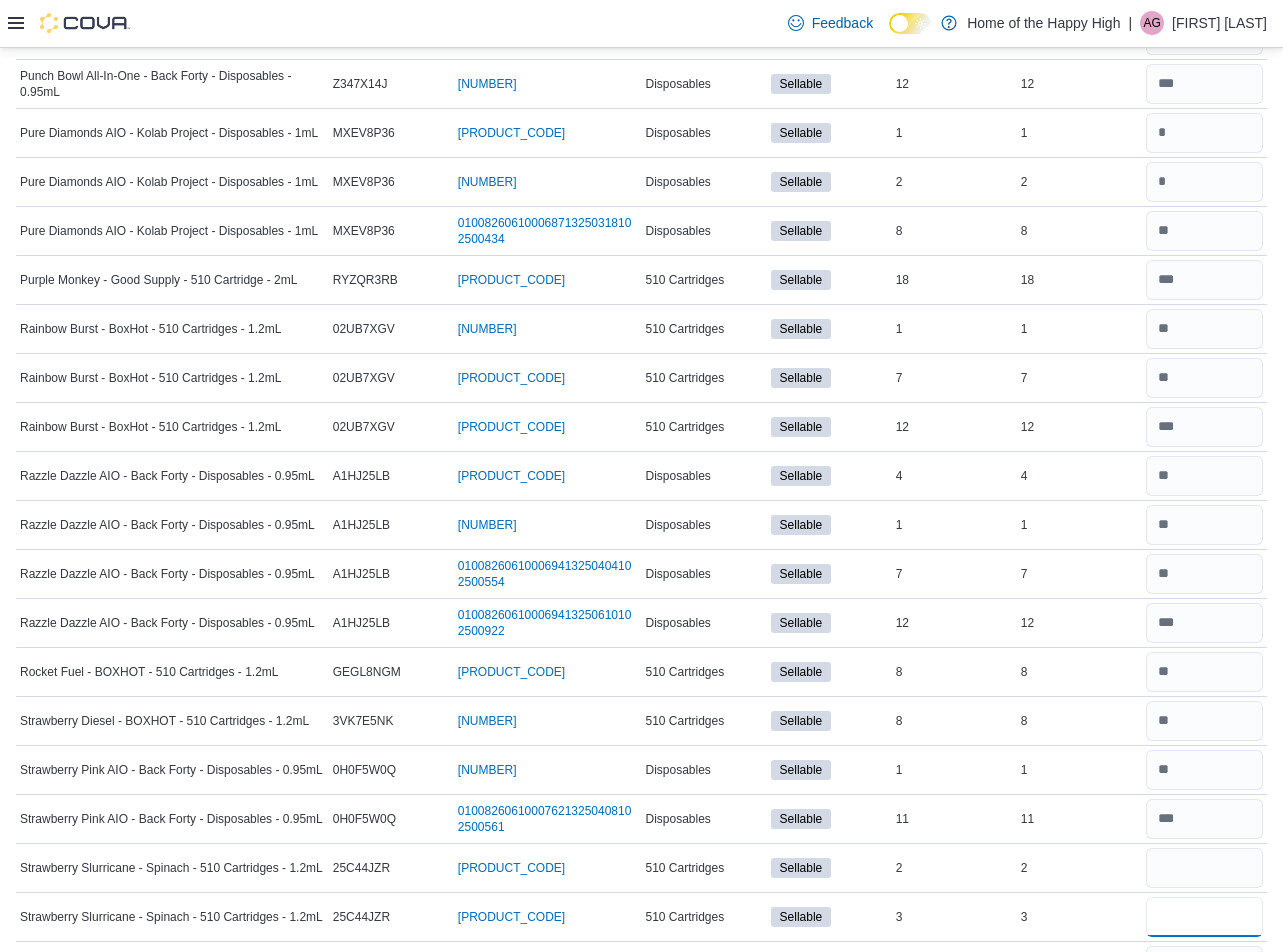 type 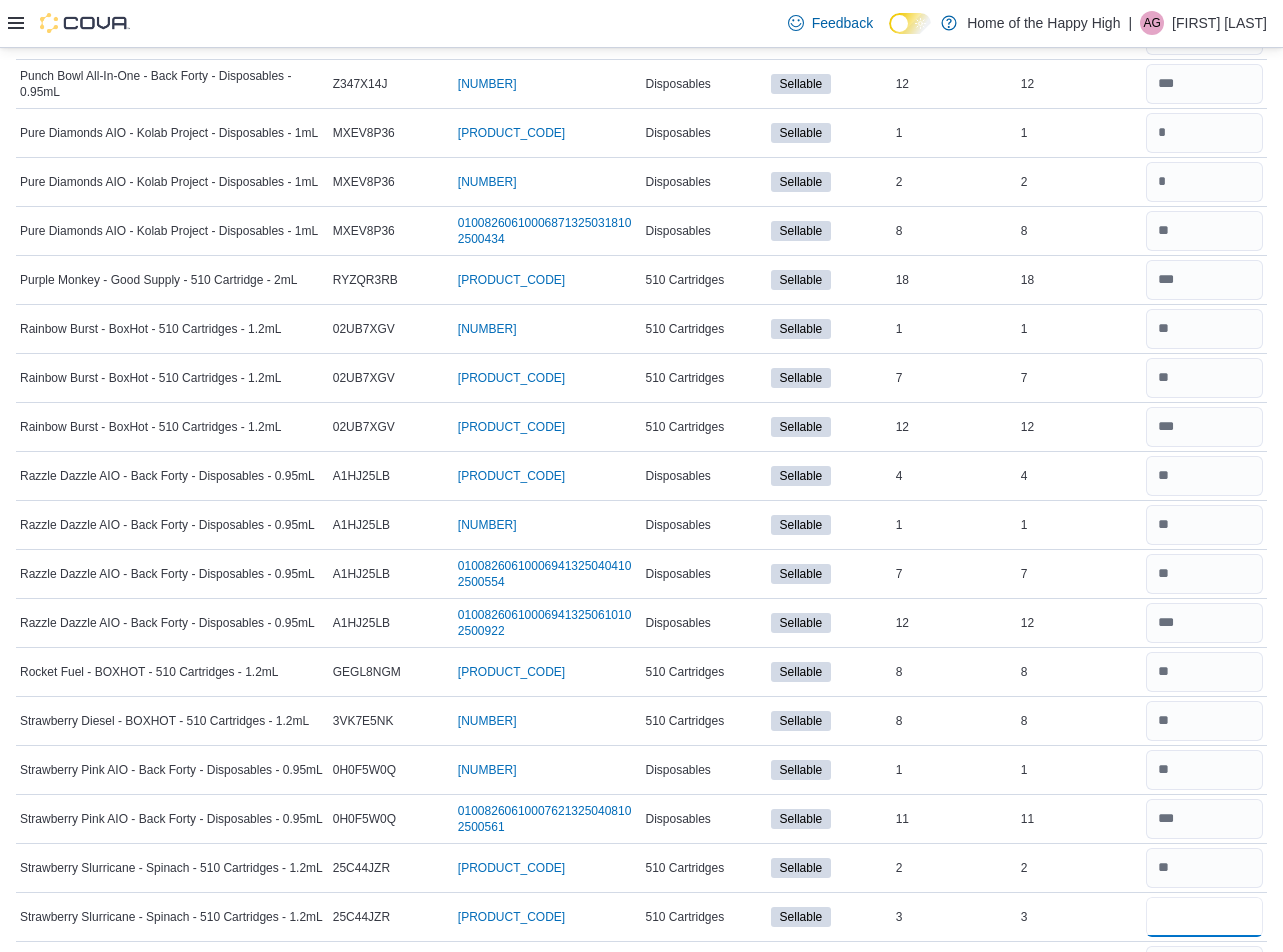 type on "*" 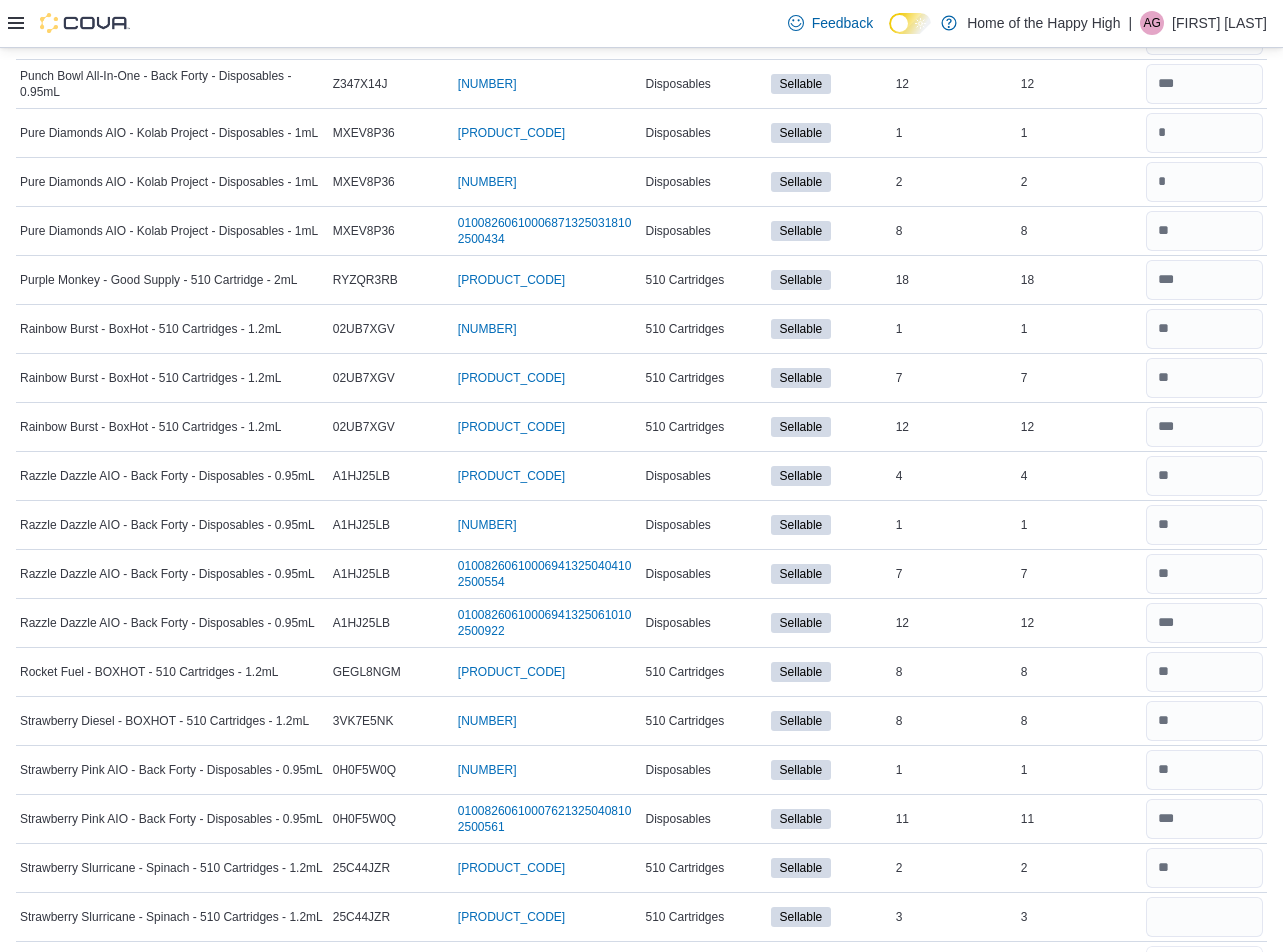 type 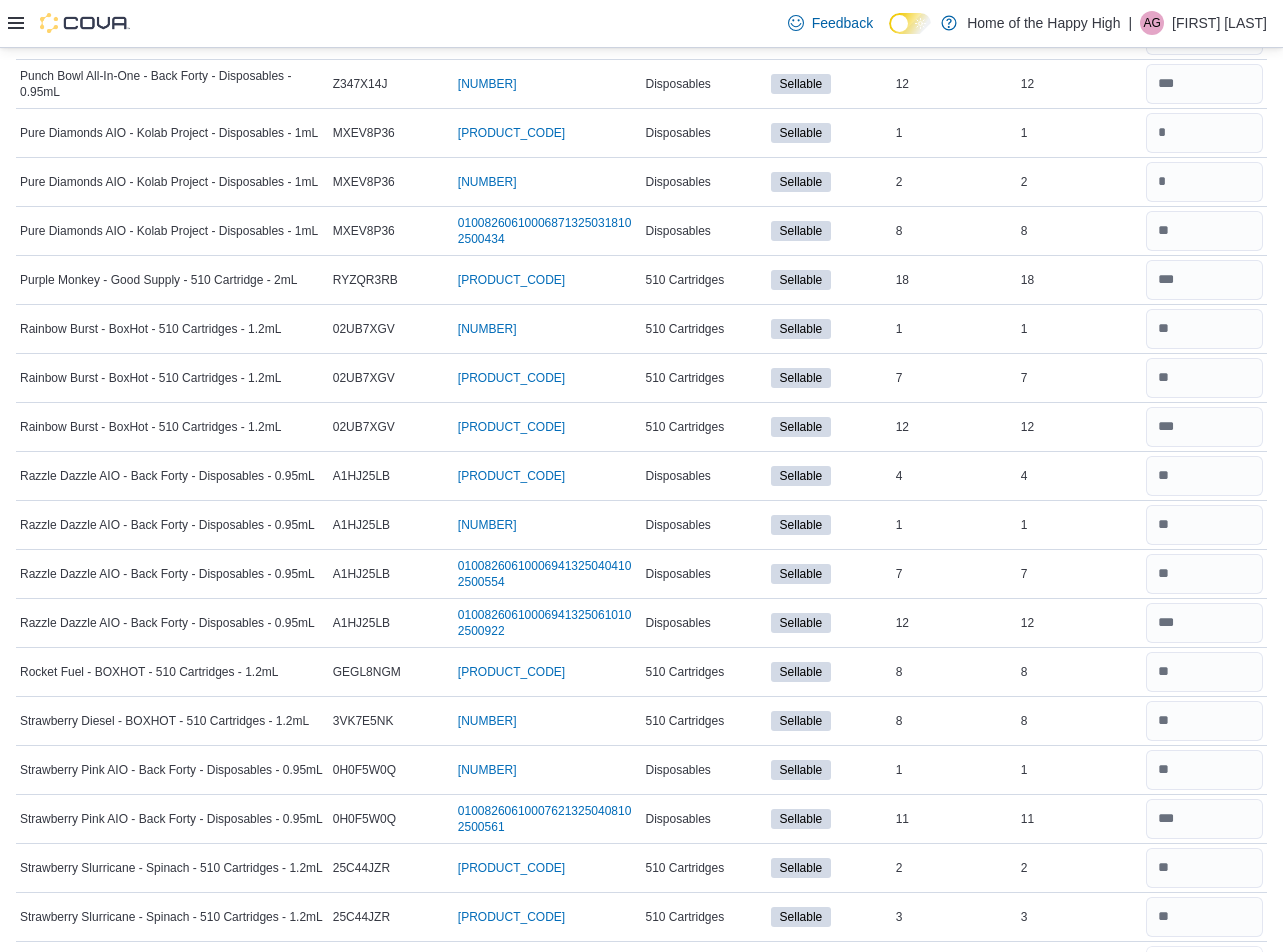 scroll, scrollTop: 2731, scrollLeft: 0, axis: vertical 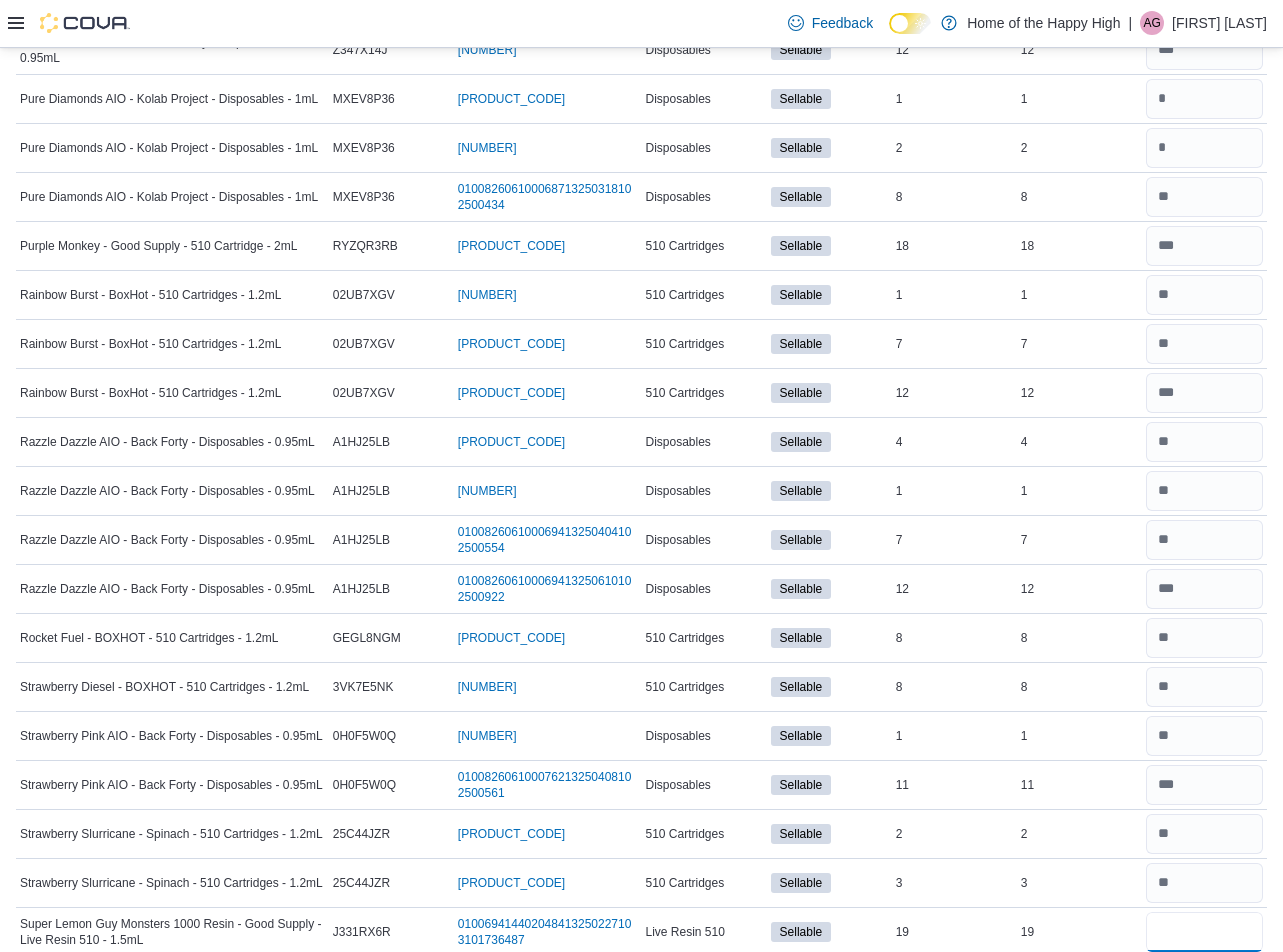 type on "**" 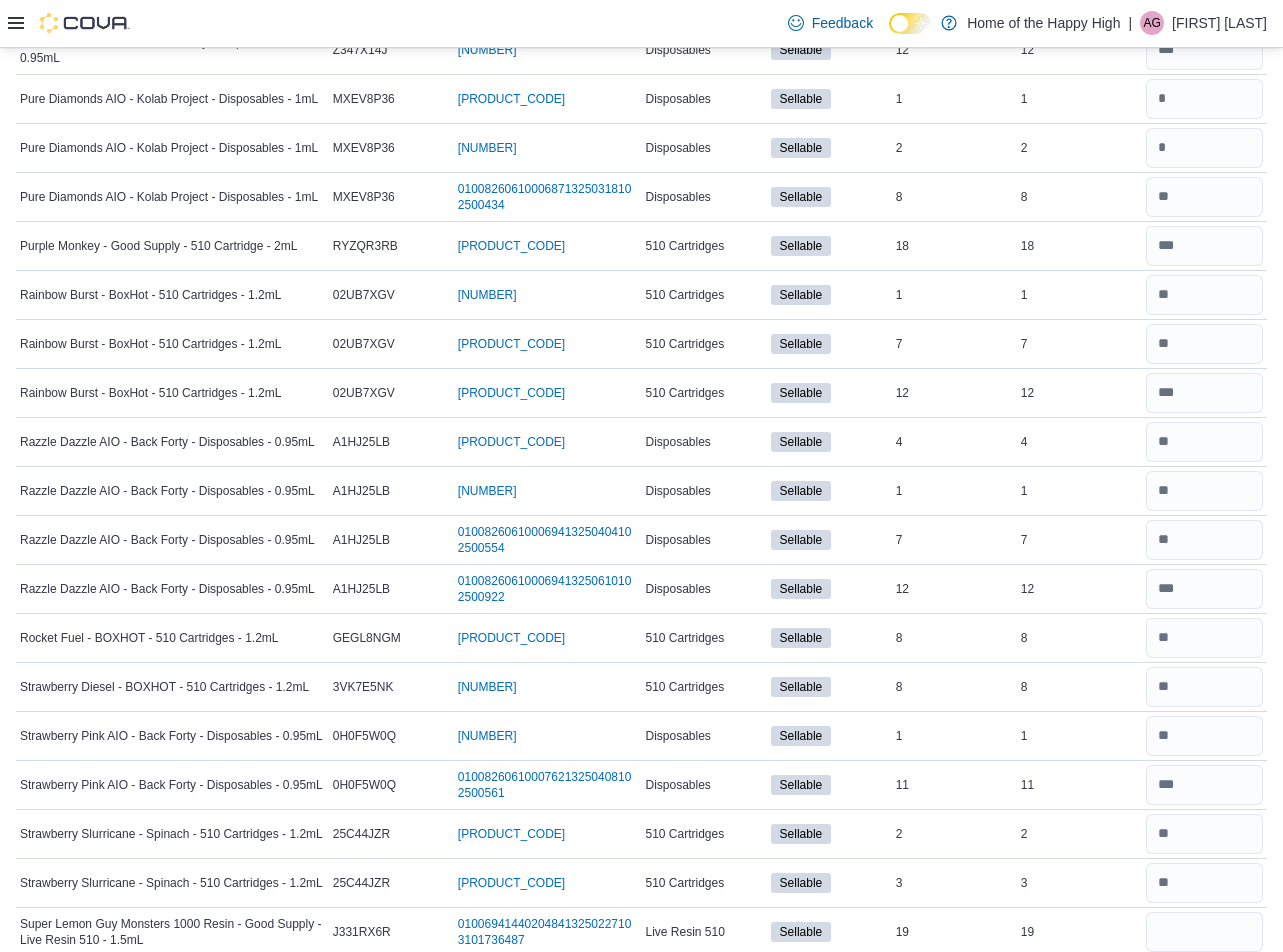 type 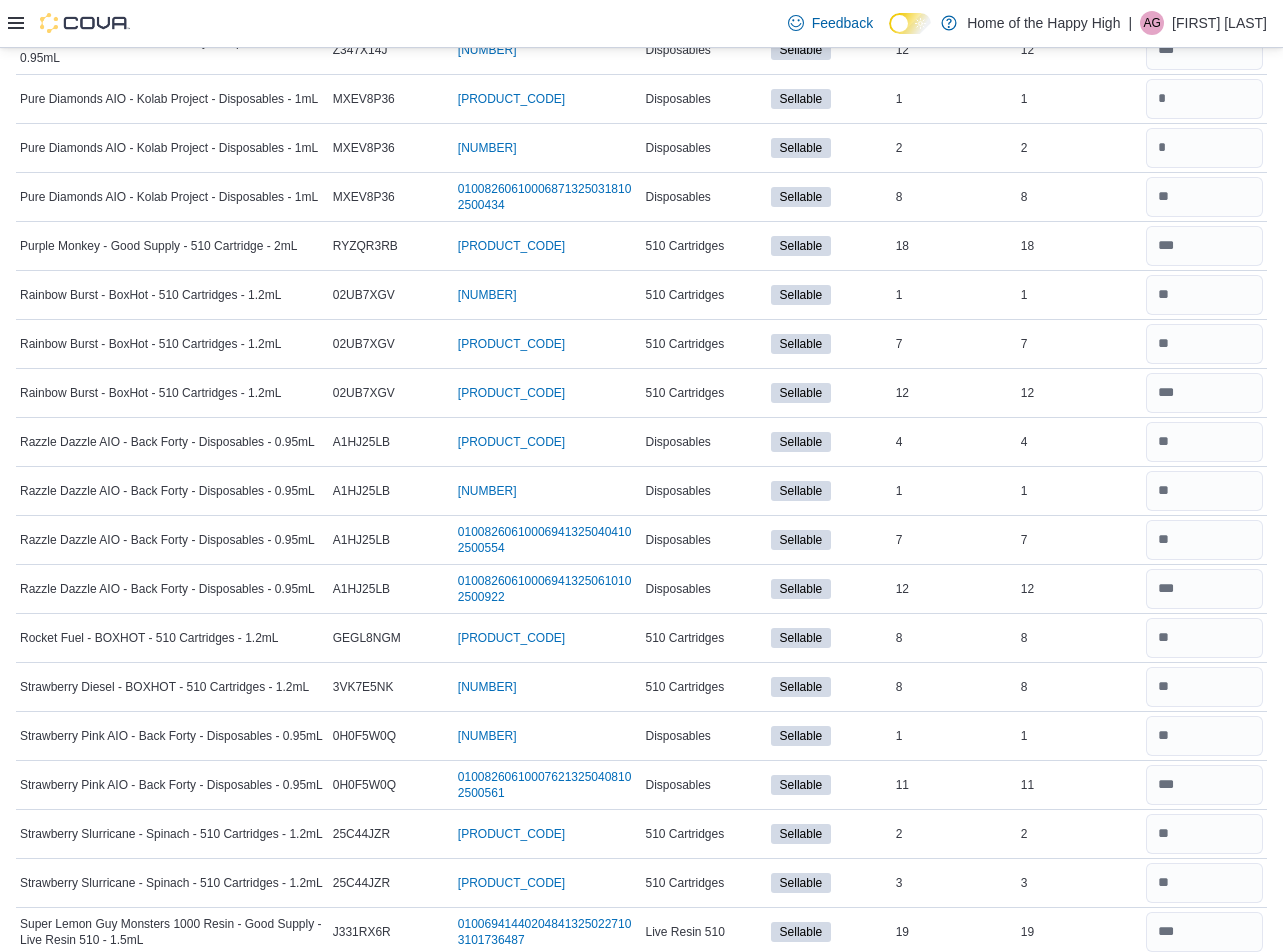 scroll, scrollTop: 3236, scrollLeft: 0, axis: vertical 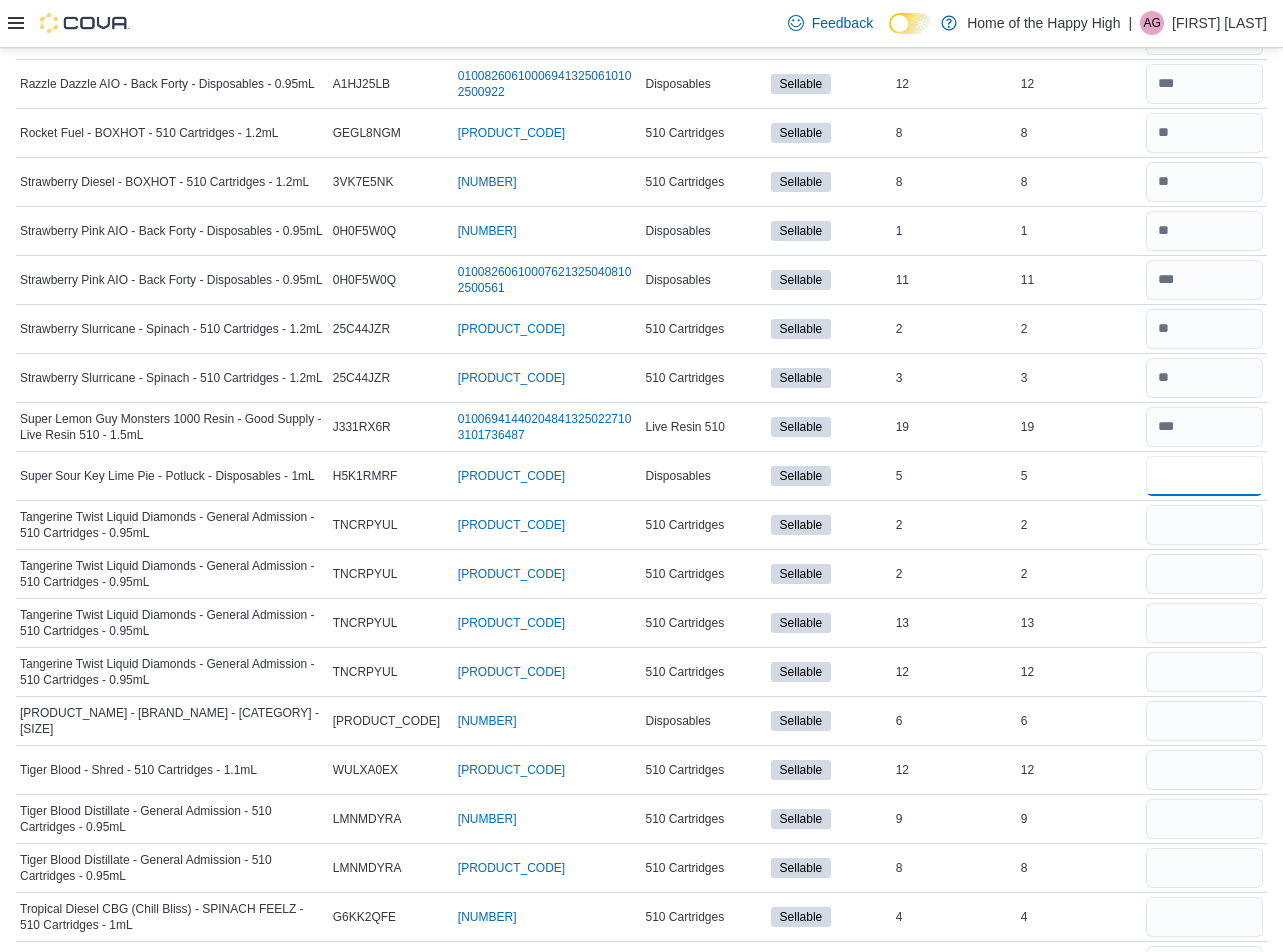 type on "*" 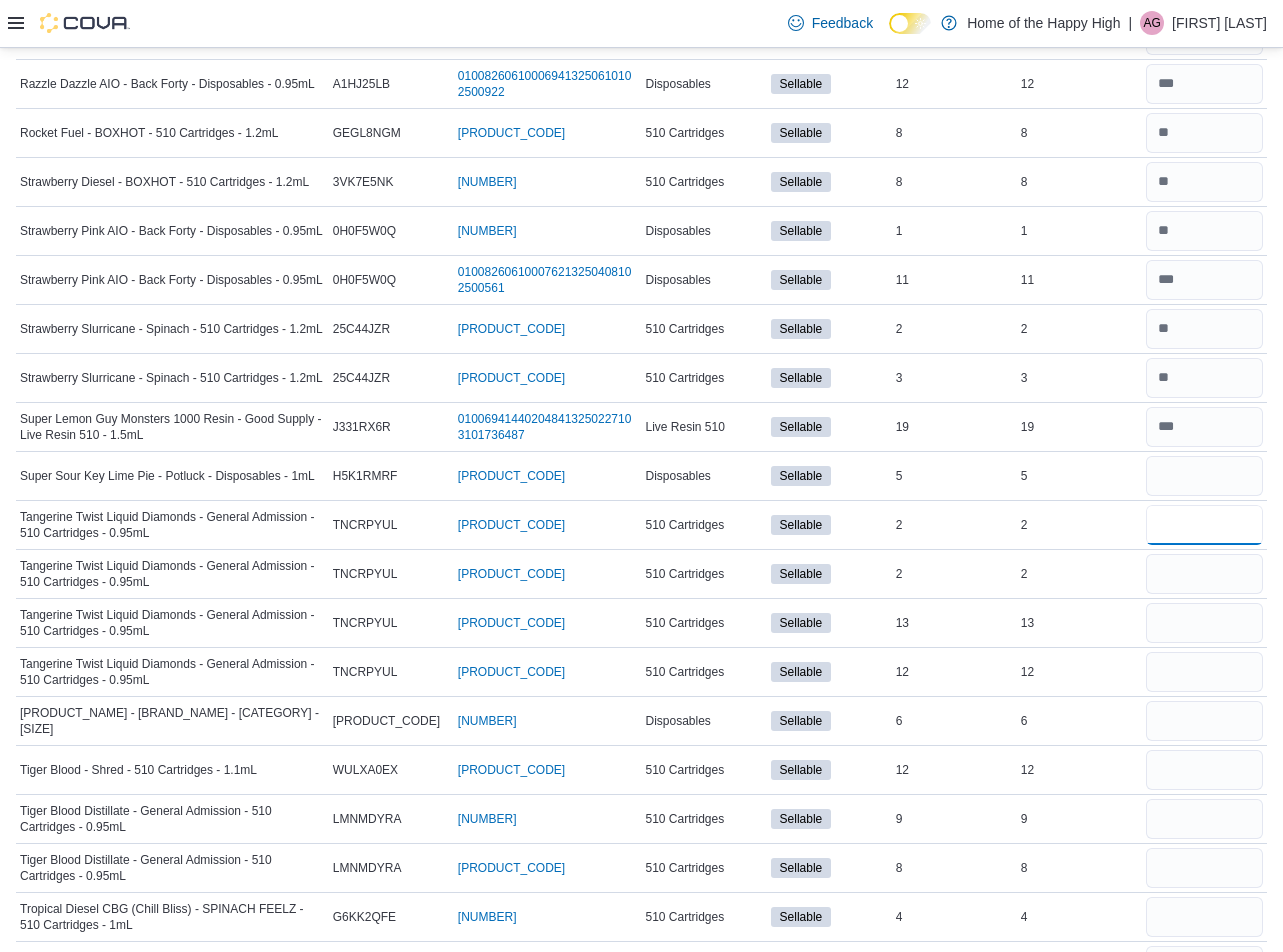 type 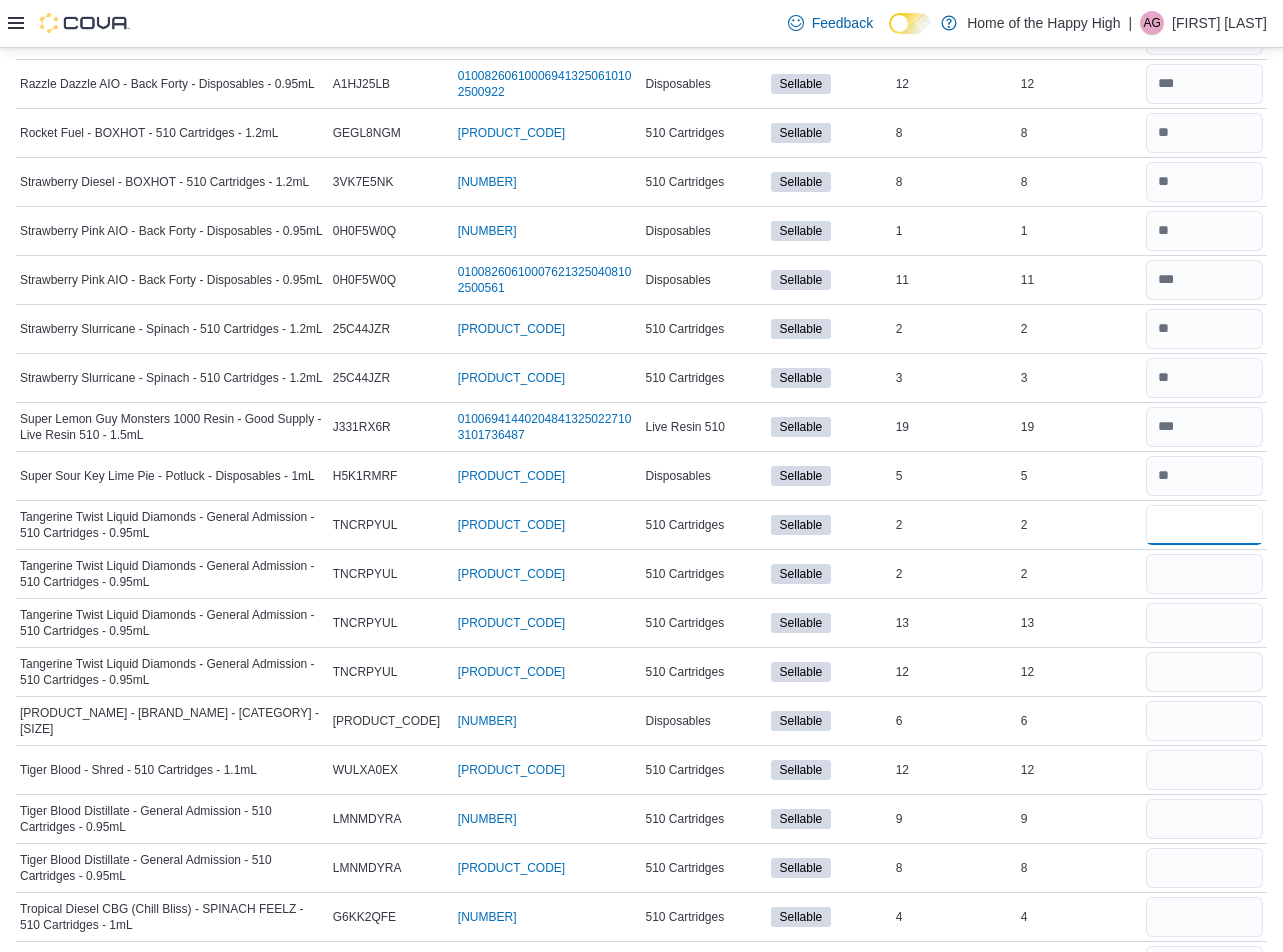 type on "*" 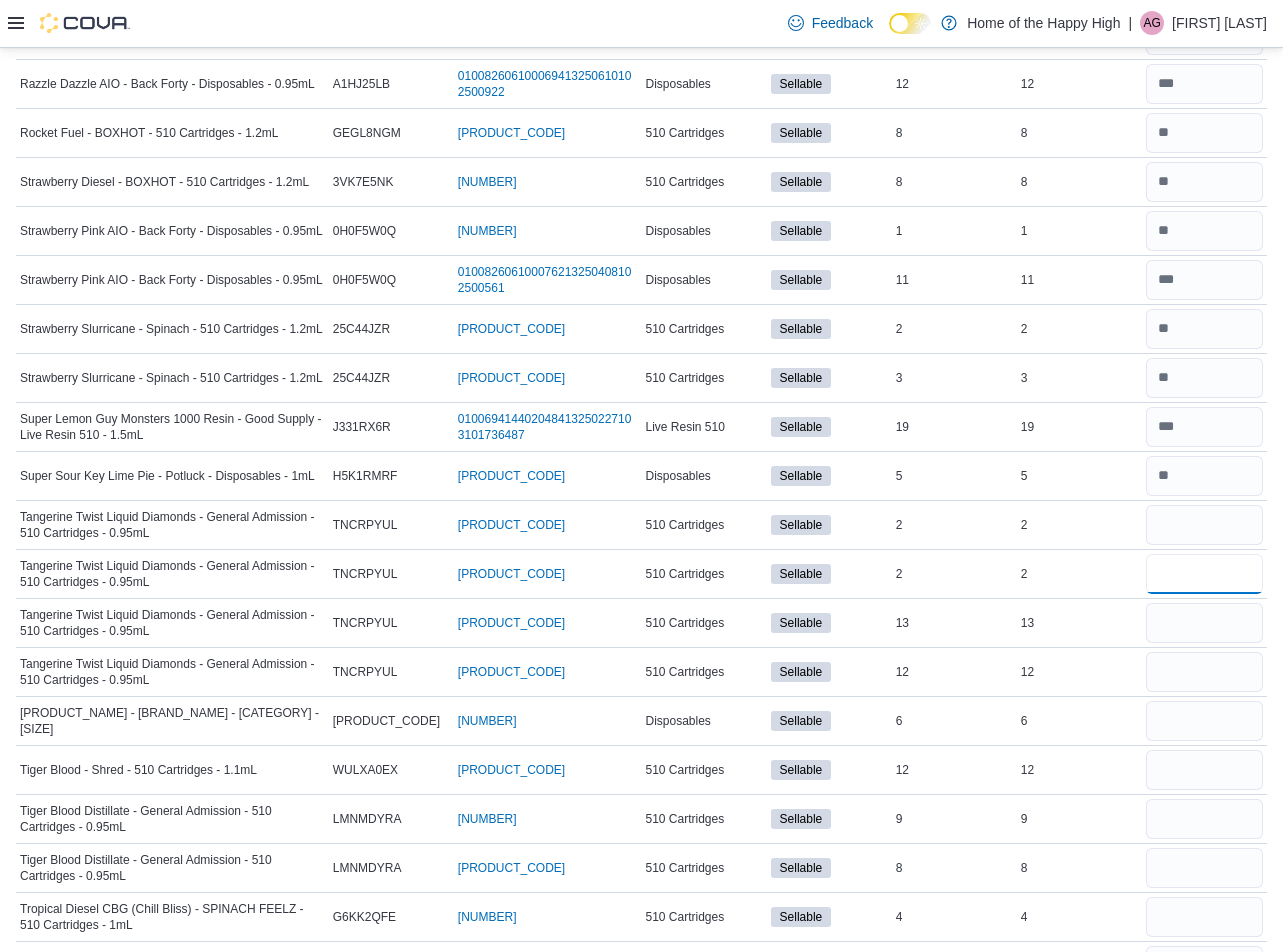 type 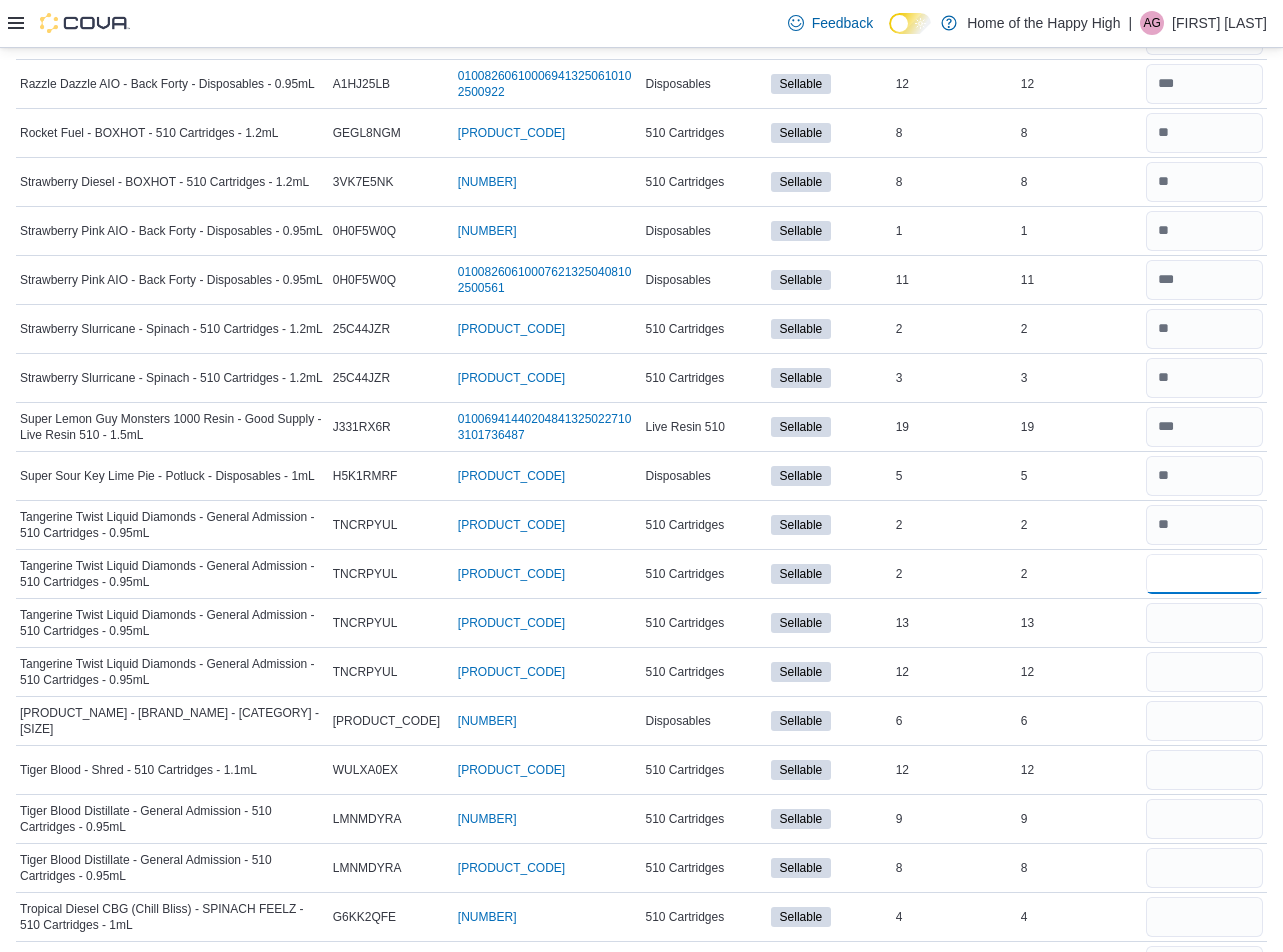 type on "*" 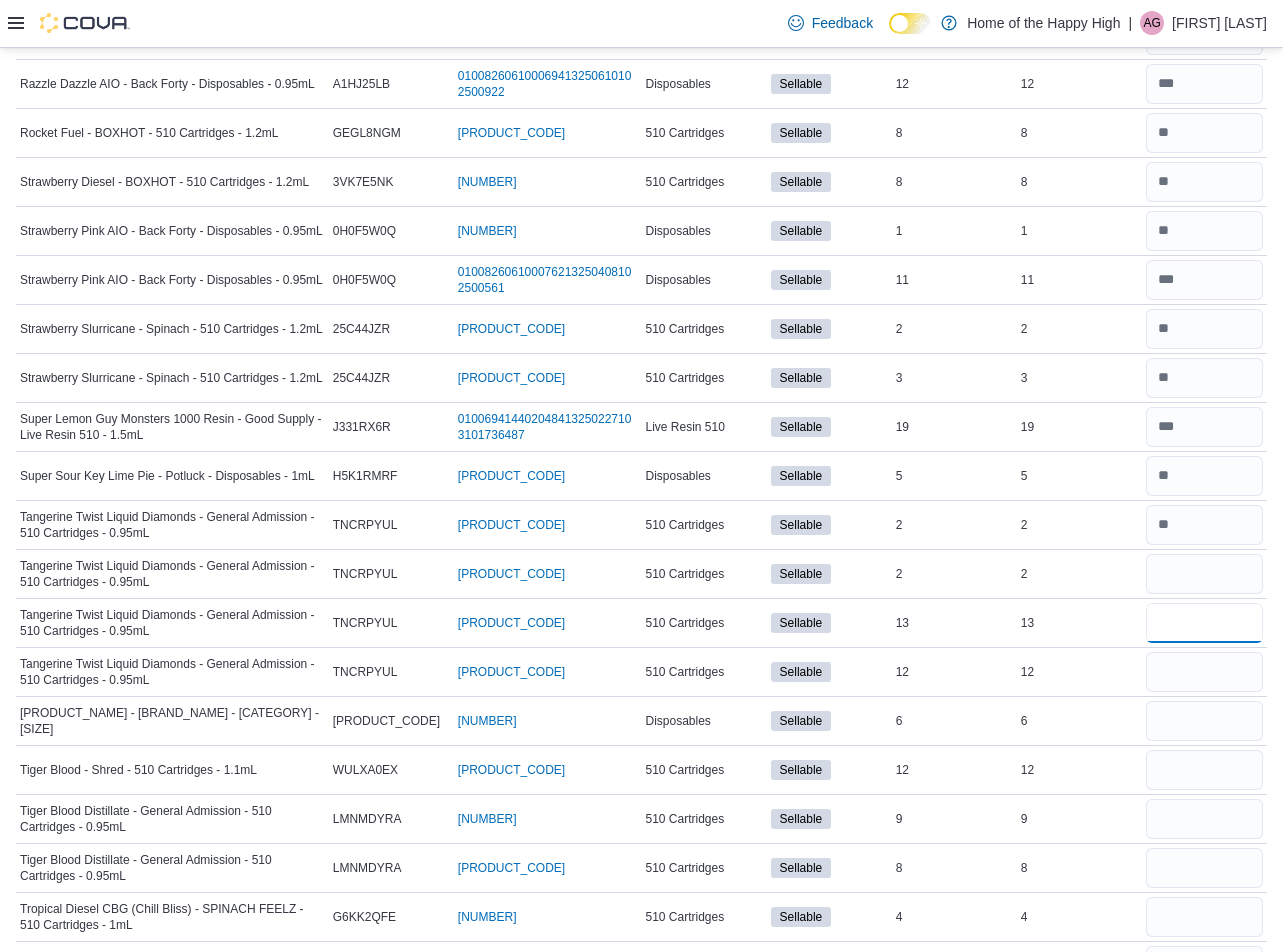 type 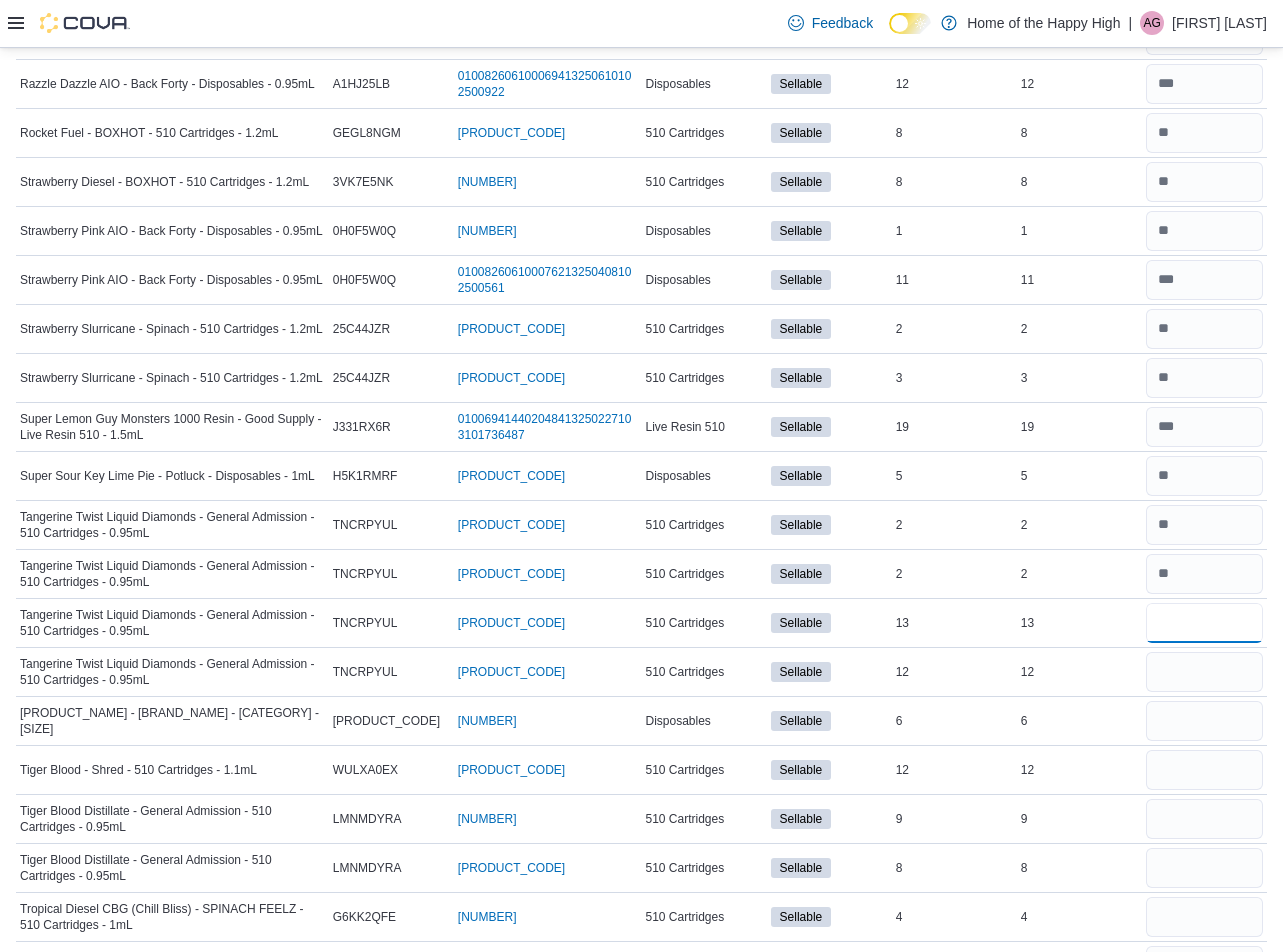 type on "**" 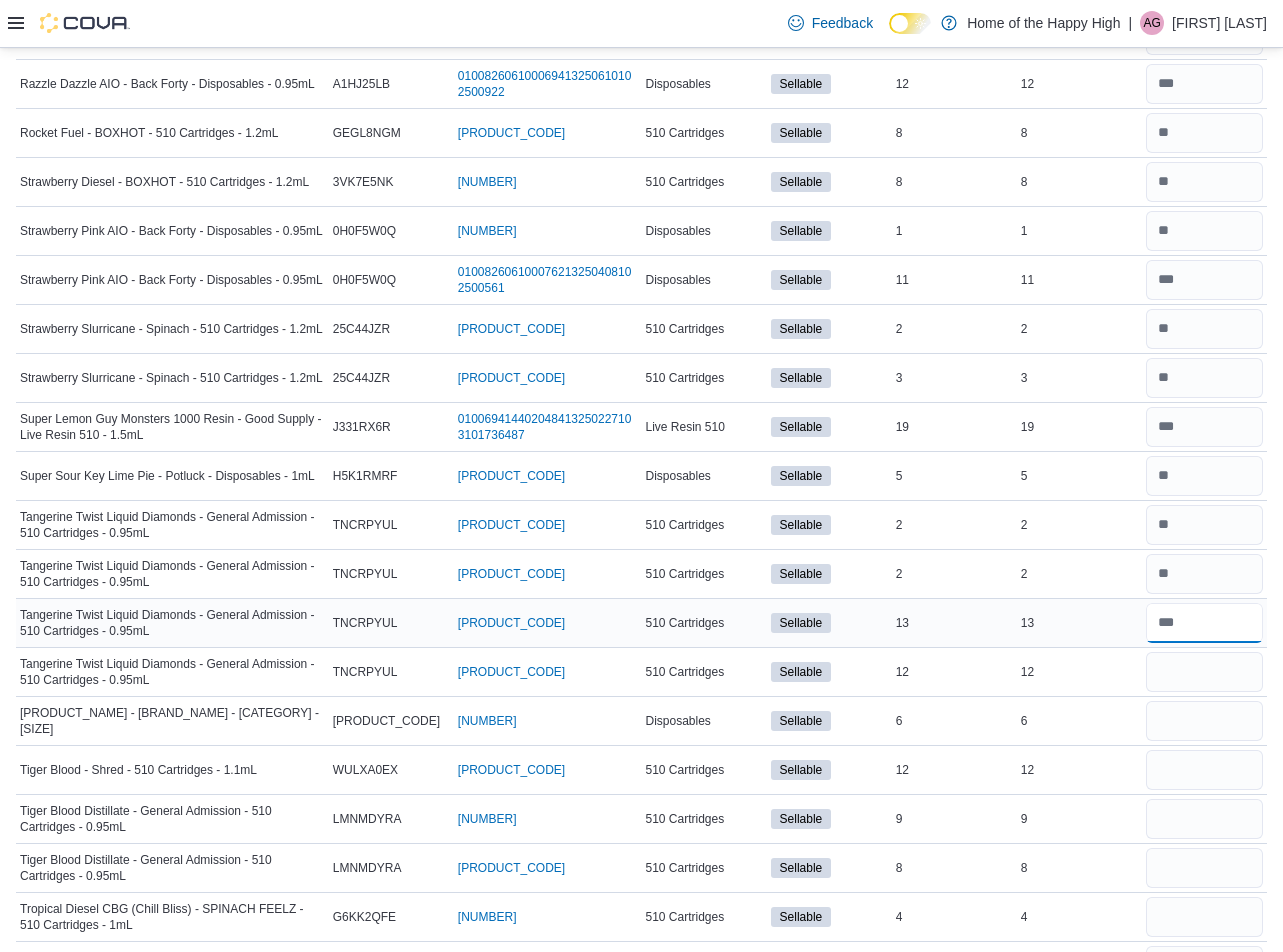 click at bounding box center [1204, 623] 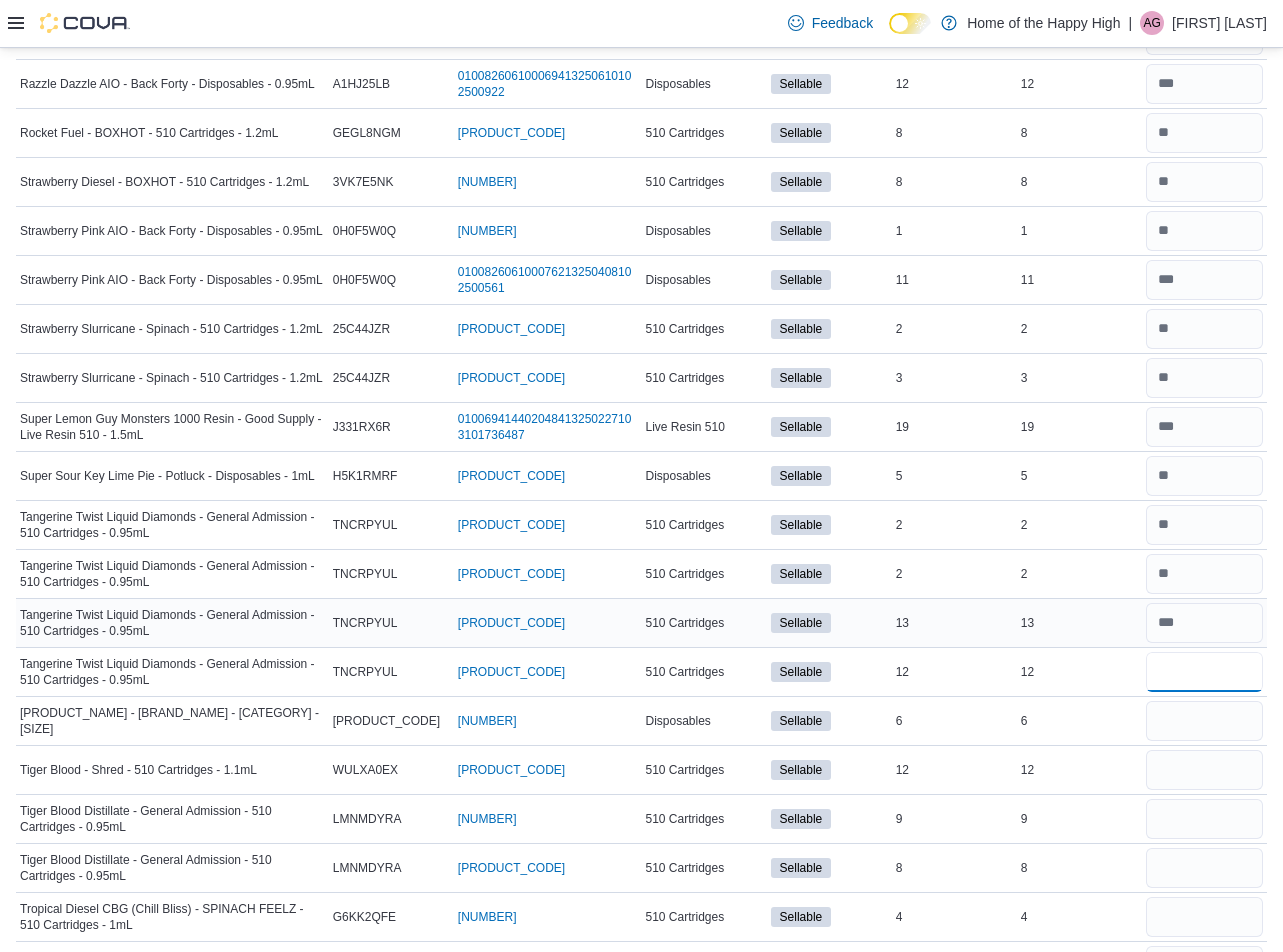 type 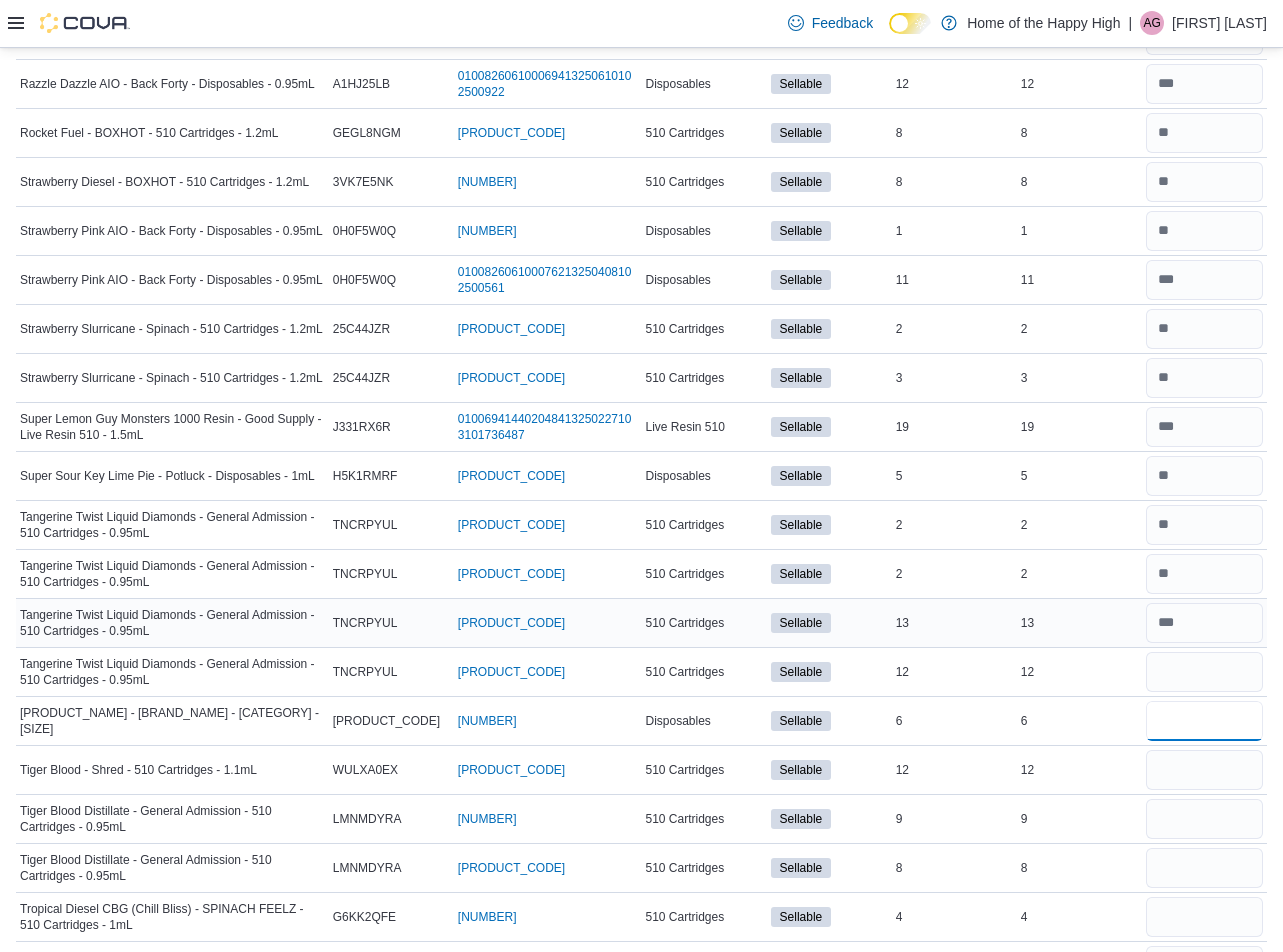 type 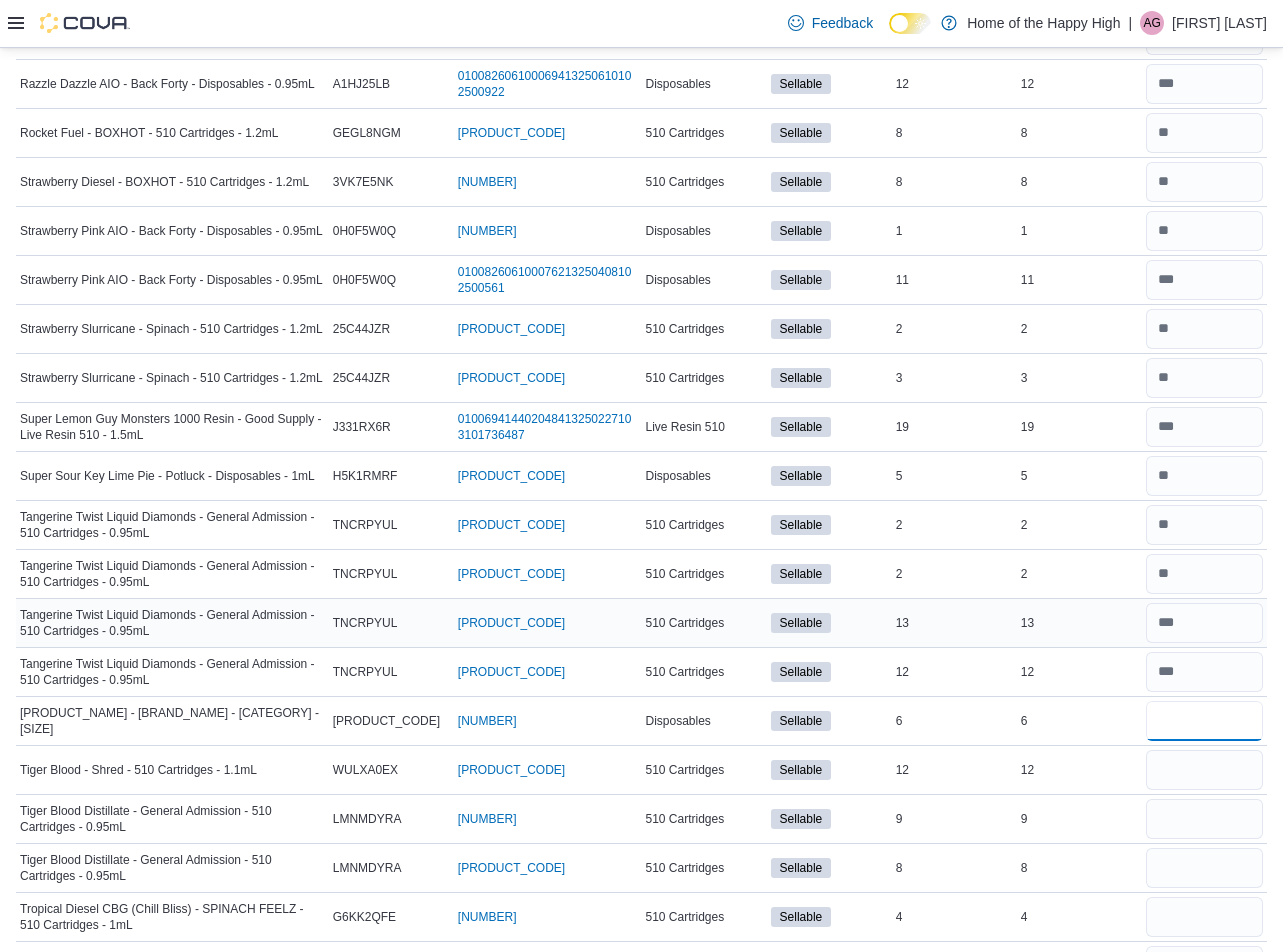 type on "*" 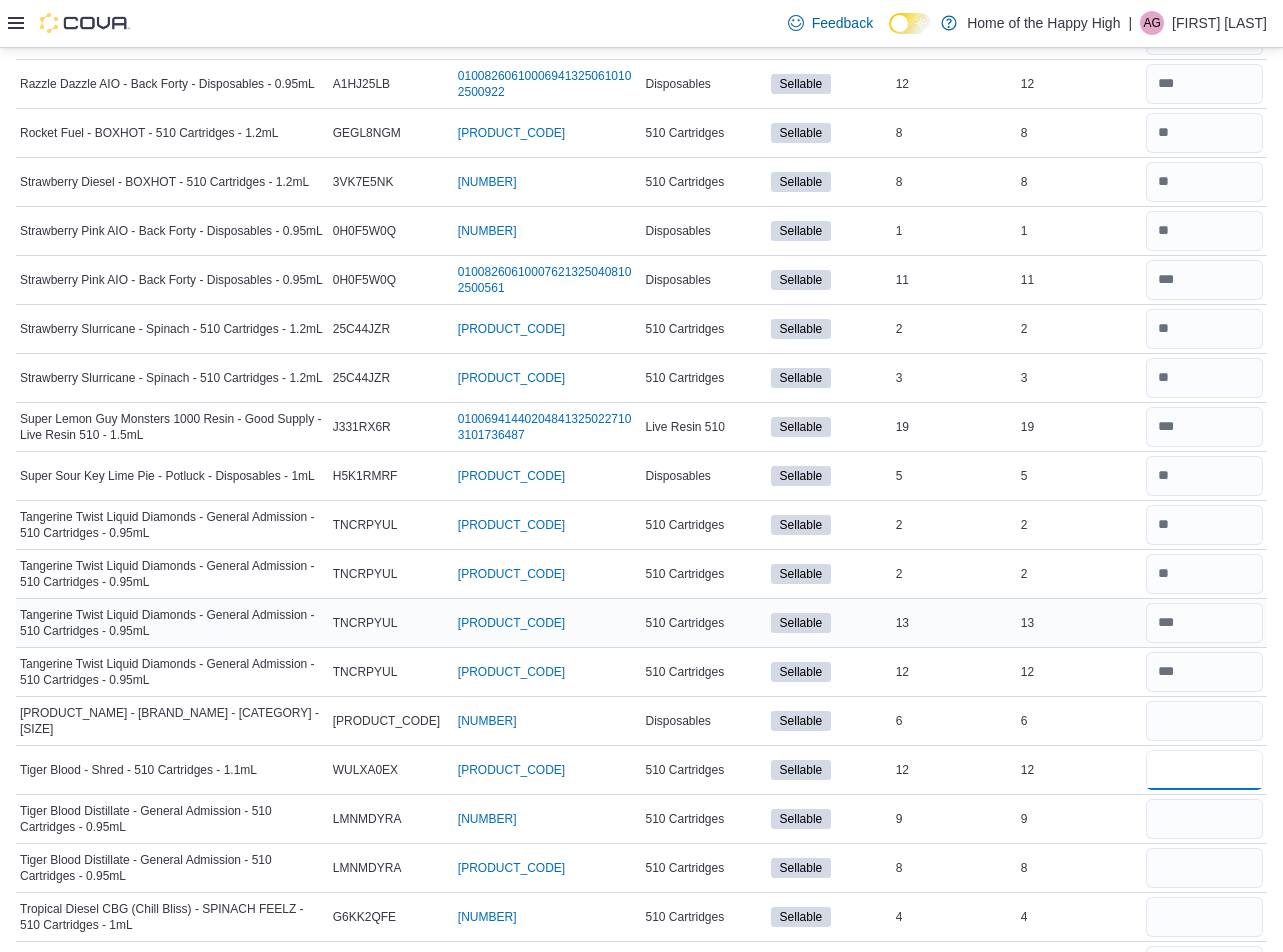 type 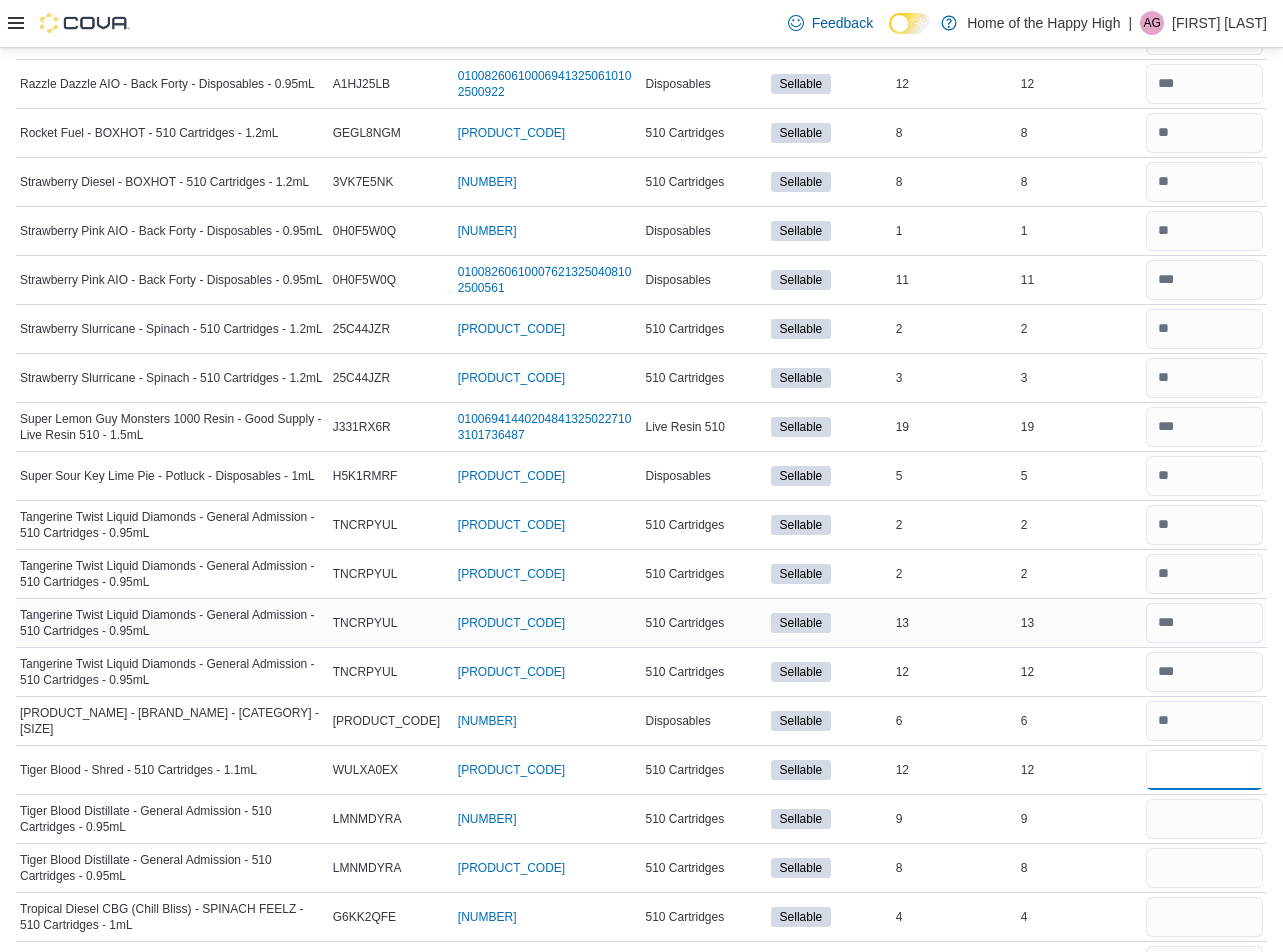 type on "**" 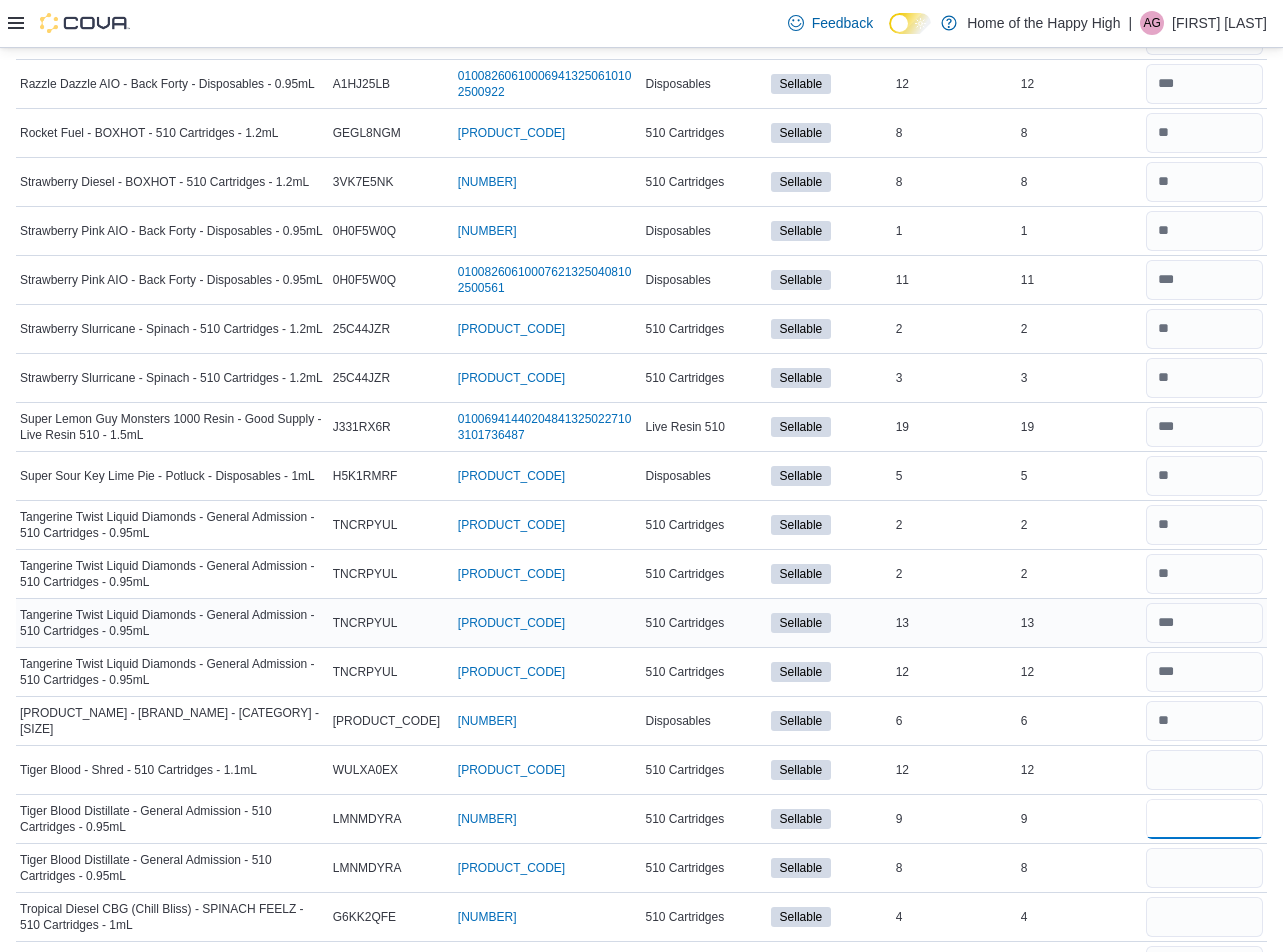 type 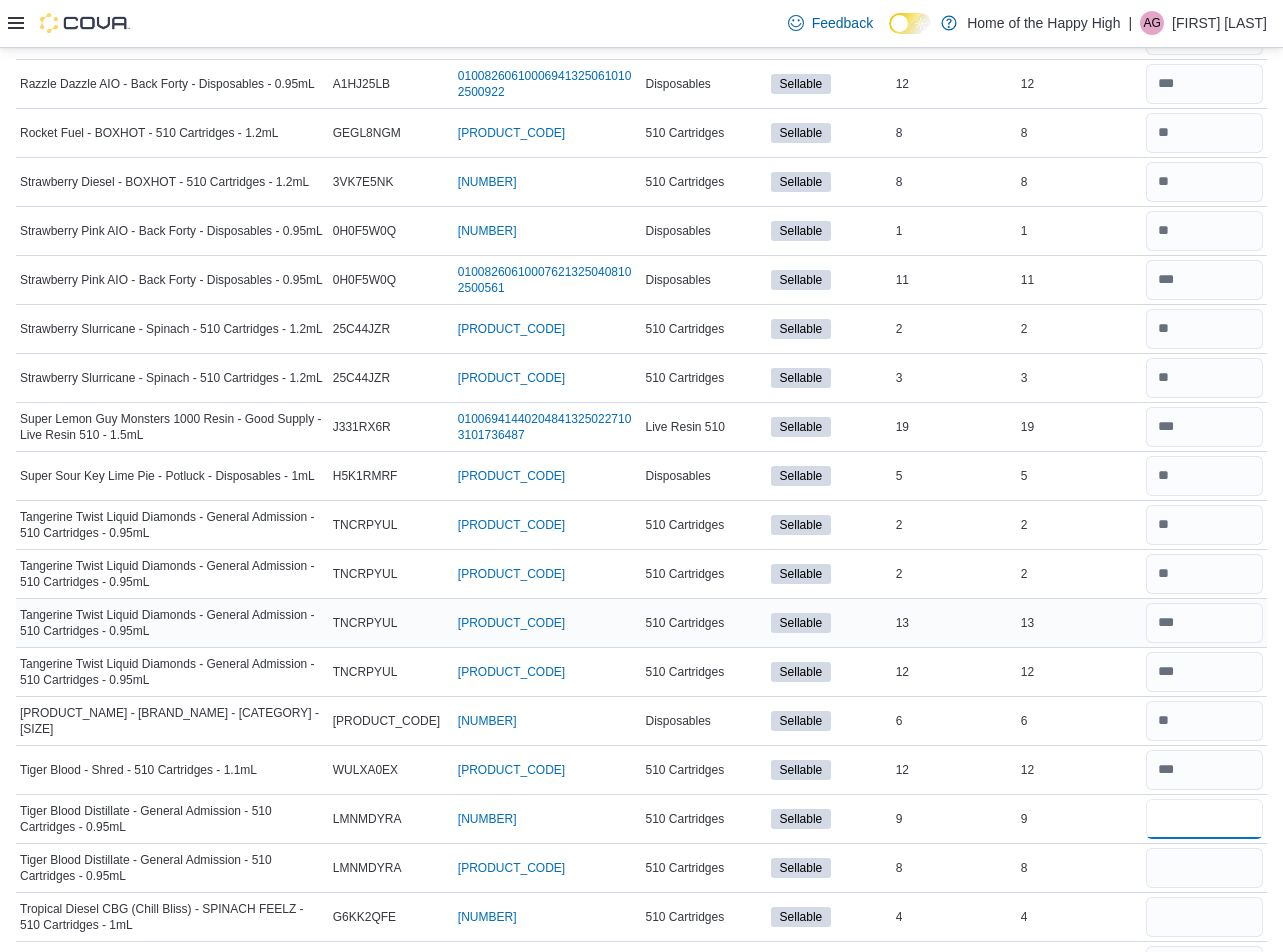 type on "*" 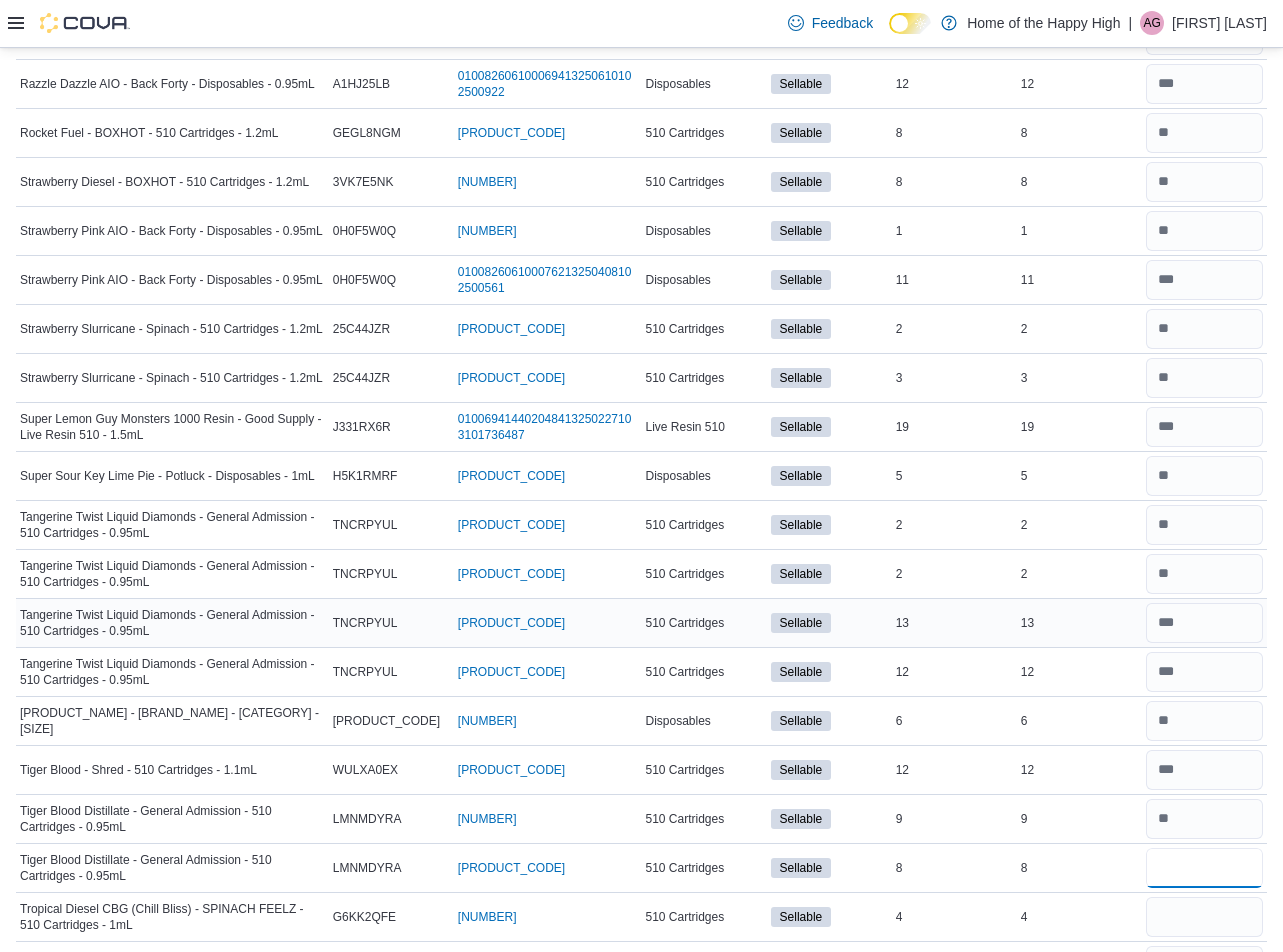 type 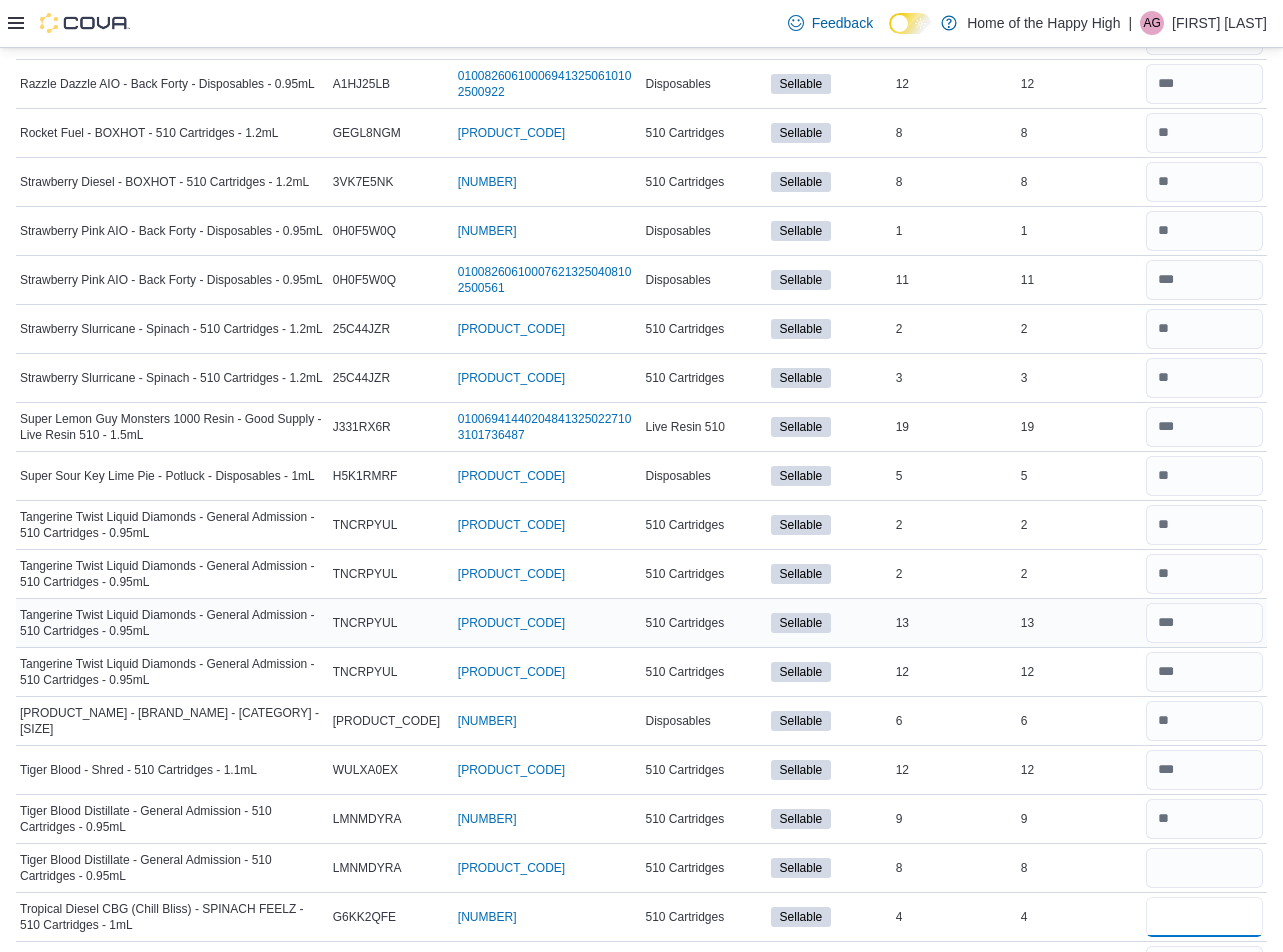 type 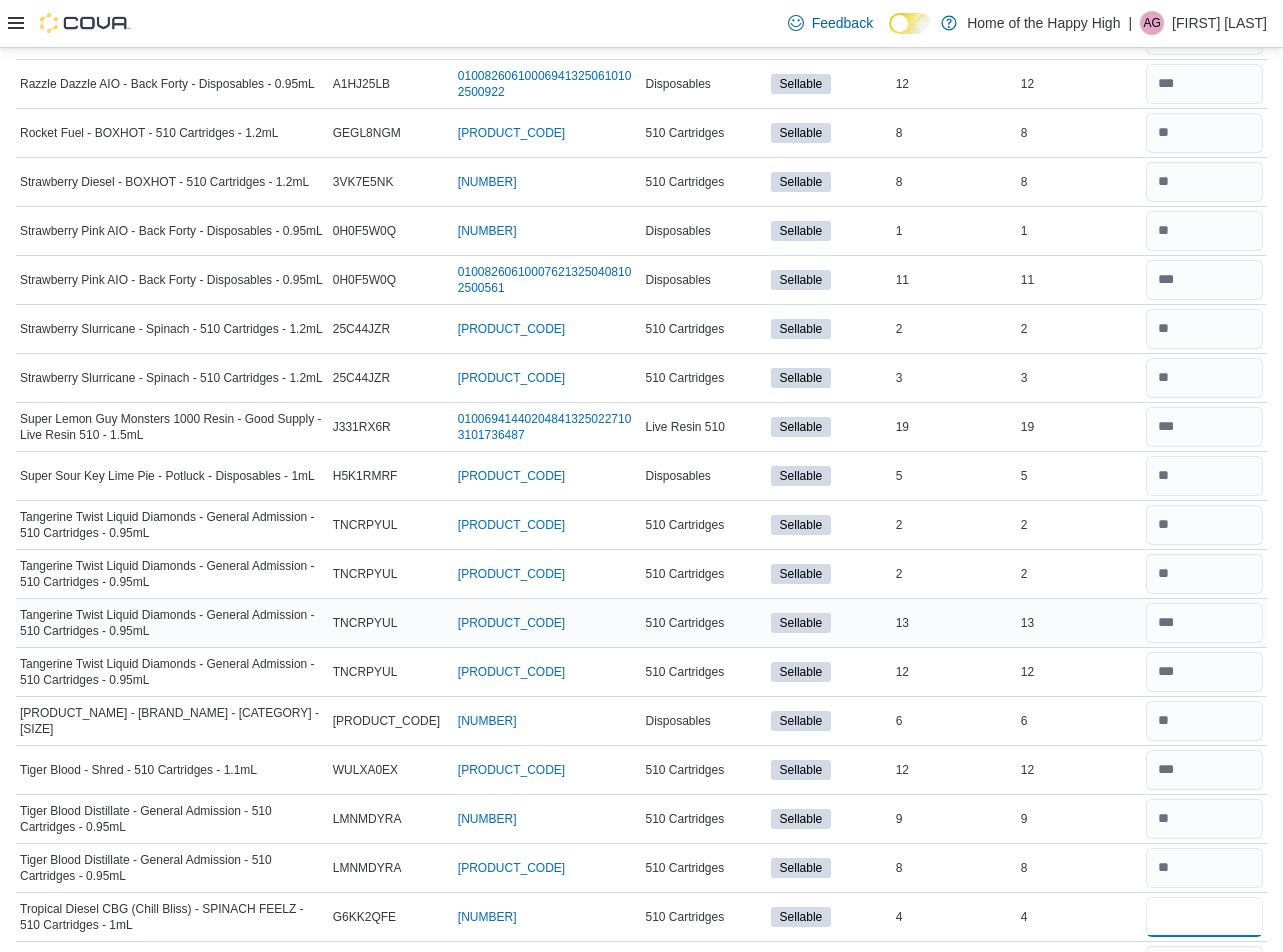type on "*" 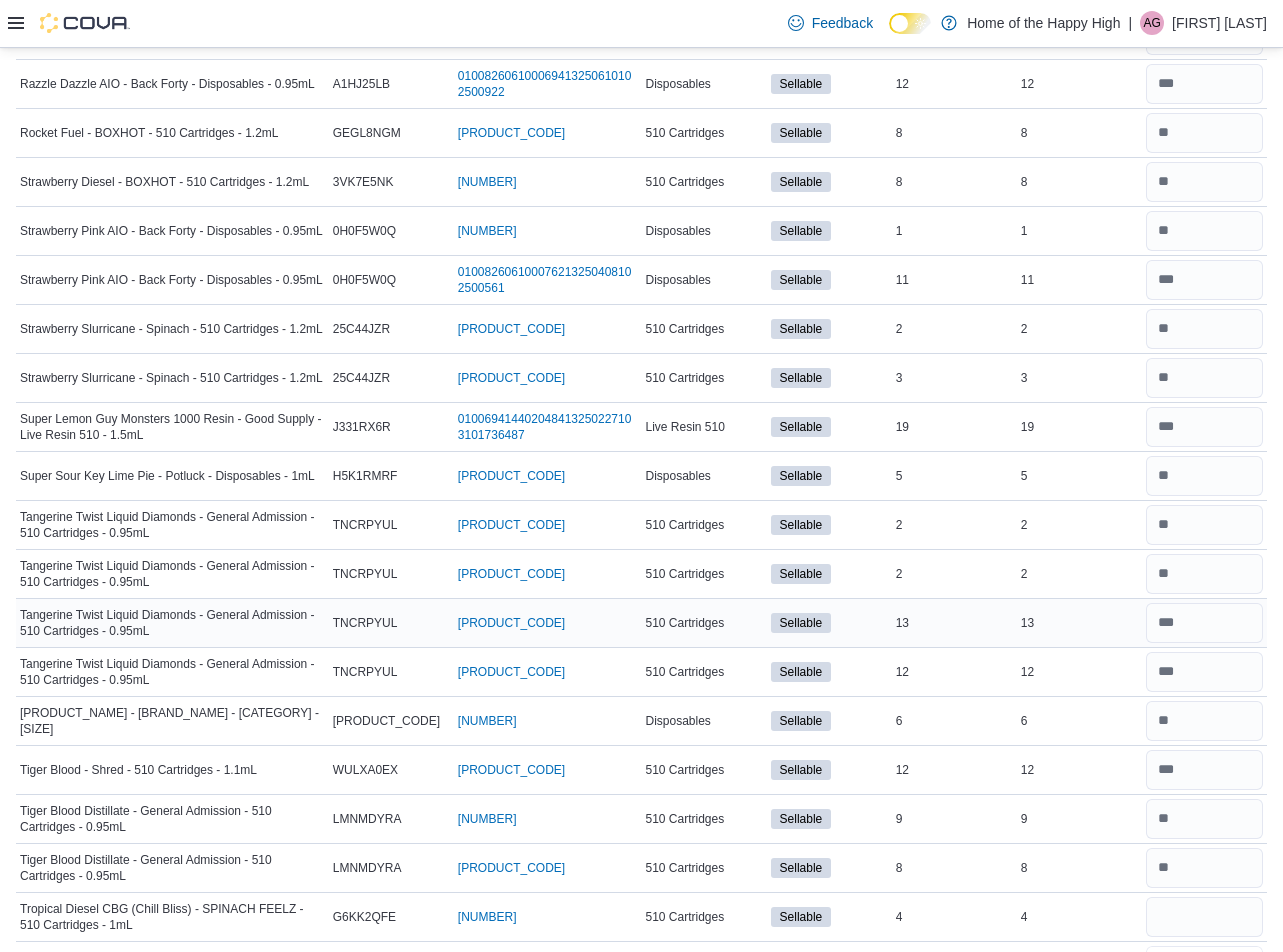 type 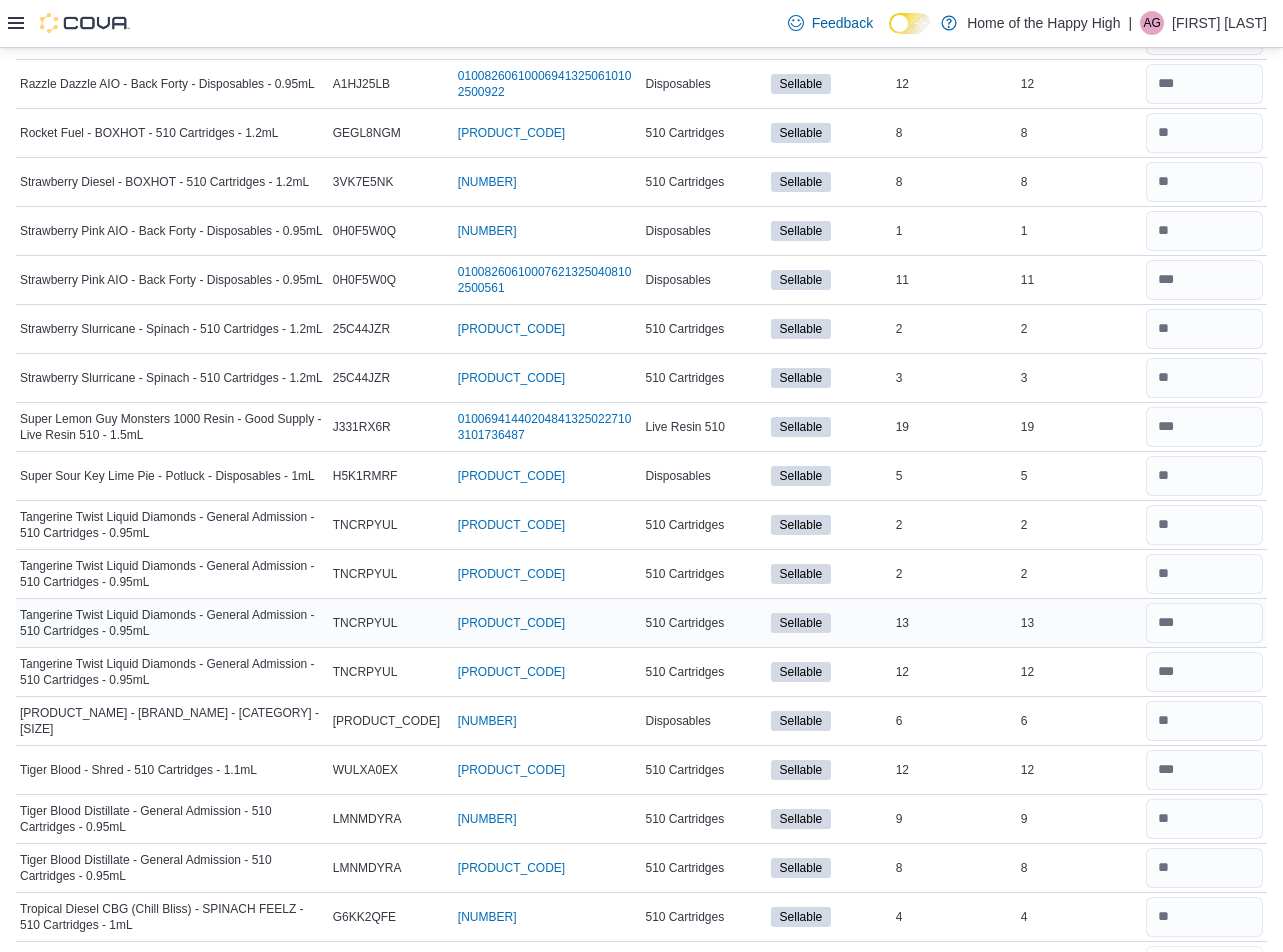 scroll, scrollTop: 3270, scrollLeft: 0, axis: vertical 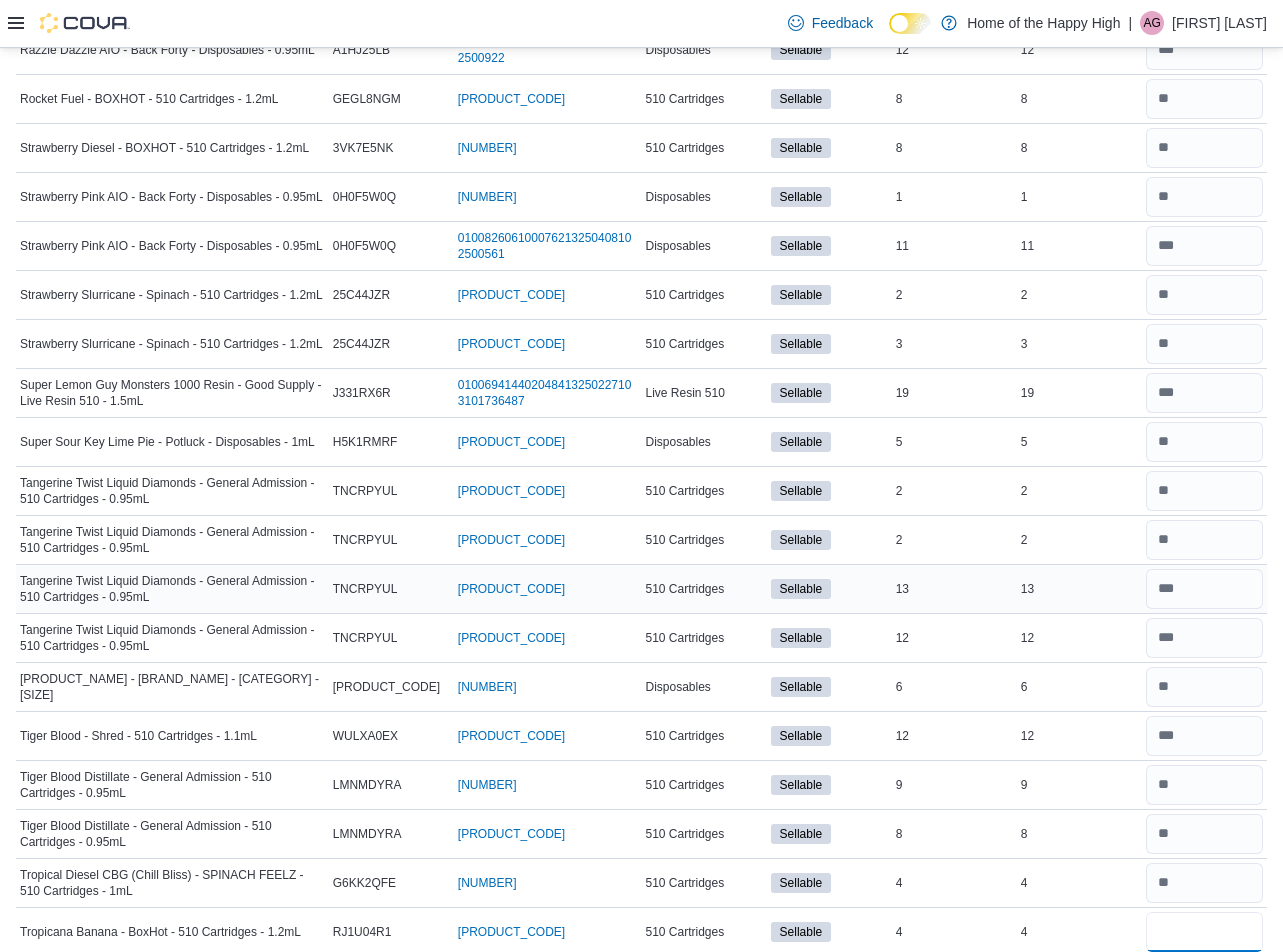type on "*" 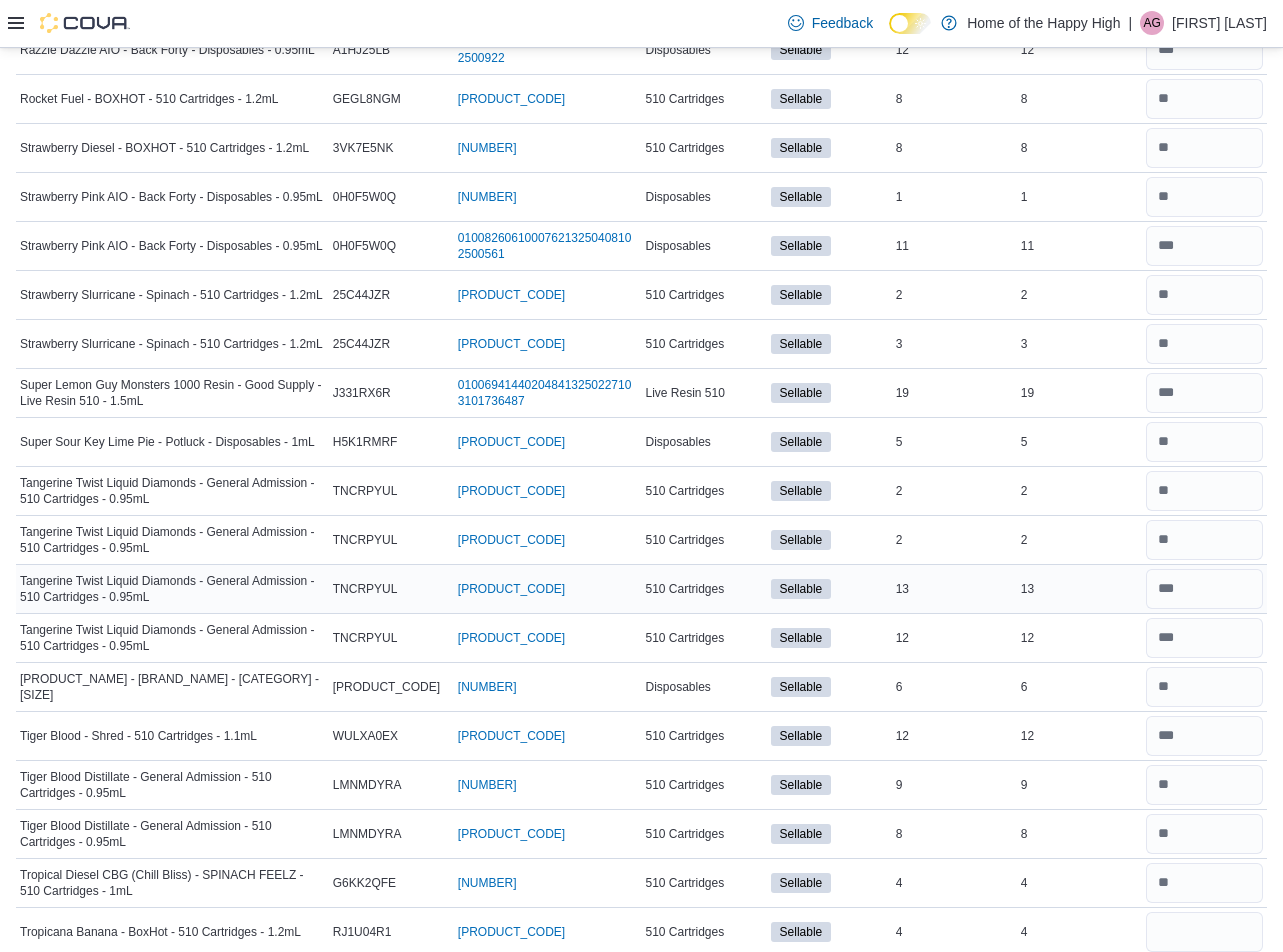 type 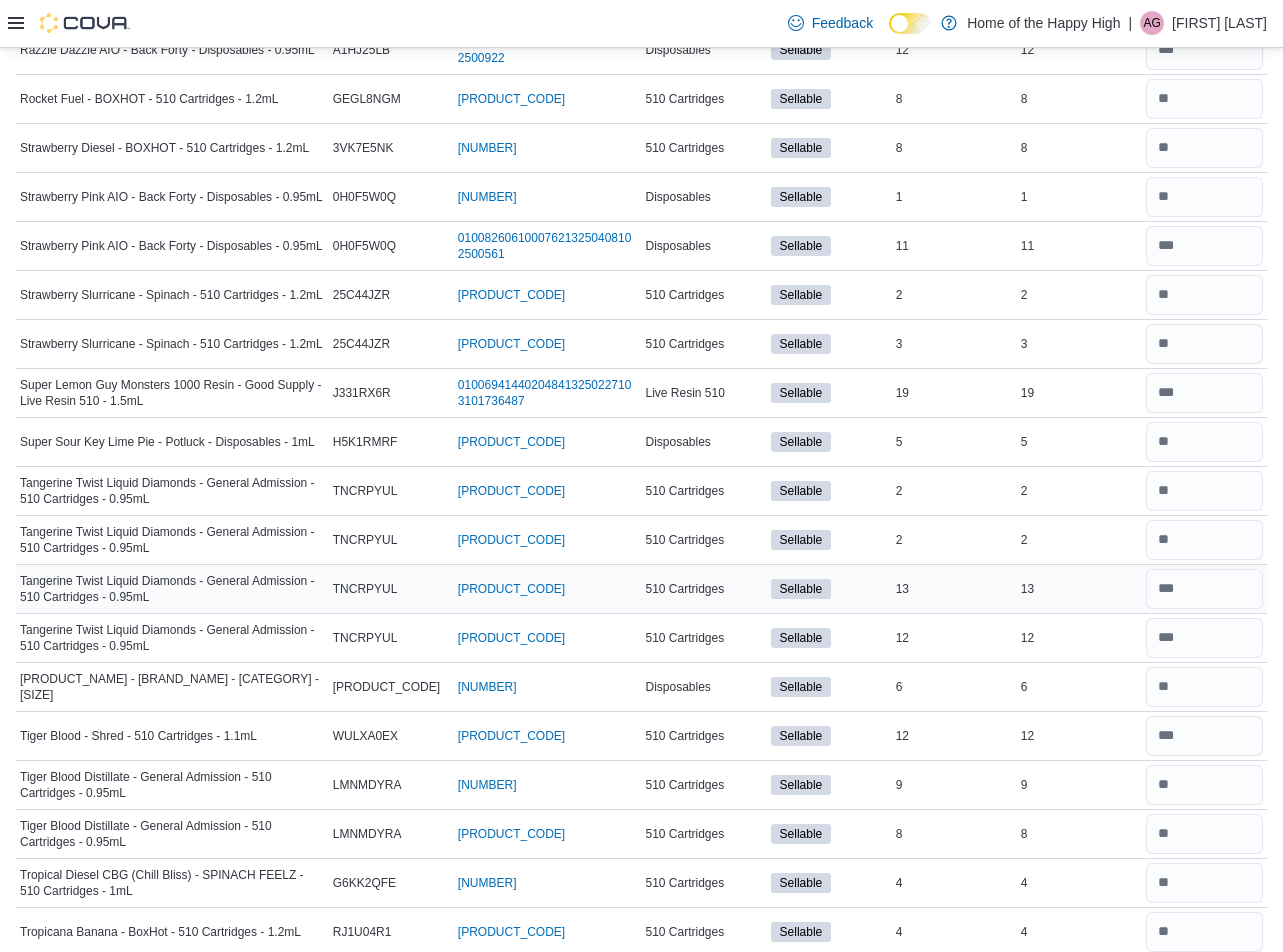 scroll, scrollTop: 3775, scrollLeft: 0, axis: vertical 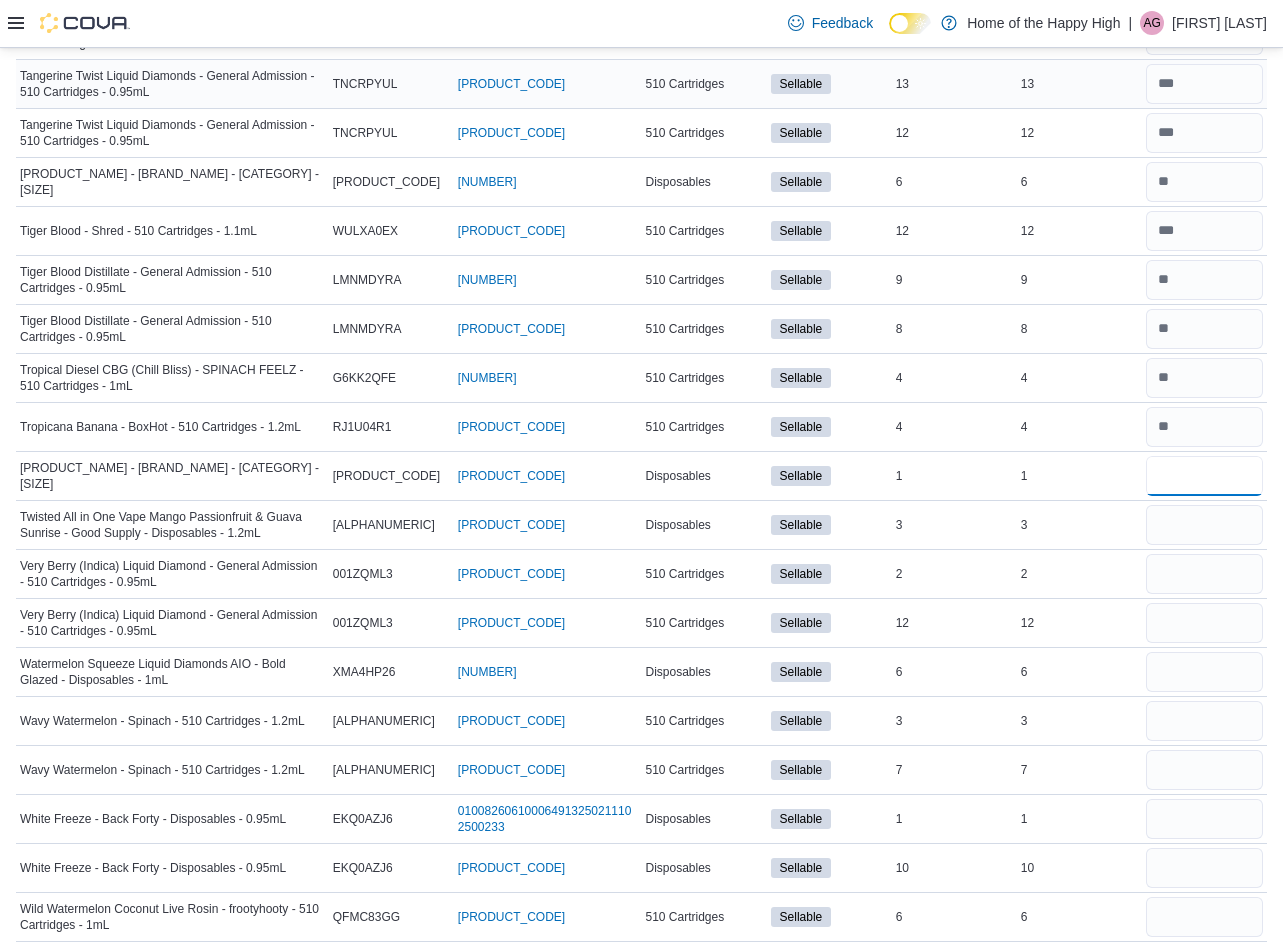 type on "*" 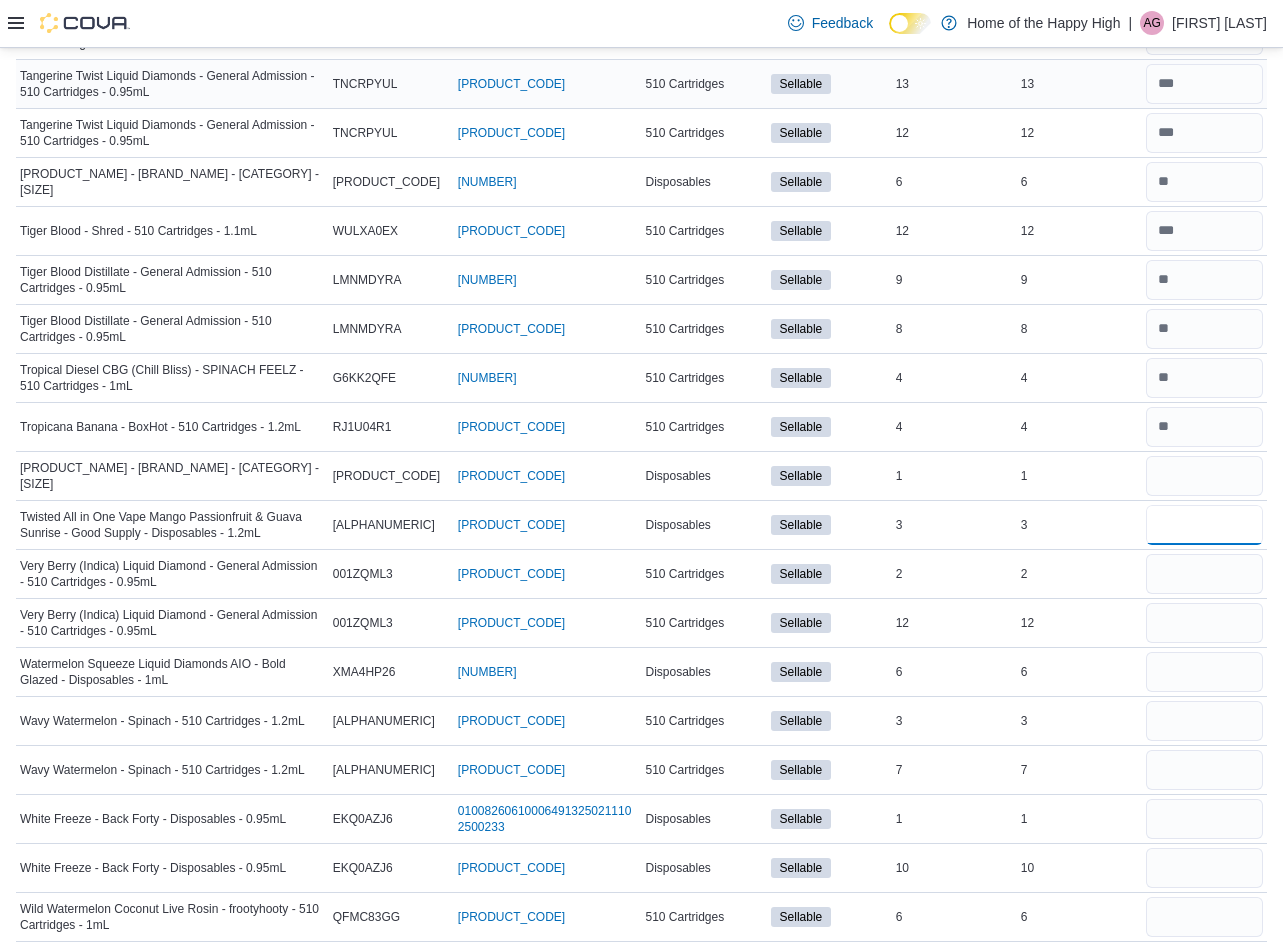 type 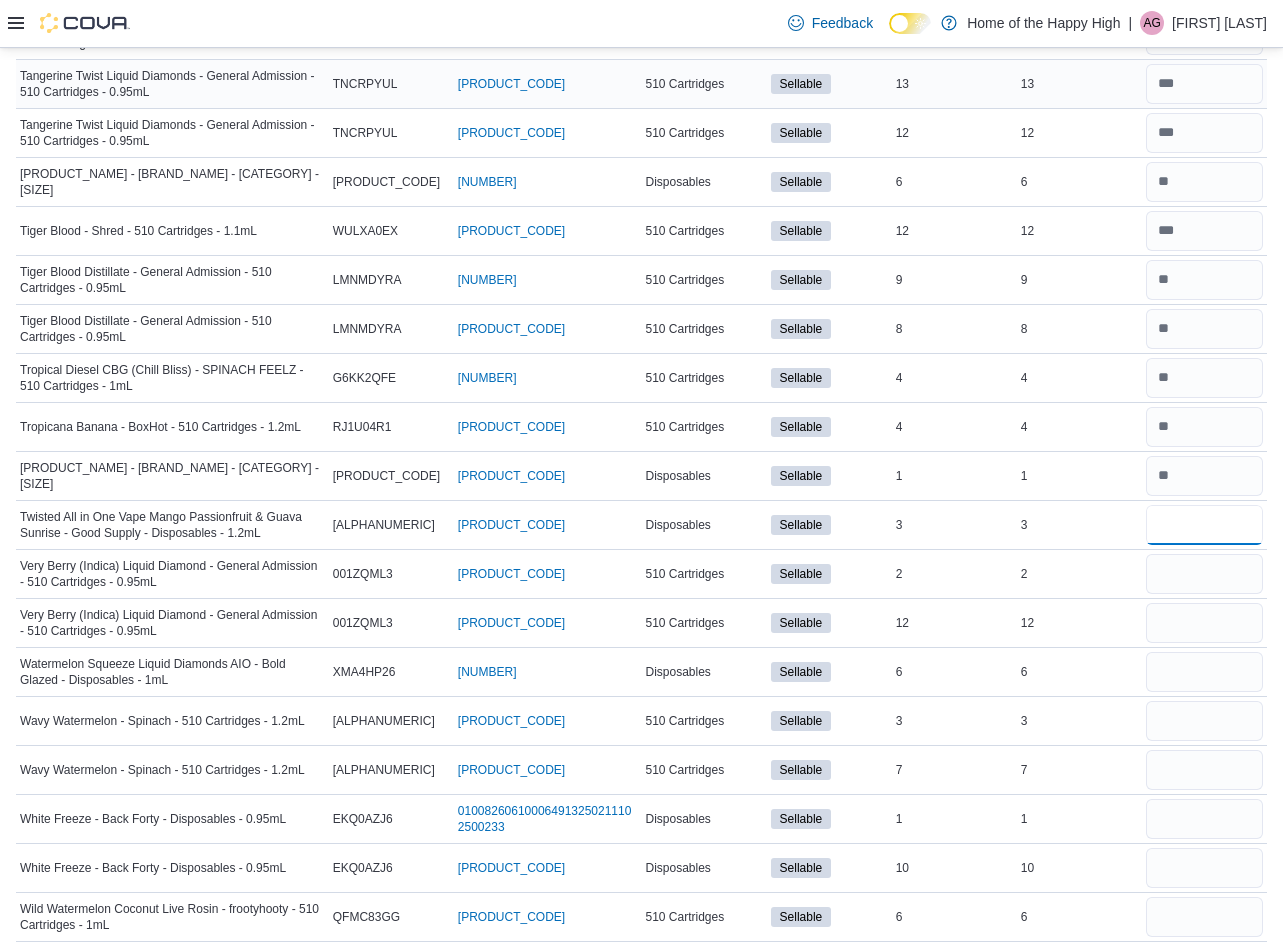 type on "*" 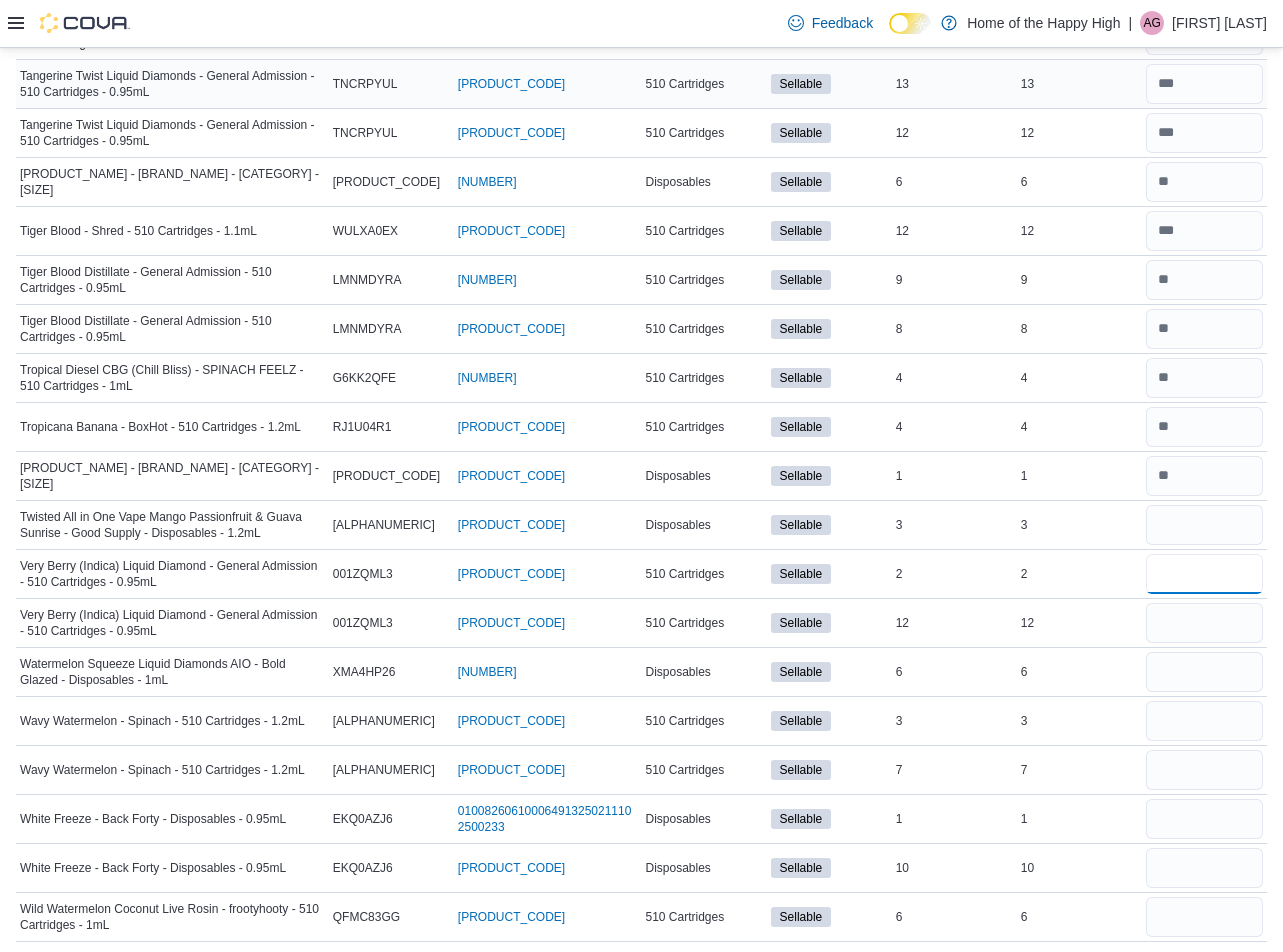 type 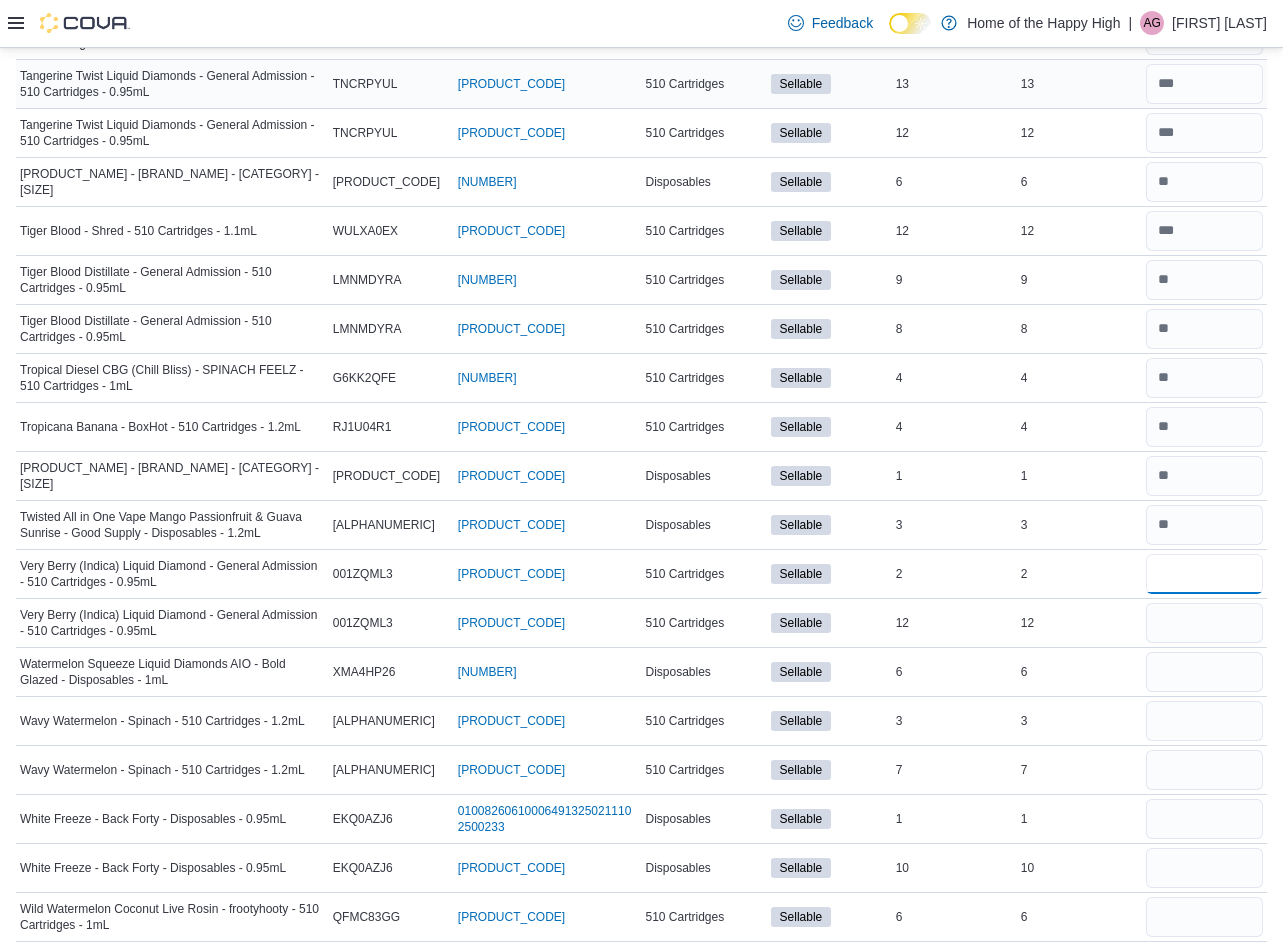 type on "*" 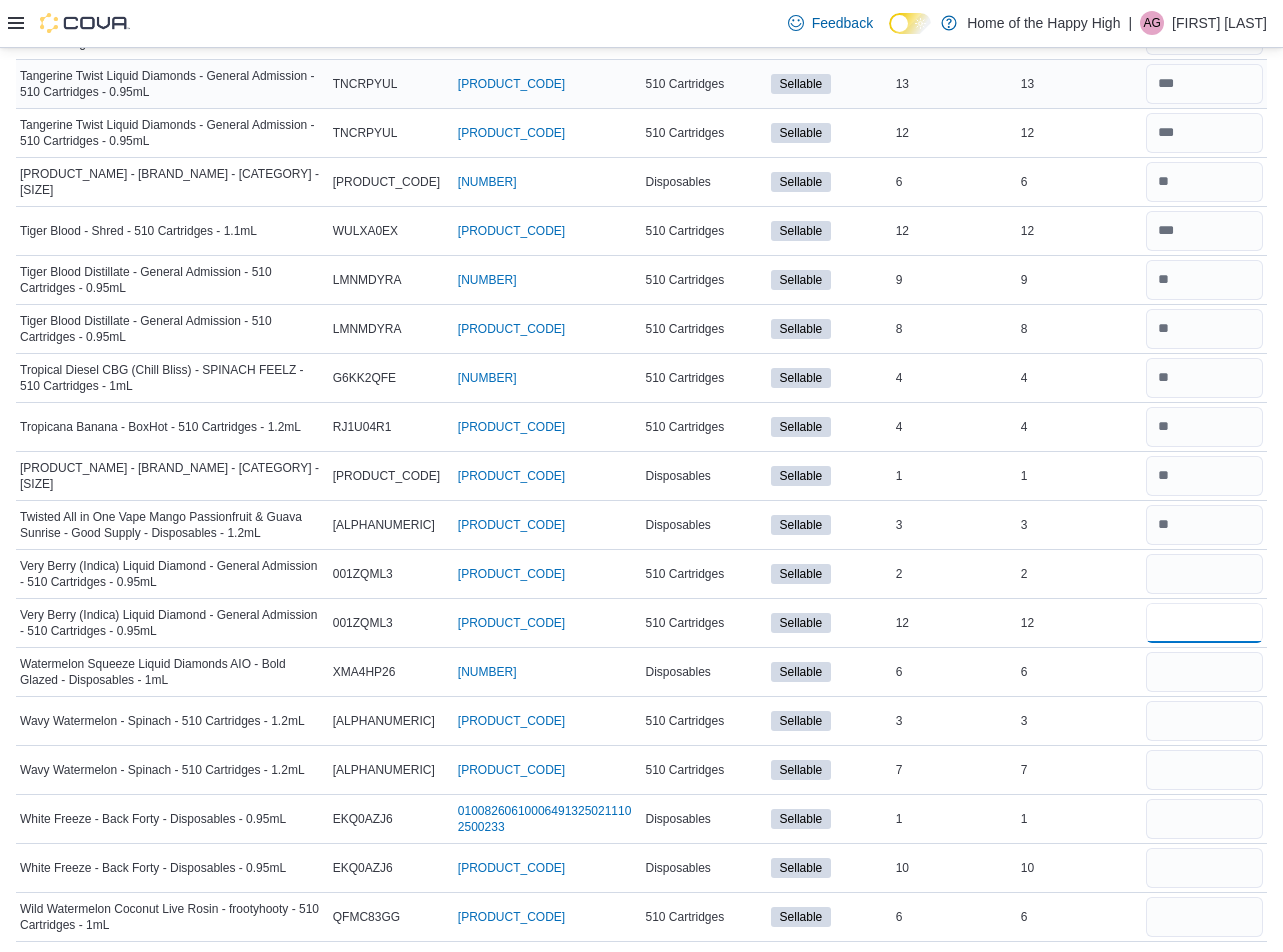 type 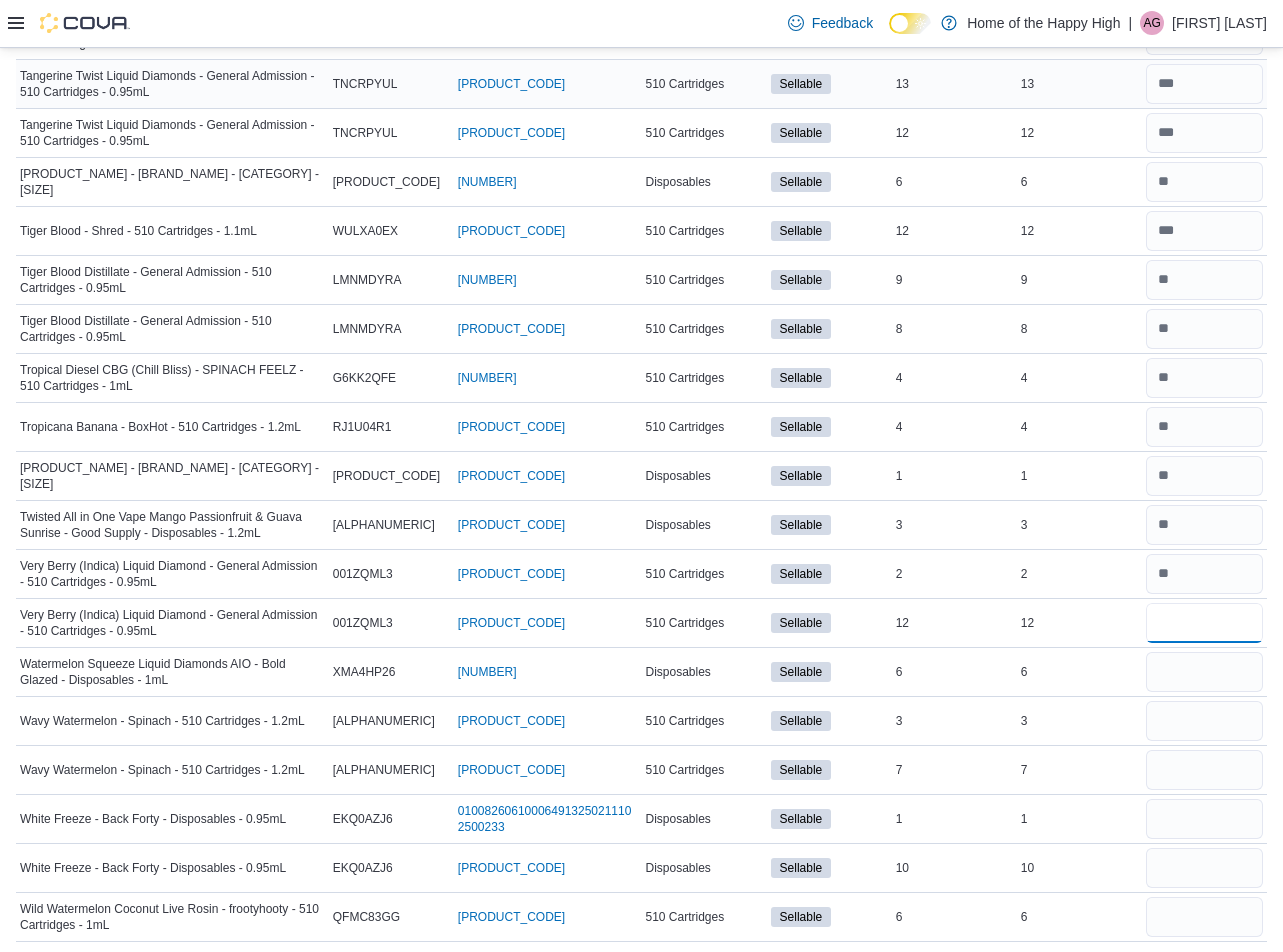 type on "**" 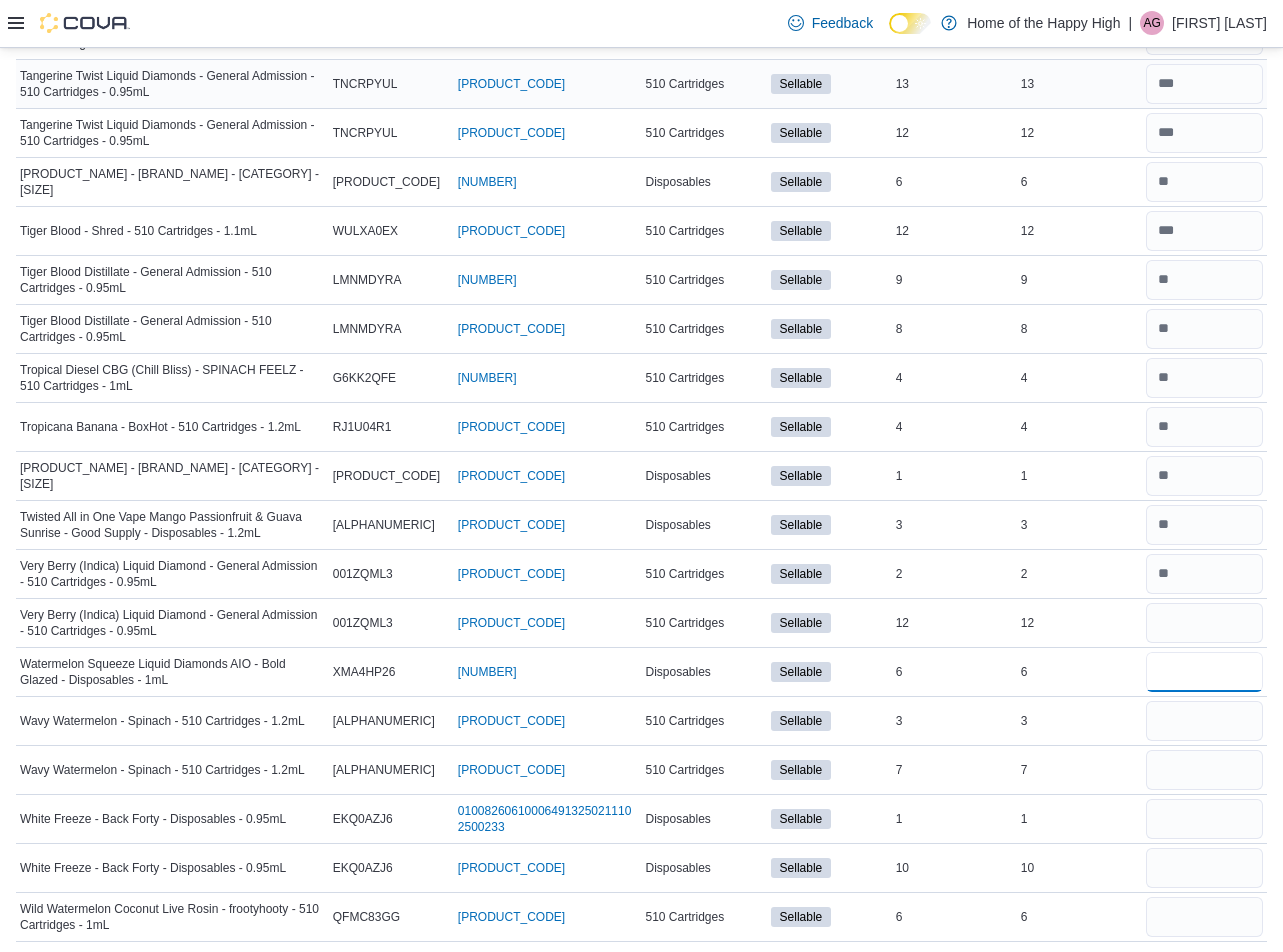 type 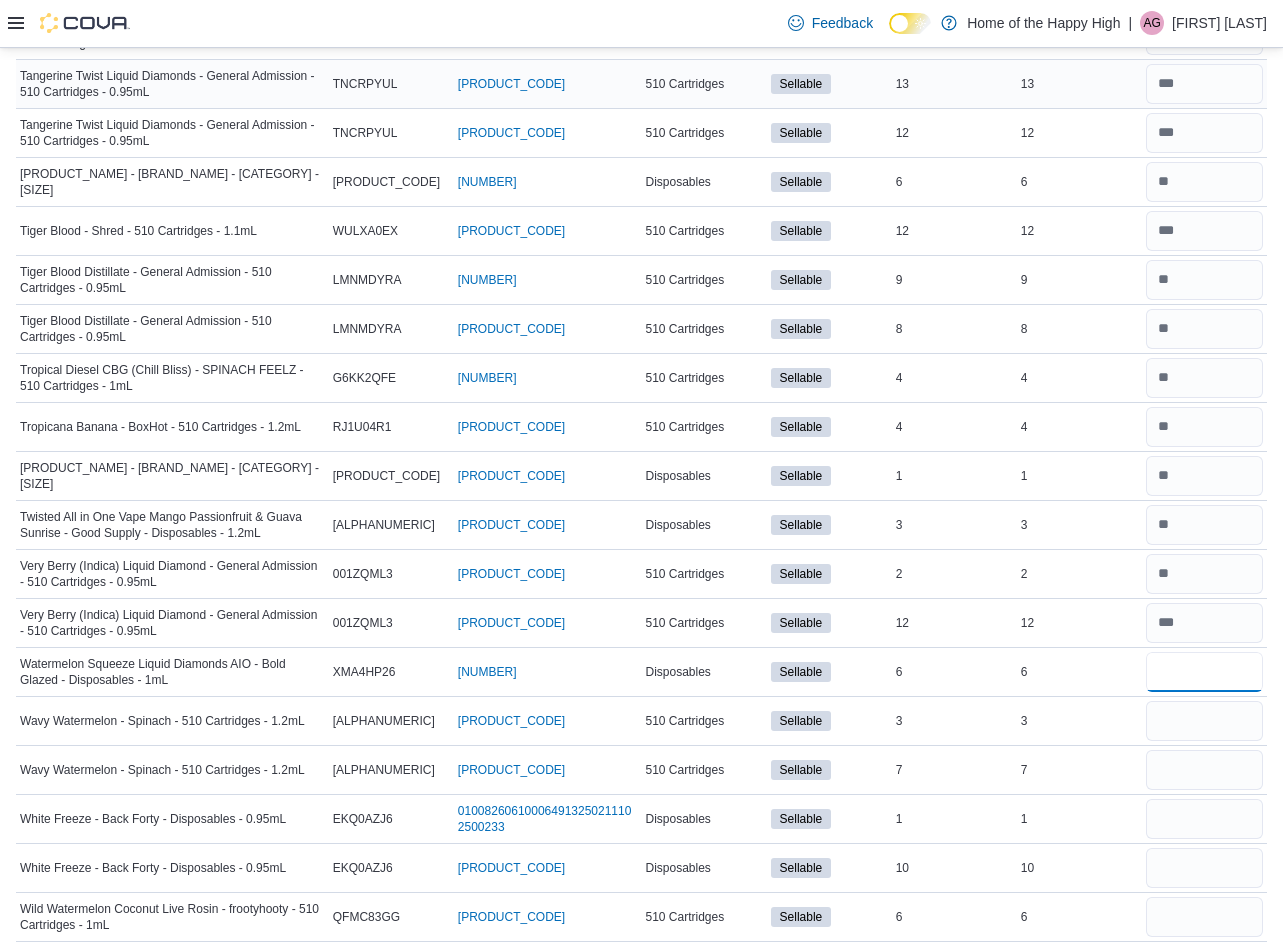 type on "*" 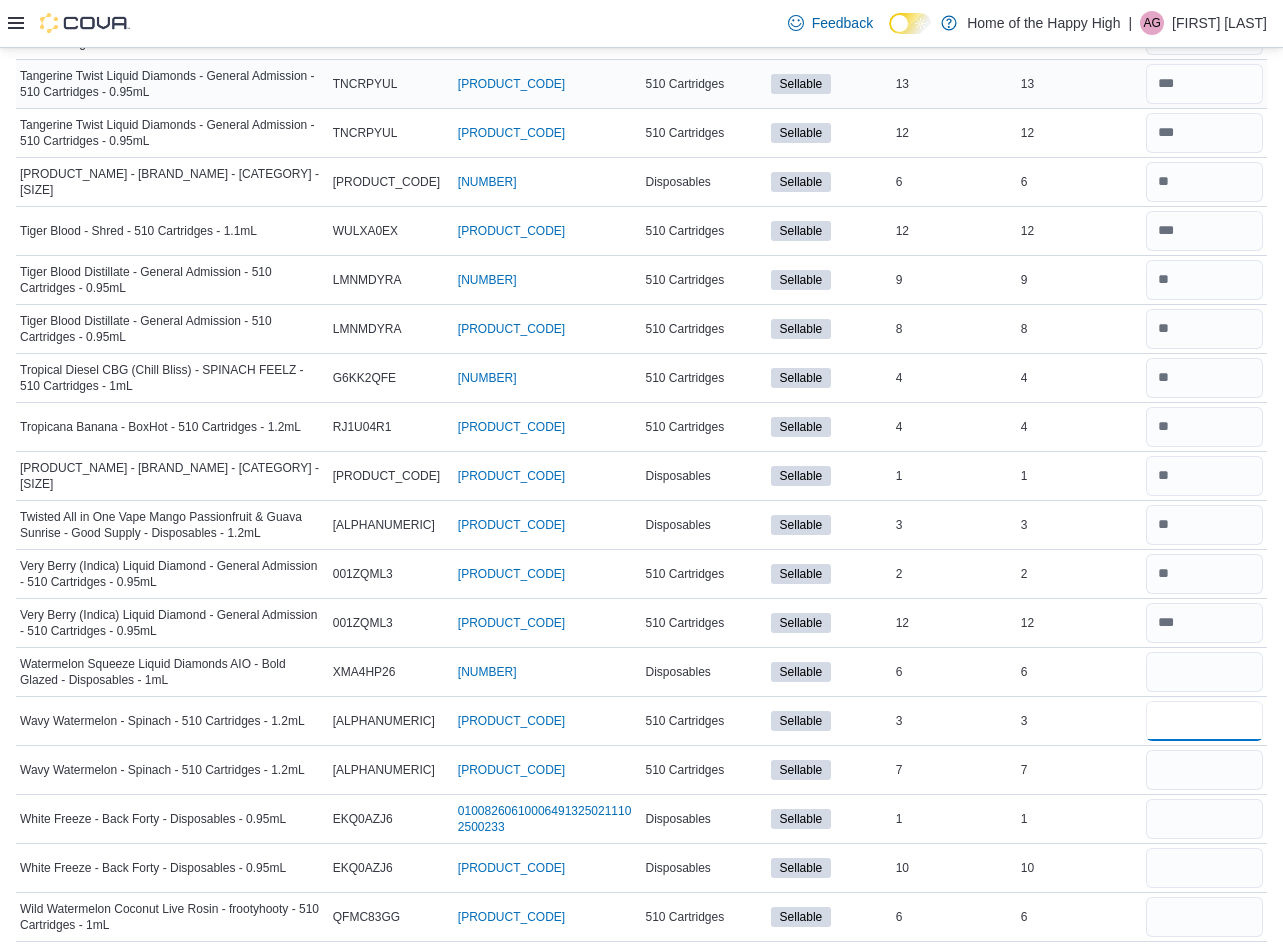 type 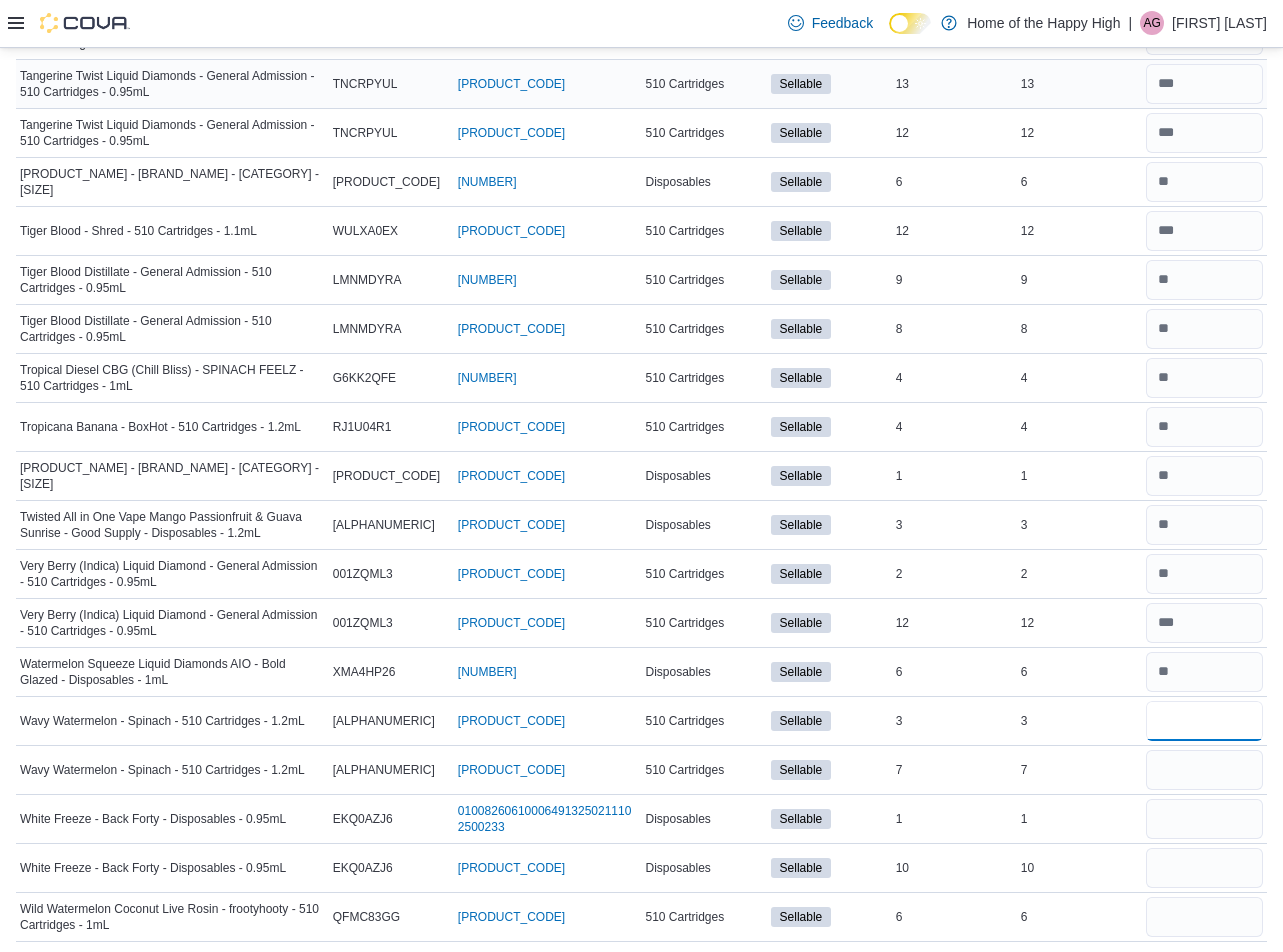 type on "*" 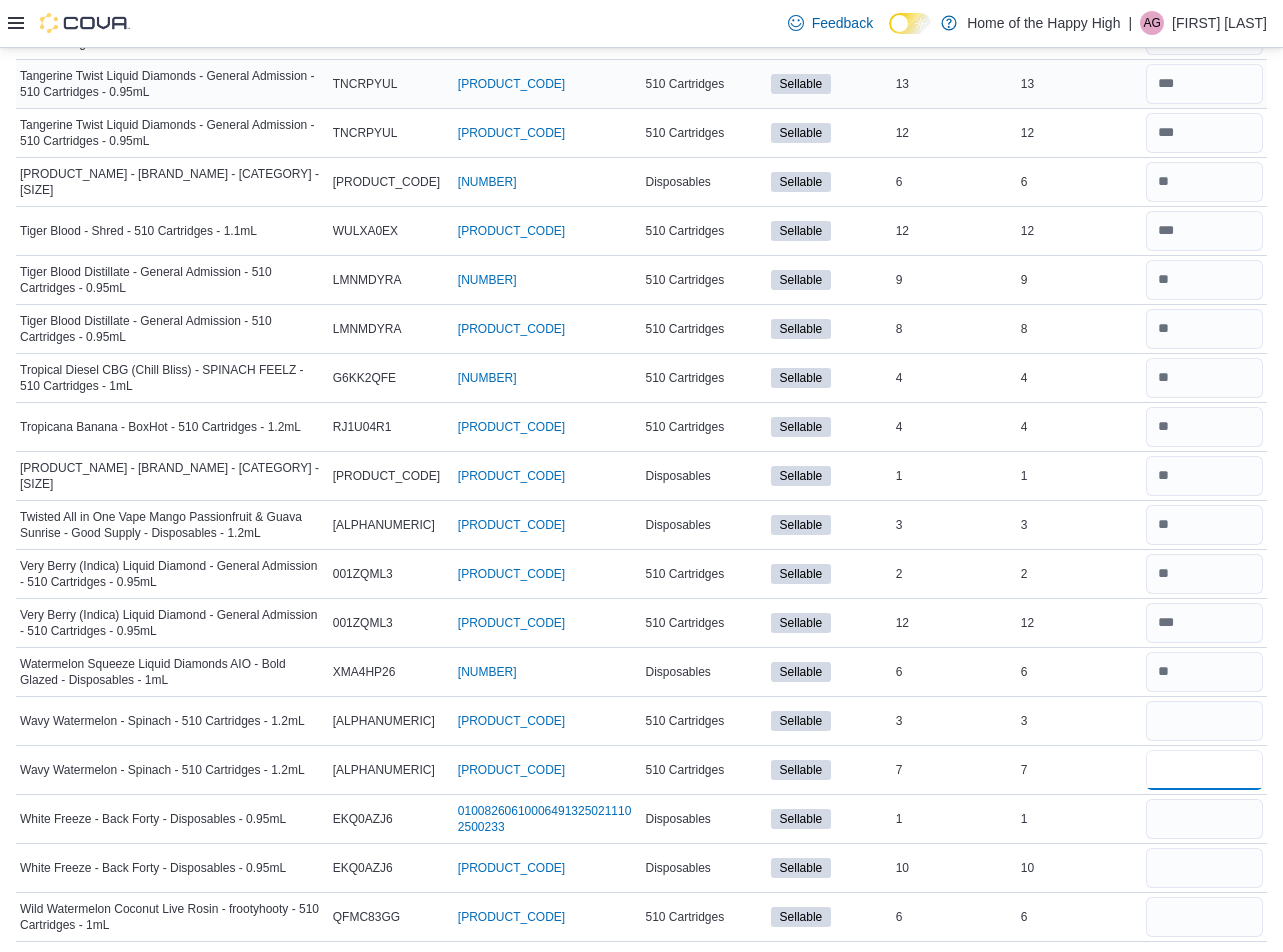 type 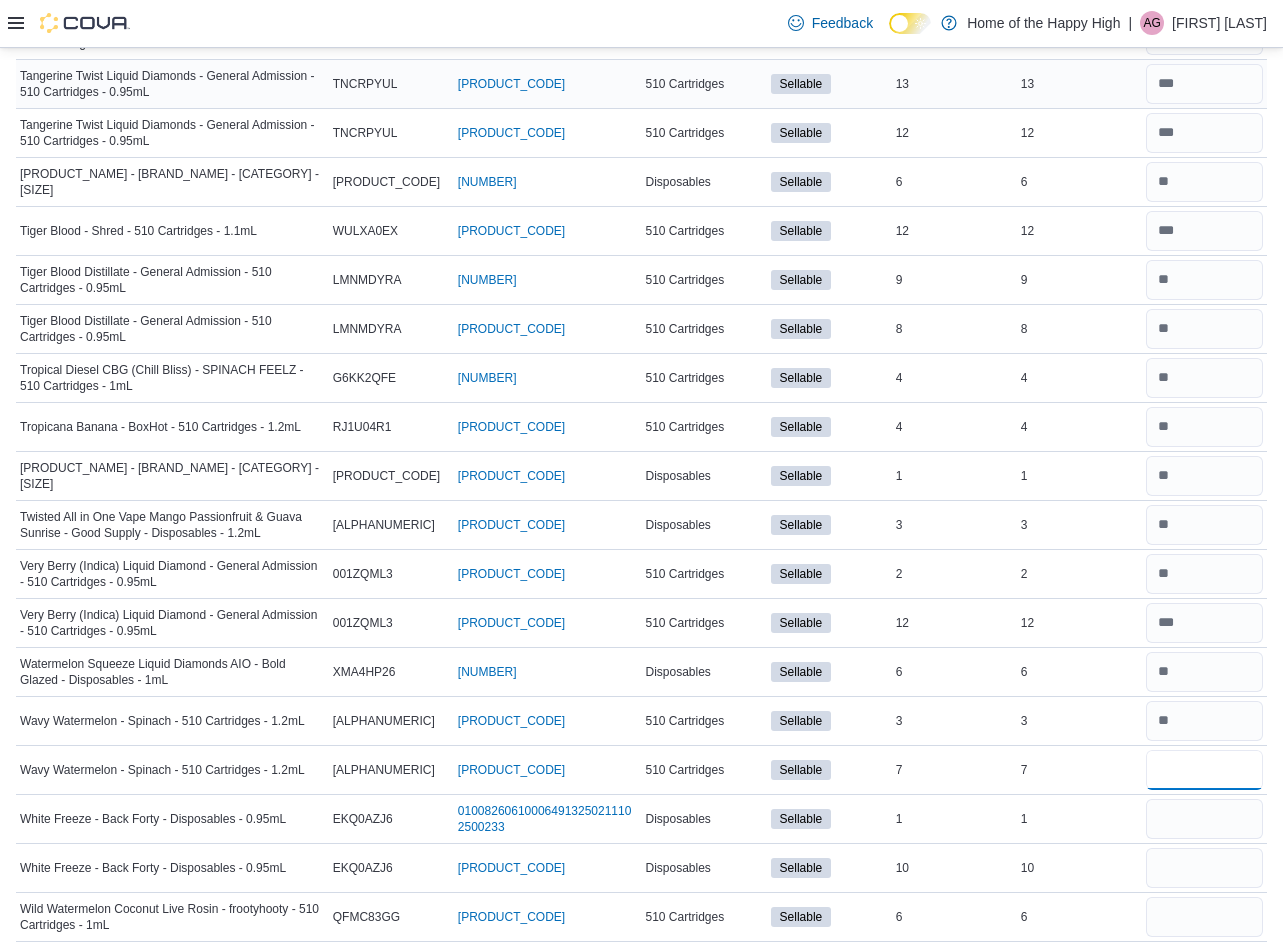 type on "*" 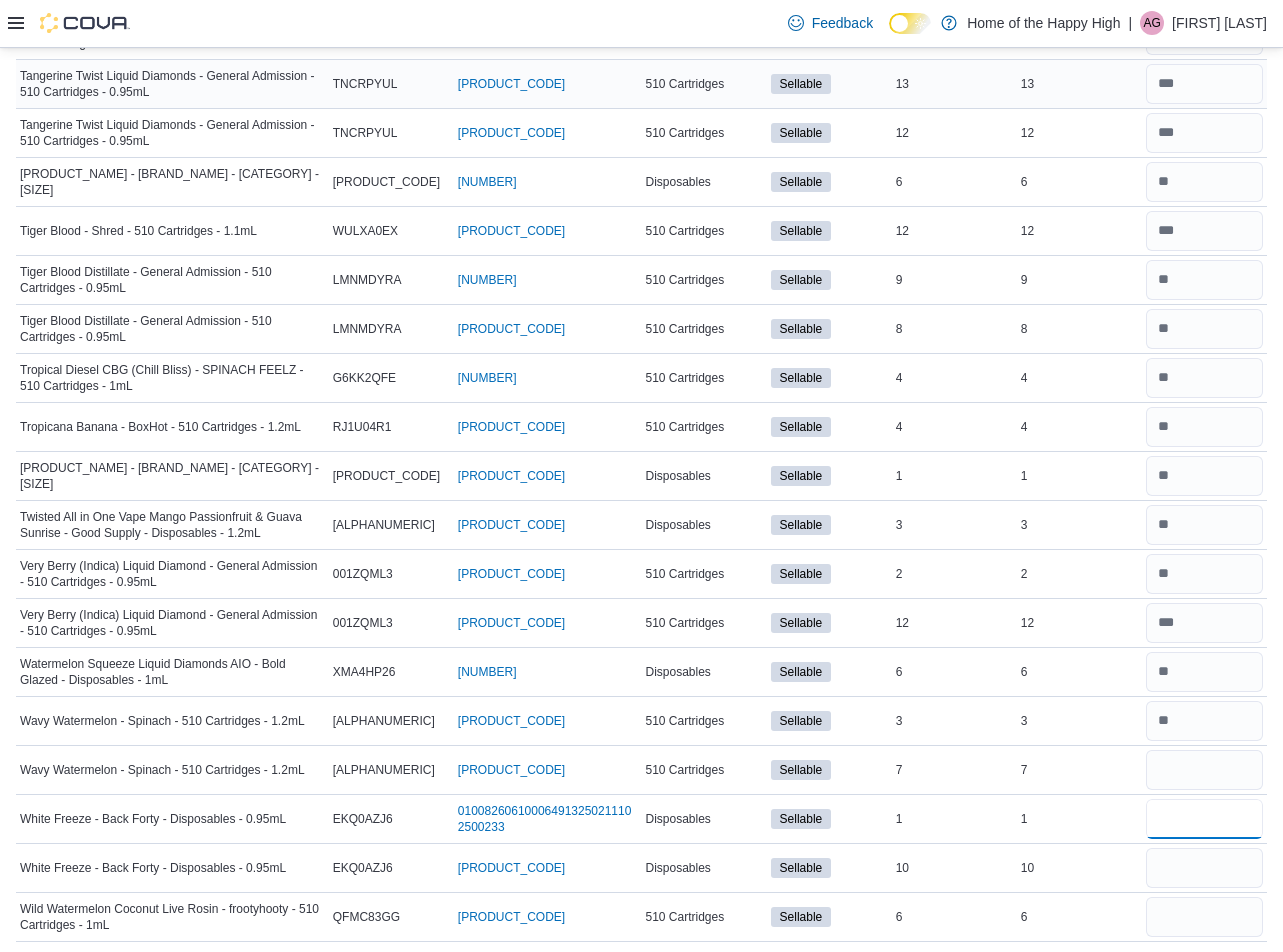 type 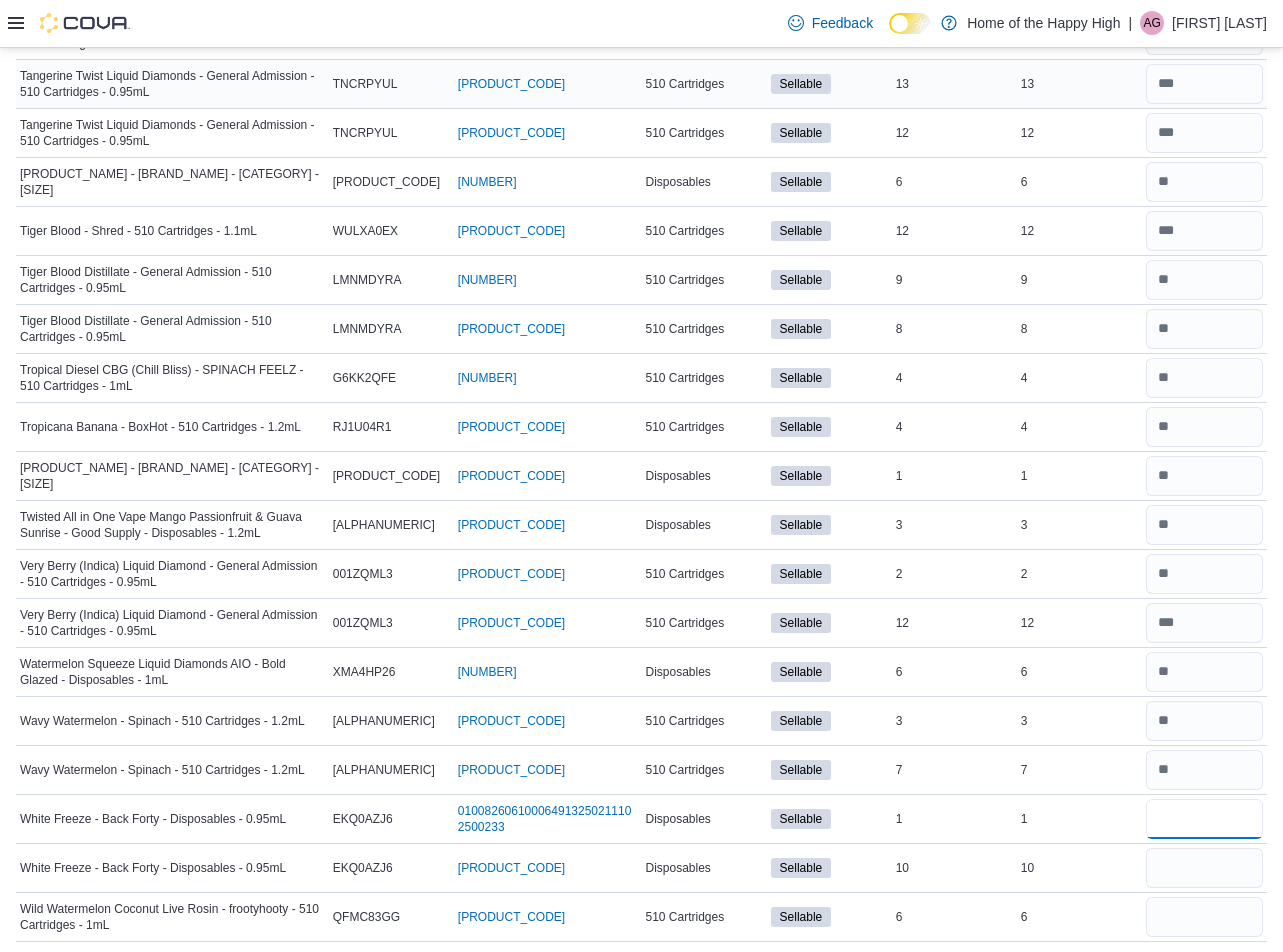 type on "*" 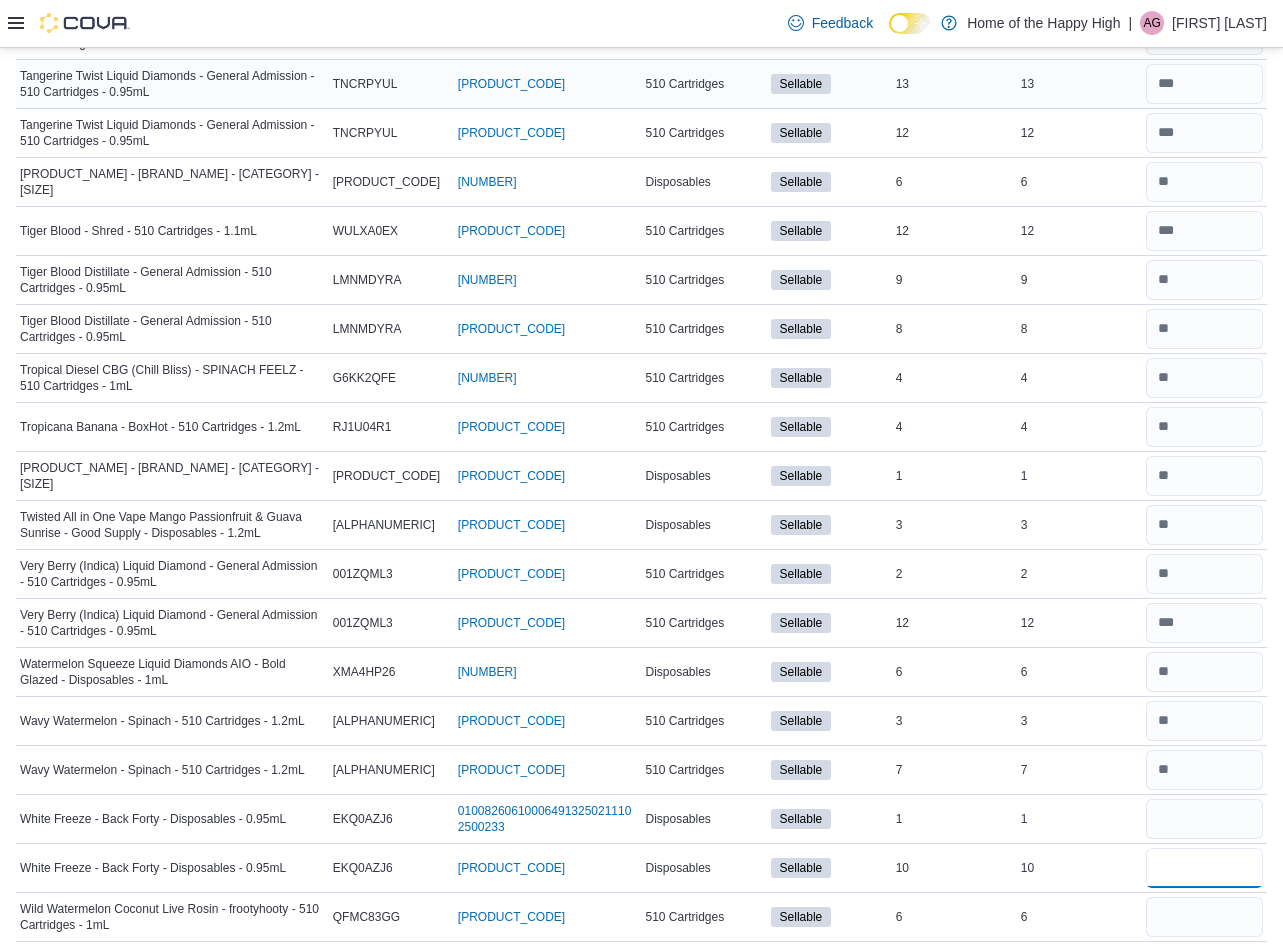 type 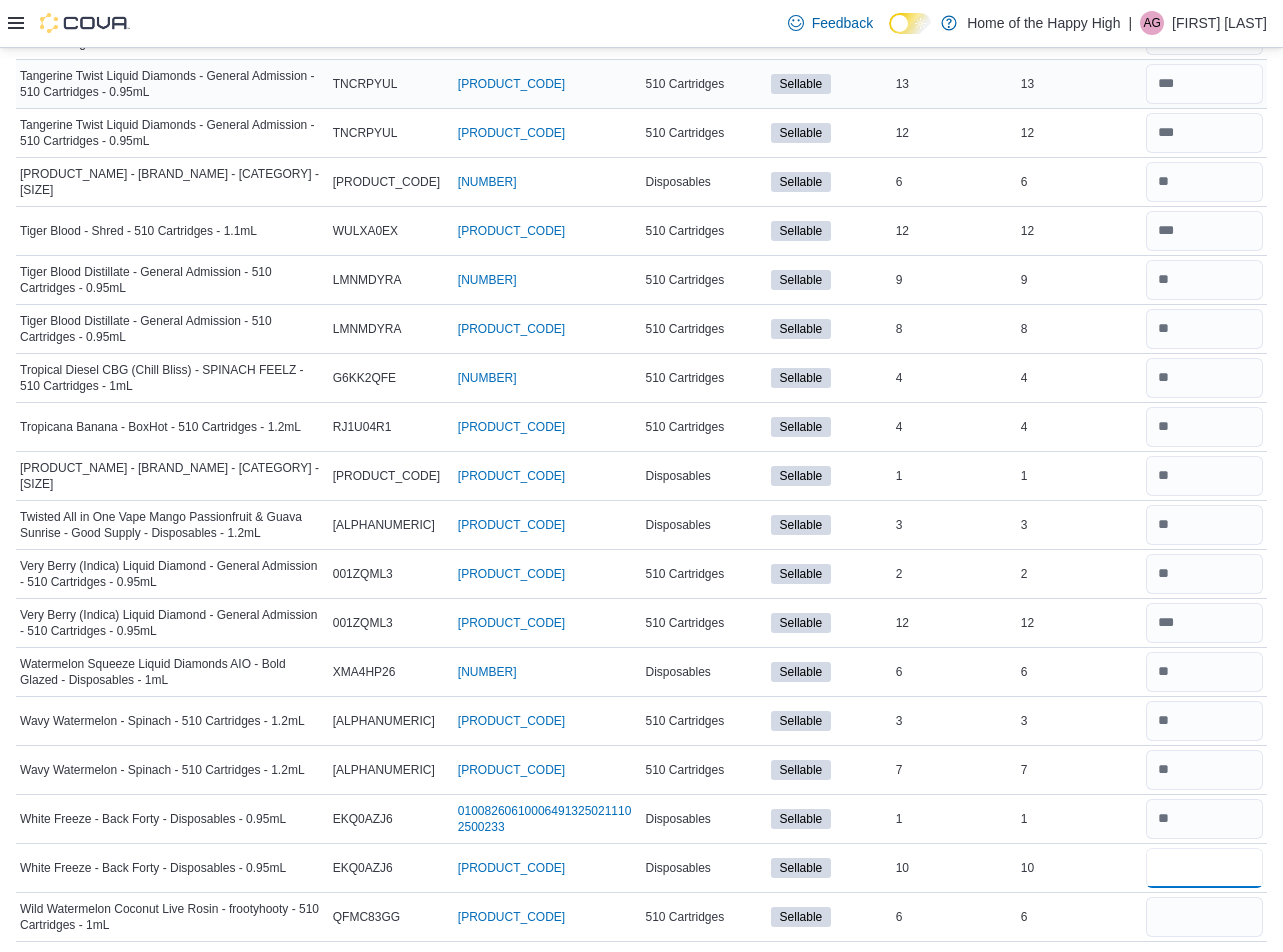 type on "*" 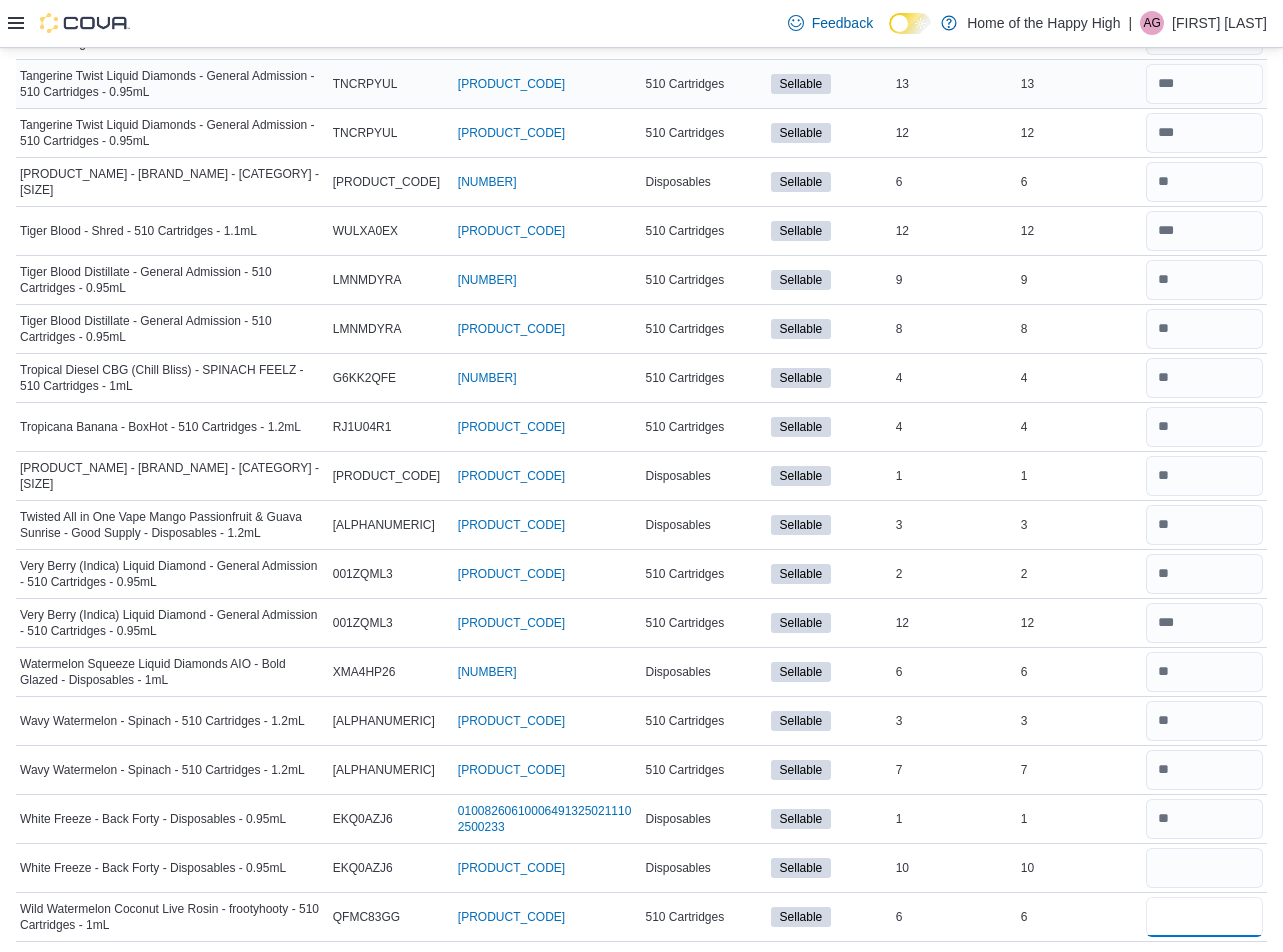type 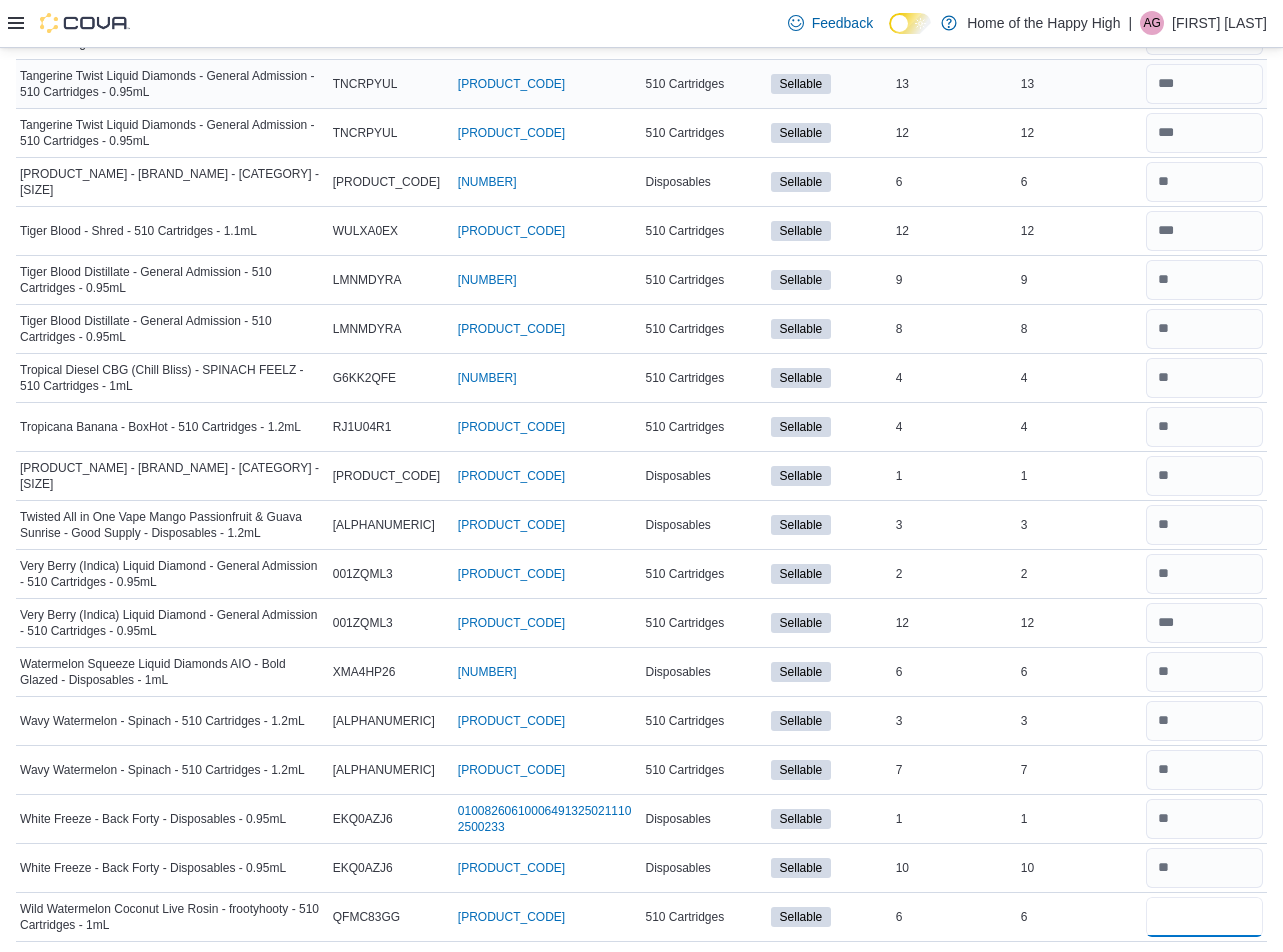 type on "*" 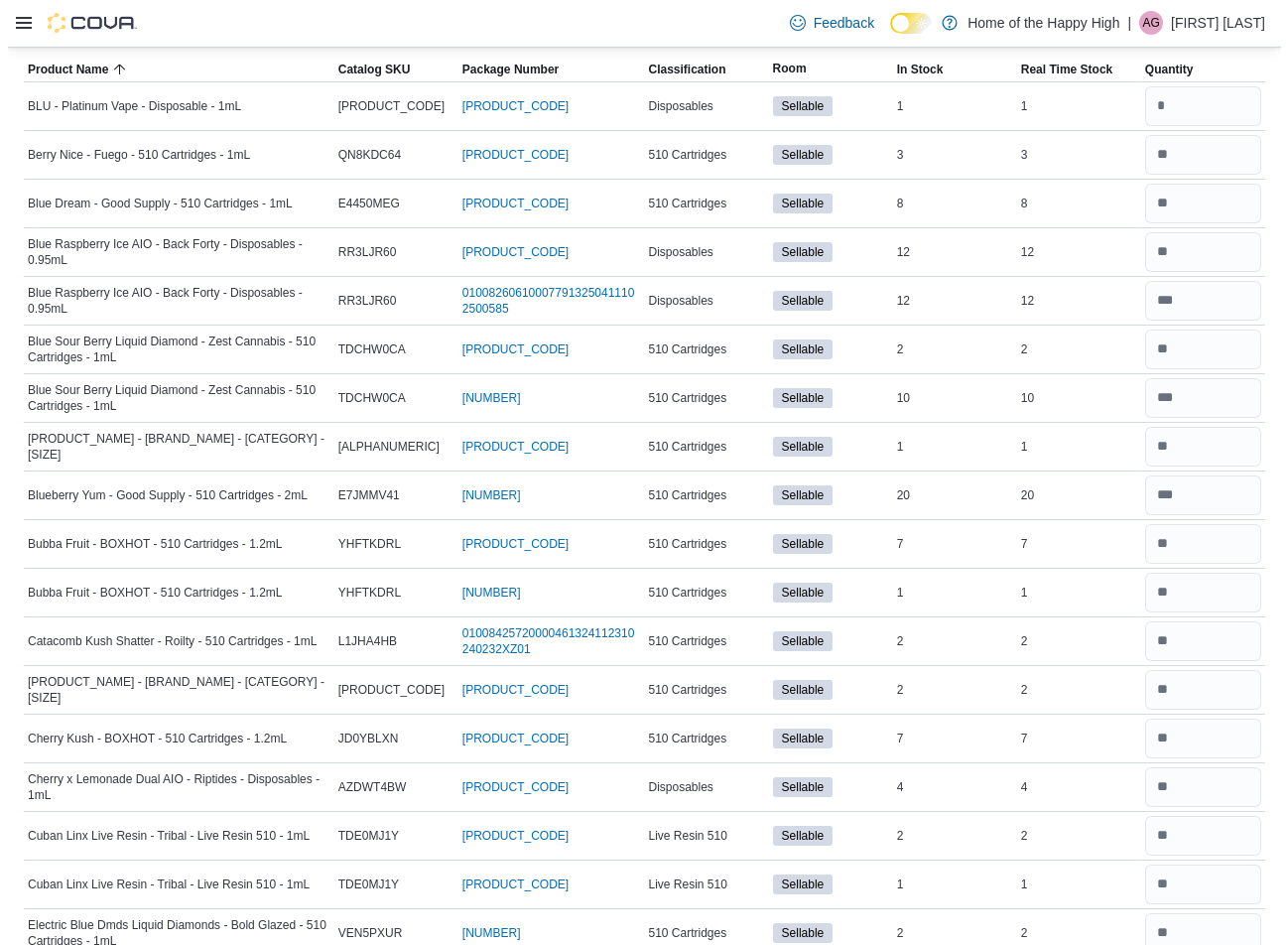 scroll, scrollTop: 0, scrollLeft: 0, axis: both 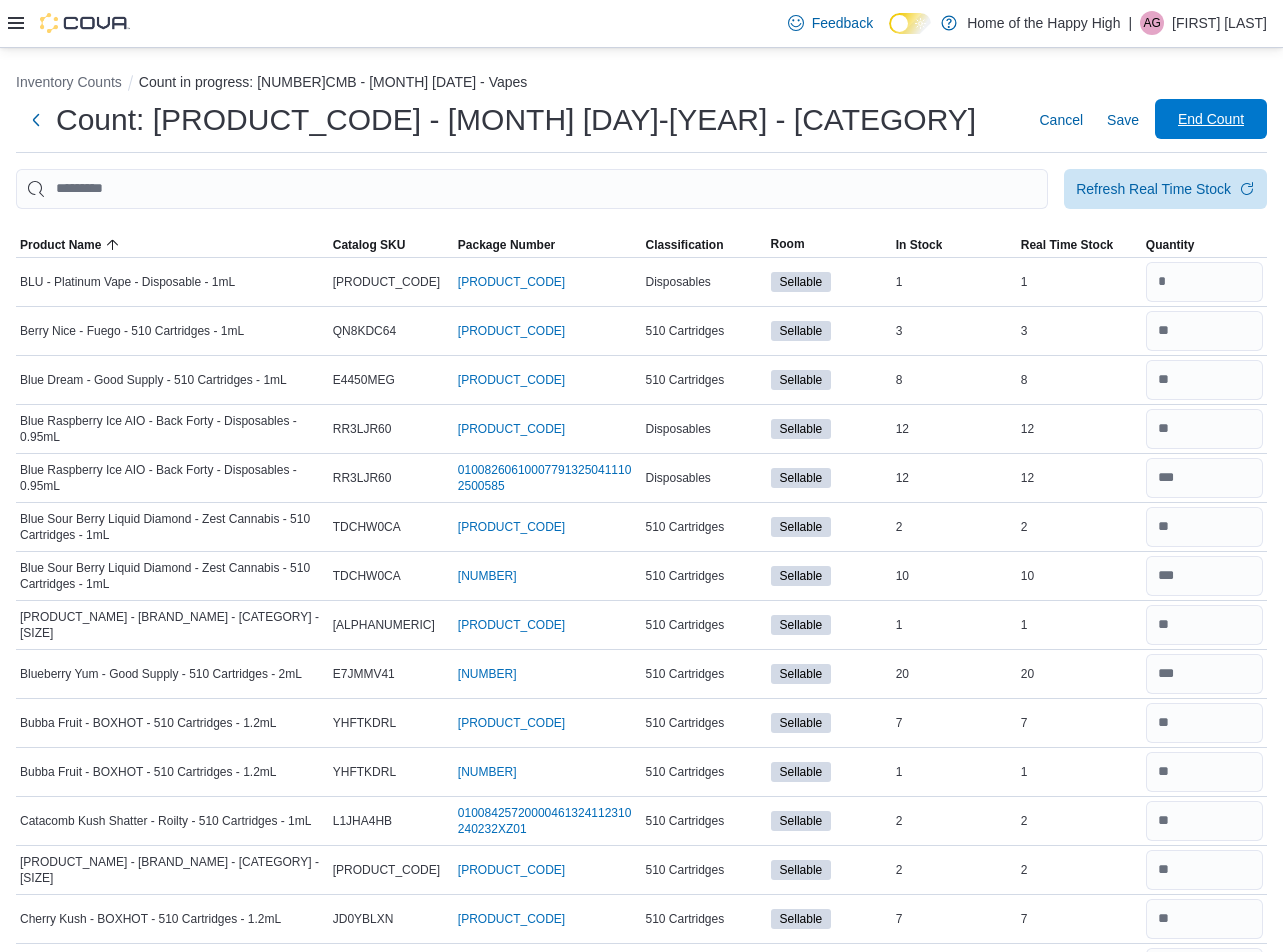 type on "*" 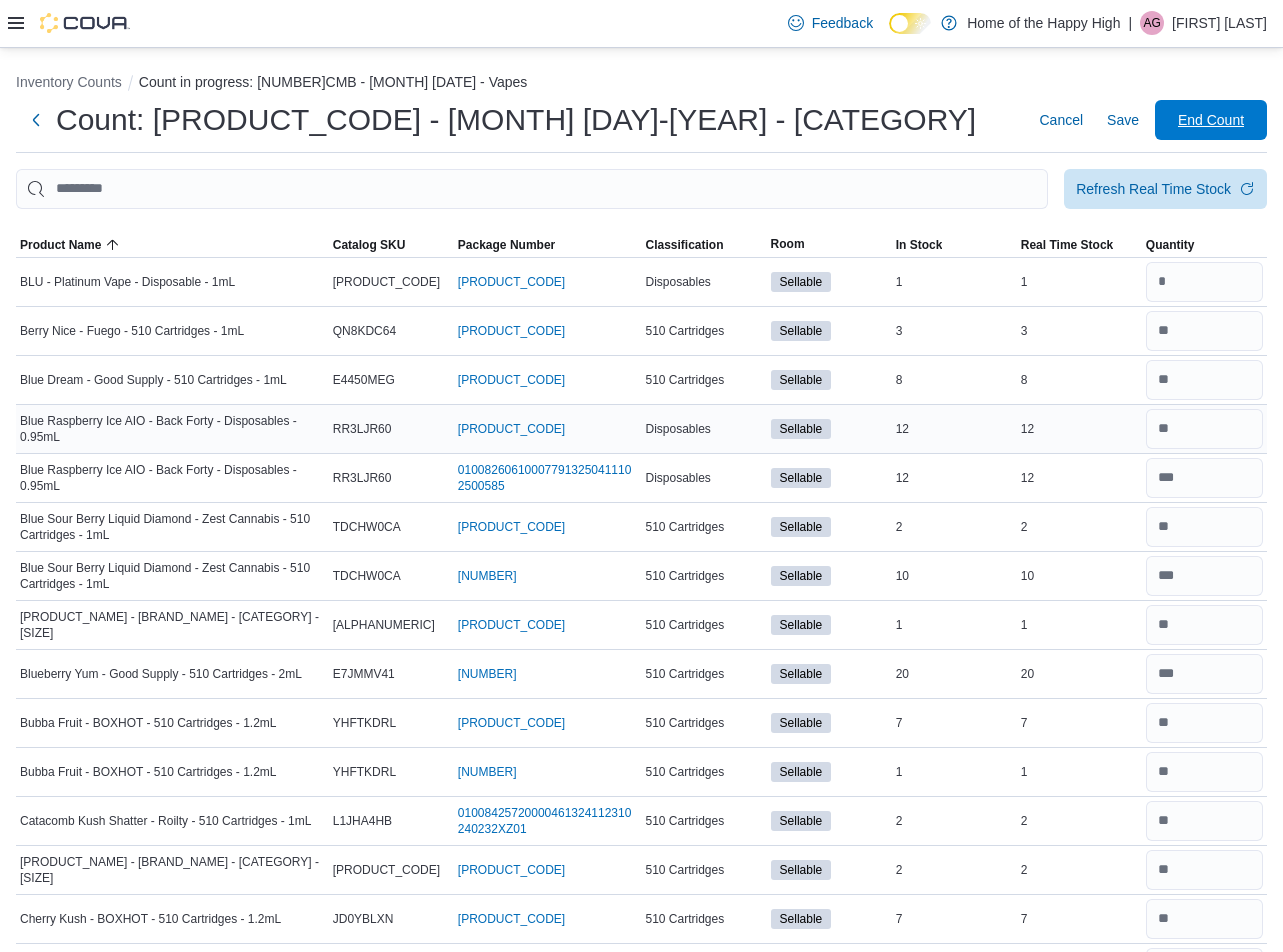 type 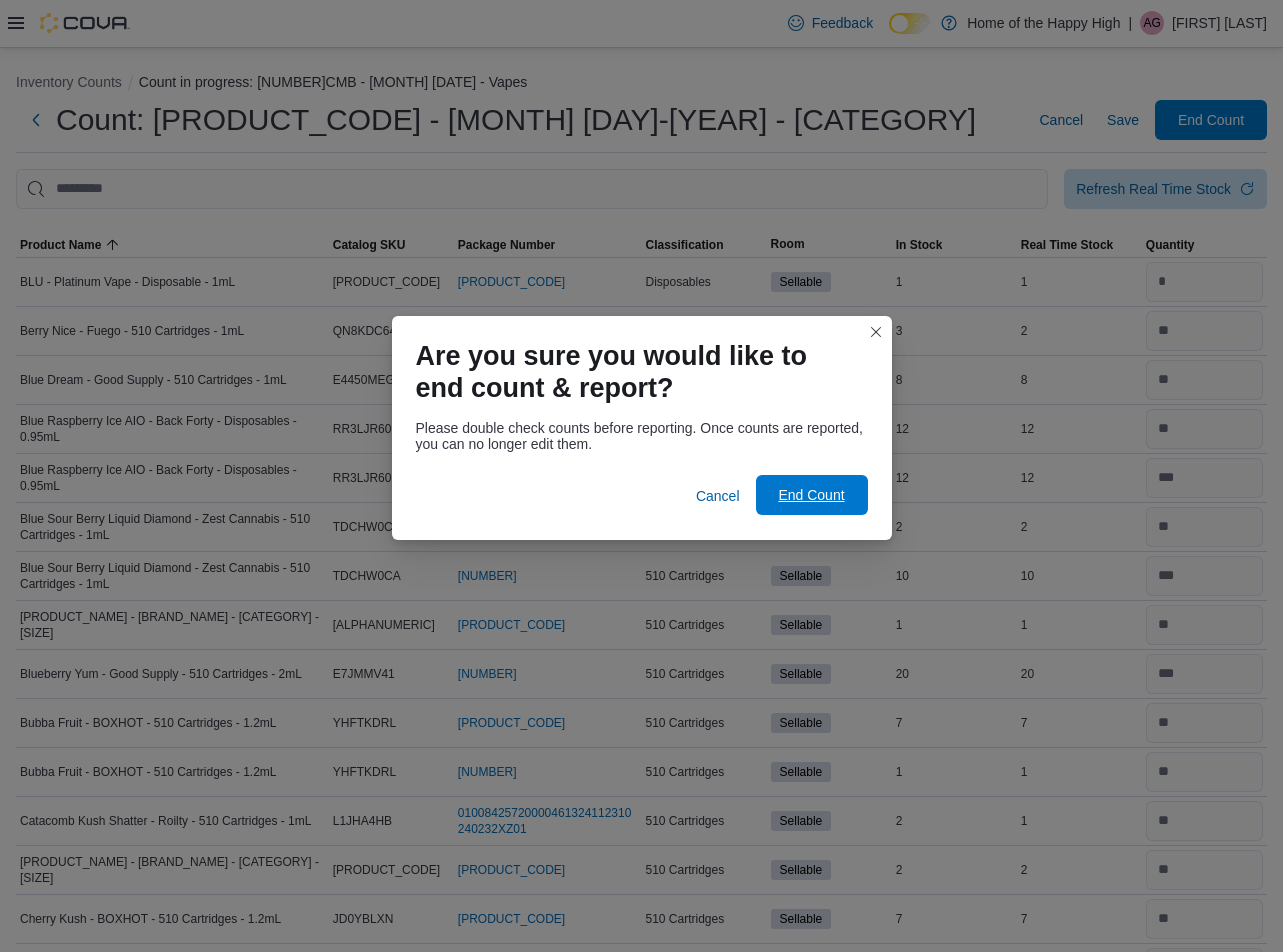 click on "End Count" at bounding box center (811, 495) 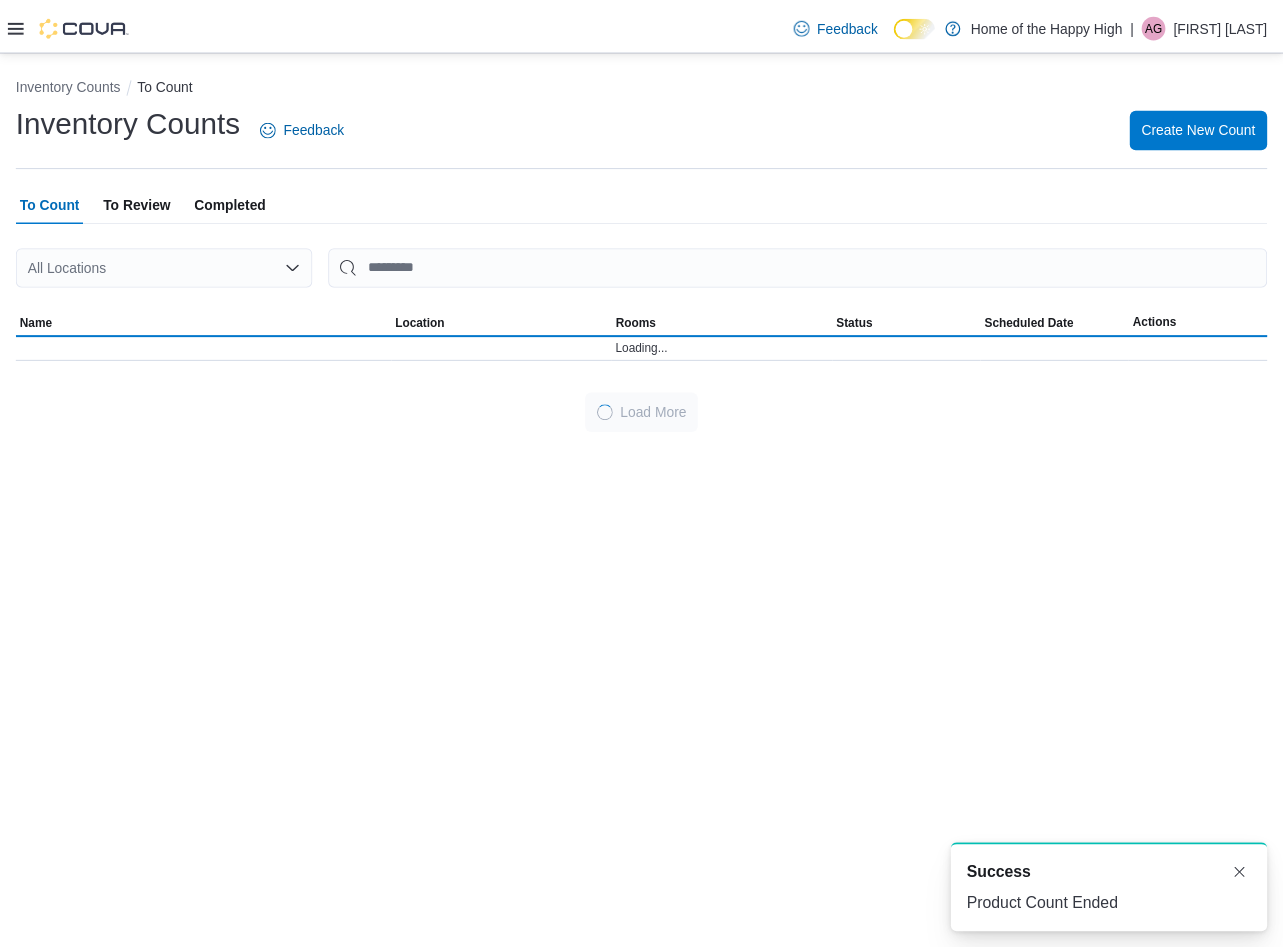 scroll, scrollTop: 0, scrollLeft: 0, axis: both 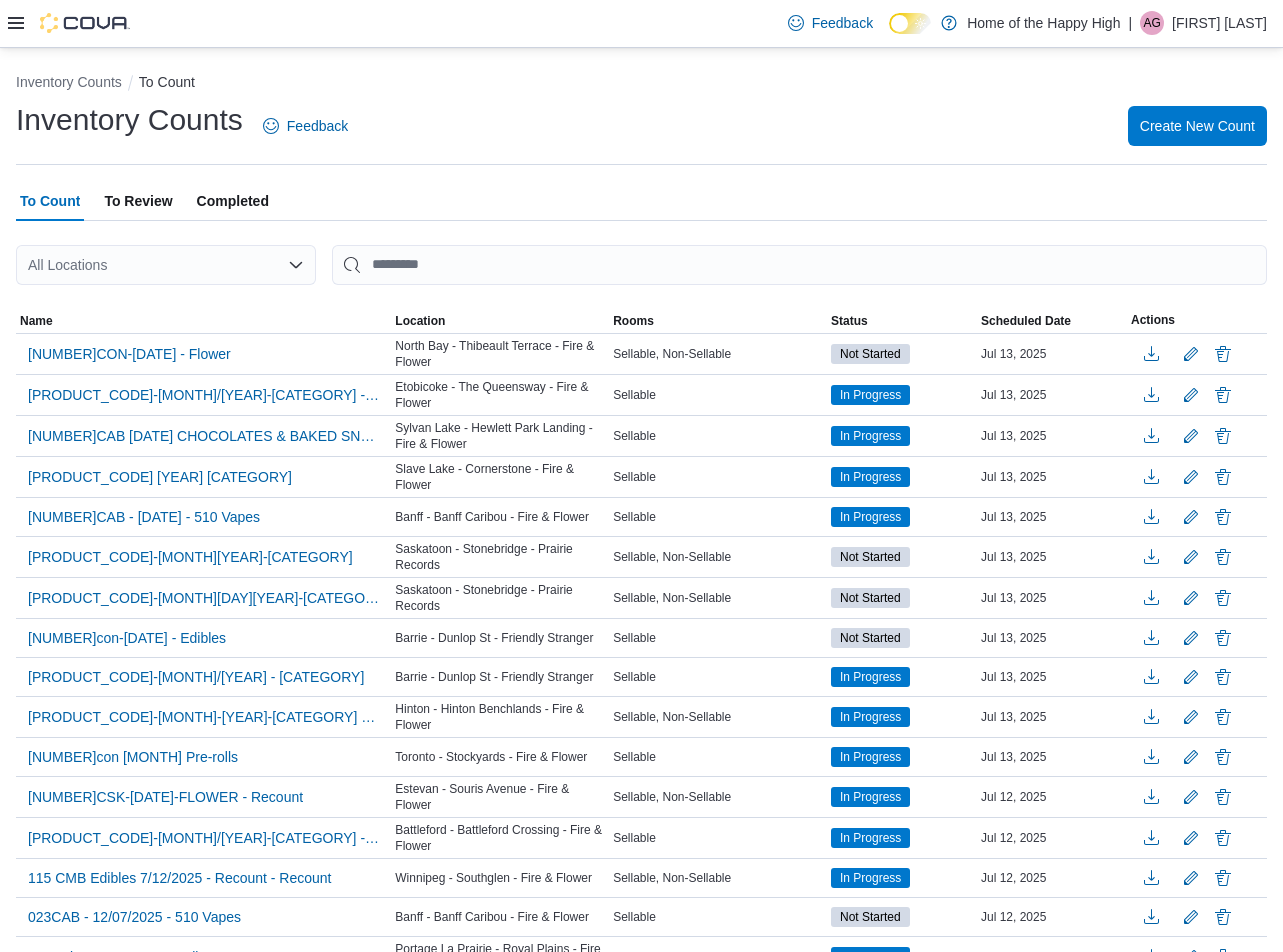 click on "To Review" at bounding box center [138, 201] 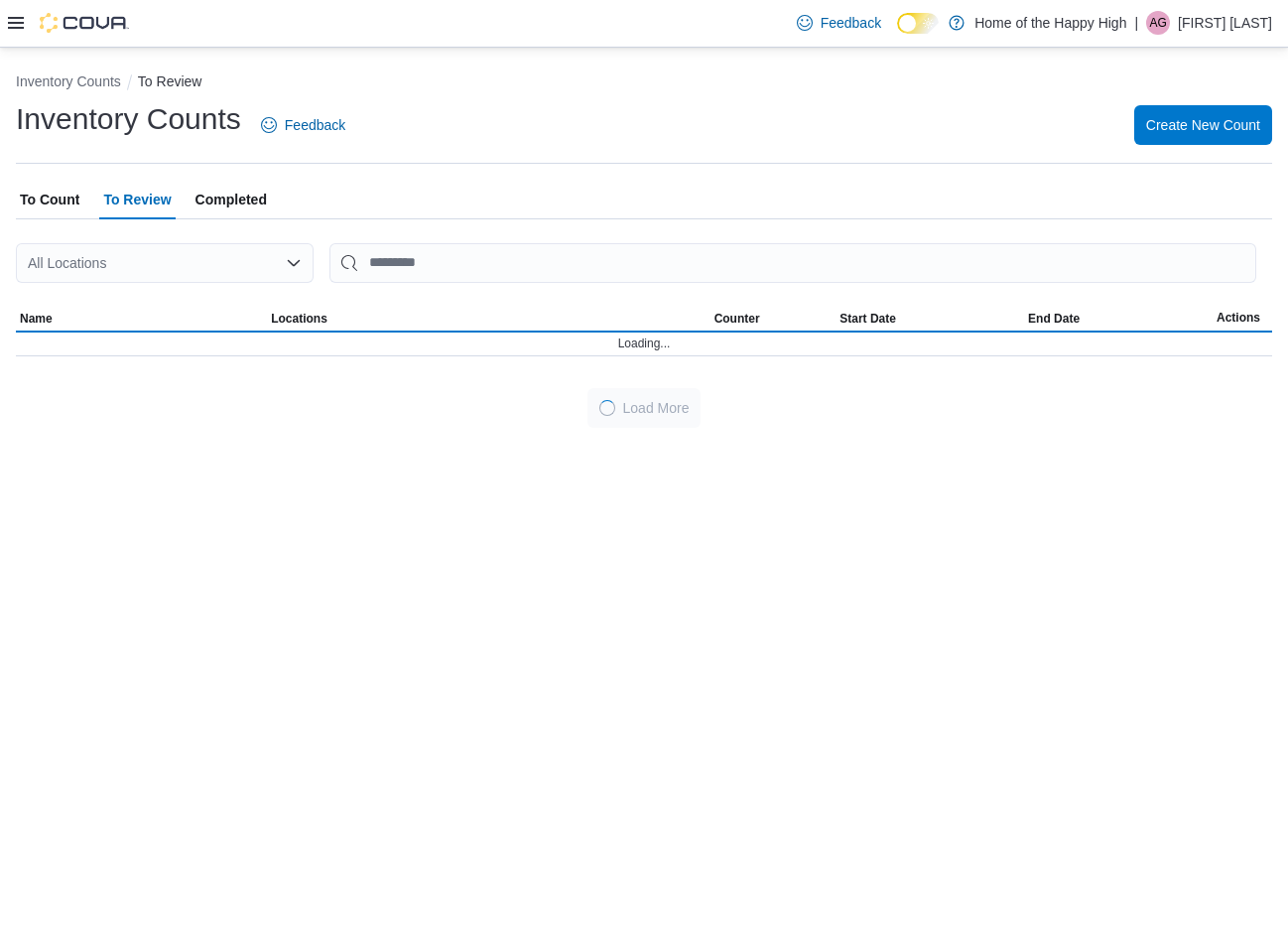 click on "All Locations" at bounding box center [165, 263] 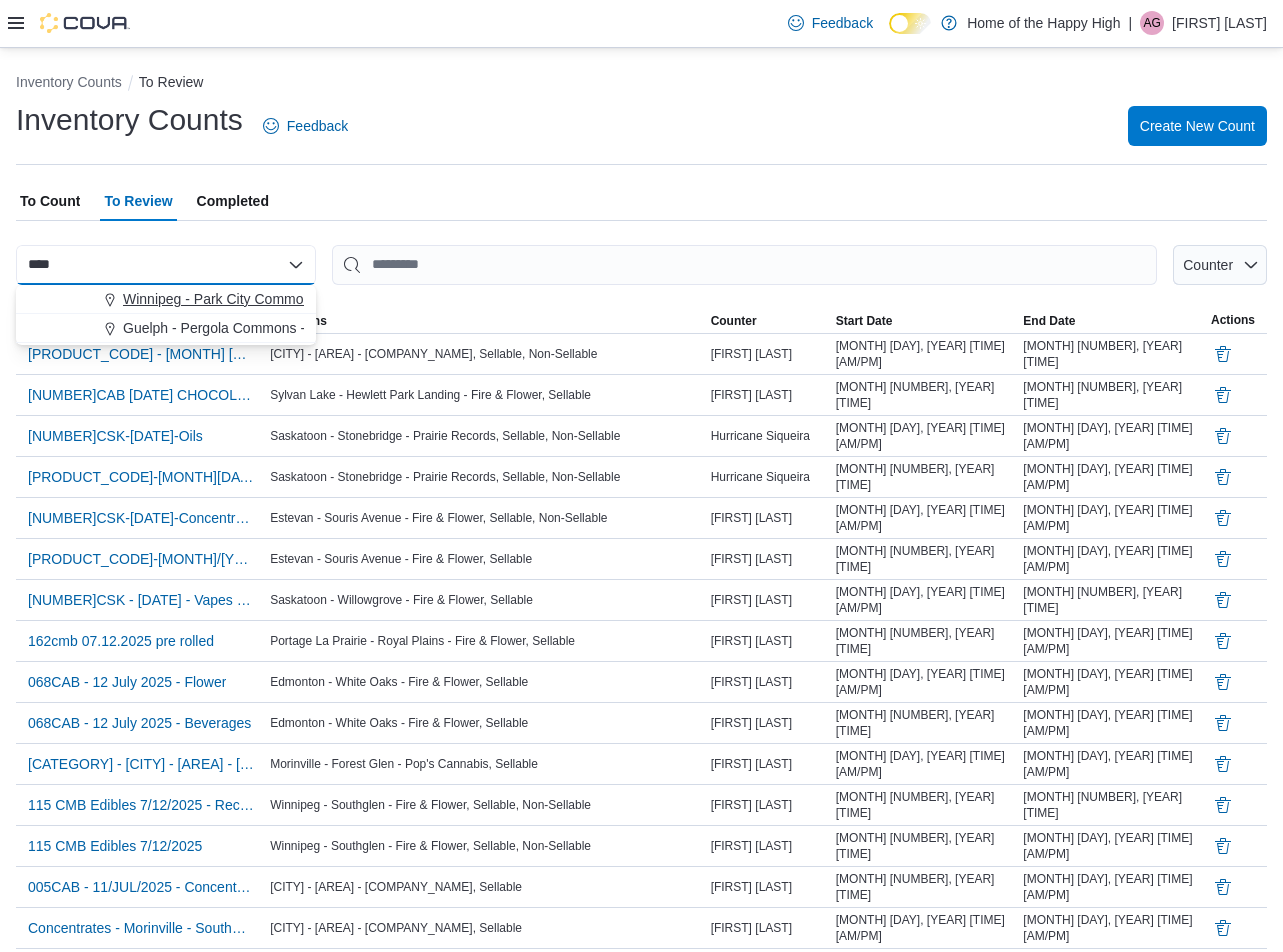 type on "****" 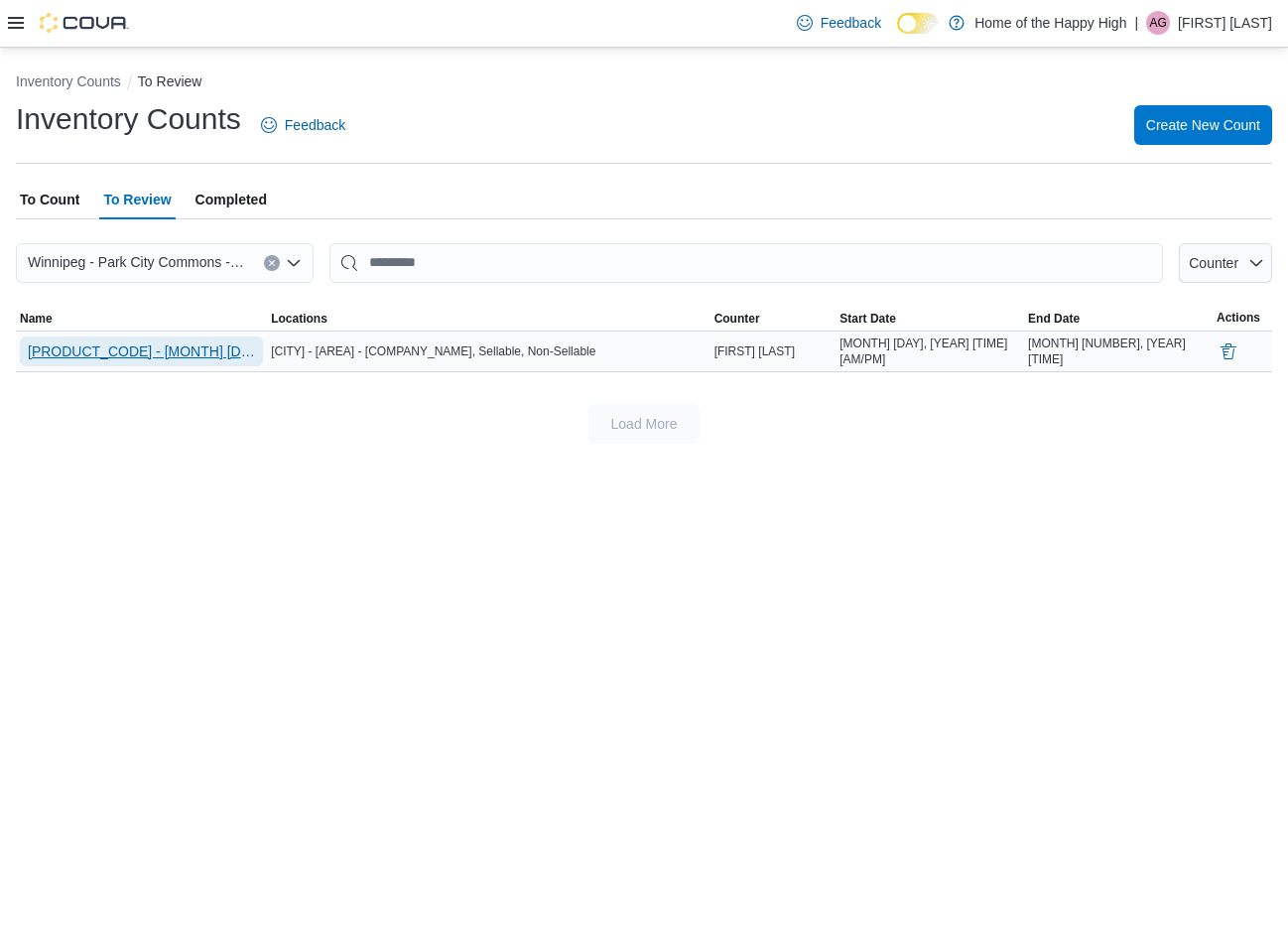 click on "[PRODUCT_CODE] - [MONTH] [DAY]-[YEAR] - [CATEGORY]" at bounding box center (141, 351) 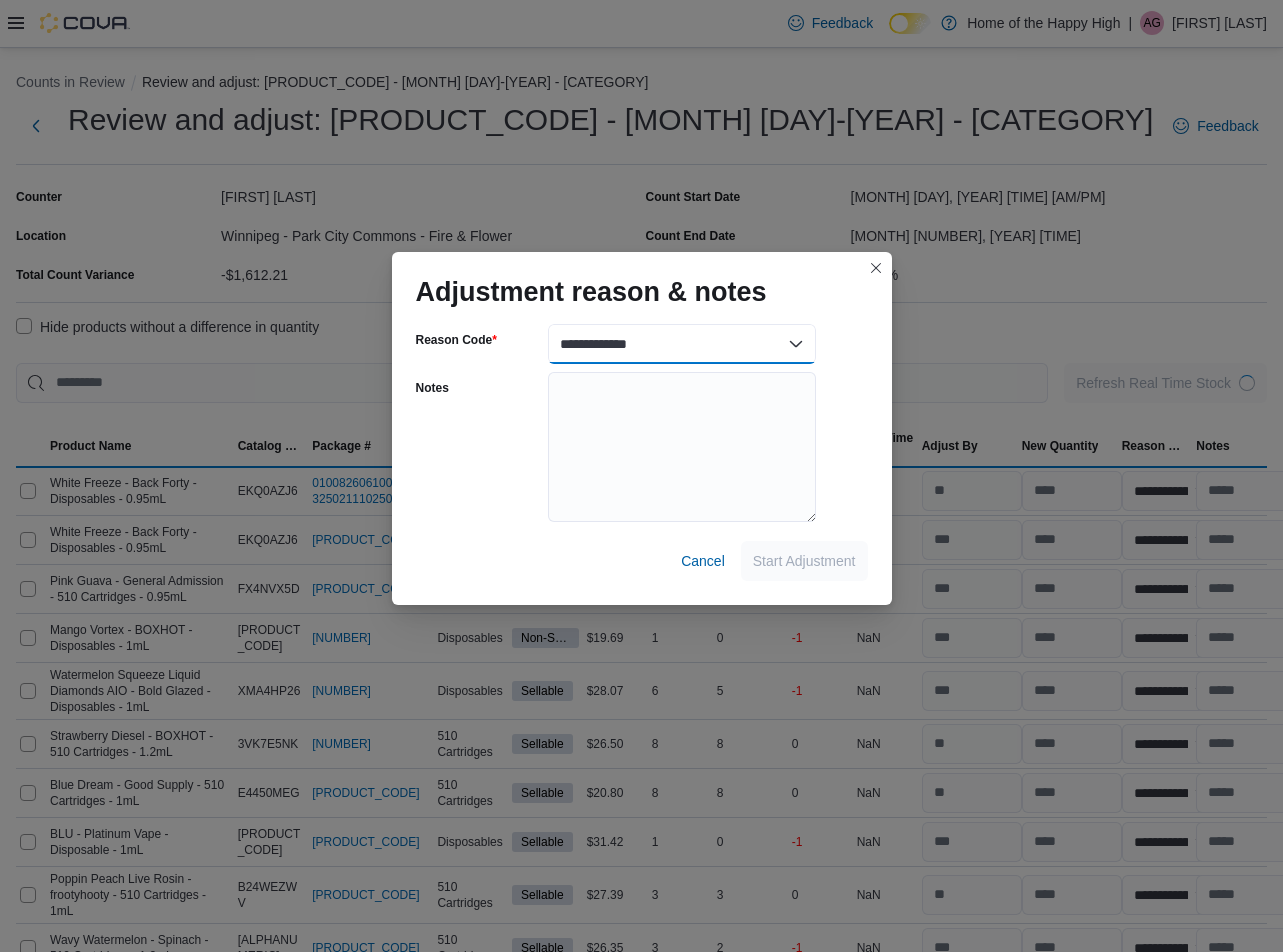 click on "**********" at bounding box center [682, 344] 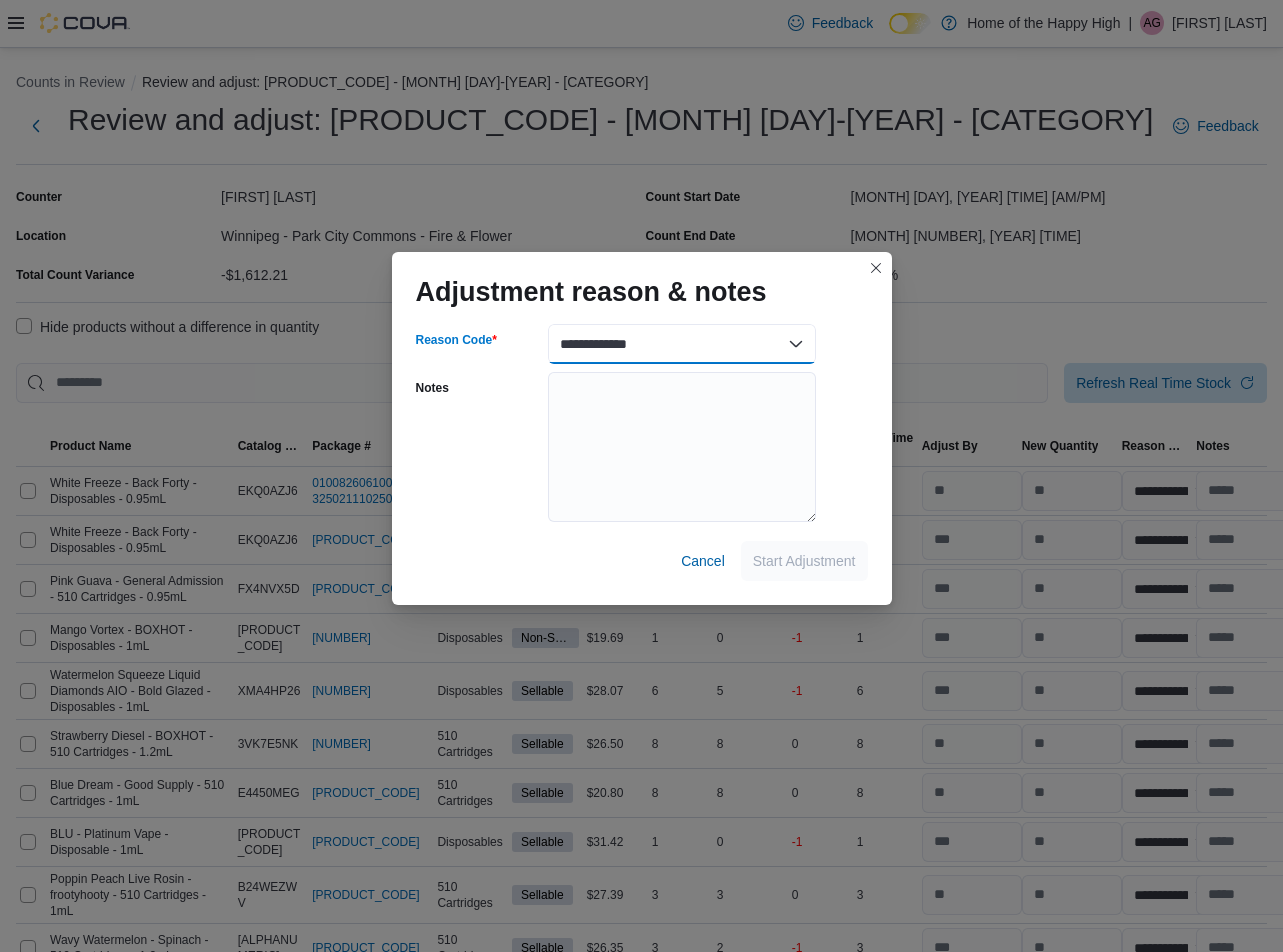 select on "**********" 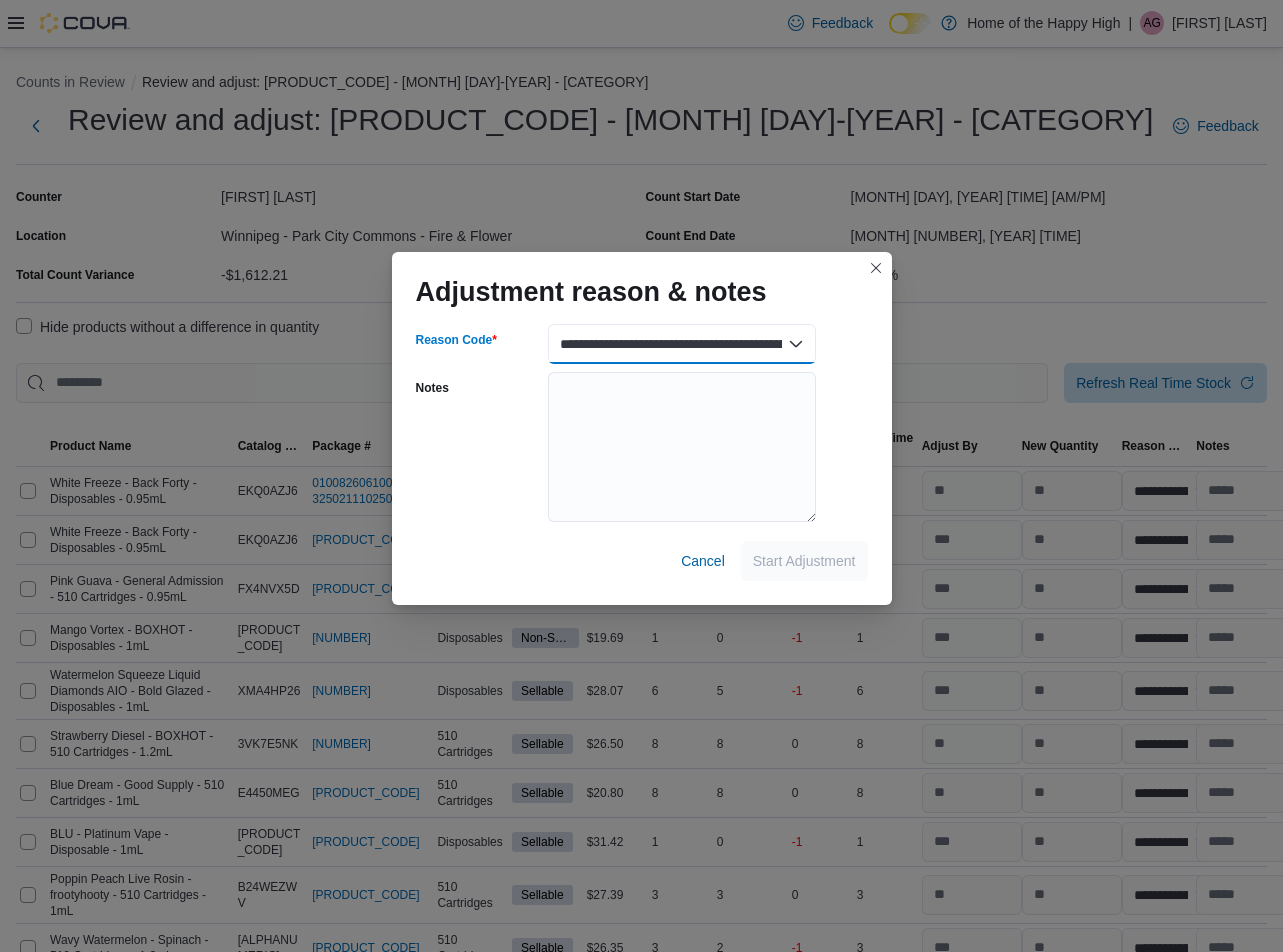 click on "**********" at bounding box center [682, 344] 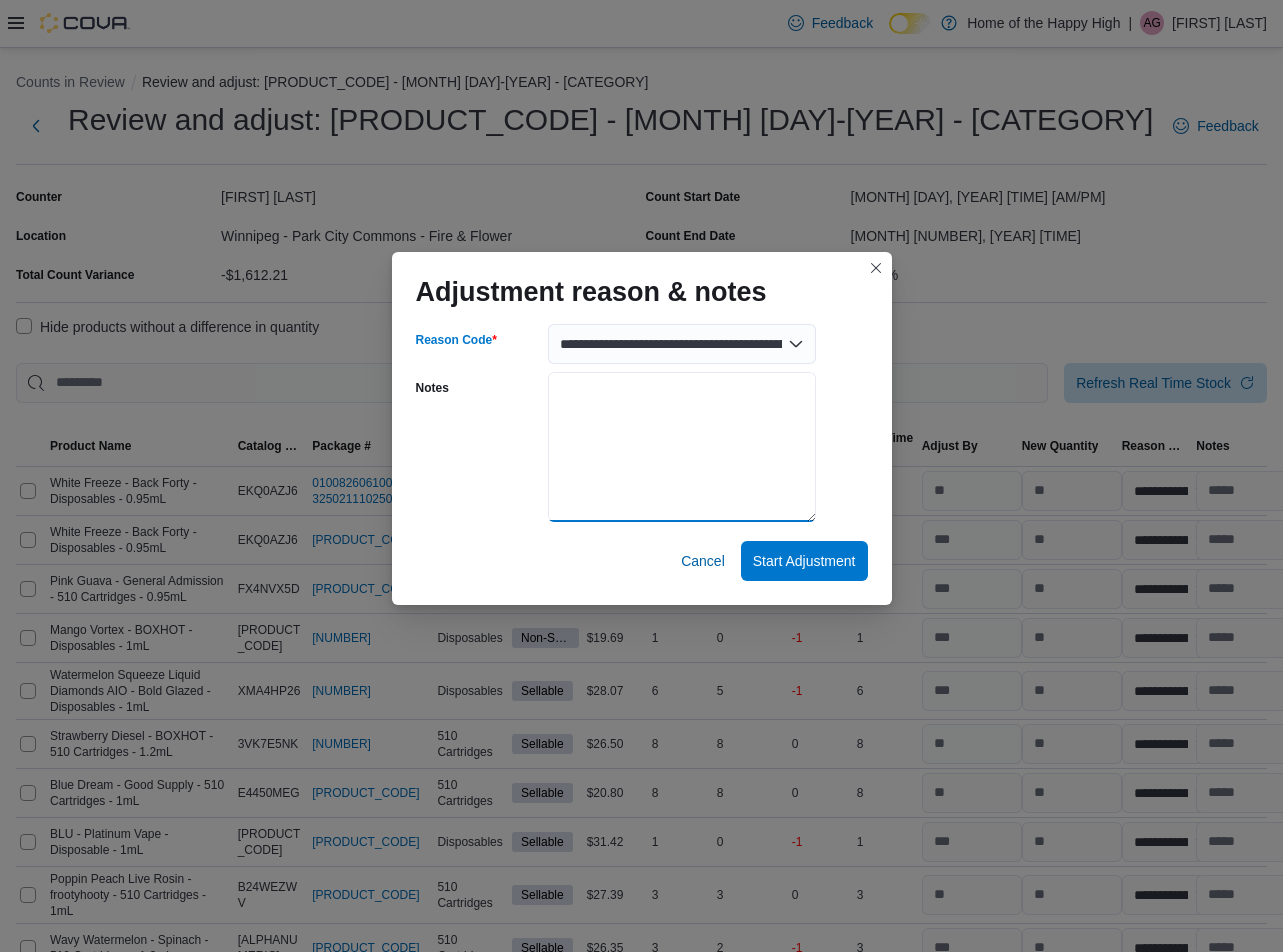 click on "Notes" at bounding box center (682, 447) 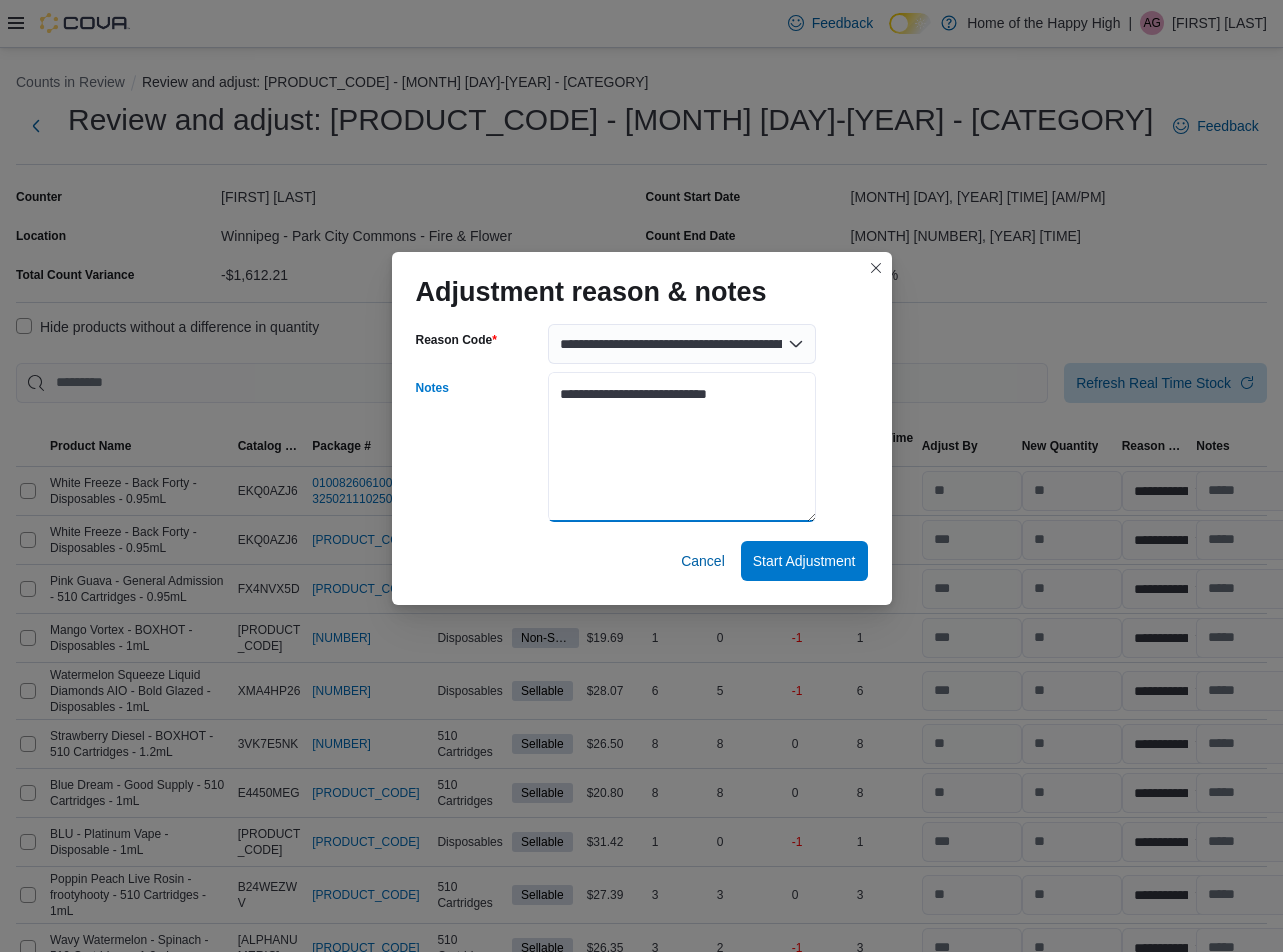 type on "**********" 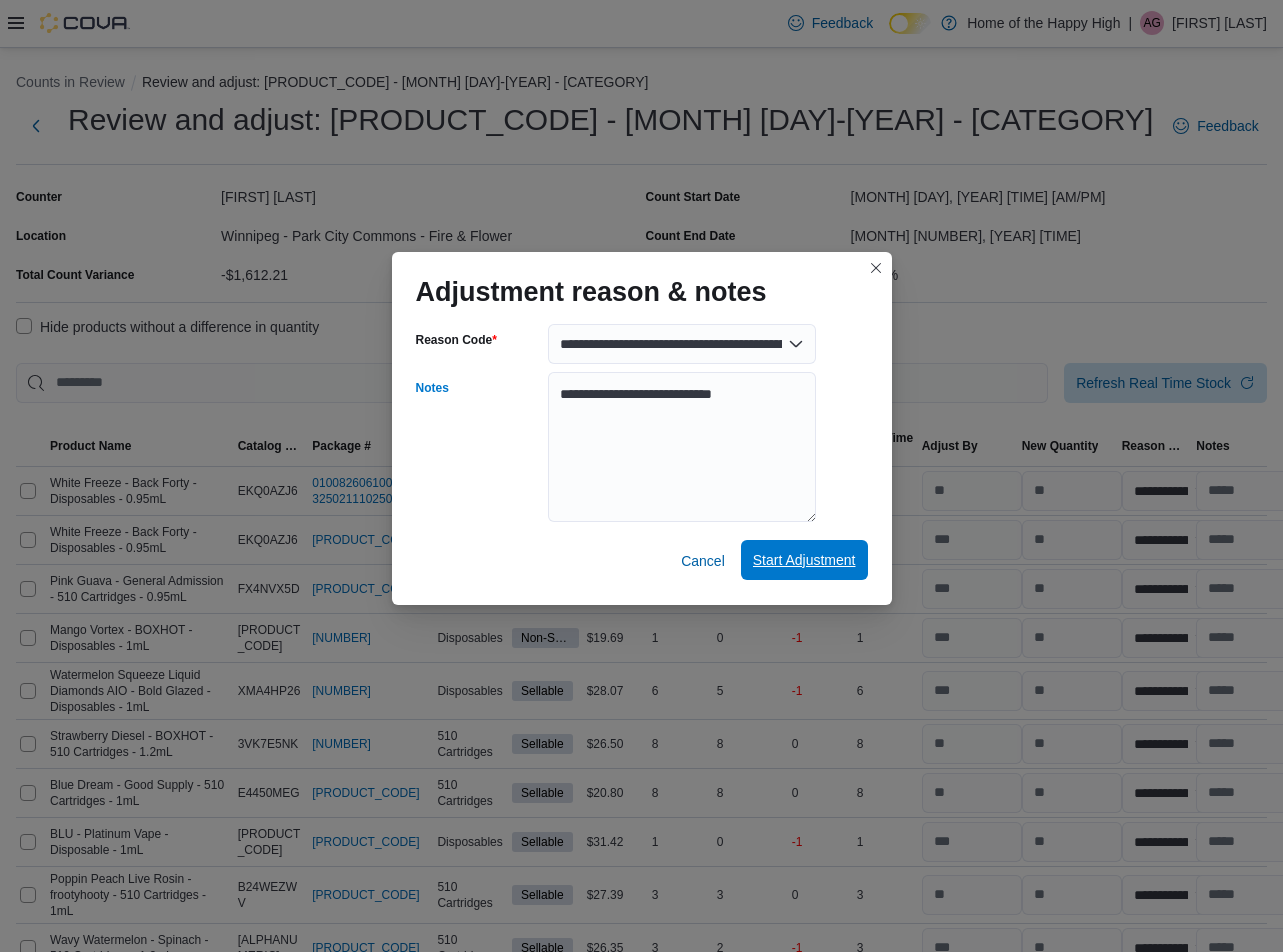 click on "Start Adjustment" at bounding box center [804, 560] 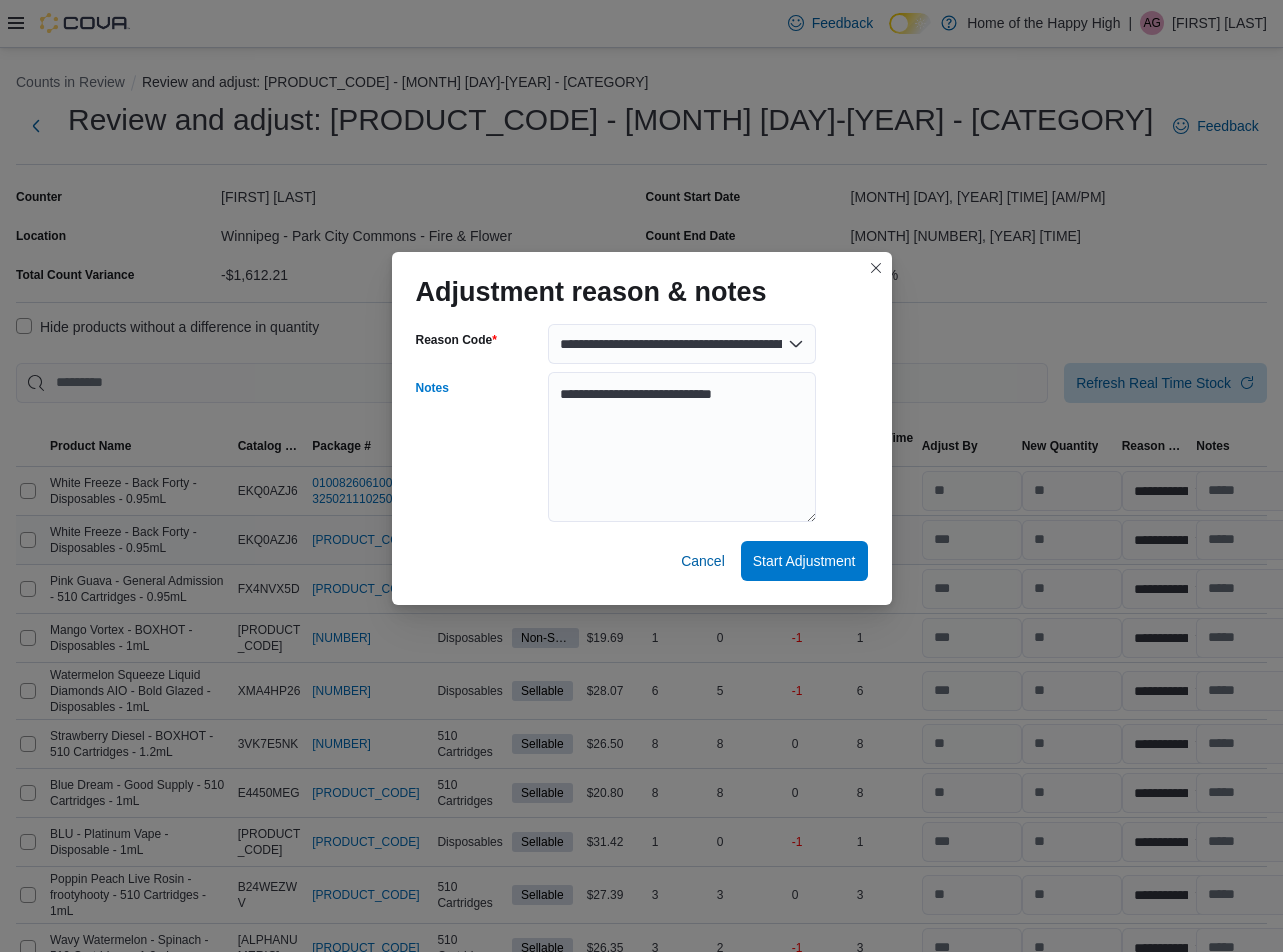 select on "**********" 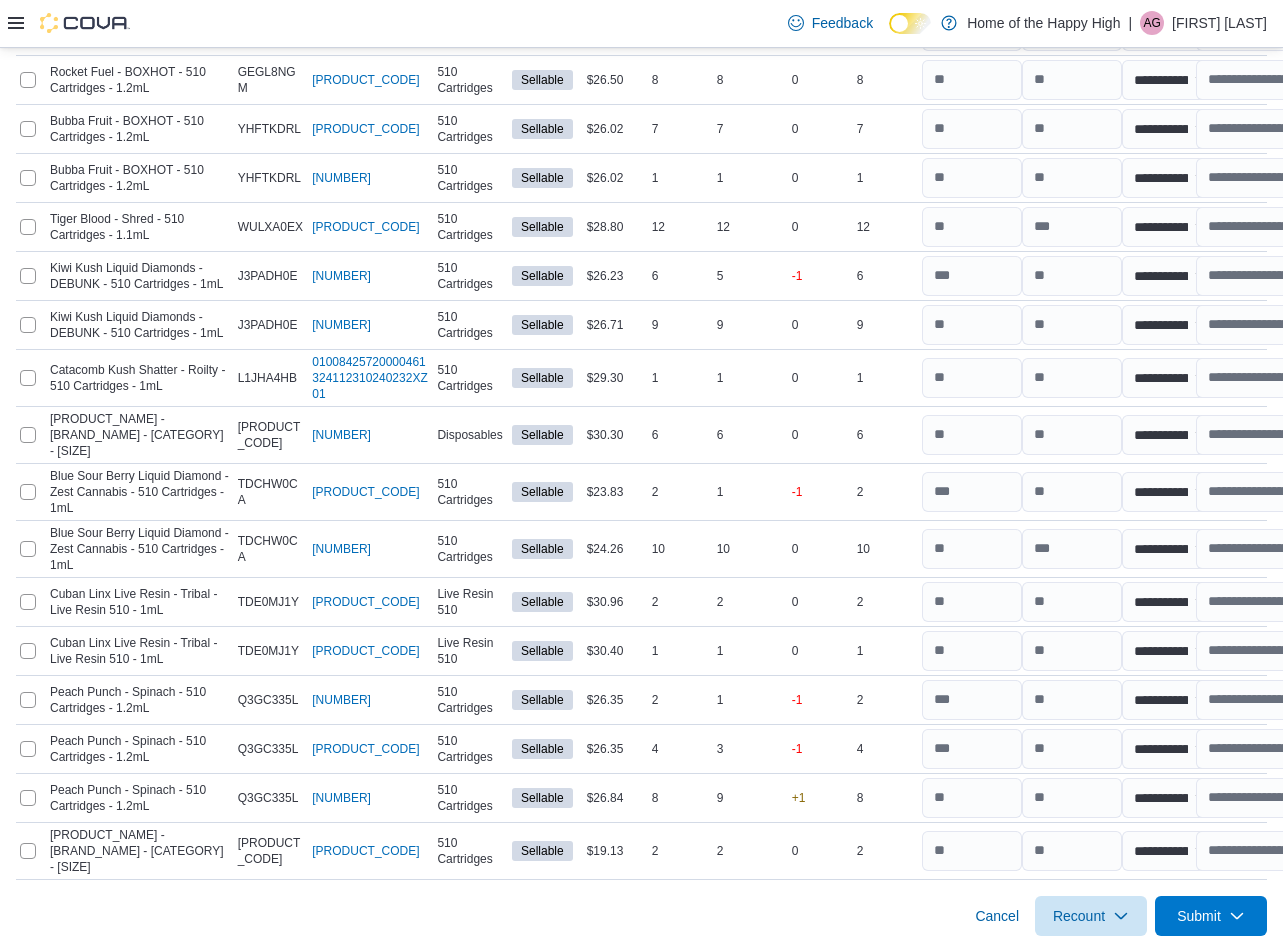 scroll, scrollTop: 4518, scrollLeft: 0, axis: vertical 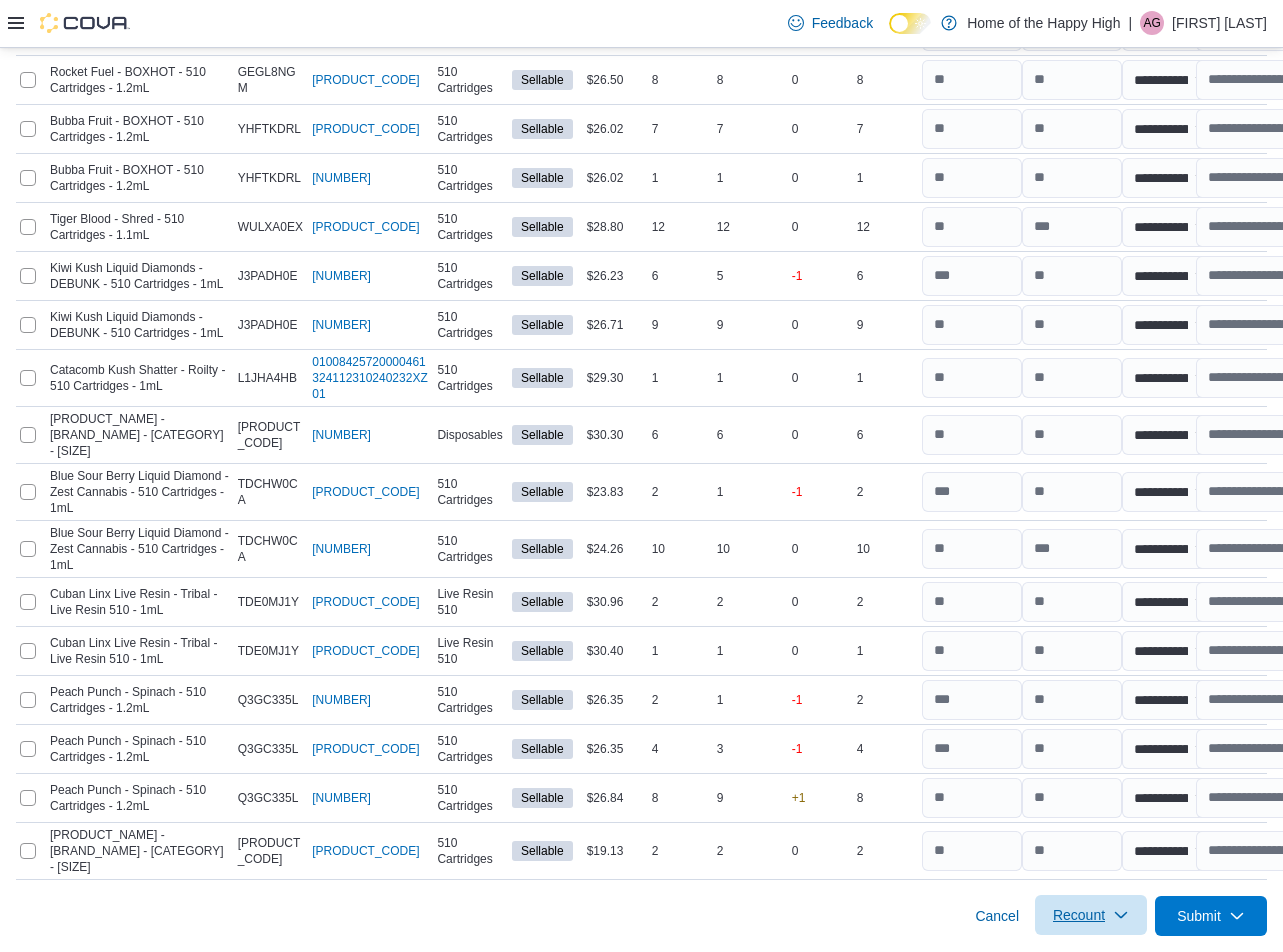 click on "Recount" at bounding box center (1091, 915) 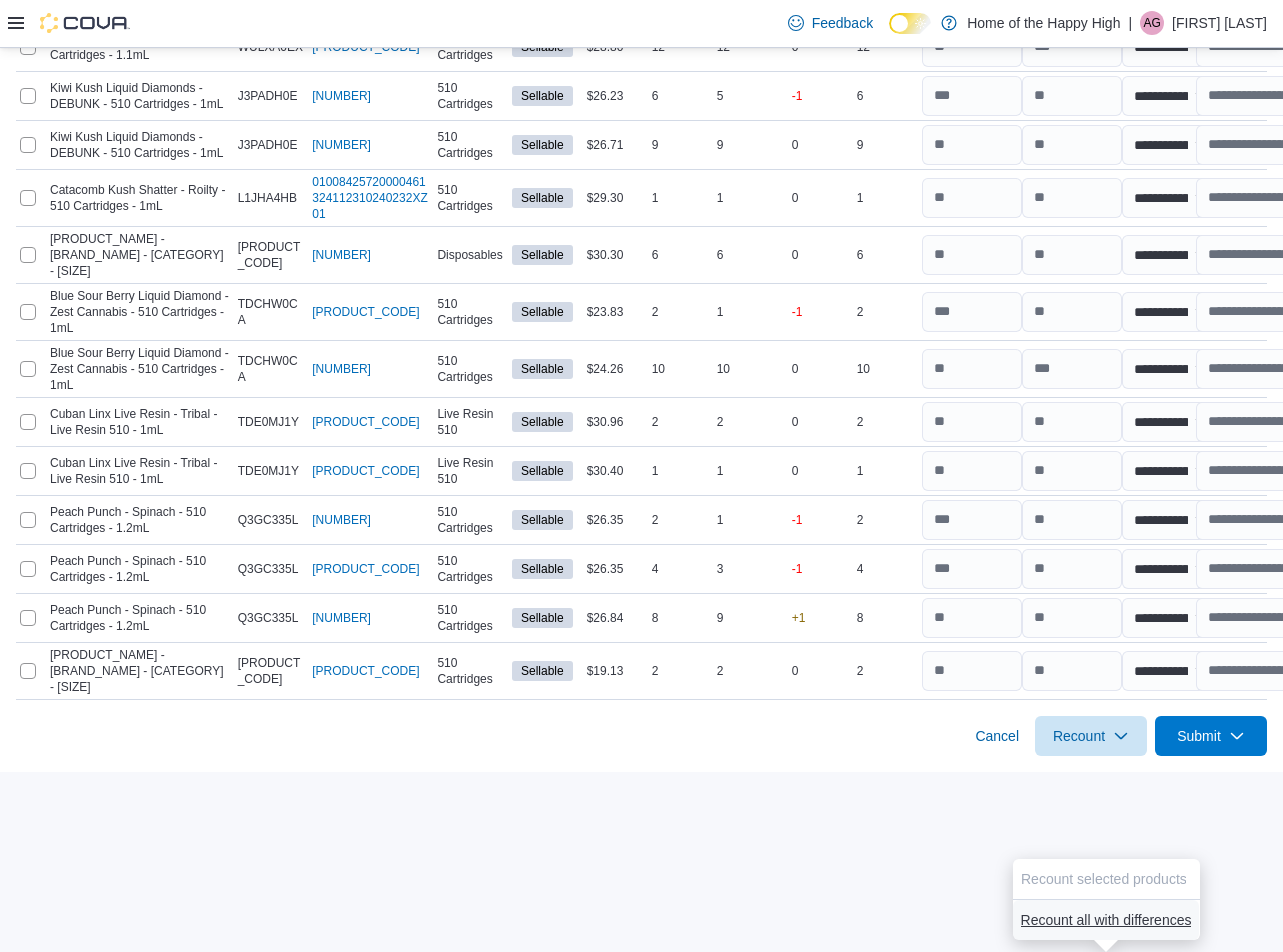 click on "Recount all with differences" at bounding box center (1106, 920) 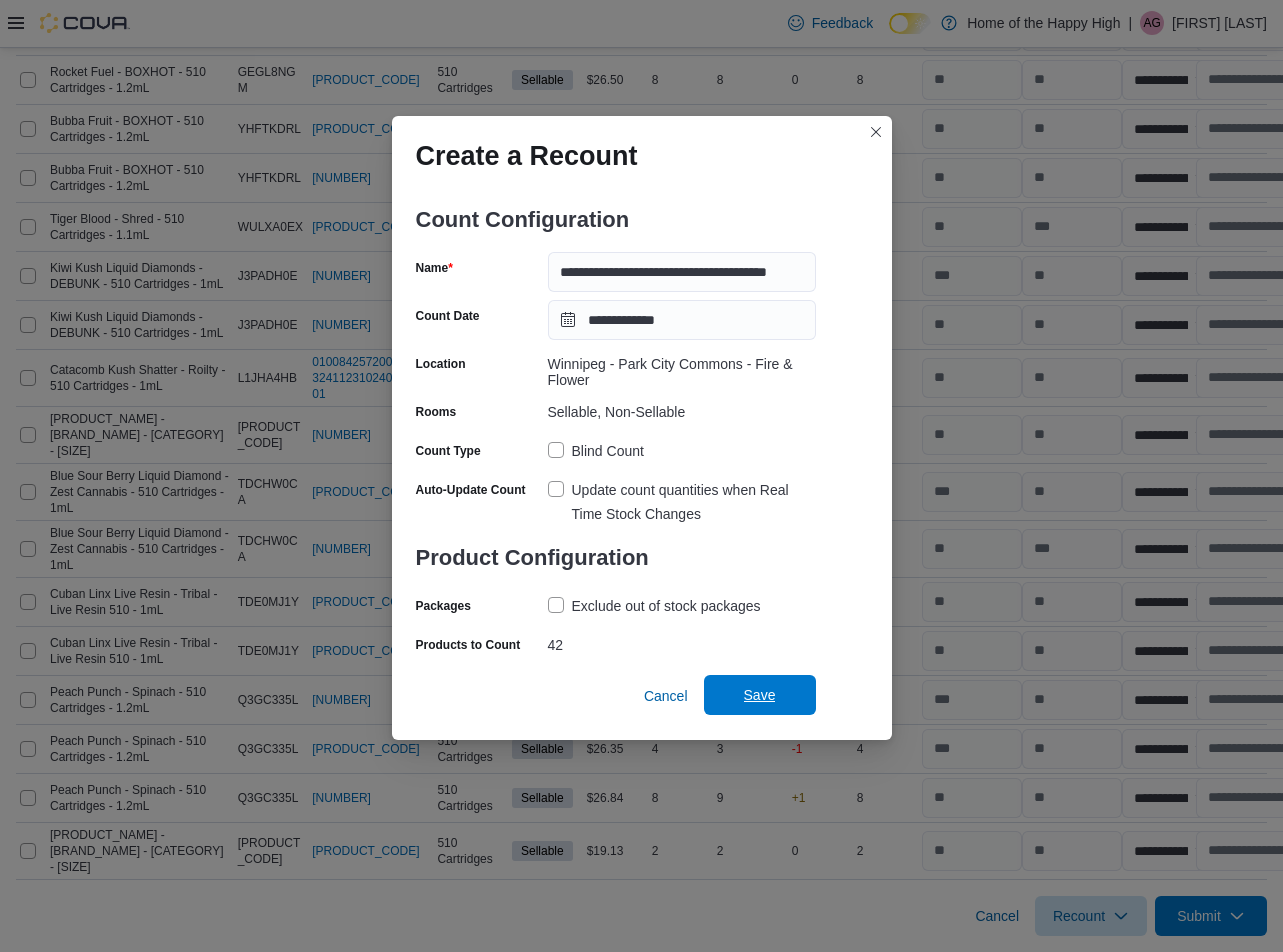 click on "Save" at bounding box center (760, 695) 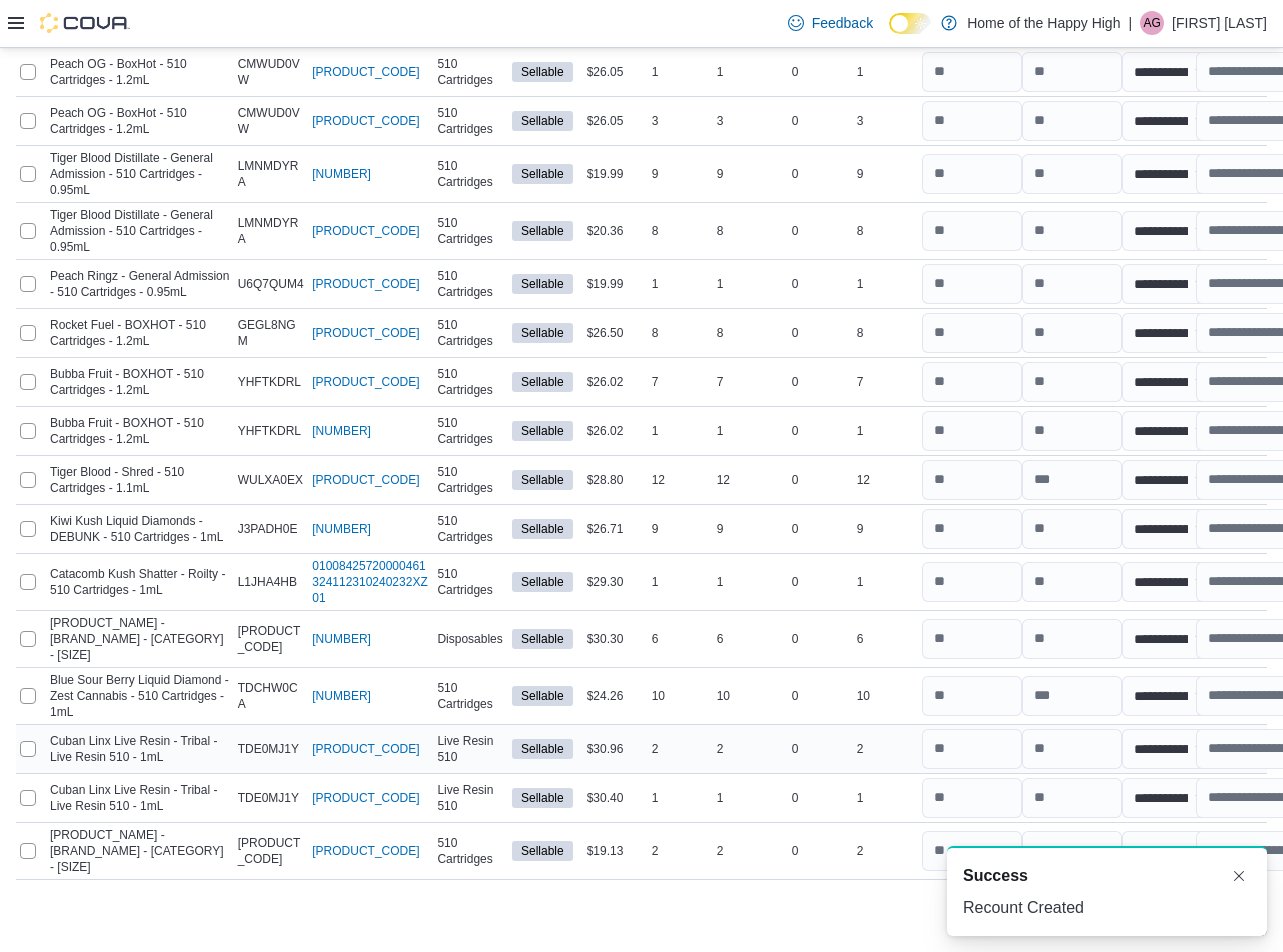 scroll, scrollTop: 2300, scrollLeft: 0, axis: vertical 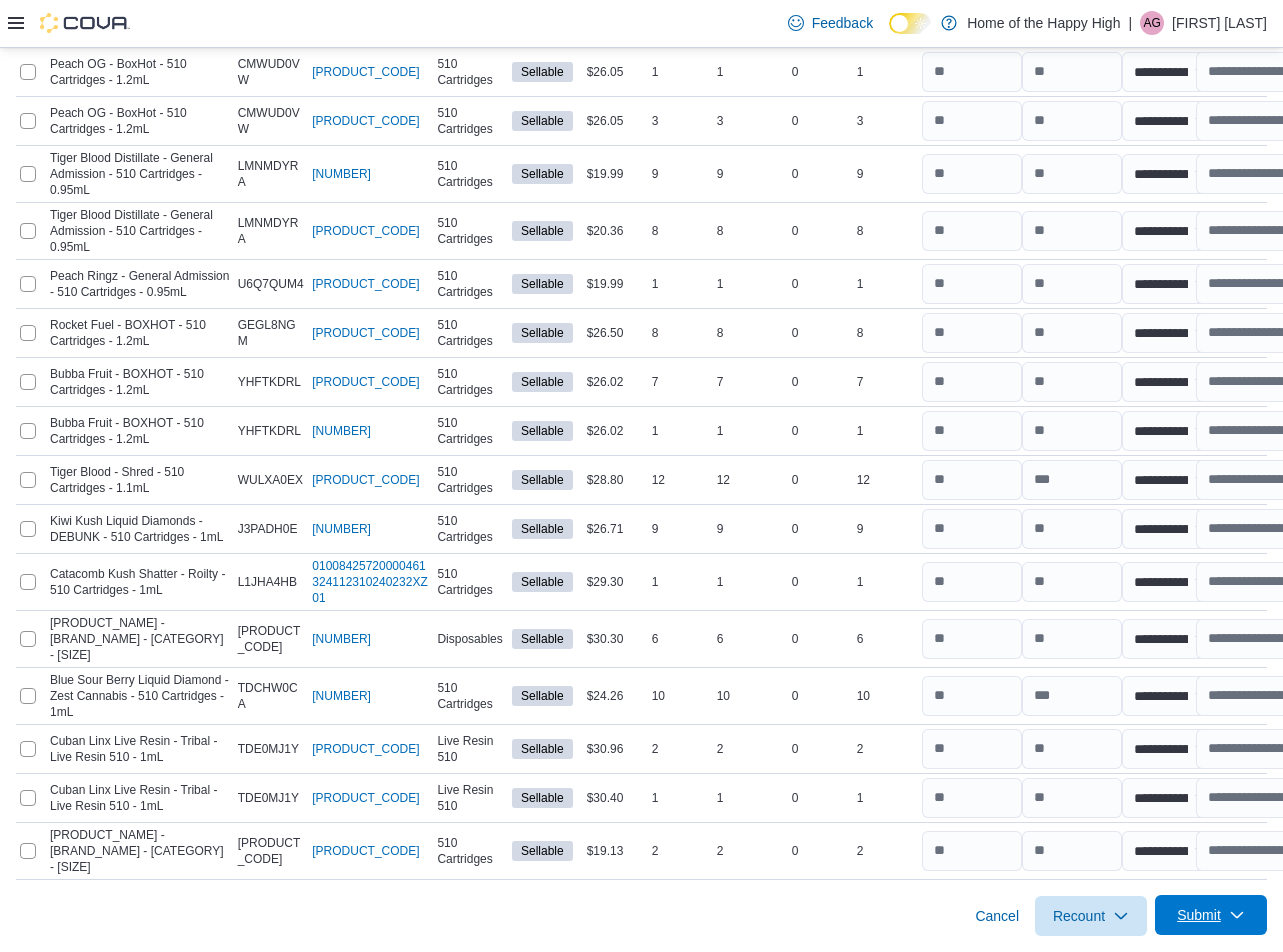 click 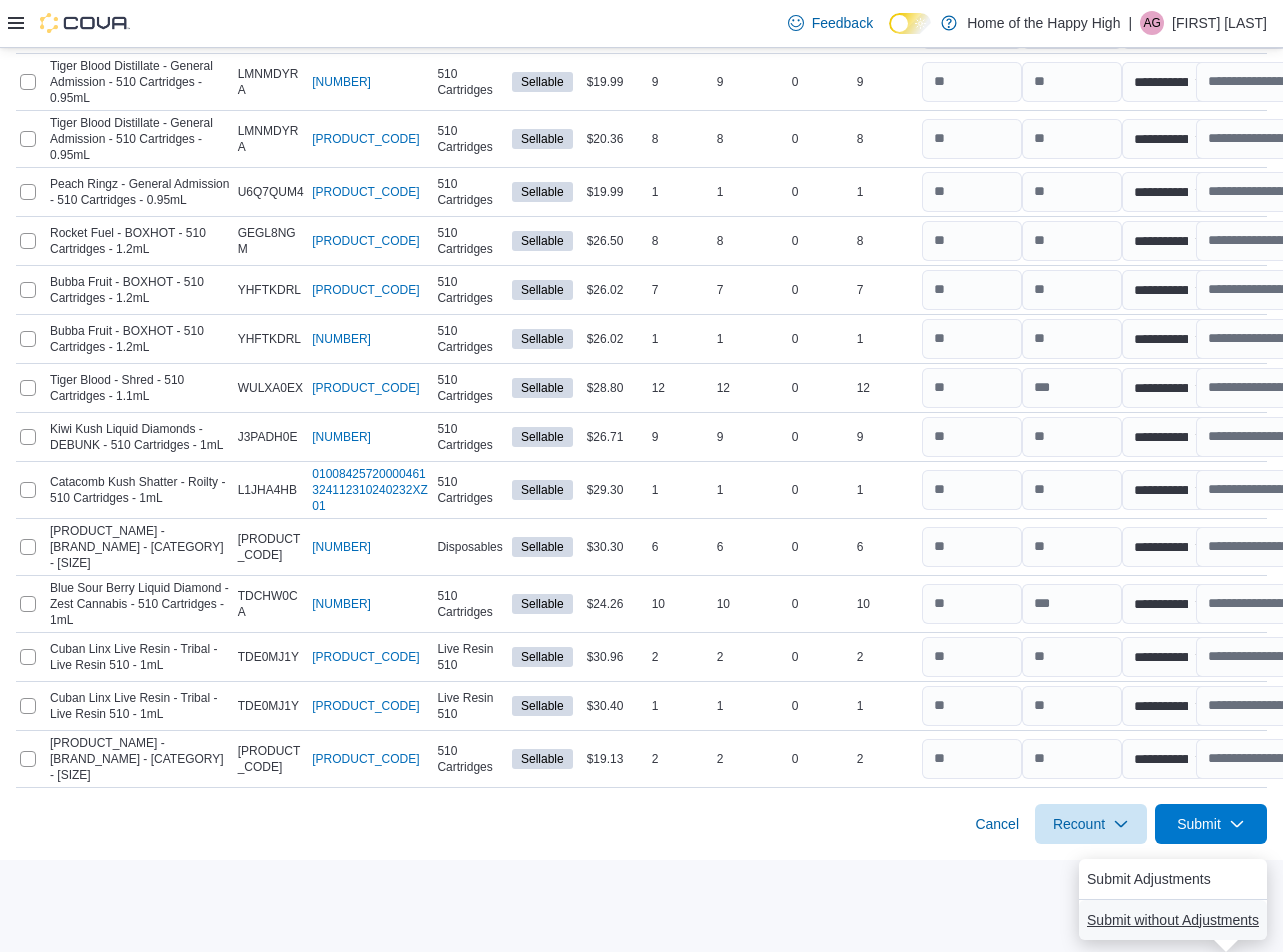 click on "Submit without Adjustments" at bounding box center (1173, 920) 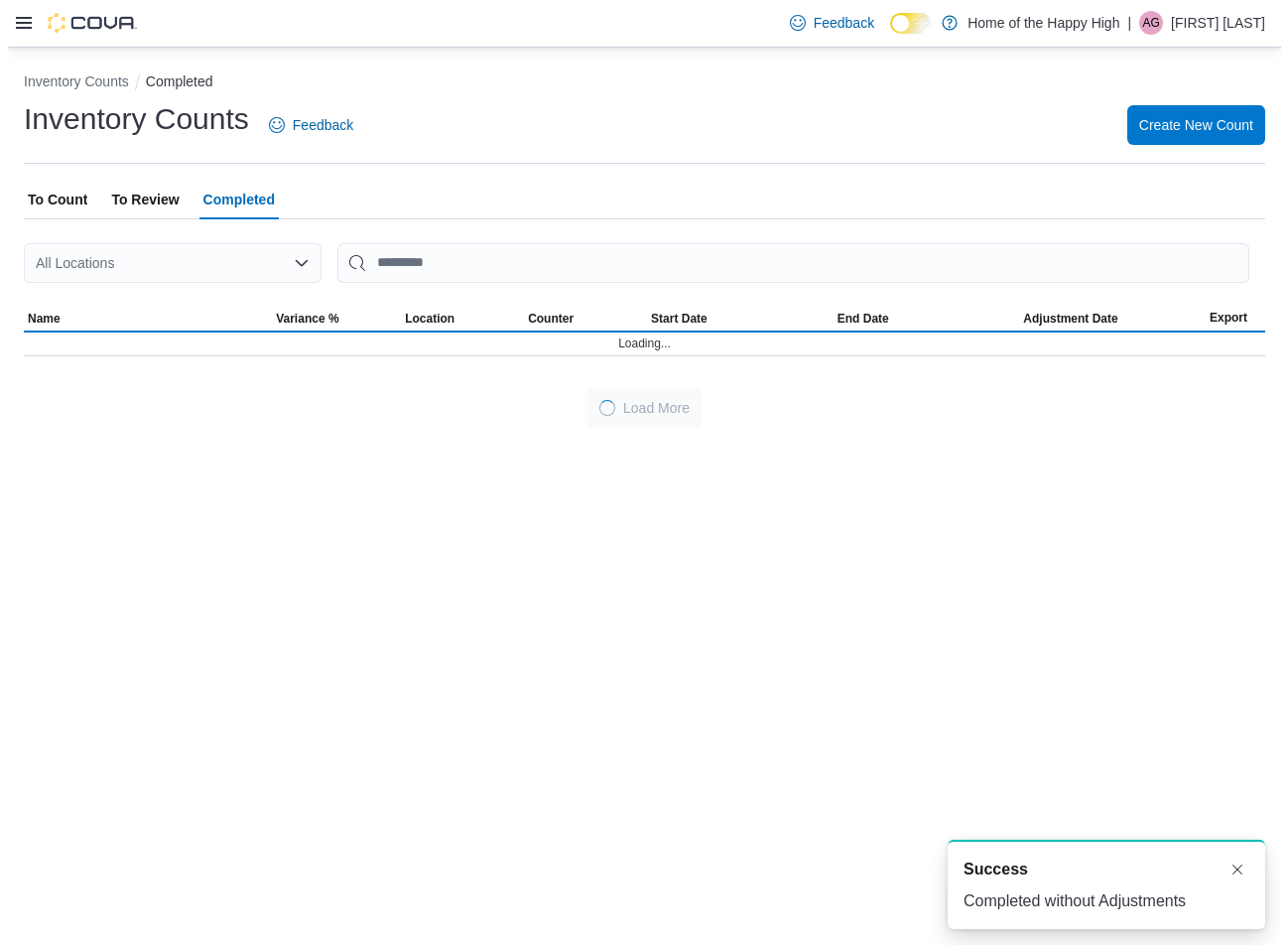 scroll, scrollTop: 0, scrollLeft: 0, axis: both 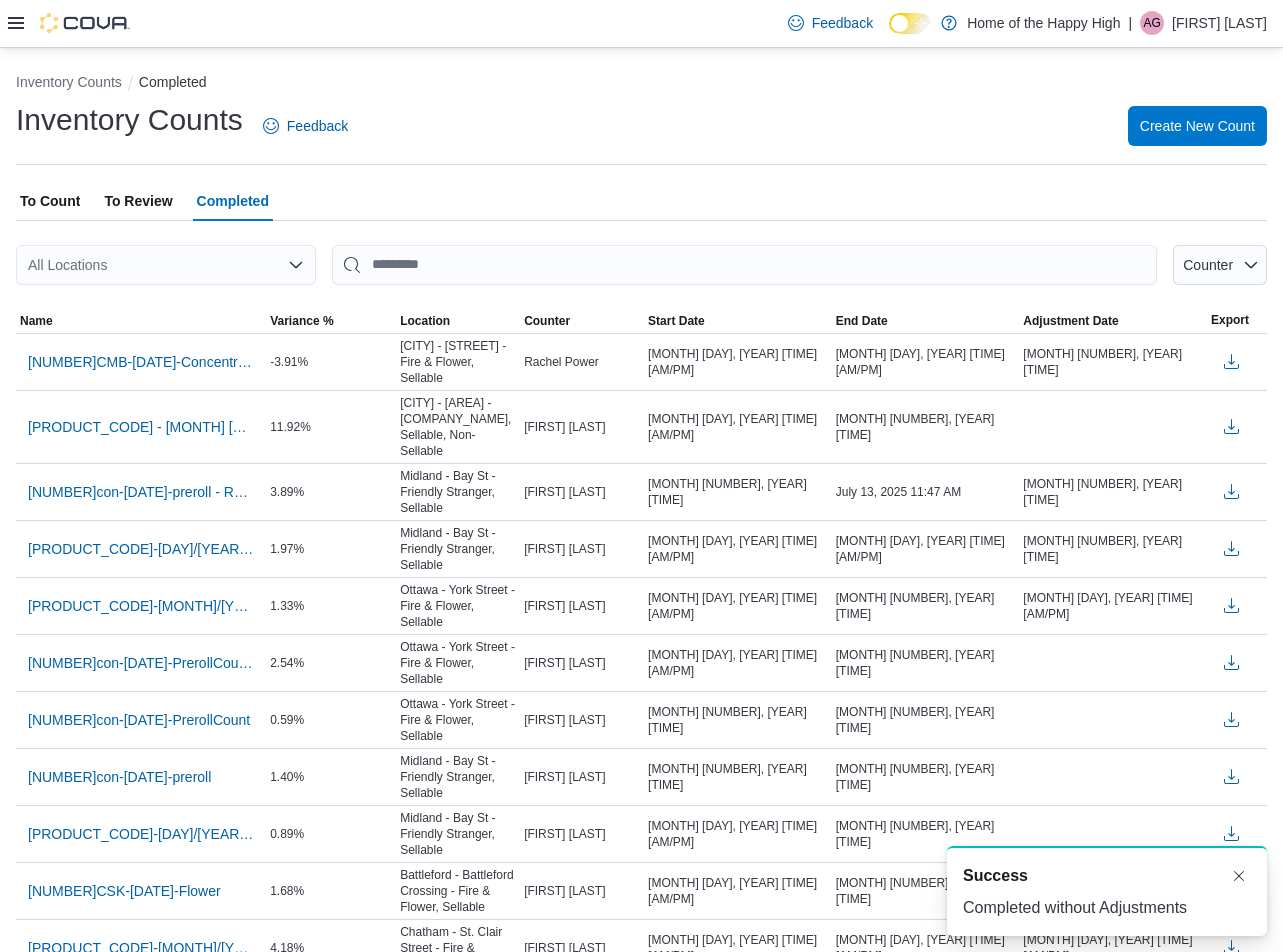 click on "To Review" at bounding box center [138, 201] 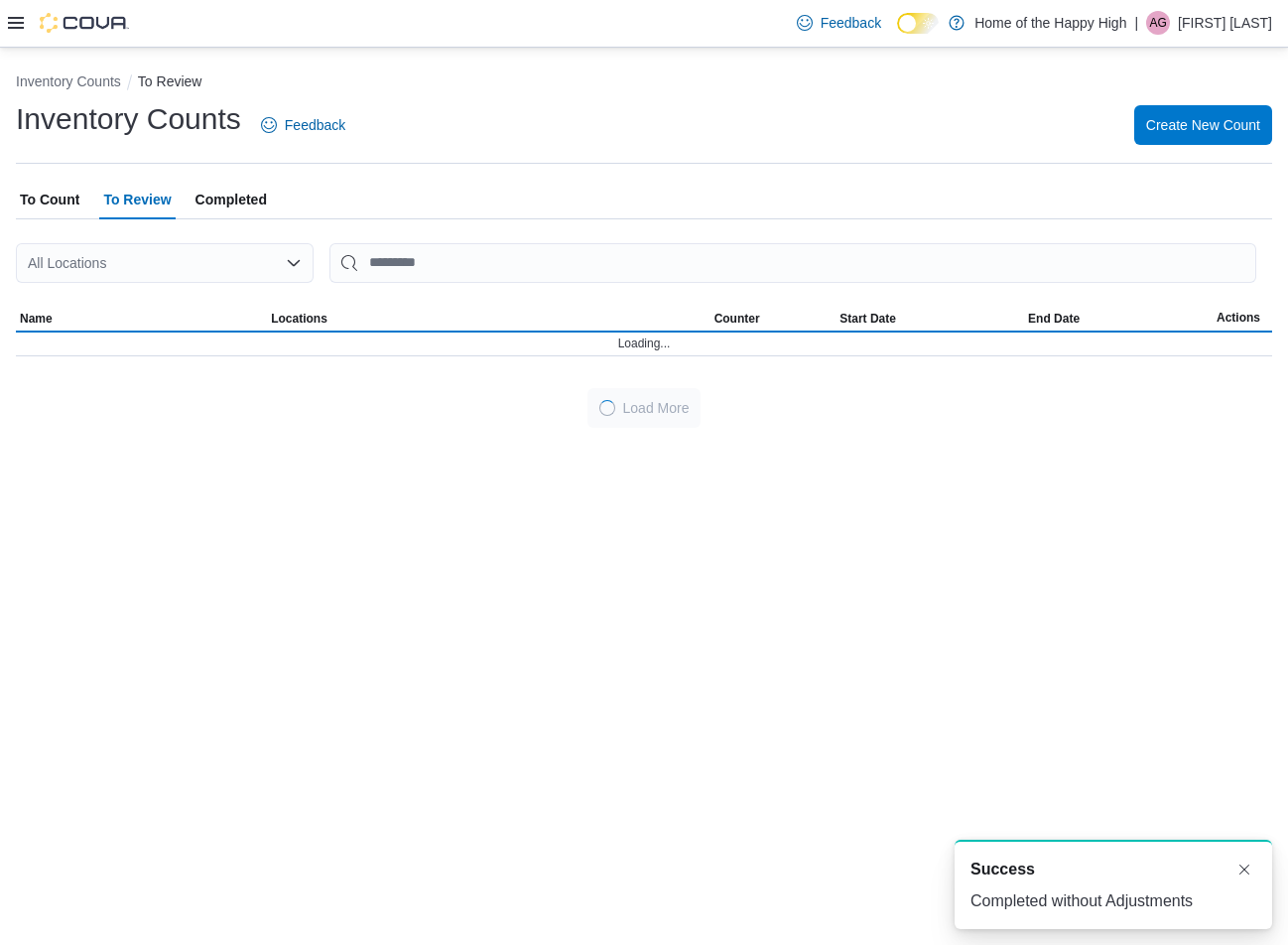 click on "To Count" at bounding box center [50, 200] 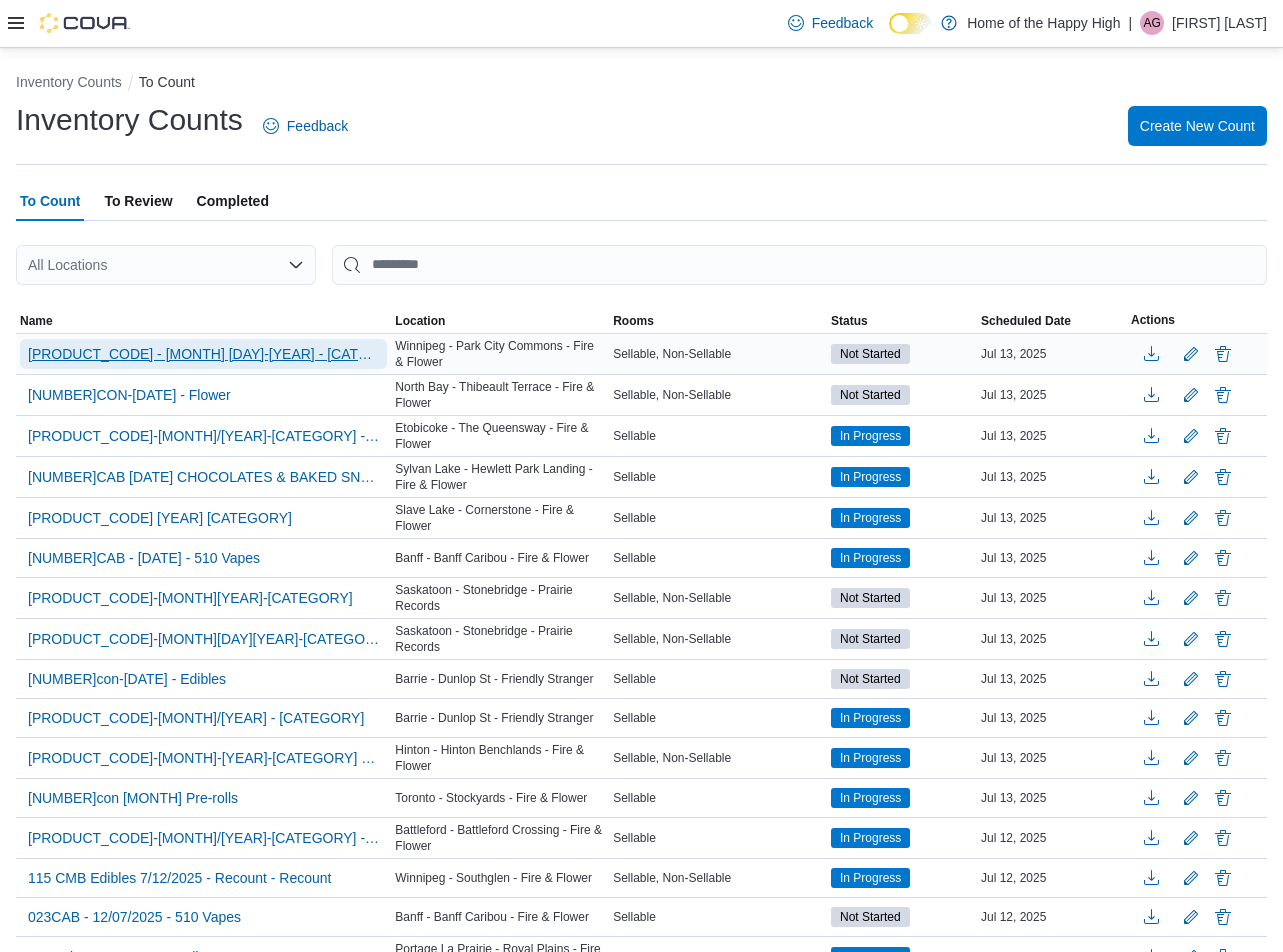click on "[PRODUCT_CODE] - [MONTH] [DAY]-[YEAR] - [CATEGORY] - Recount" at bounding box center (203, 354) 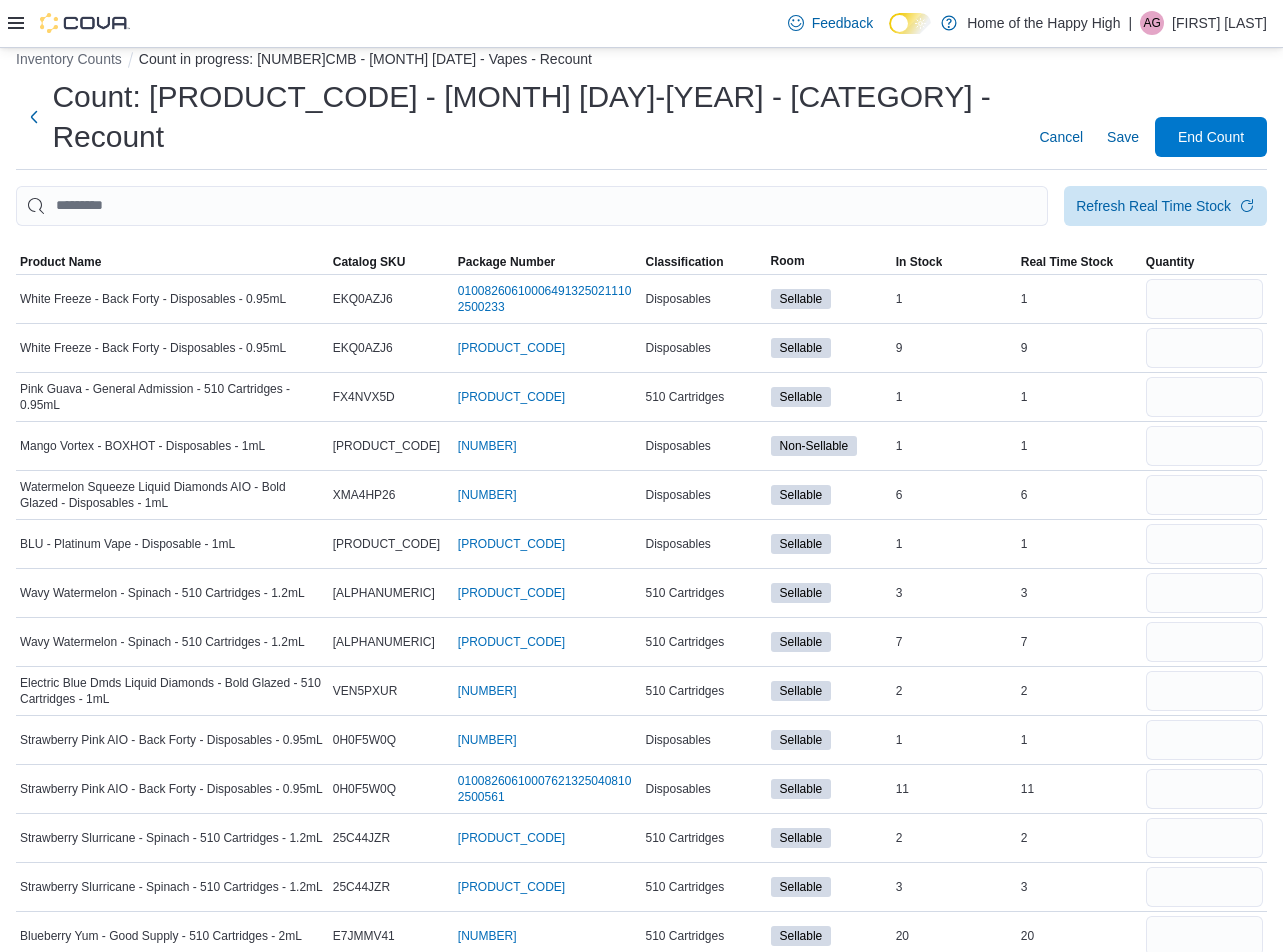 scroll, scrollTop: 0, scrollLeft: 0, axis: both 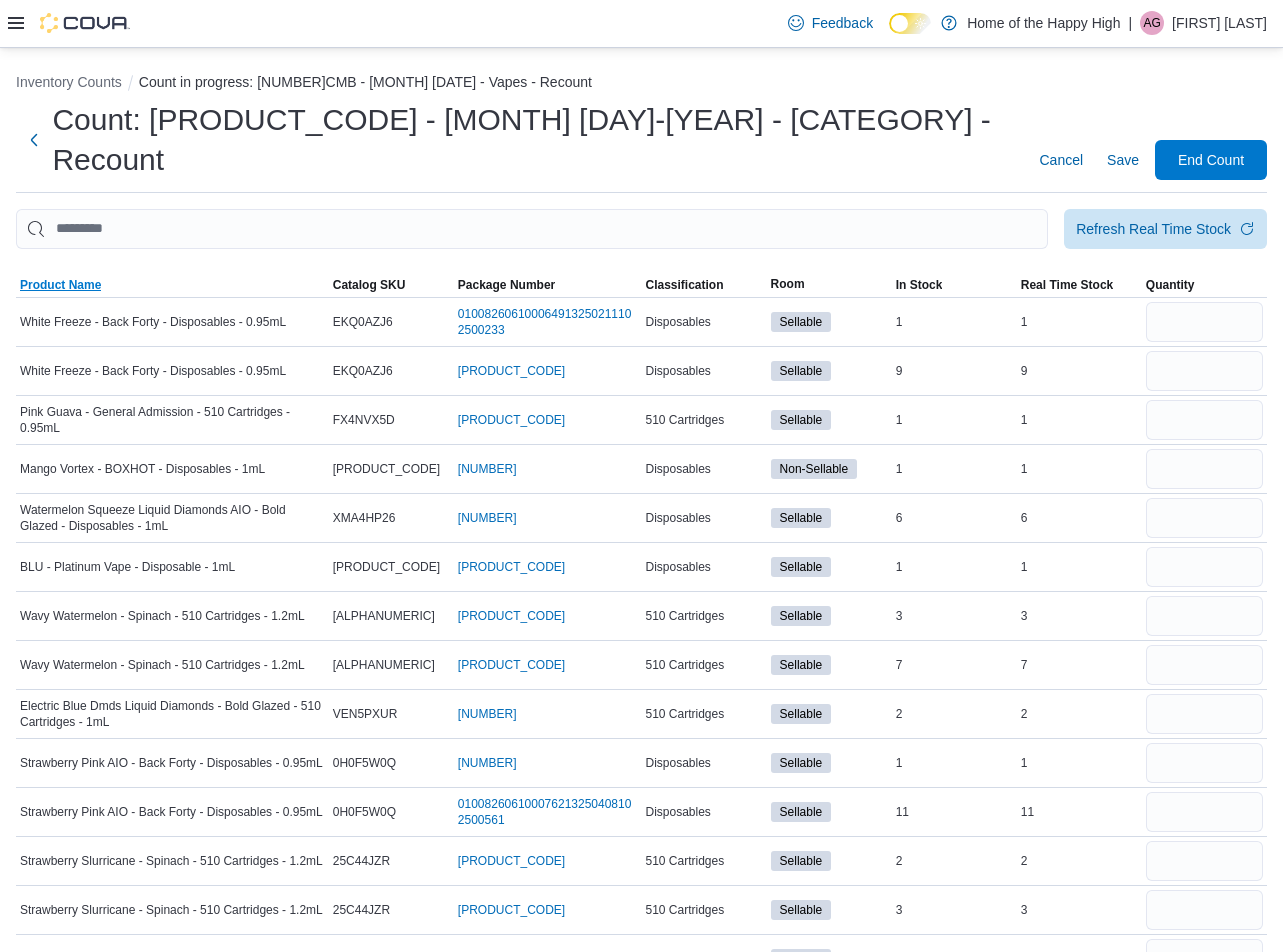 click on "Product Name" at bounding box center [60, 285] 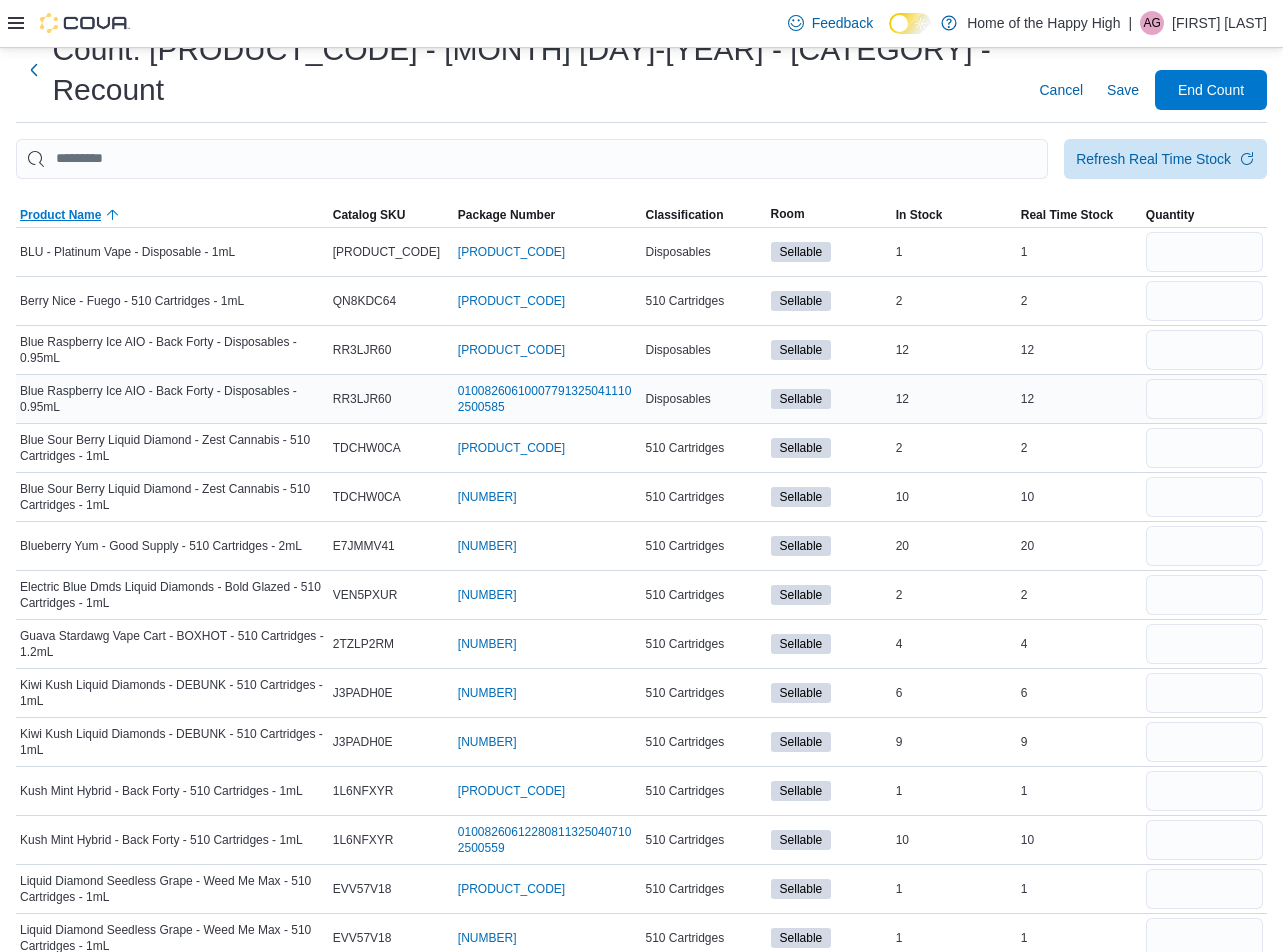 scroll, scrollTop: 0, scrollLeft: 0, axis: both 